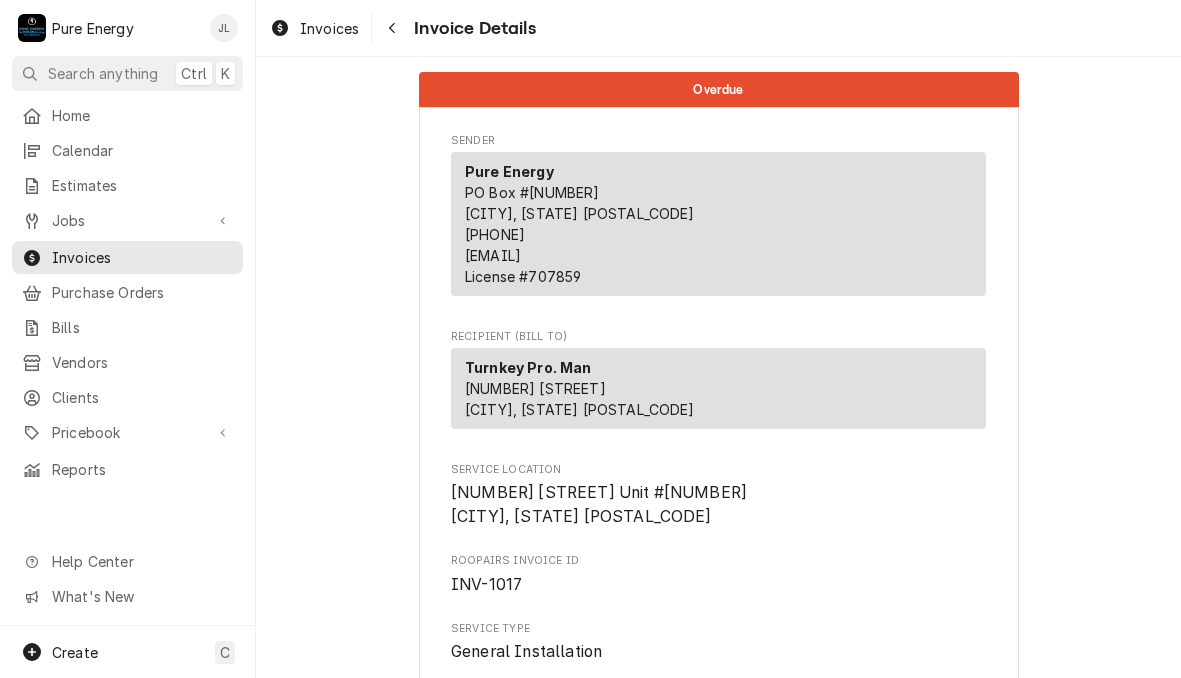 scroll, scrollTop: 0, scrollLeft: 0, axis: both 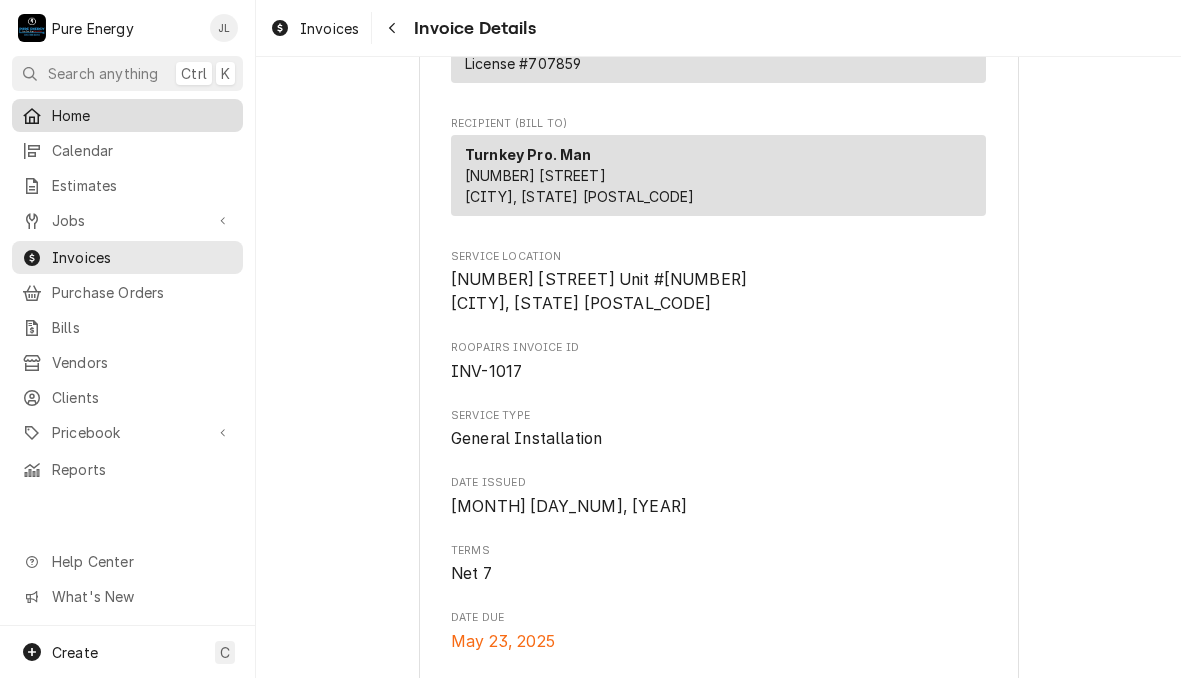 click on "Home" at bounding box center [142, 115] 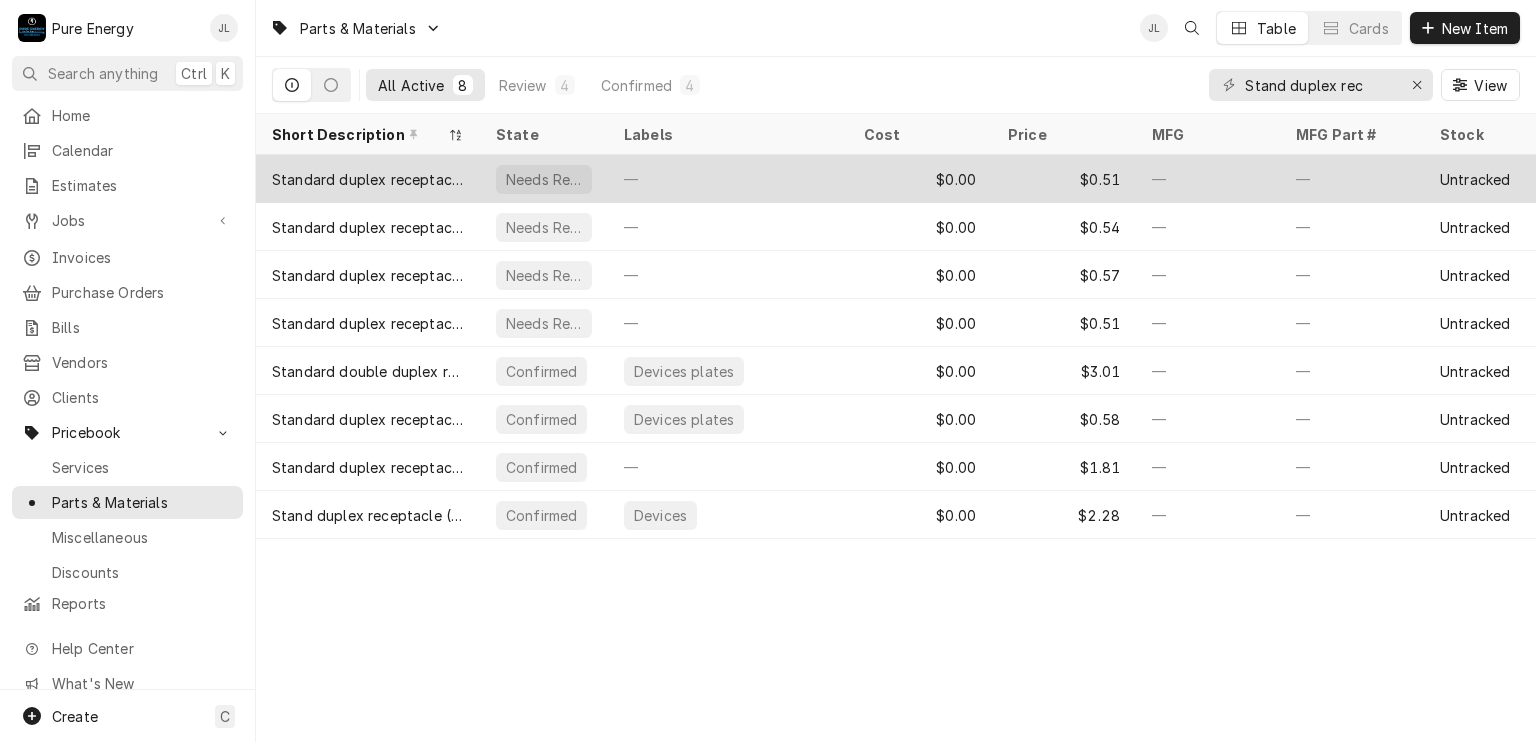 scroll, scrollTop: 0, scrollLeft: 0, axis: both 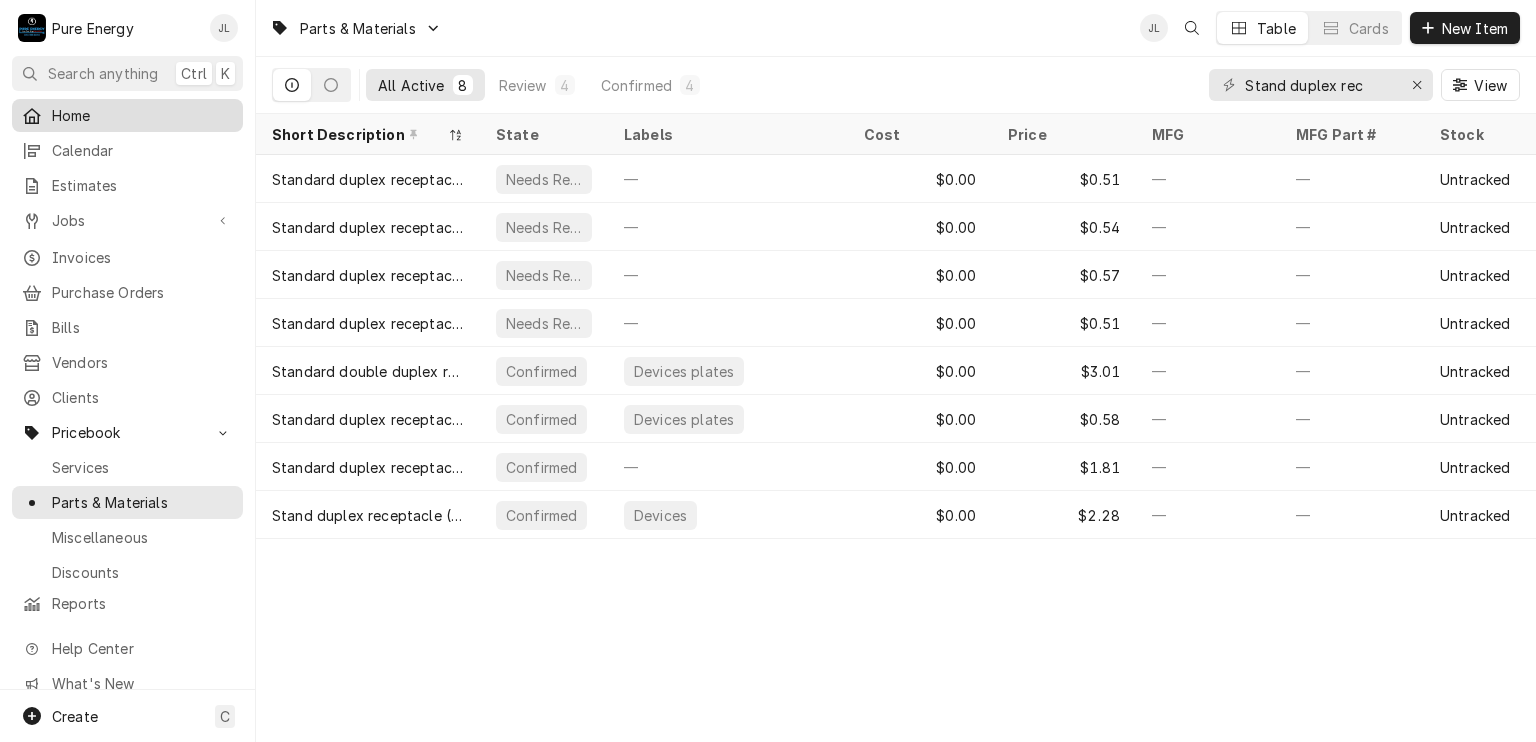 click on "Home" at bounding box center (142, 115) 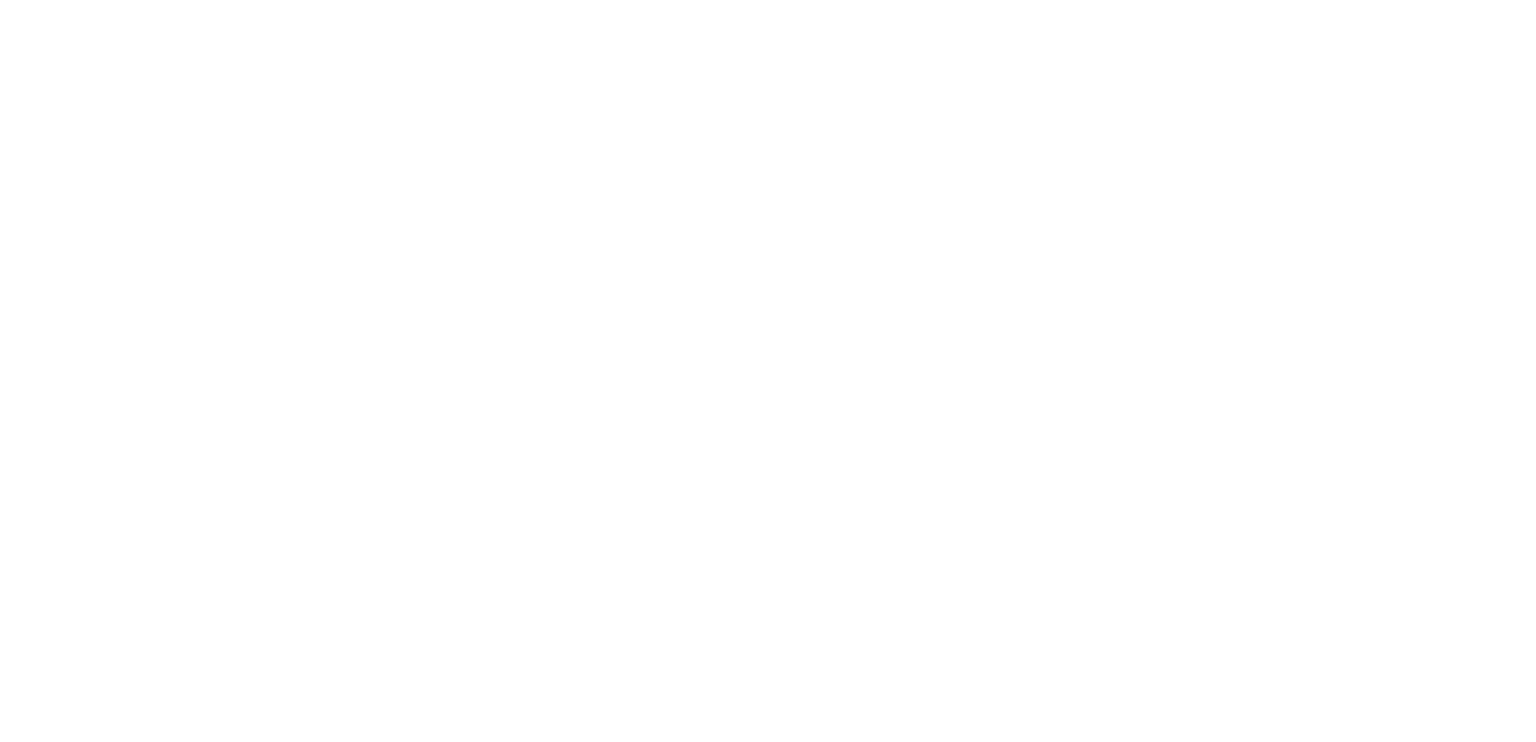 scroll, scrollTop: 0, scrollLeft: 0, axis: both 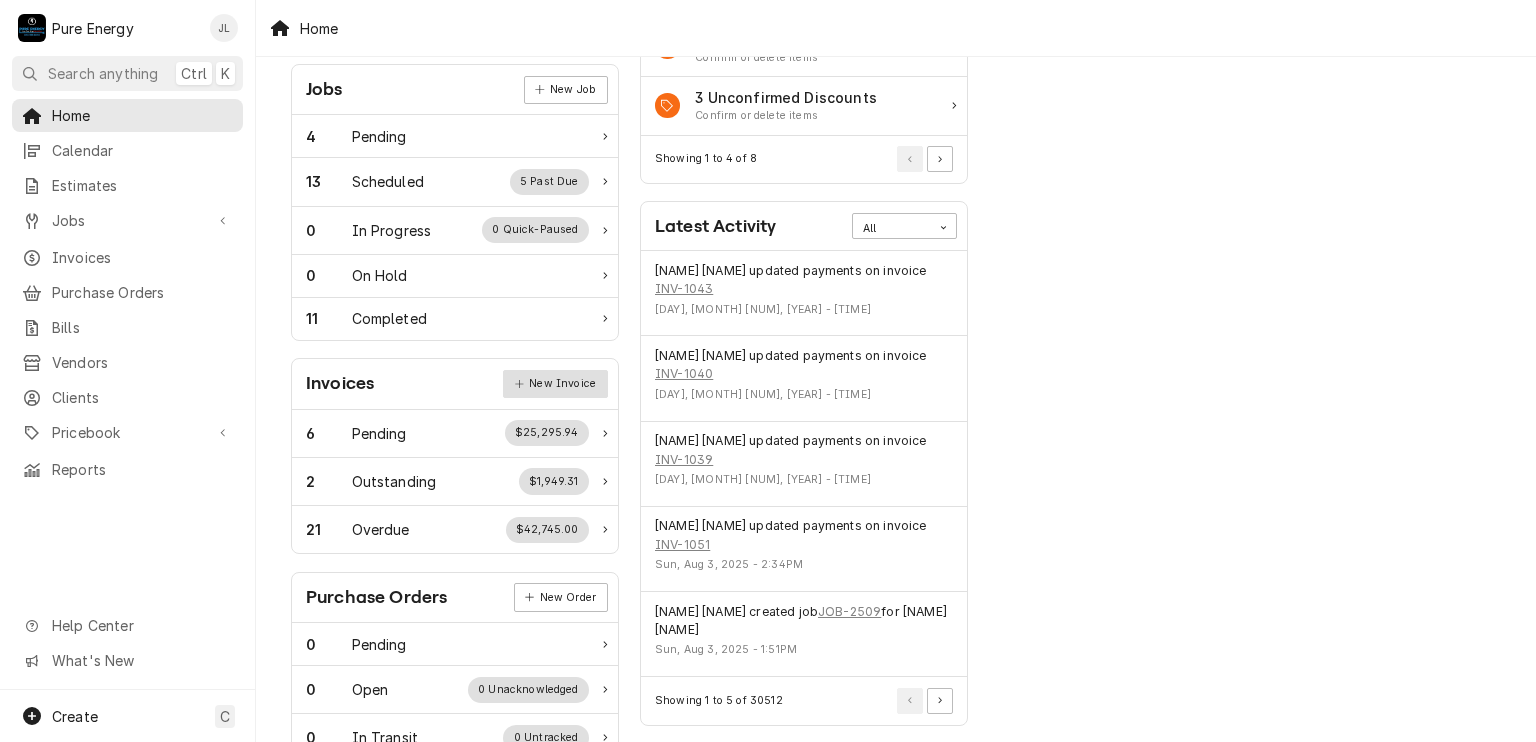 click on "New Invoice" at bounding box center (555, 384) 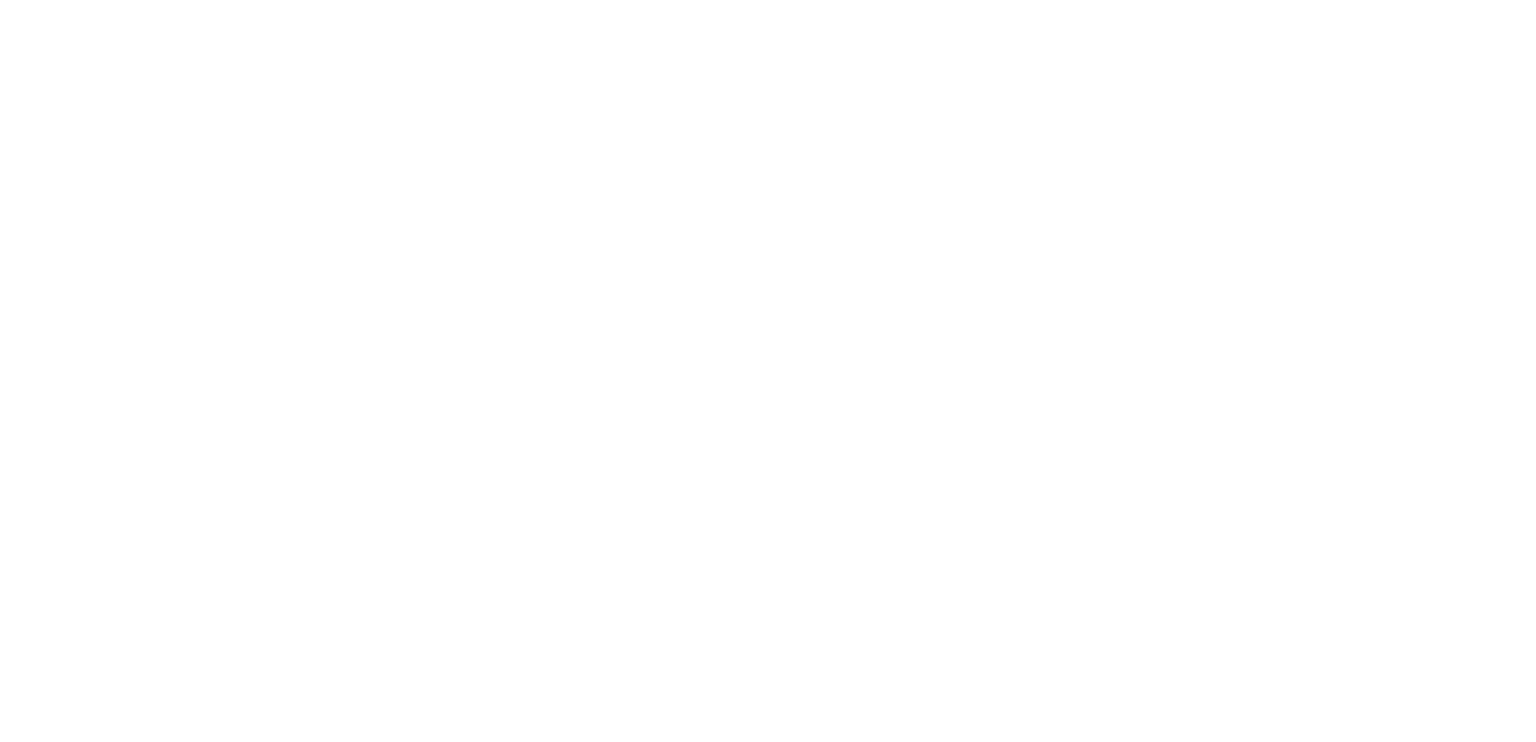 scroll, scrollTop: 0, scrollLeft: 0, axis: both 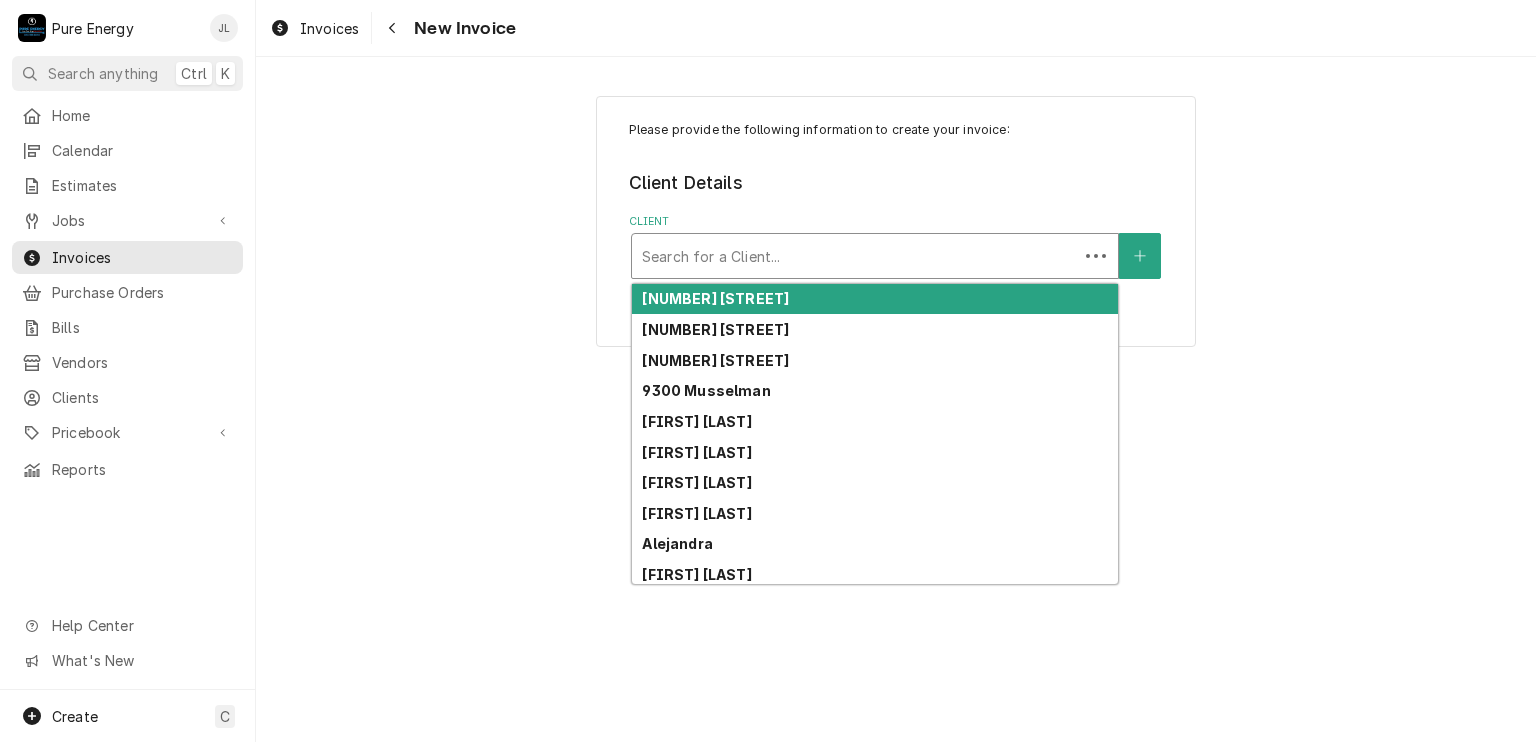 click at bounding box center (855, 256) 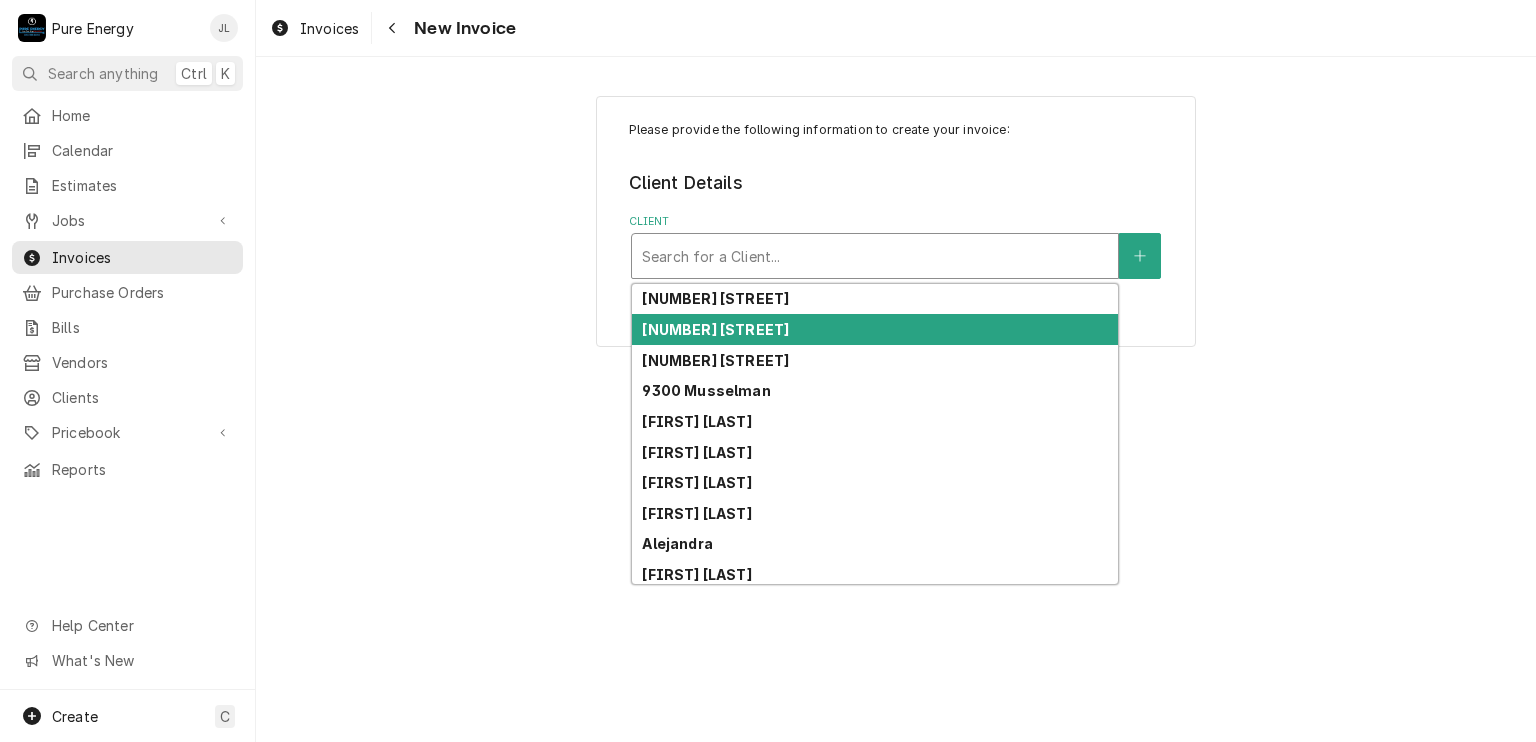 click on "Please provide the following information to create your invoice: Client Details Client 20 results available. Use Up and Down to choose options, press Enter to select the currently focused option, press Escape to exit the menu, press Tab to select the option and exit the menu. Search for a Client... 149 Olive St. 1719 Hogan Pl. 7405 Del Rio Rd. 9300 Musselman Adrian Jimenez Adrianna Rodriguez Adrienn Crowe Albert Lee Alejandra Alexander Hamilton Alex Robertson Alex White Ally Al Manning Althouse-Meade Alton Amanda Scott Amy Bruton Amy Marks Amy Pupa" at bounding box center (896, 221) 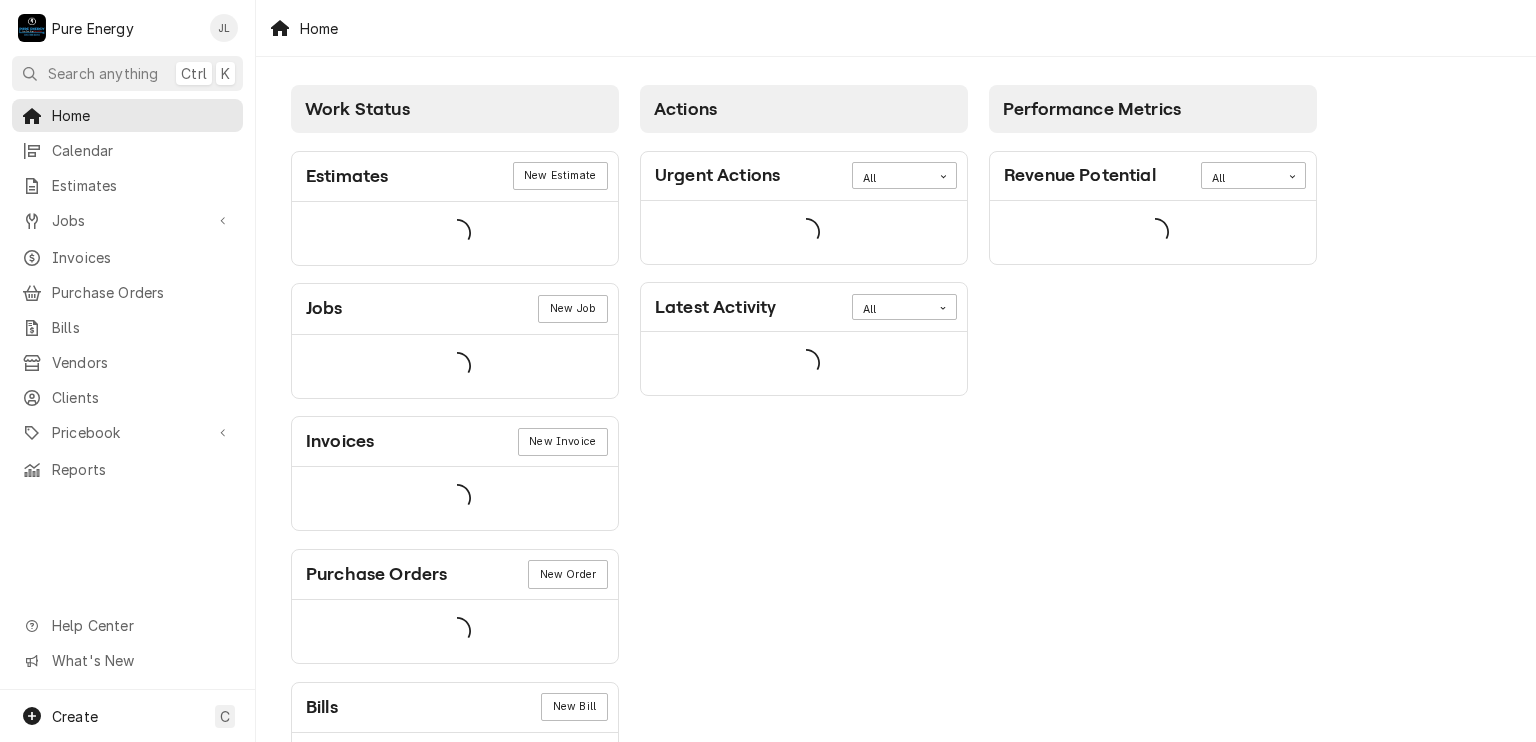 scroll, scrollTop: 0, scrollLeft: 0, axis: both 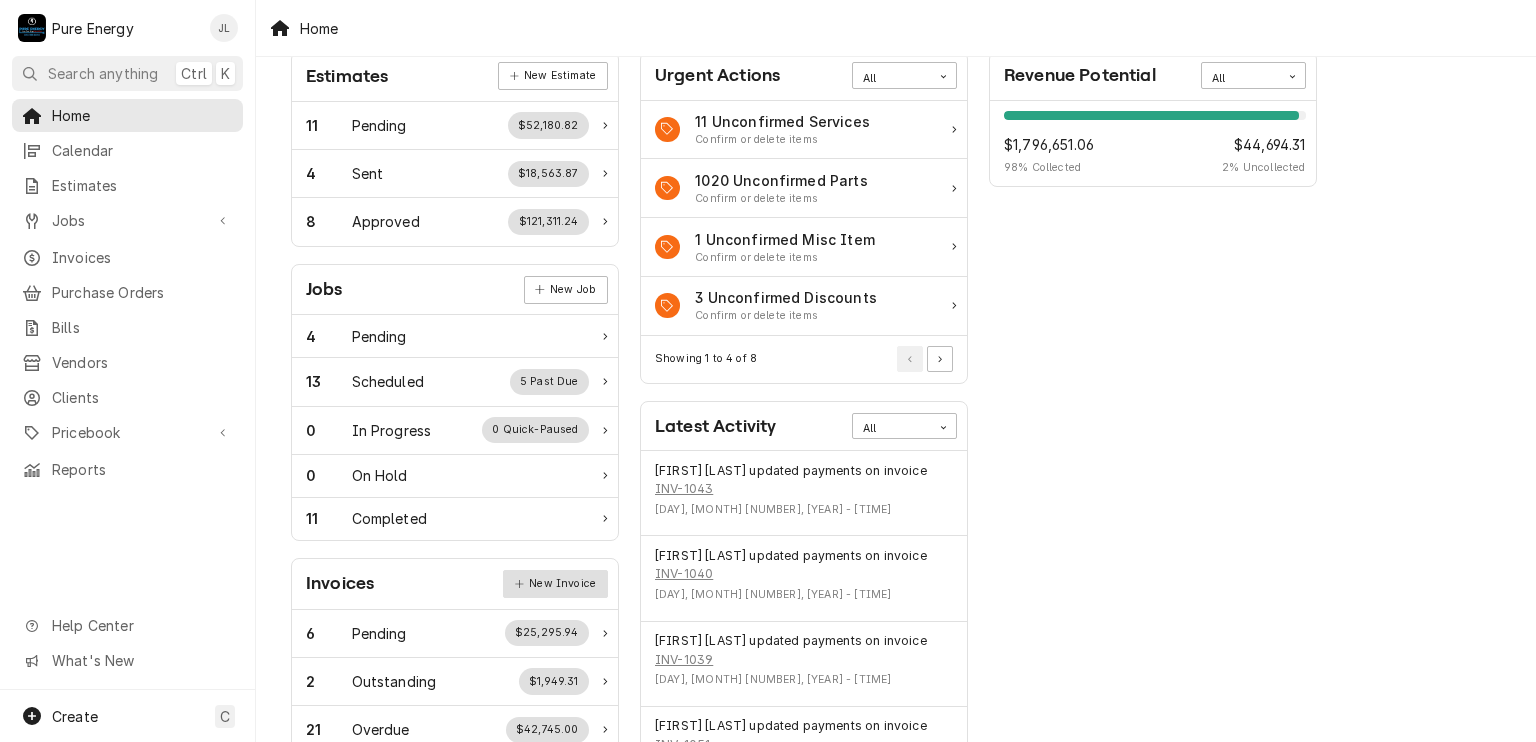 click on "New Invoice" at bounding box center [555, 584] 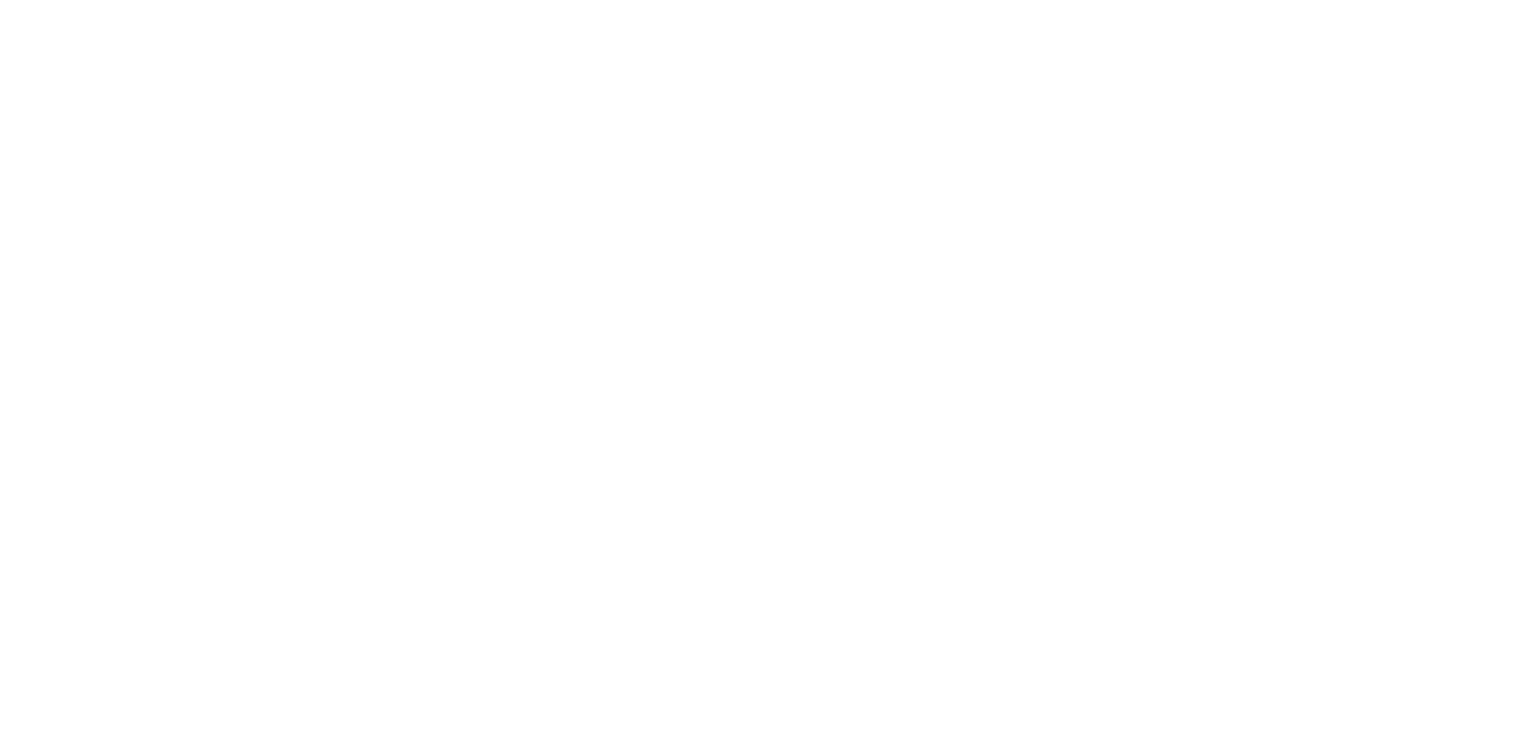 scroll, scrollTop: 0, scrollLeft: 0, axis: both 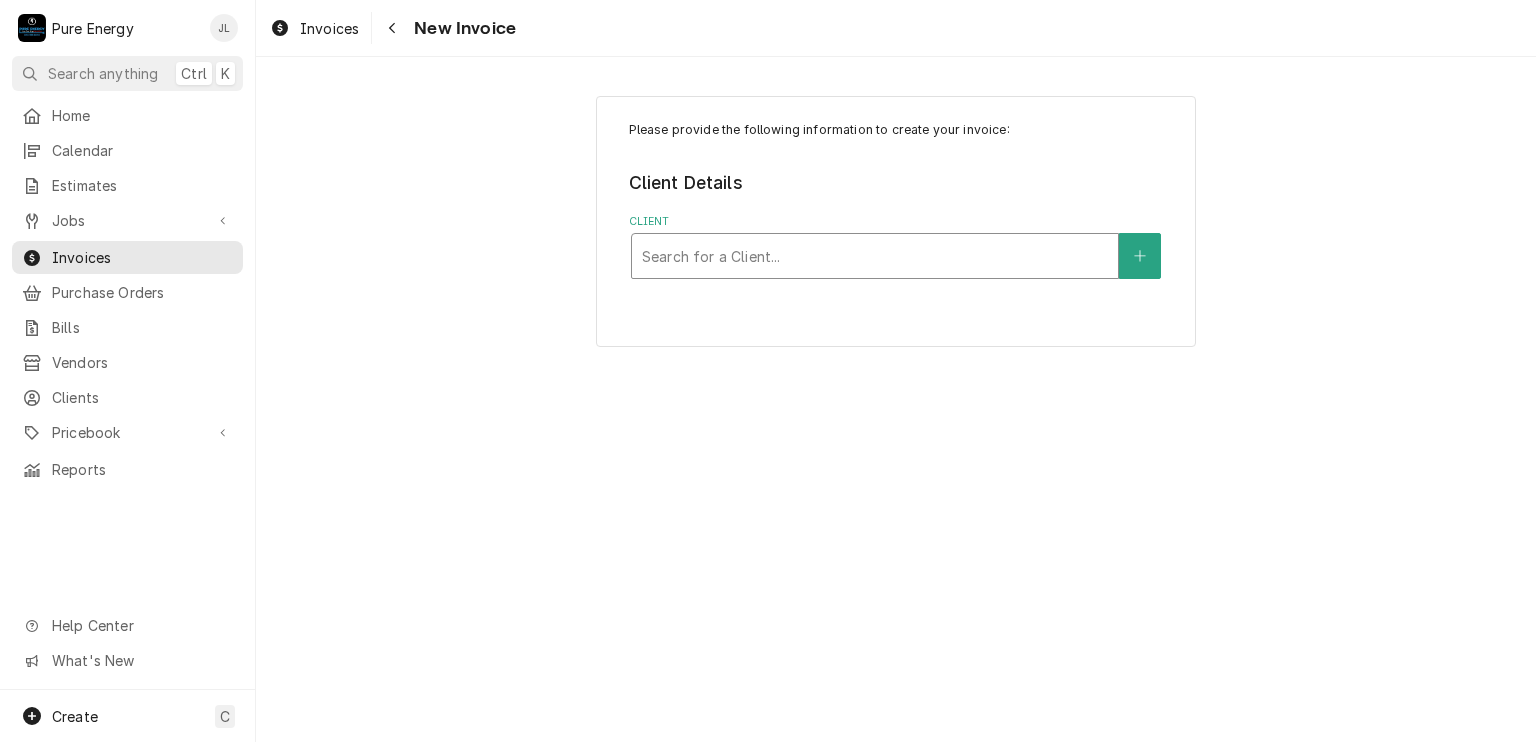 click at bounding box center [875, 256] 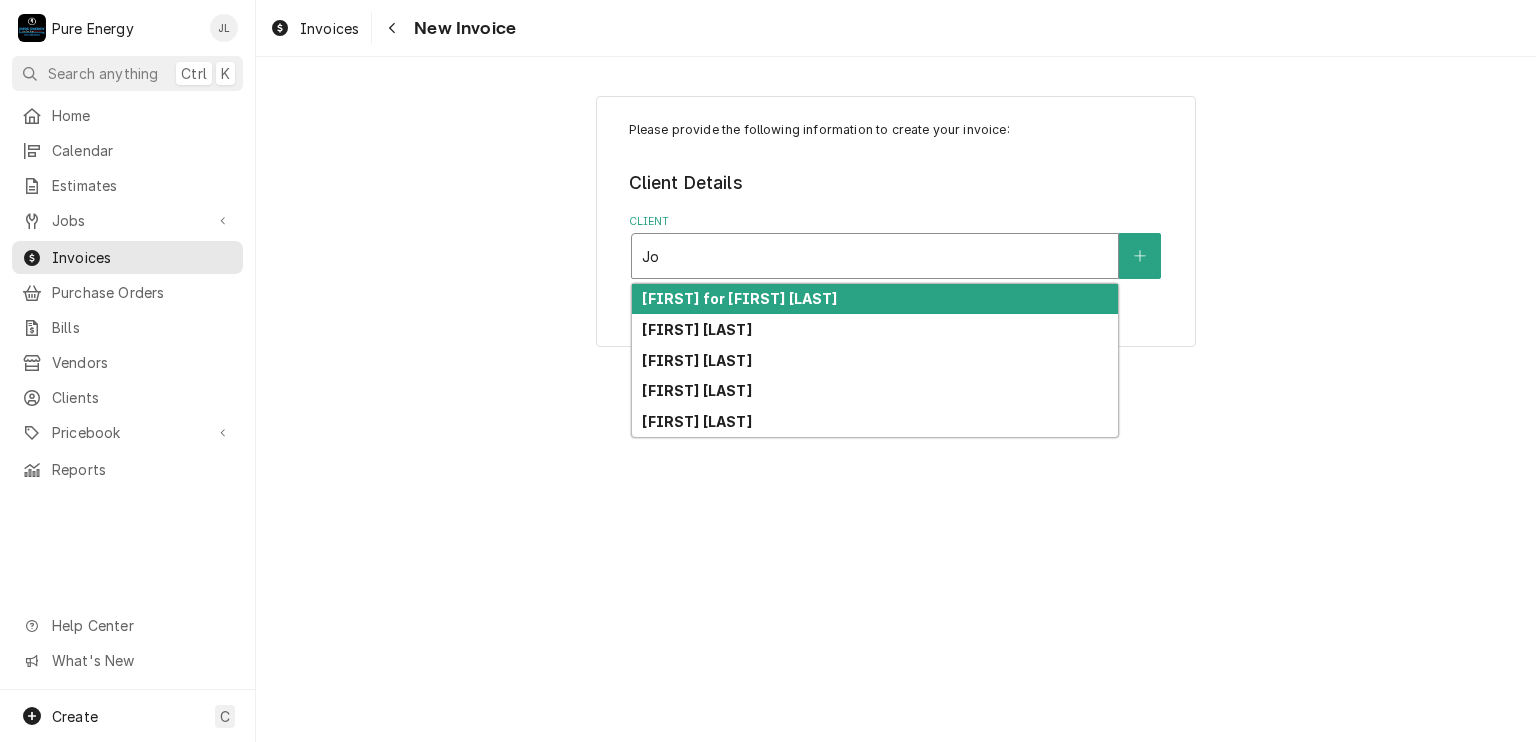 type on "J" 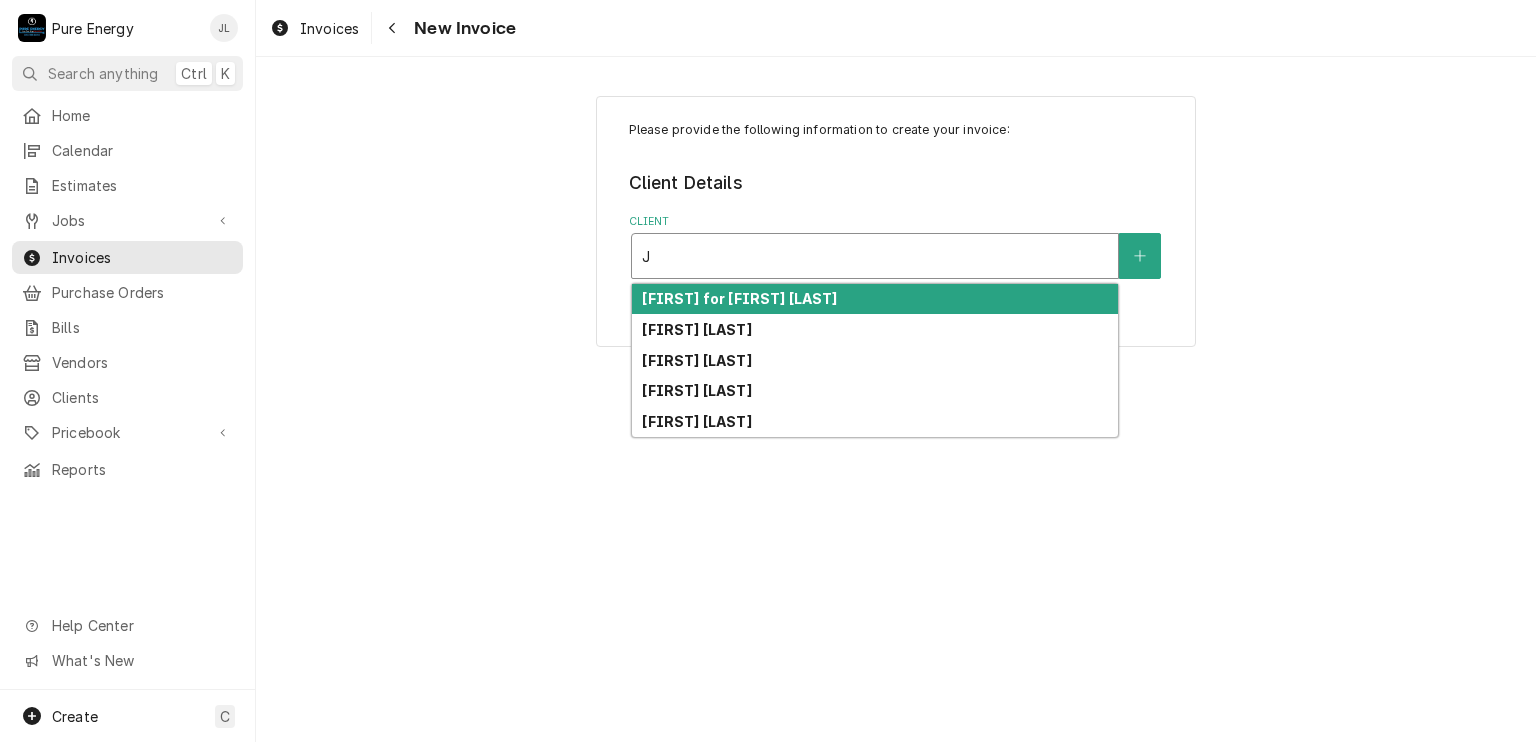 type 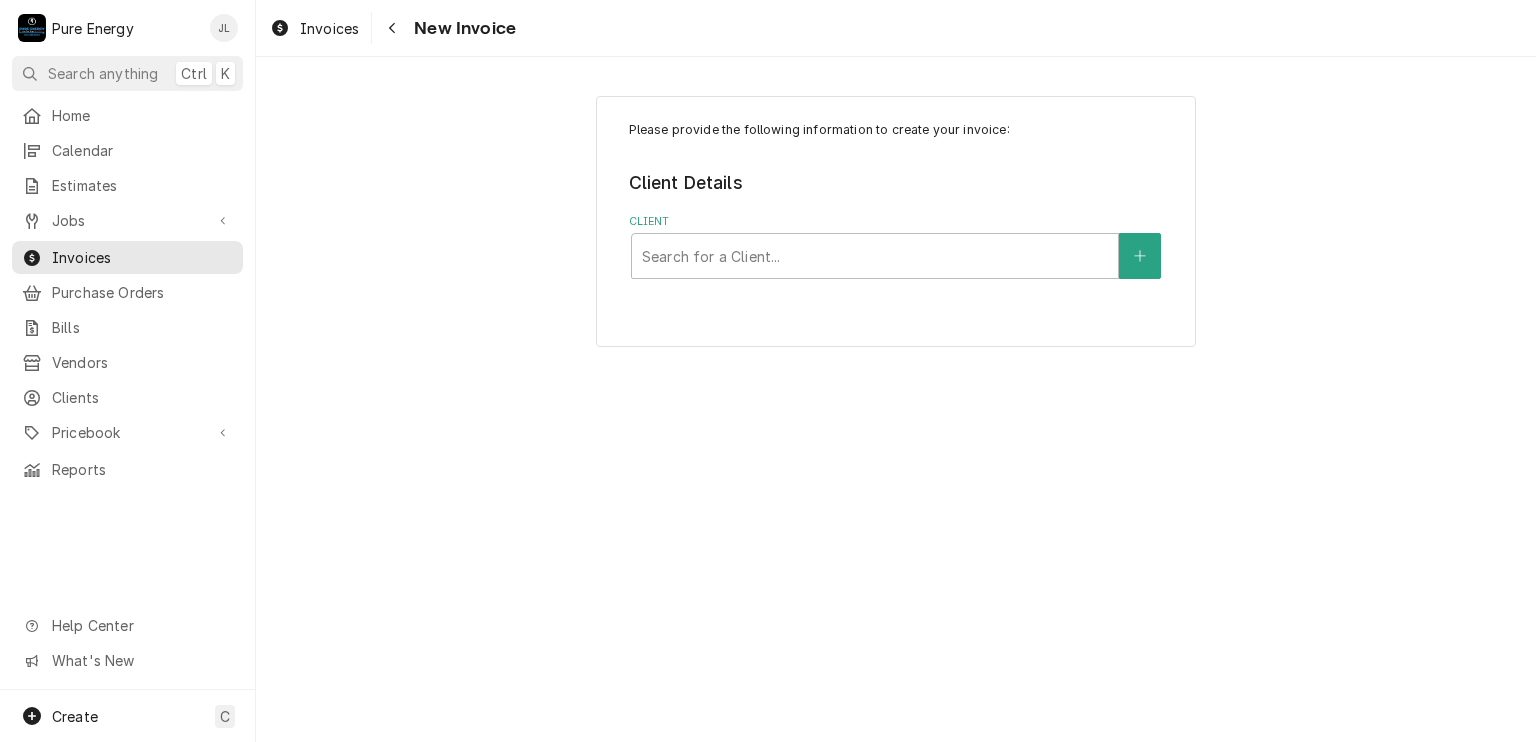 click on "Please provide the following information to create your invoice: Client Details Client Search for a Client..." at bounding box center (896, 221) 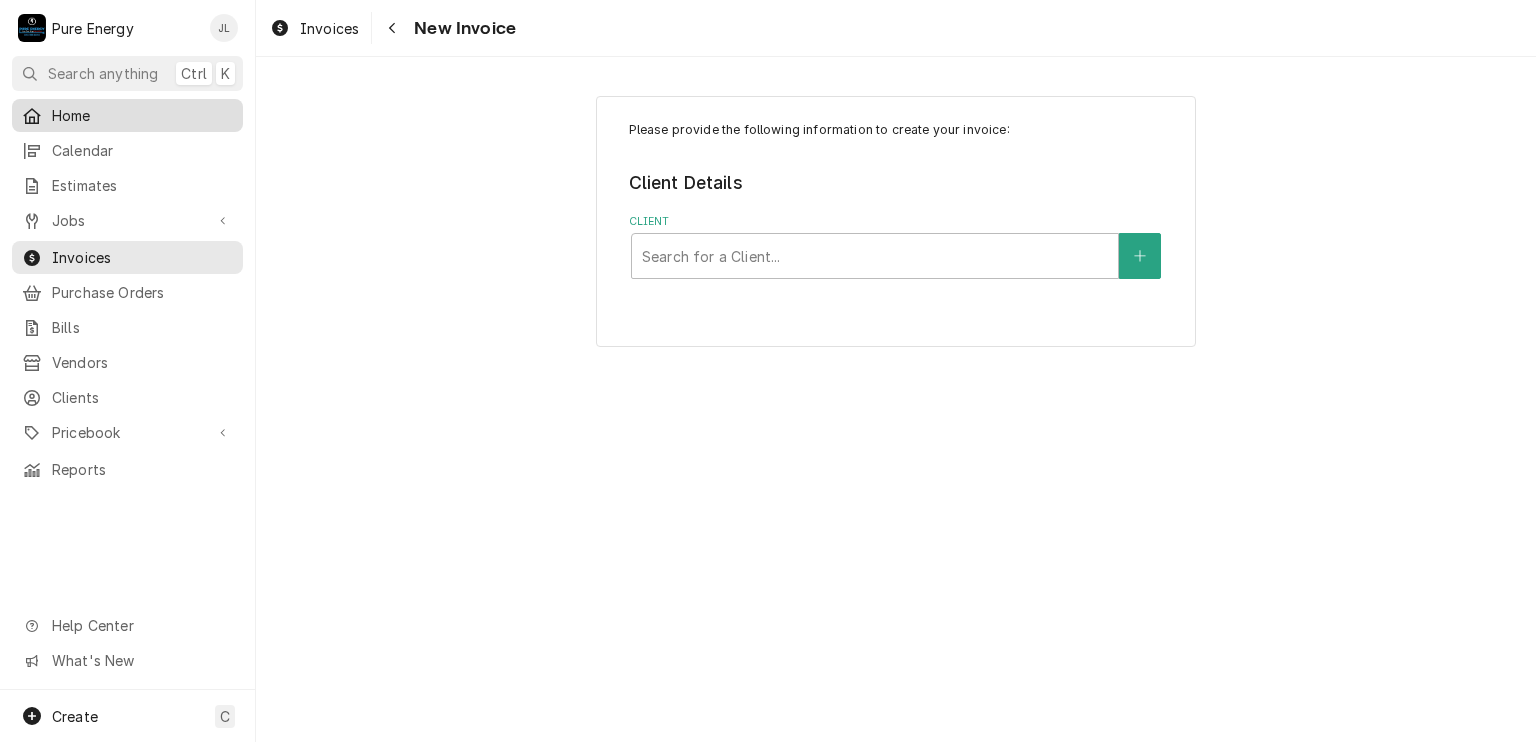 click on "Home" at bounding box center (142, 115) 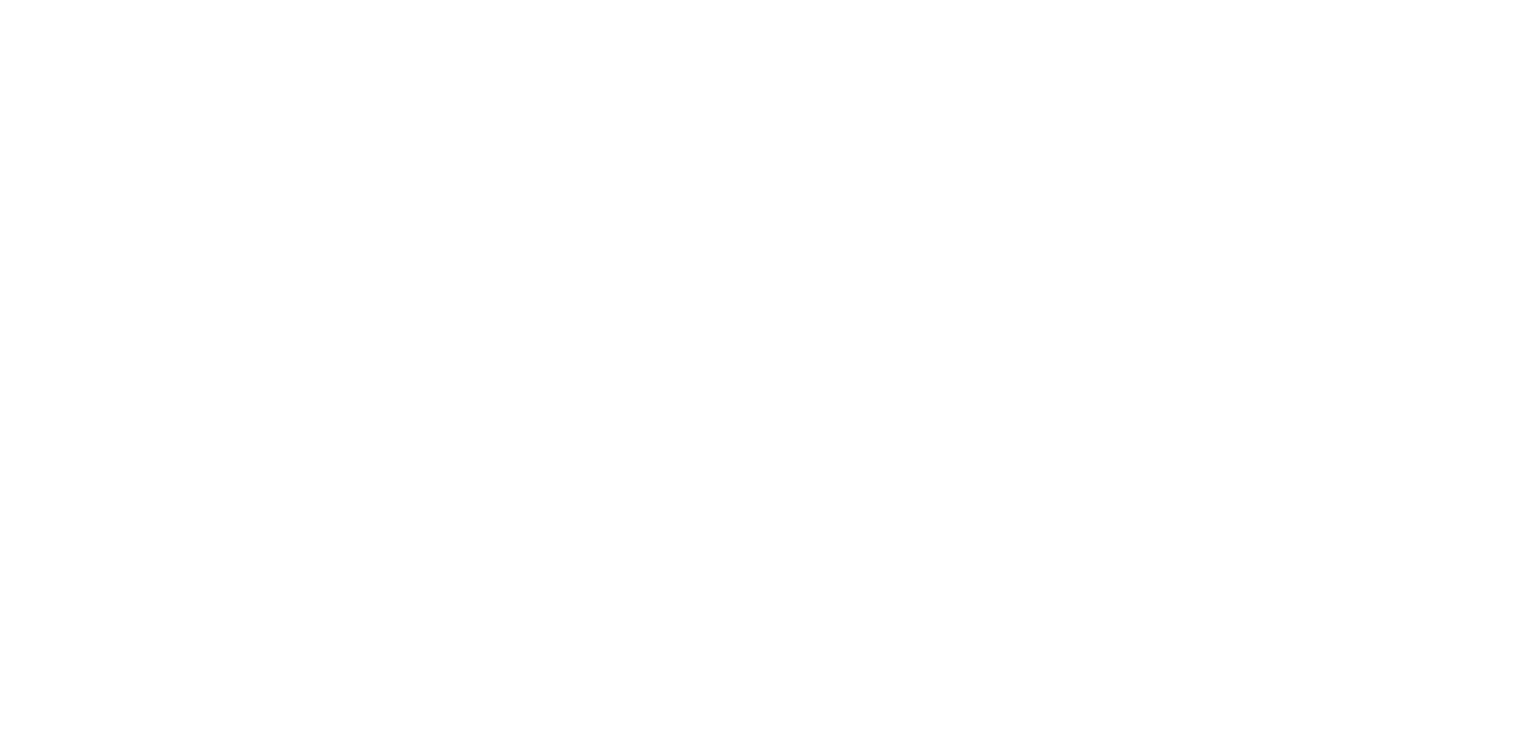 scroll, scrollTop: 0, scrollLeft: 0, axis: both 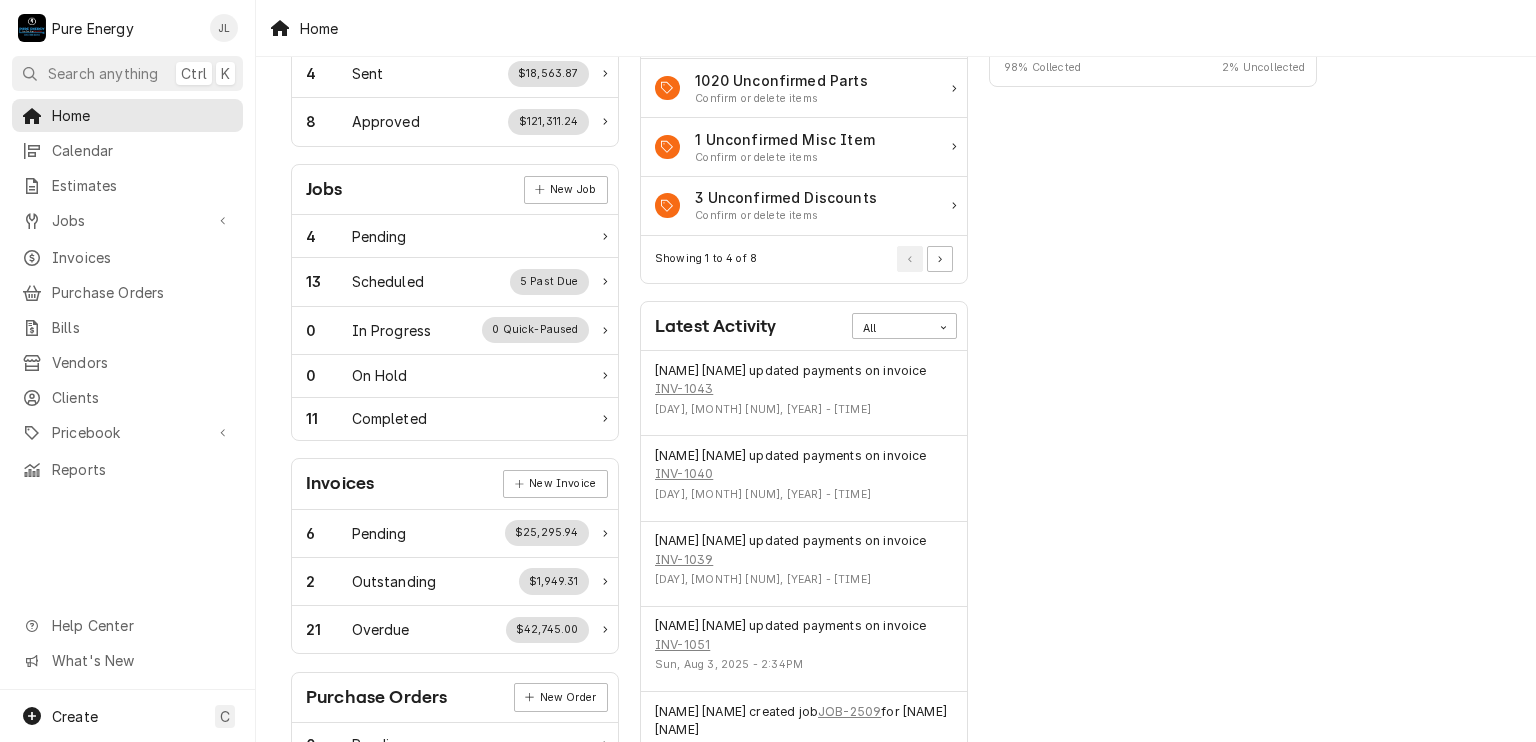 click on "Invoices New Invoice 6 Pending $25,295.94 2 Outstanding $1,949.31 21 Overdue $42,745.00" at bounding box center [455, 548] 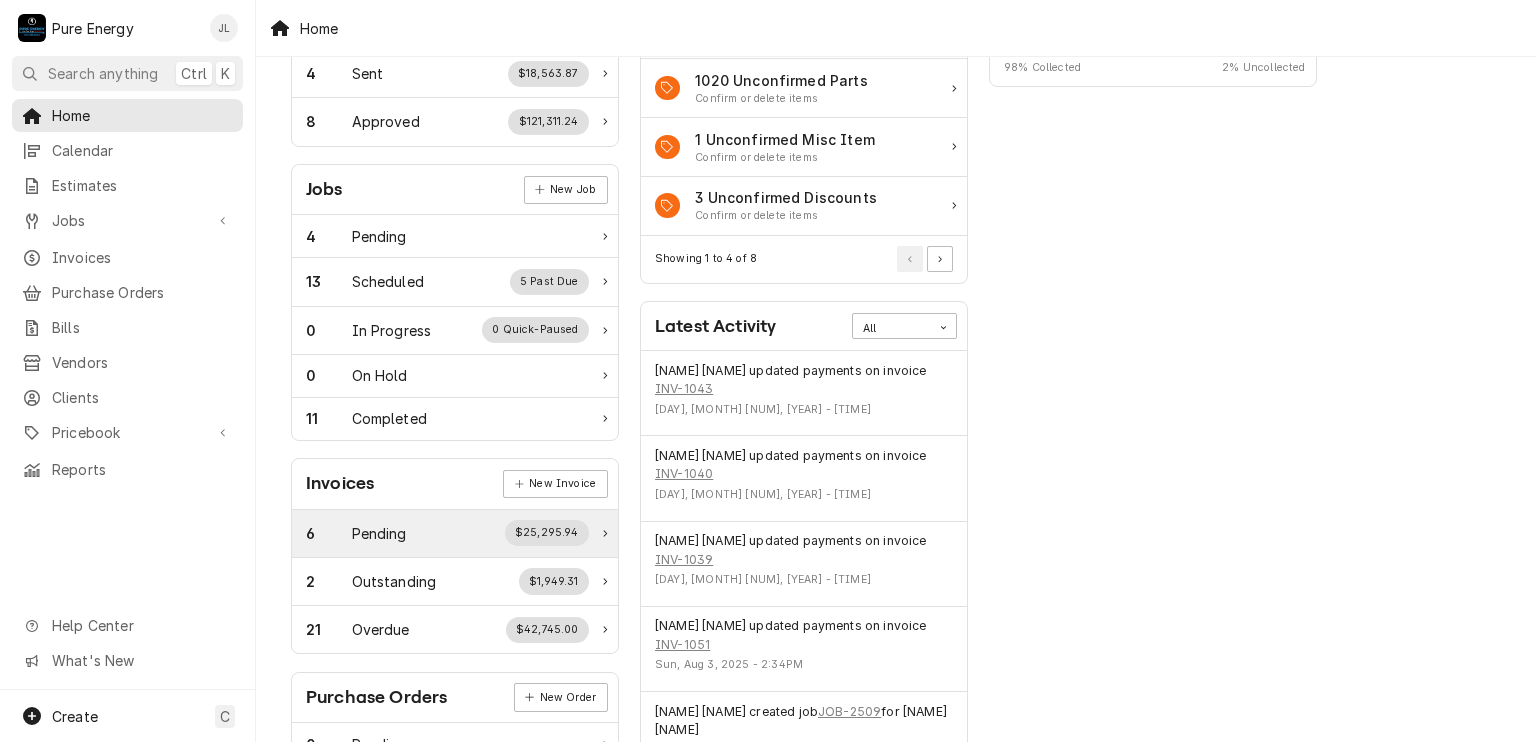 click on "6 Pending $25,295.94" at bounding box center (447, 533) 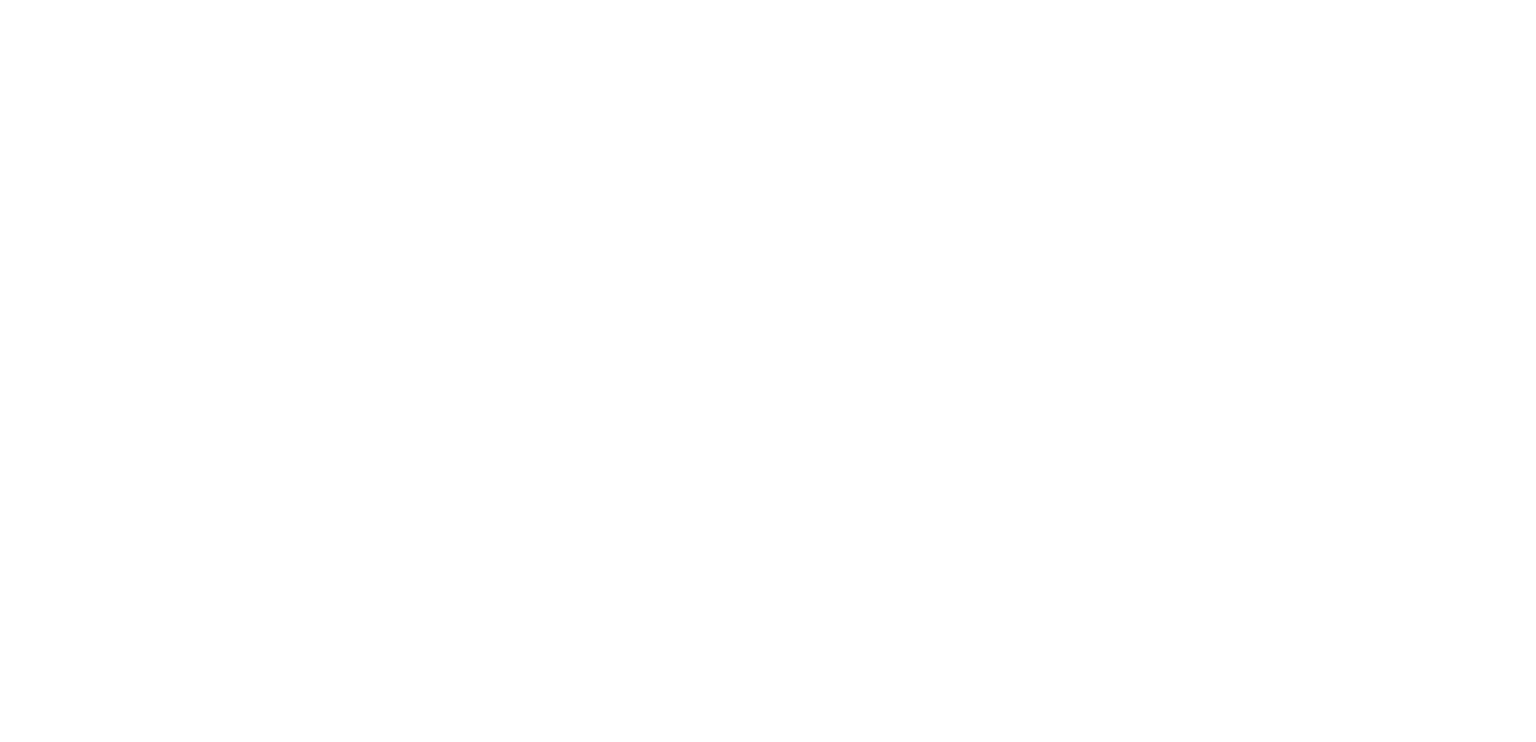 scroll, scrollTop: 0, scrollLeft: 0, axis: both 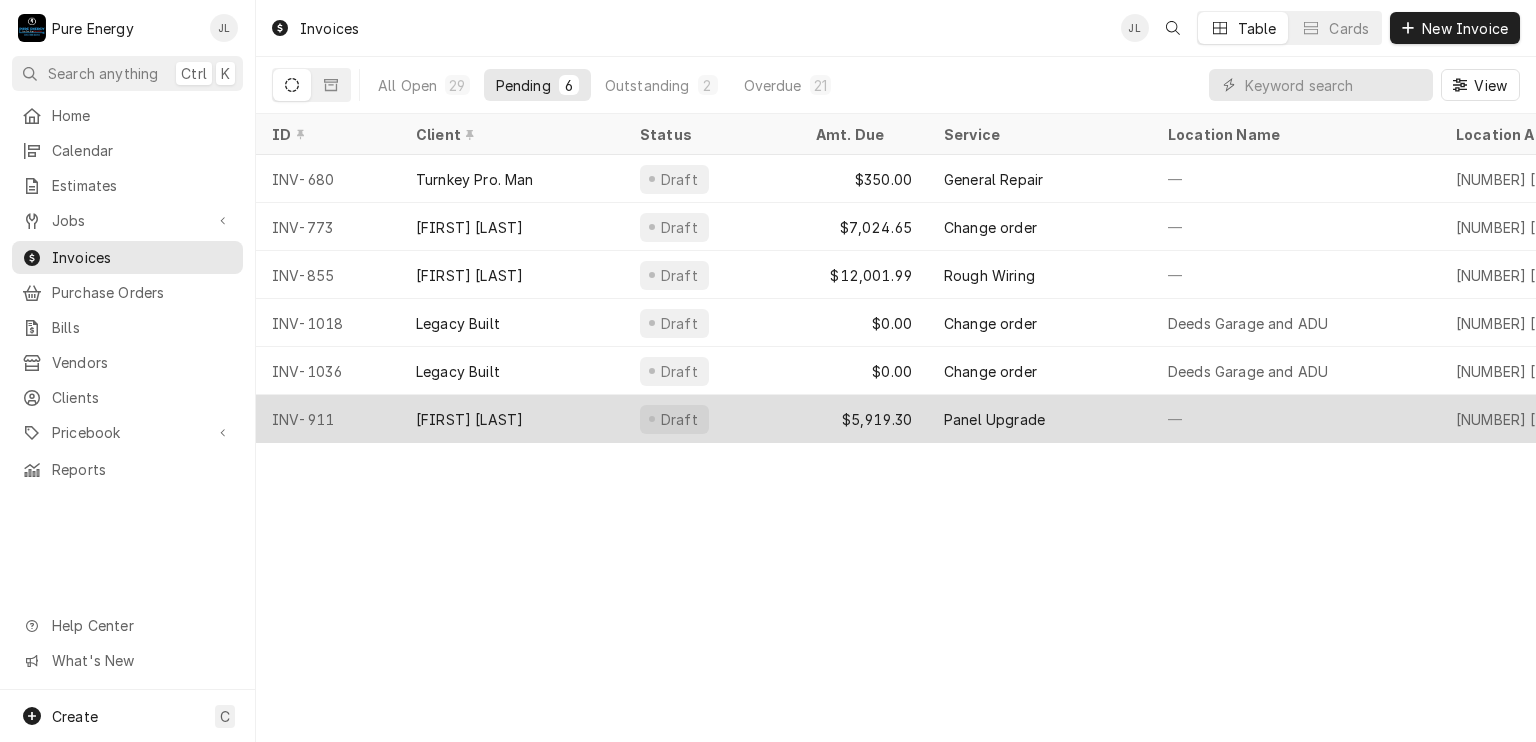 click on "—" at bounding box center [1296, 419] 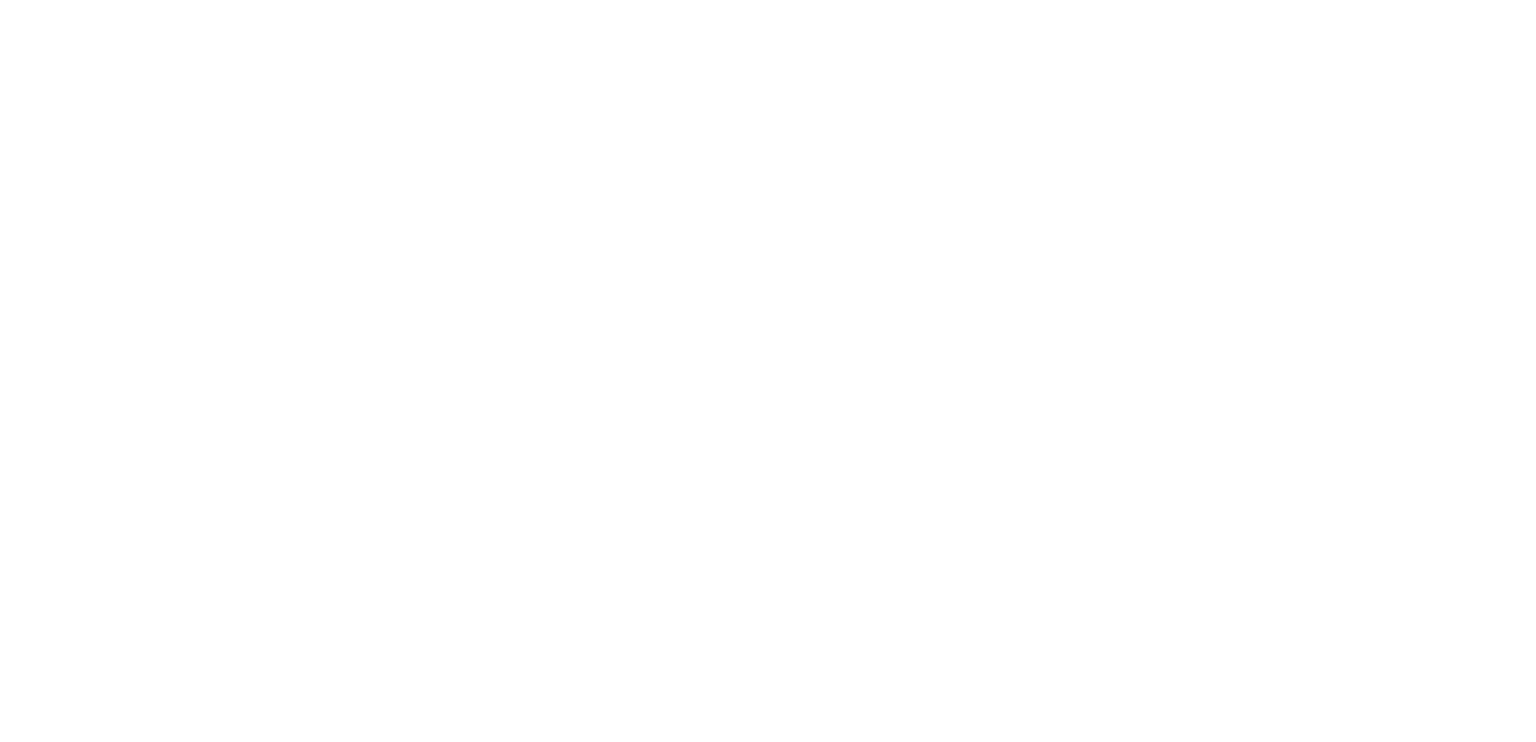 scroll, scrollTop: 0, scrollLeft: 0, axis: both 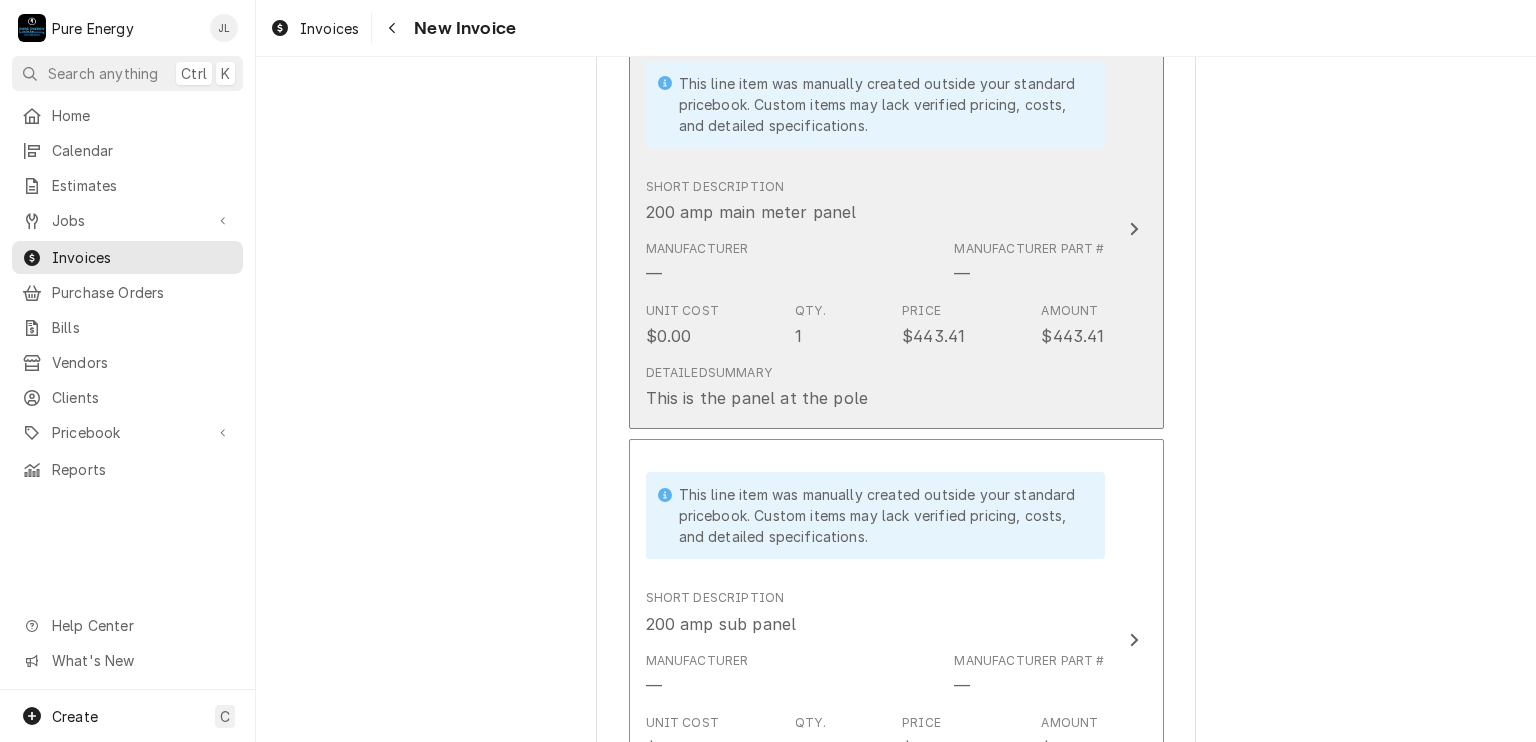 click on "Short Description 200 amp main meter panel" at bounding box center [875, 201] 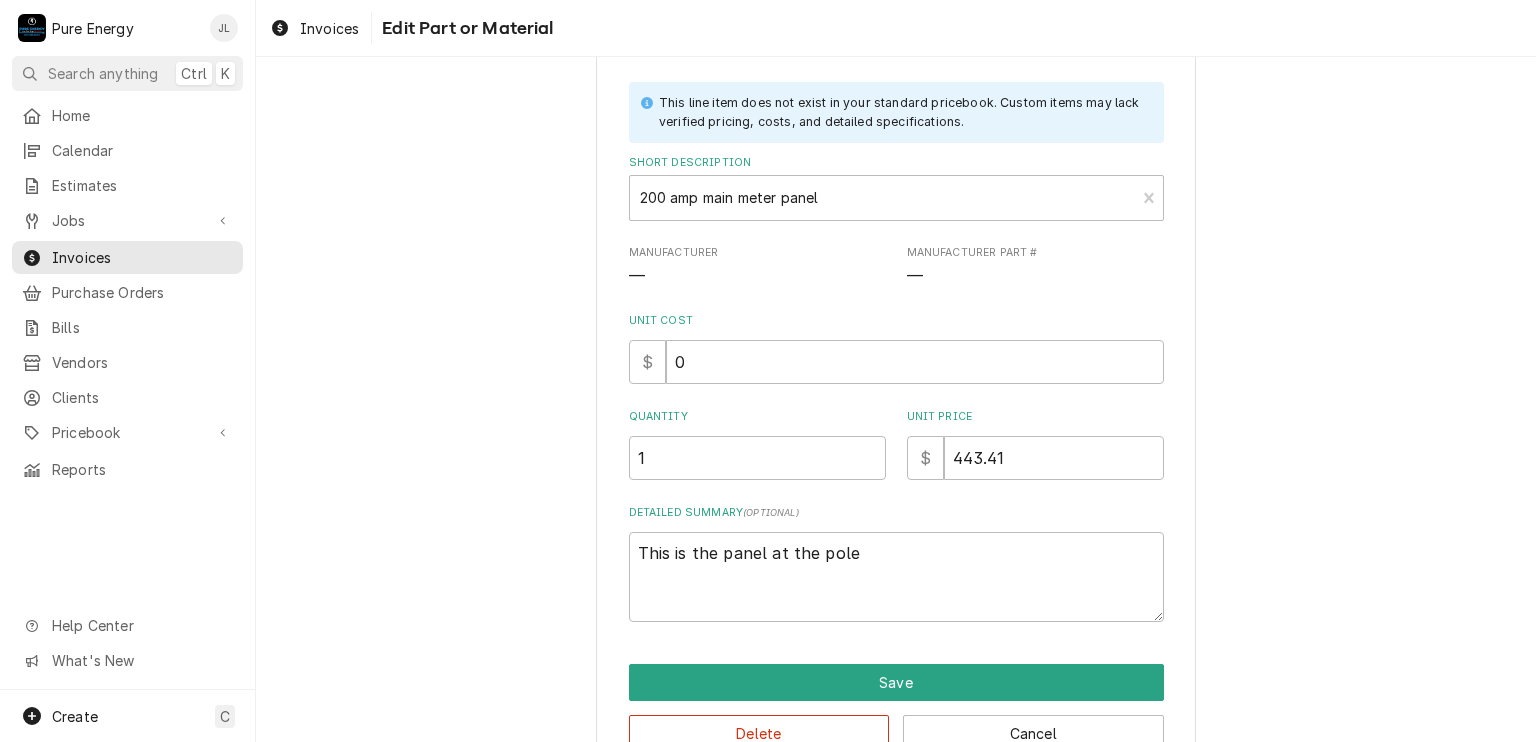 scroll, scrollTop: 150, scrollLeft: 0, axis: vertical 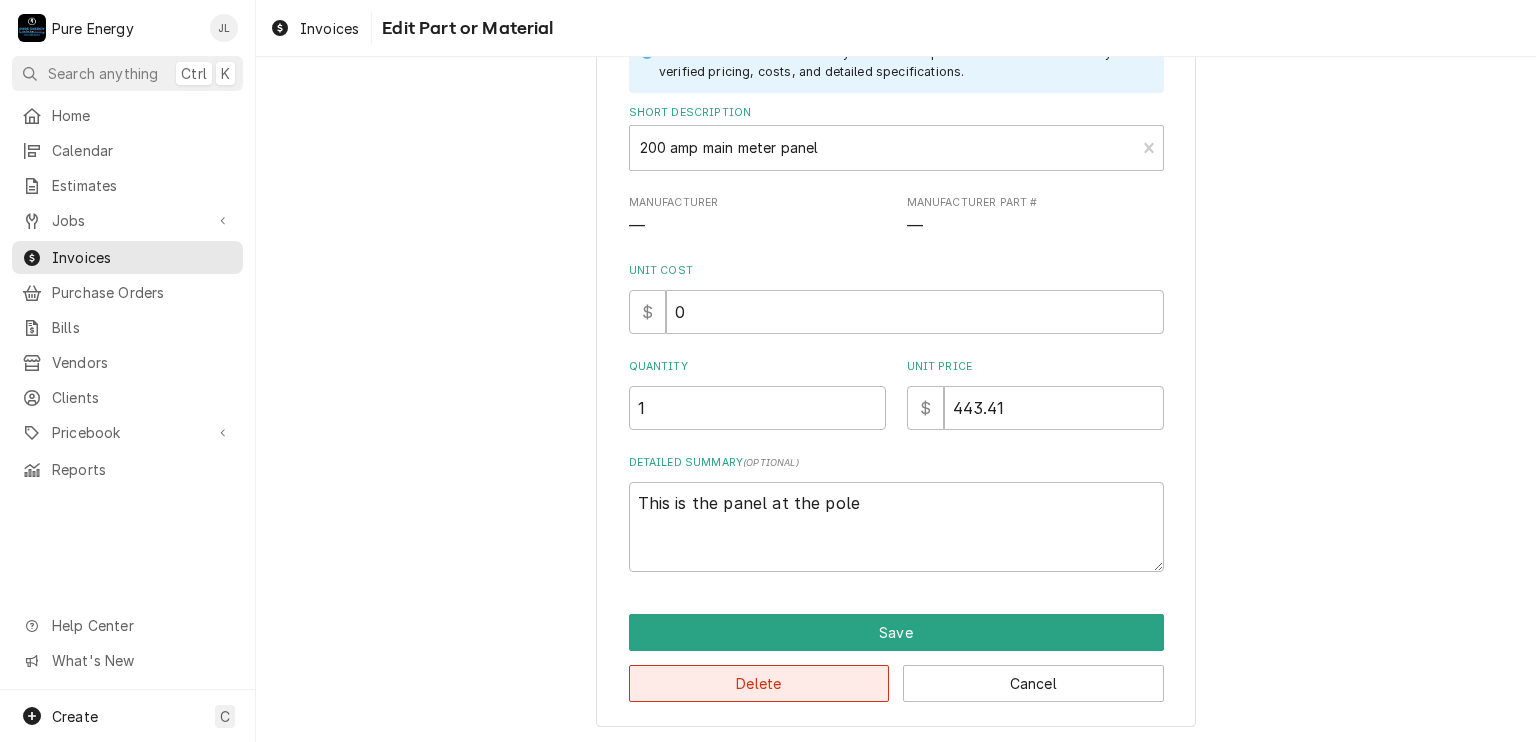 click on "Delete" at bounding box center [759, 683] 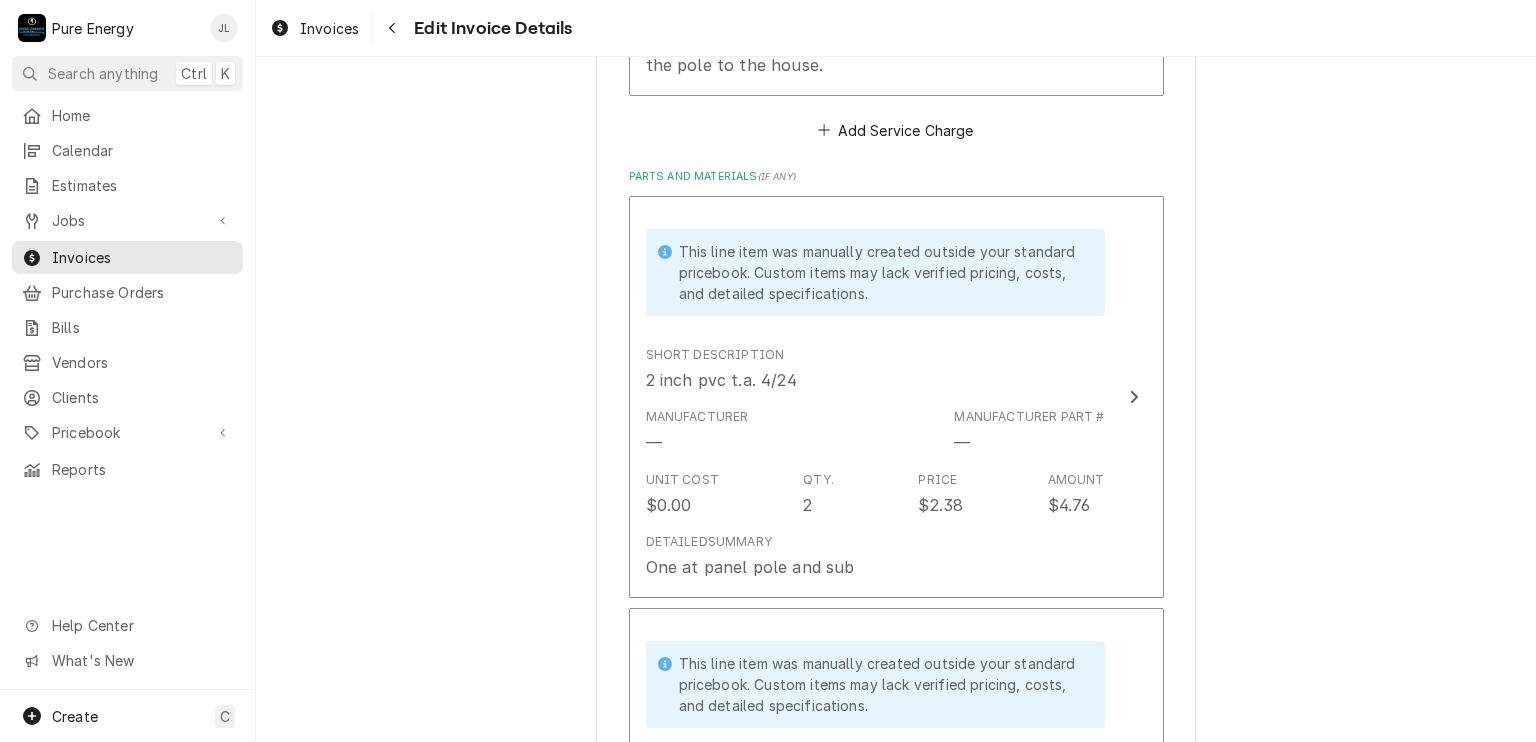 scroll, scrollTop: 1975, scrollLeft: 0, axis: vertical 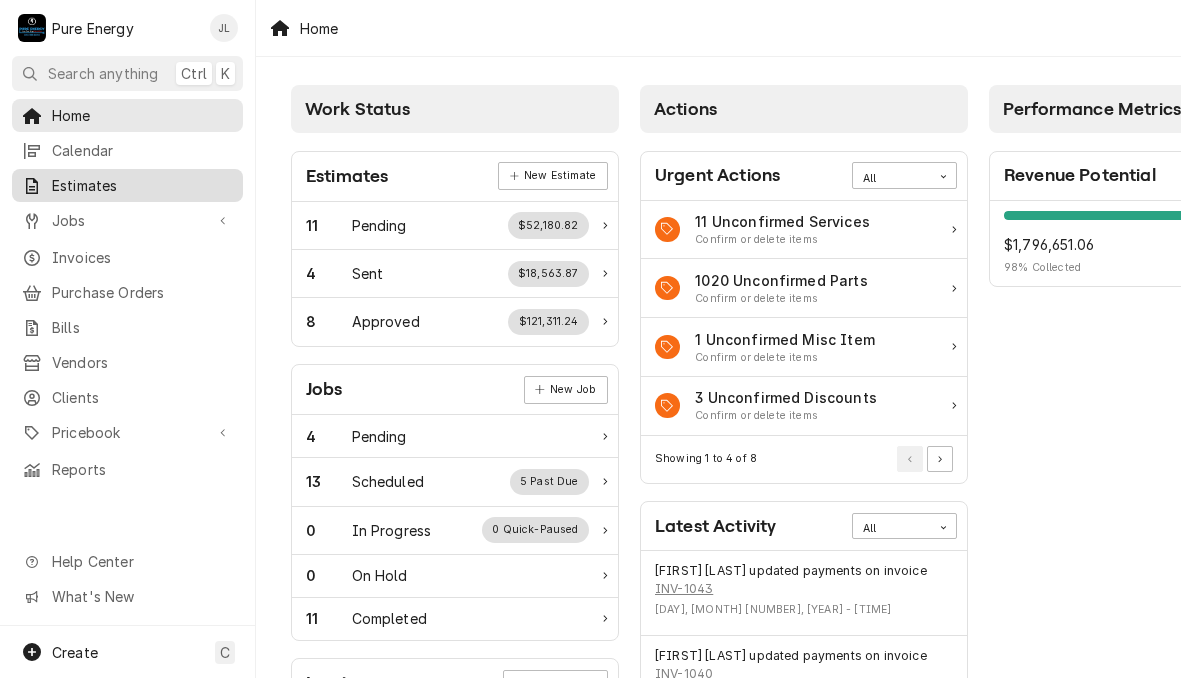 click on "Estimates" at bounding box center (142, 185) 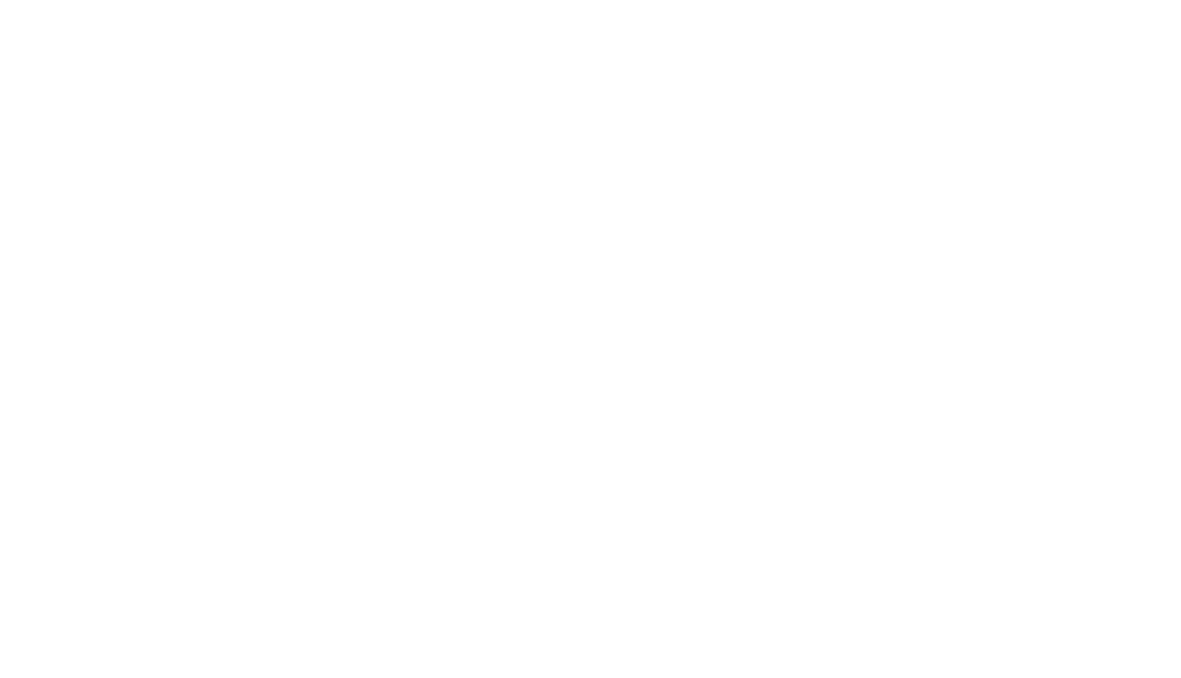 scroll, scrollTop: 0, scrollLeft: 0, axis: both 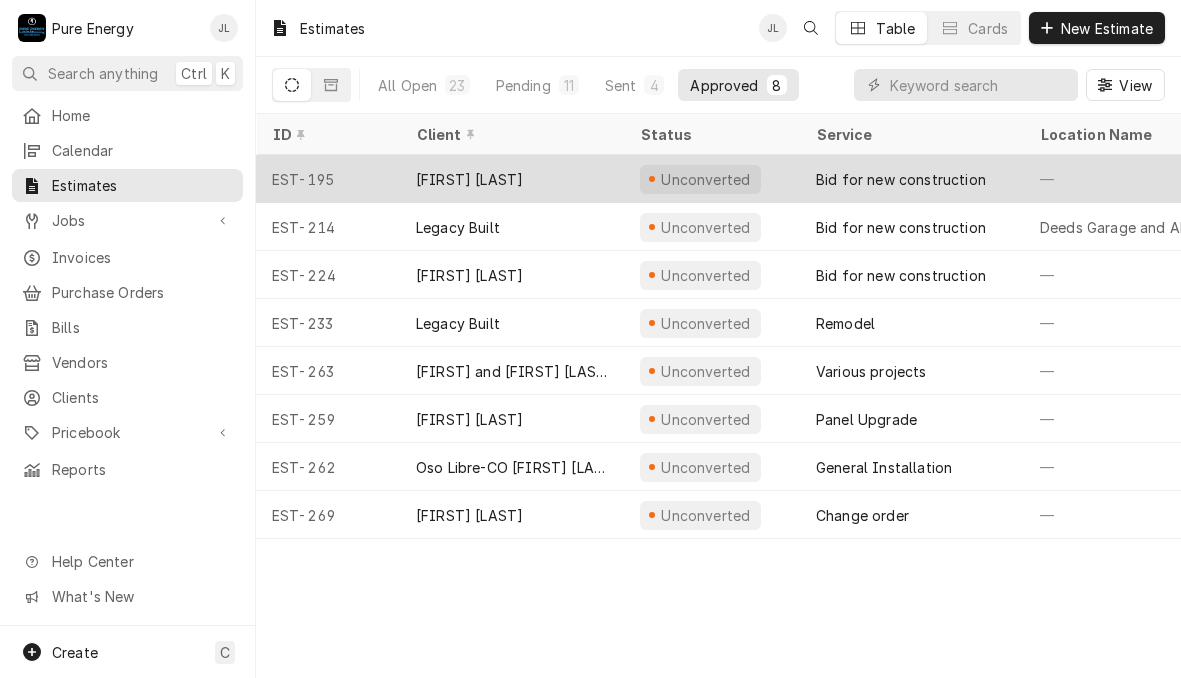 click on "[FIRST] [LAST]" at bounding box center [512, 179] 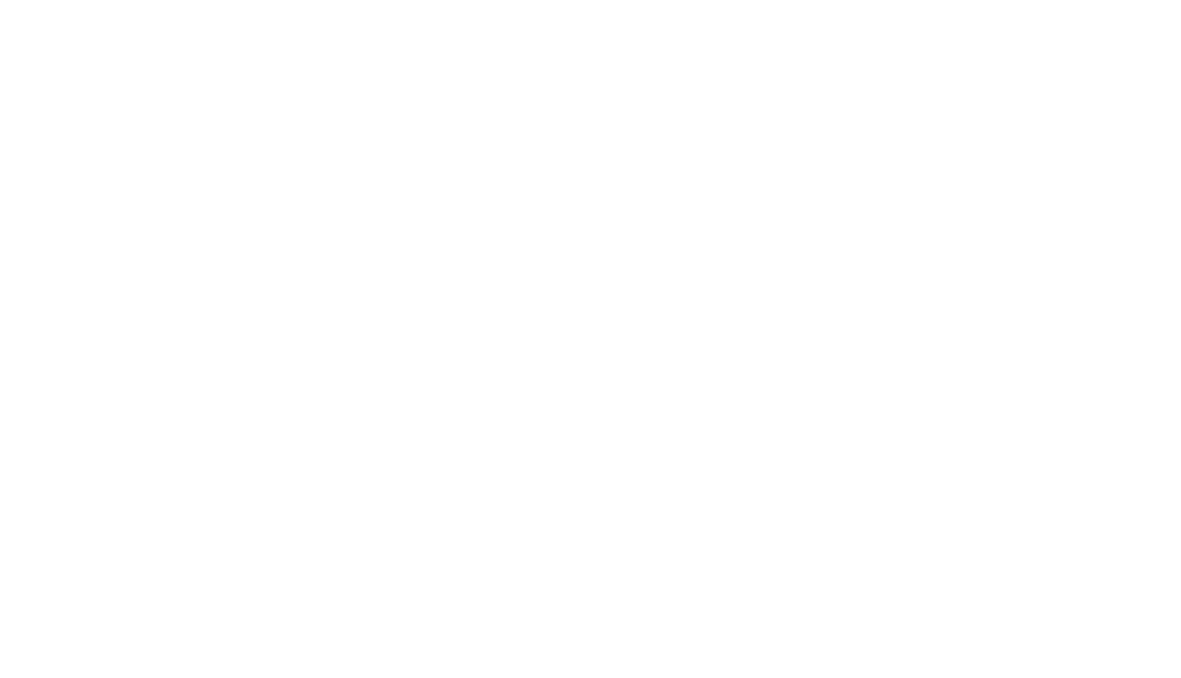 scroll, scrollTop: 0, scrollLeft: 0, axis: both 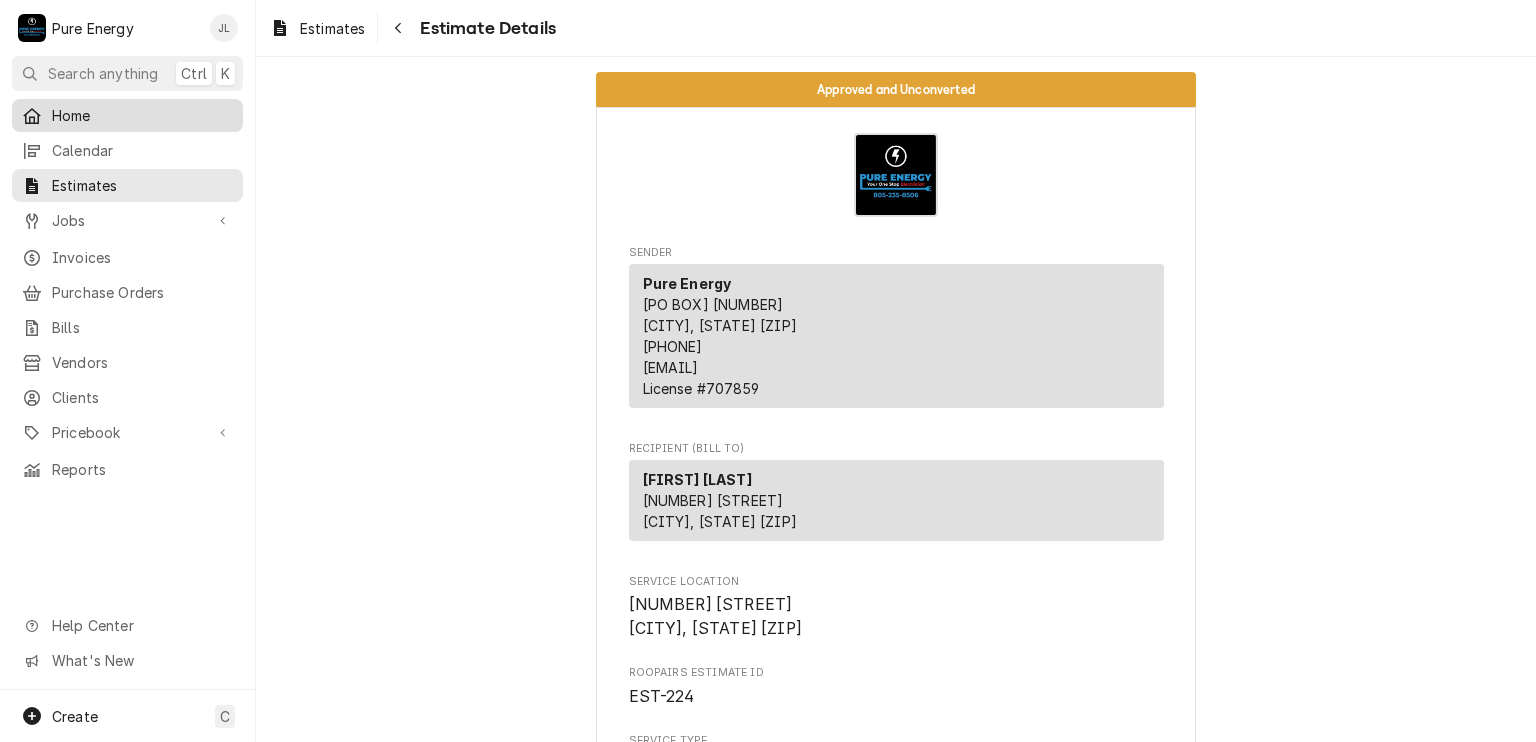 click on "Home" at bounding box center (142, 115) 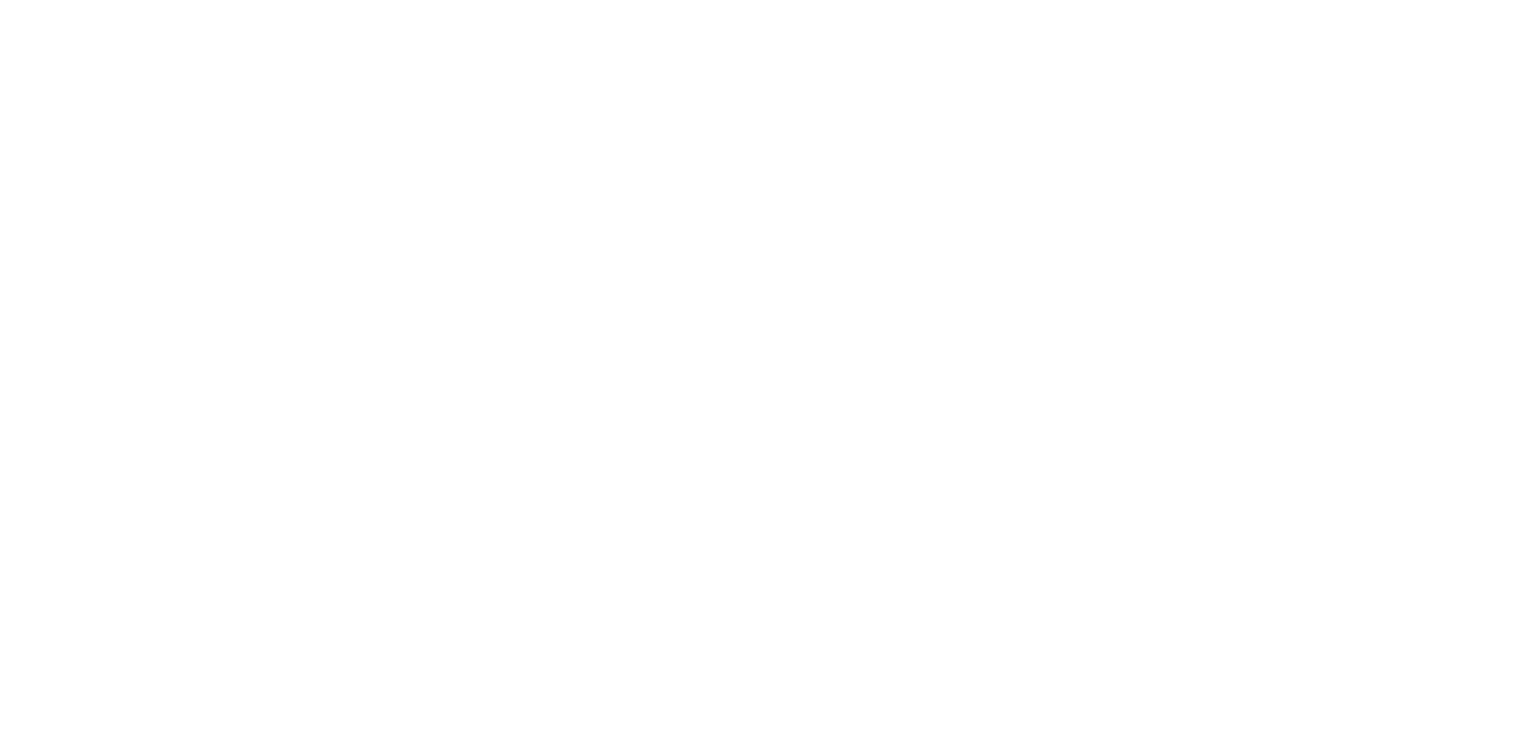 scroll, scrollTop: 0, scrollLeft: 0, axis: both 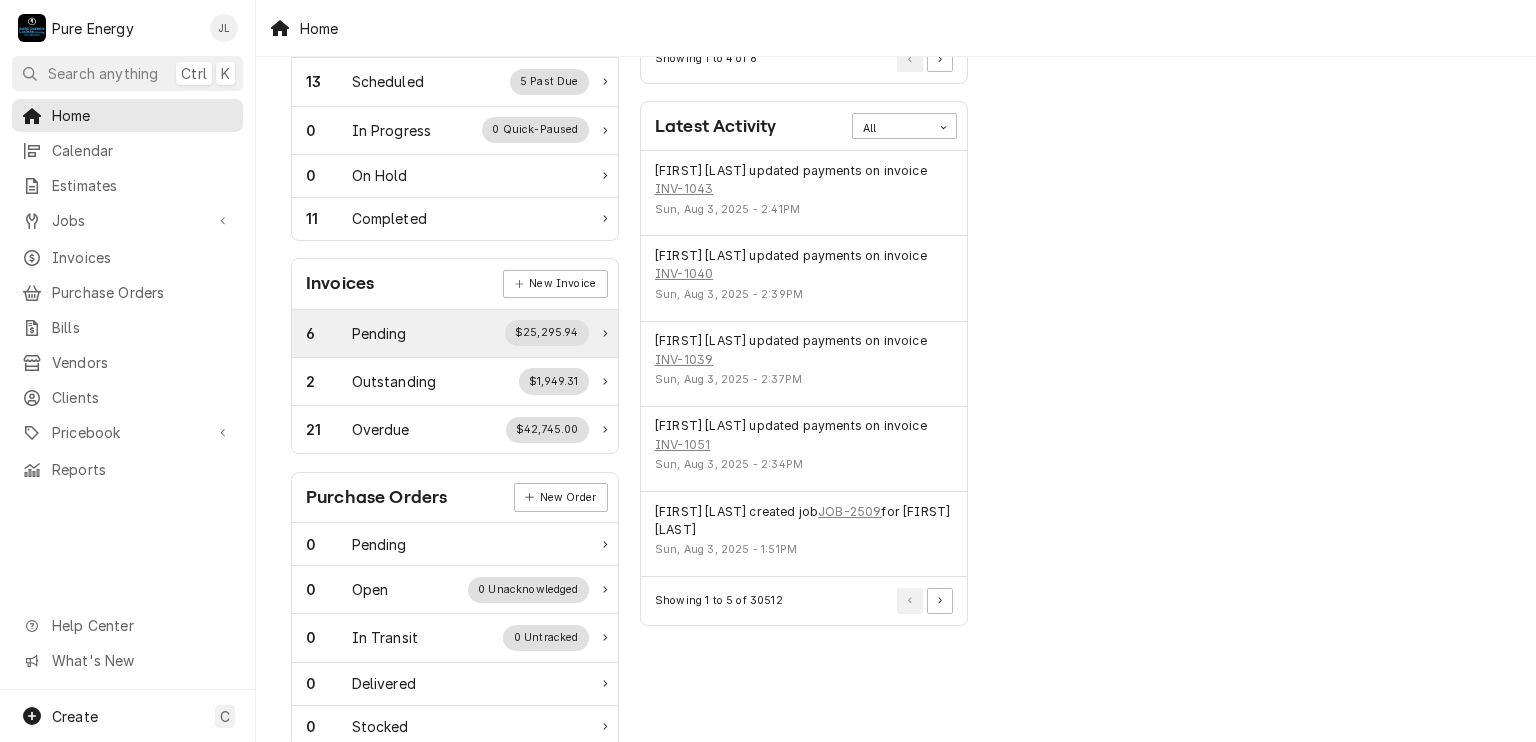 click on "6 Pending $25,295.94" at bounding box center [447, 333] 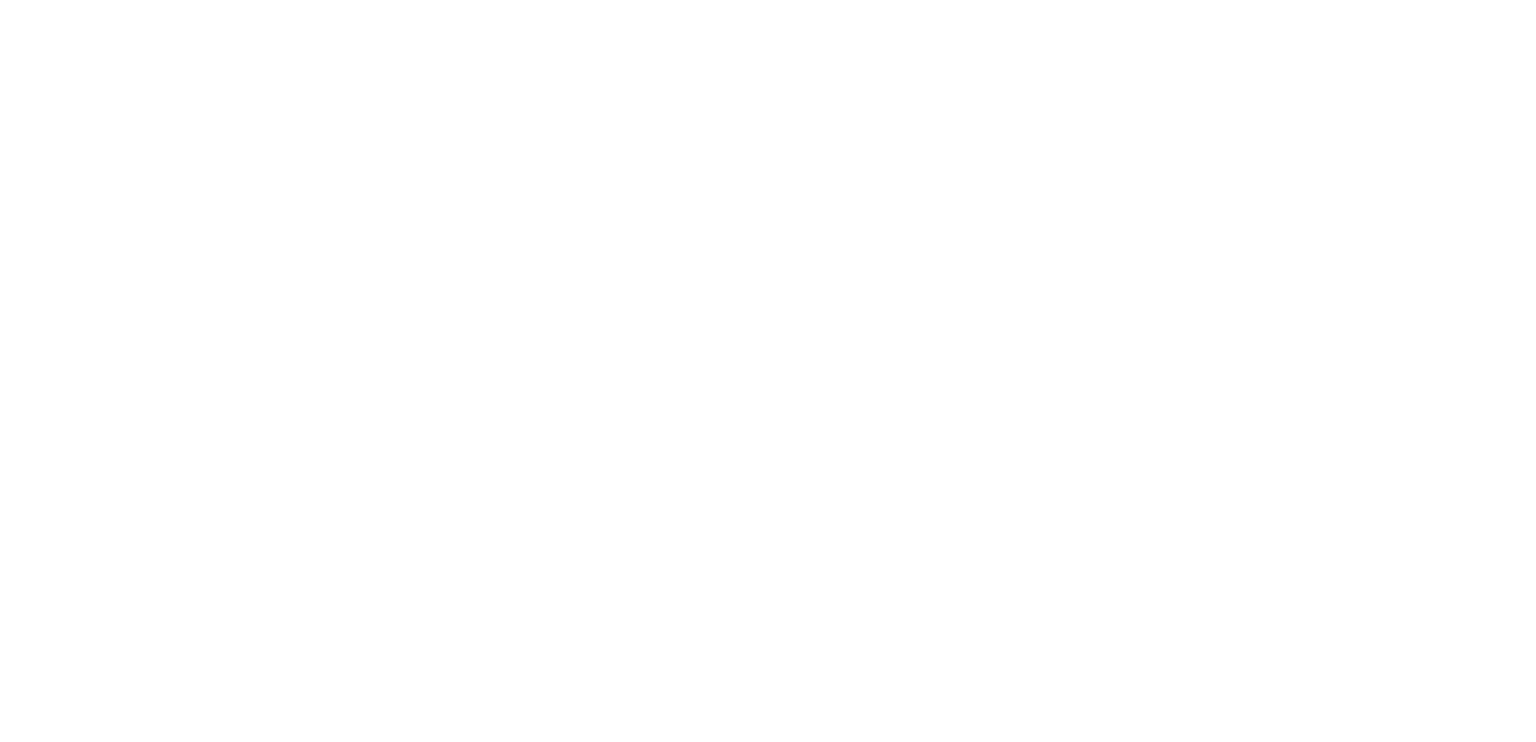 scroll, scrollTop: 0, scrollLeft: 0, axis: both 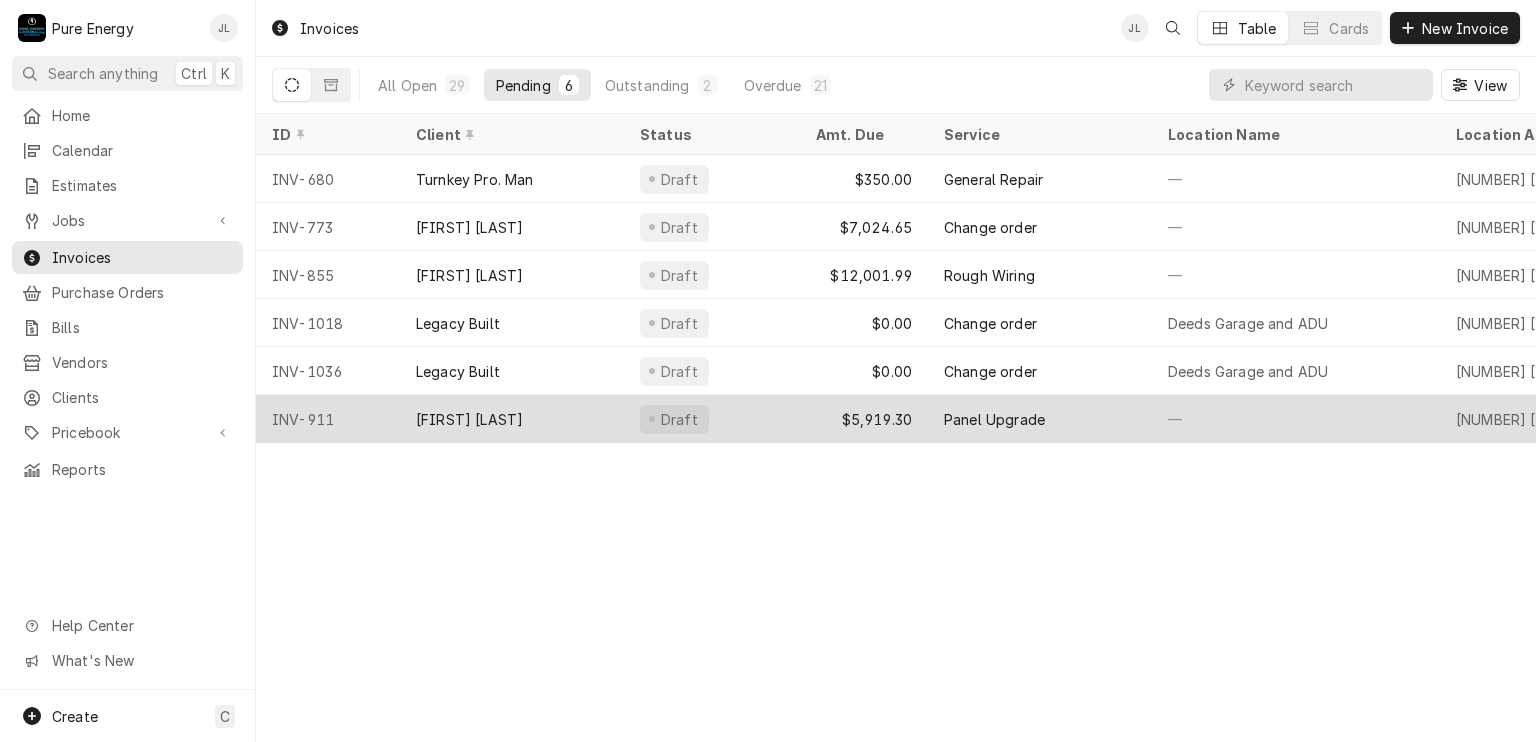 click on "—" at bounding box center [1296, 419] 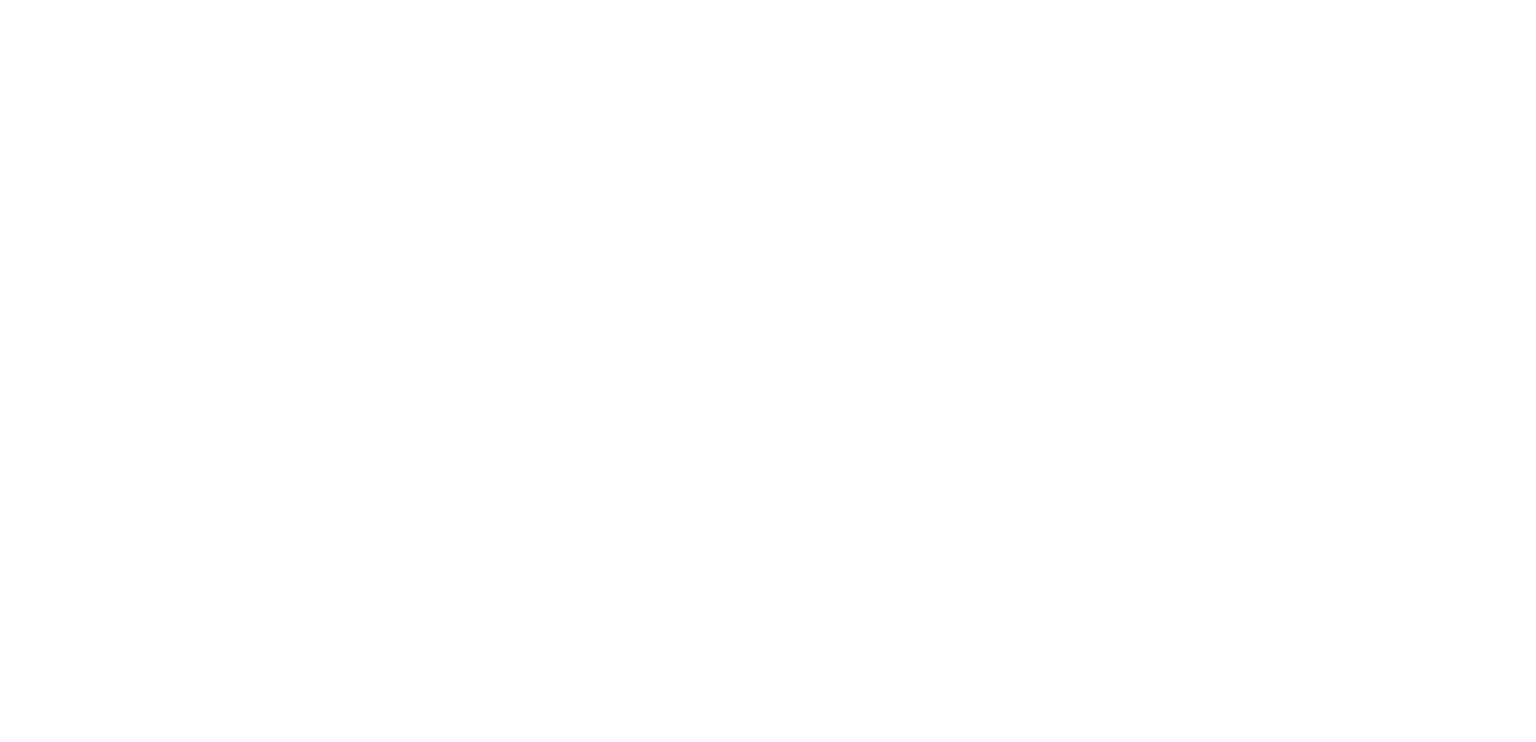 scroll, scrollTop: 0, scrollLeft: 0, axis: both 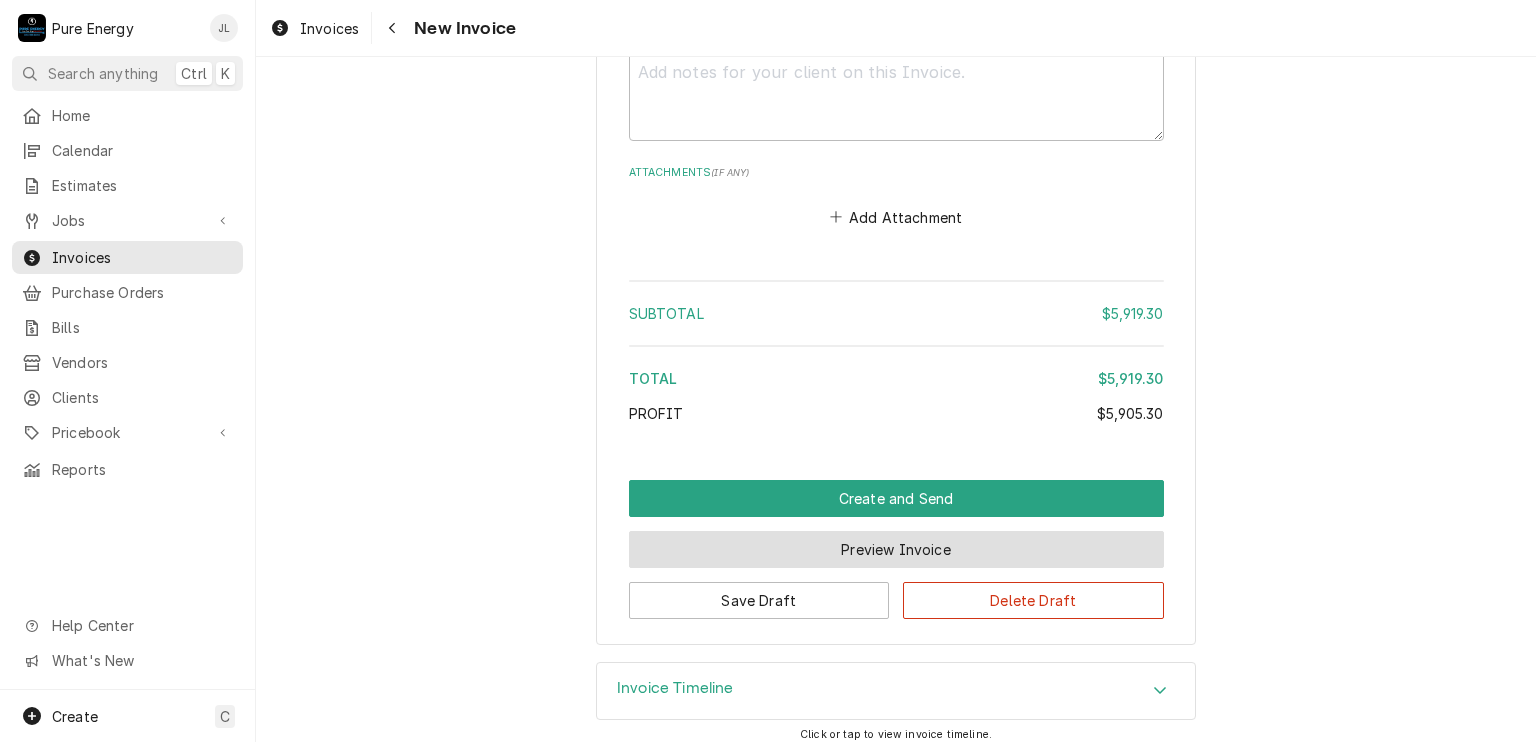 click on "Preview Invoice" at bounding box center [896, 549] 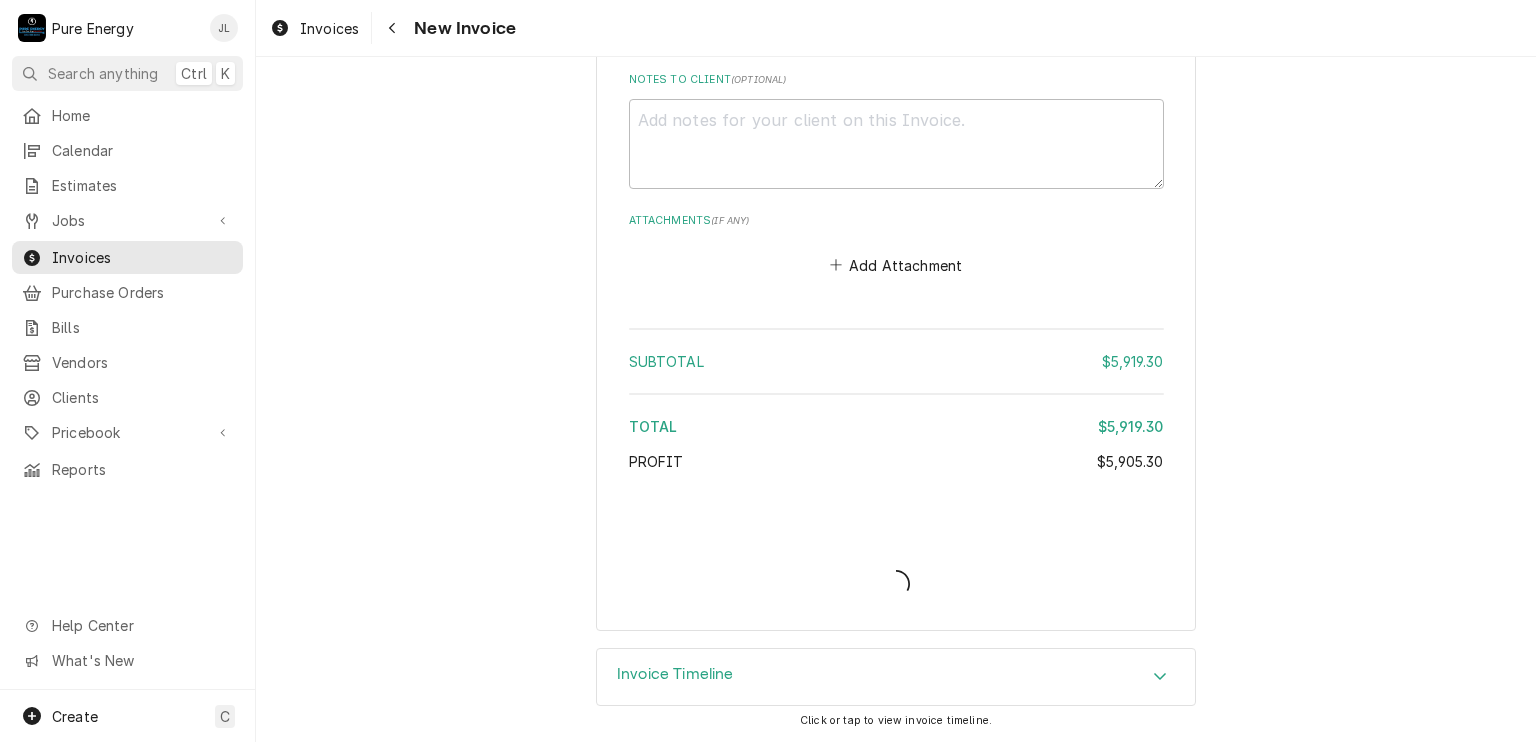 scroll, scrollTop: 9858, scrollLeft: 0, axis: vertical 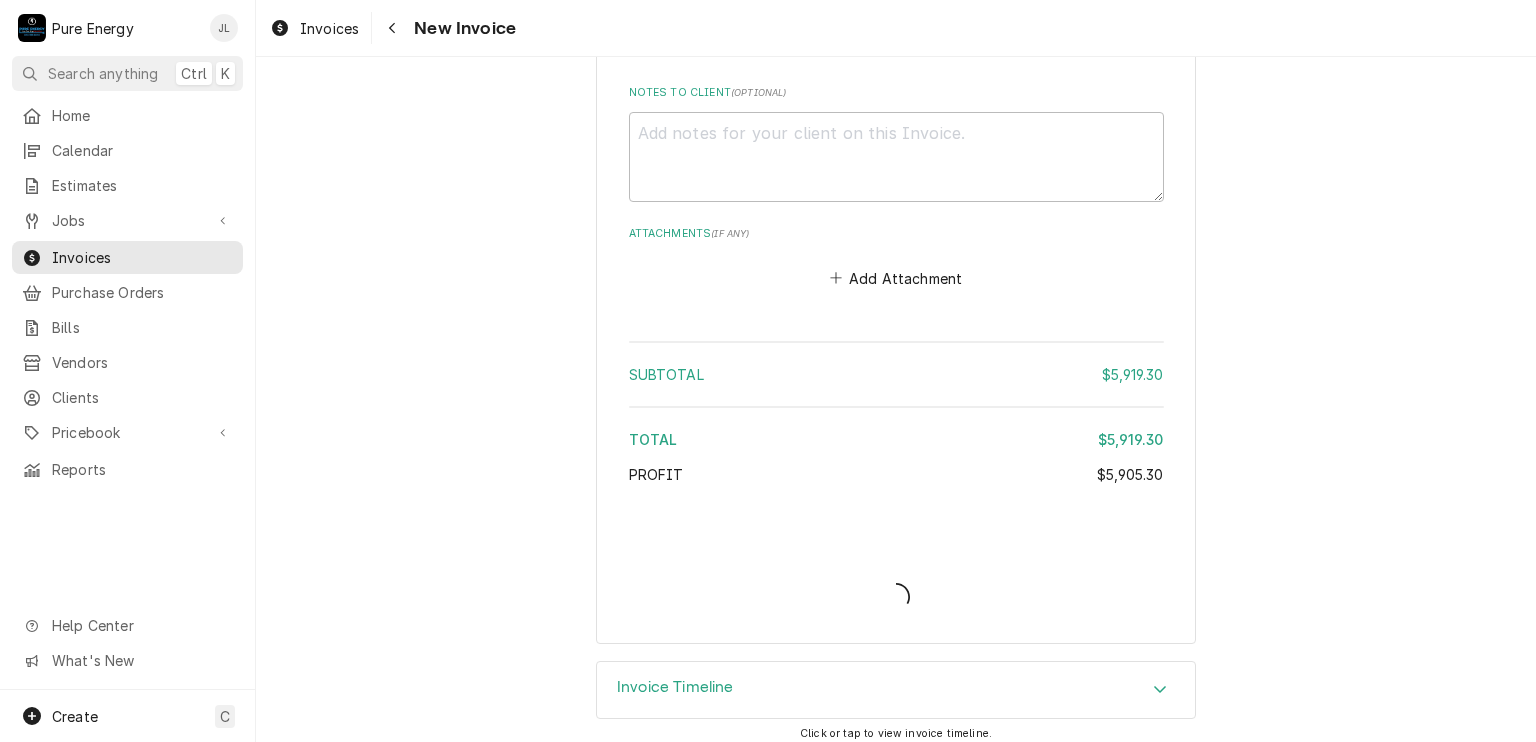 type on "x" 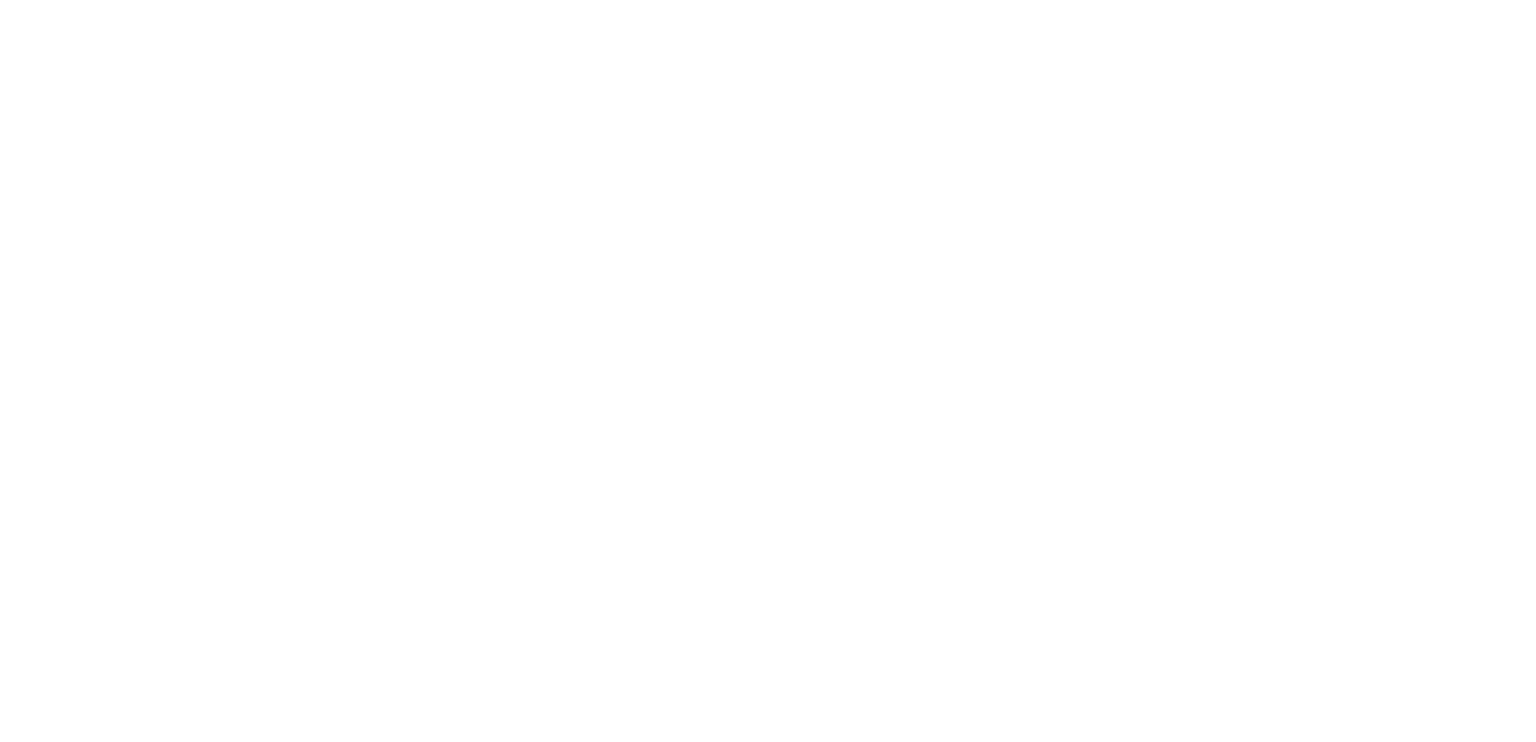 scroll, scrollTop: 0, scrollLeft: 0, axis: both 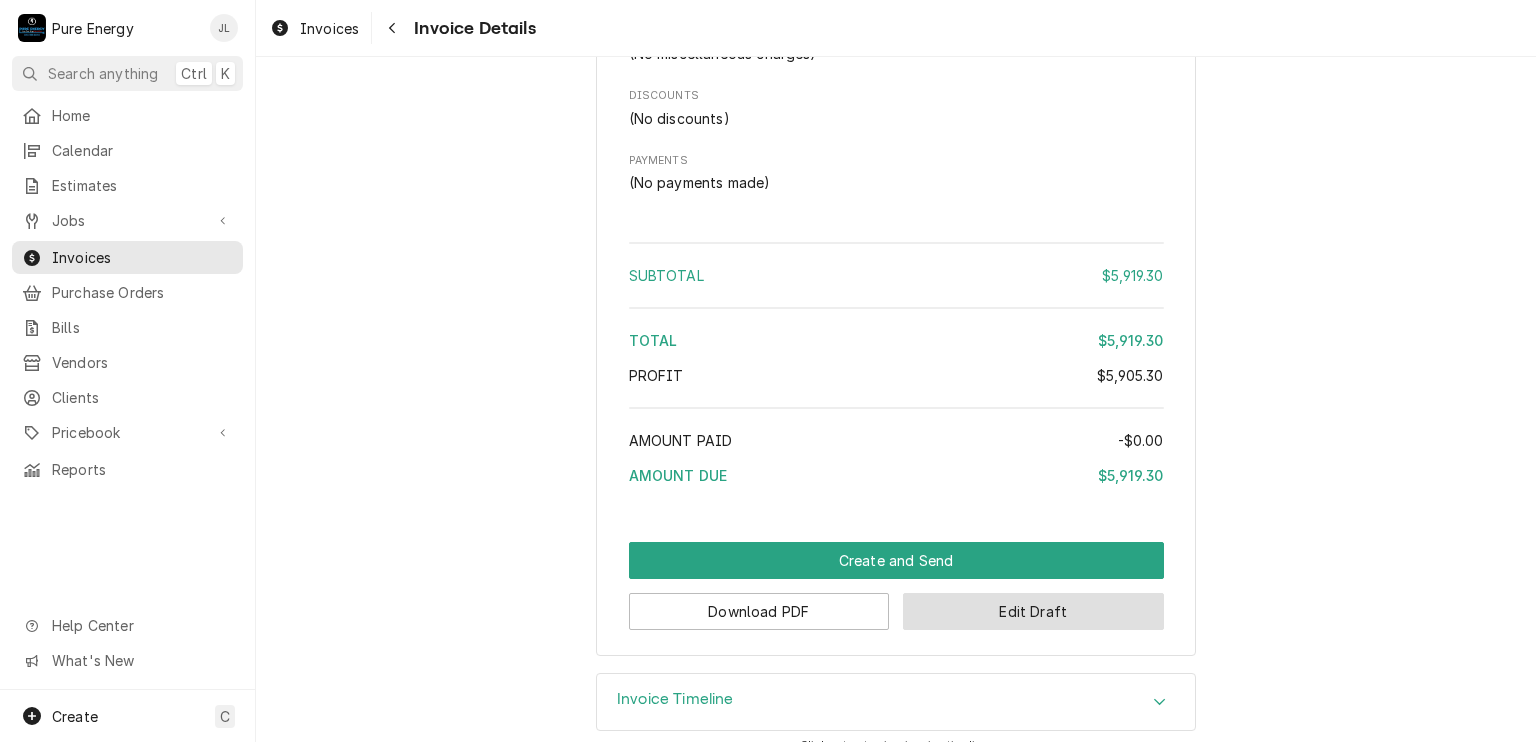 click on "Edit Draft" at bounding box center [1033, 611] 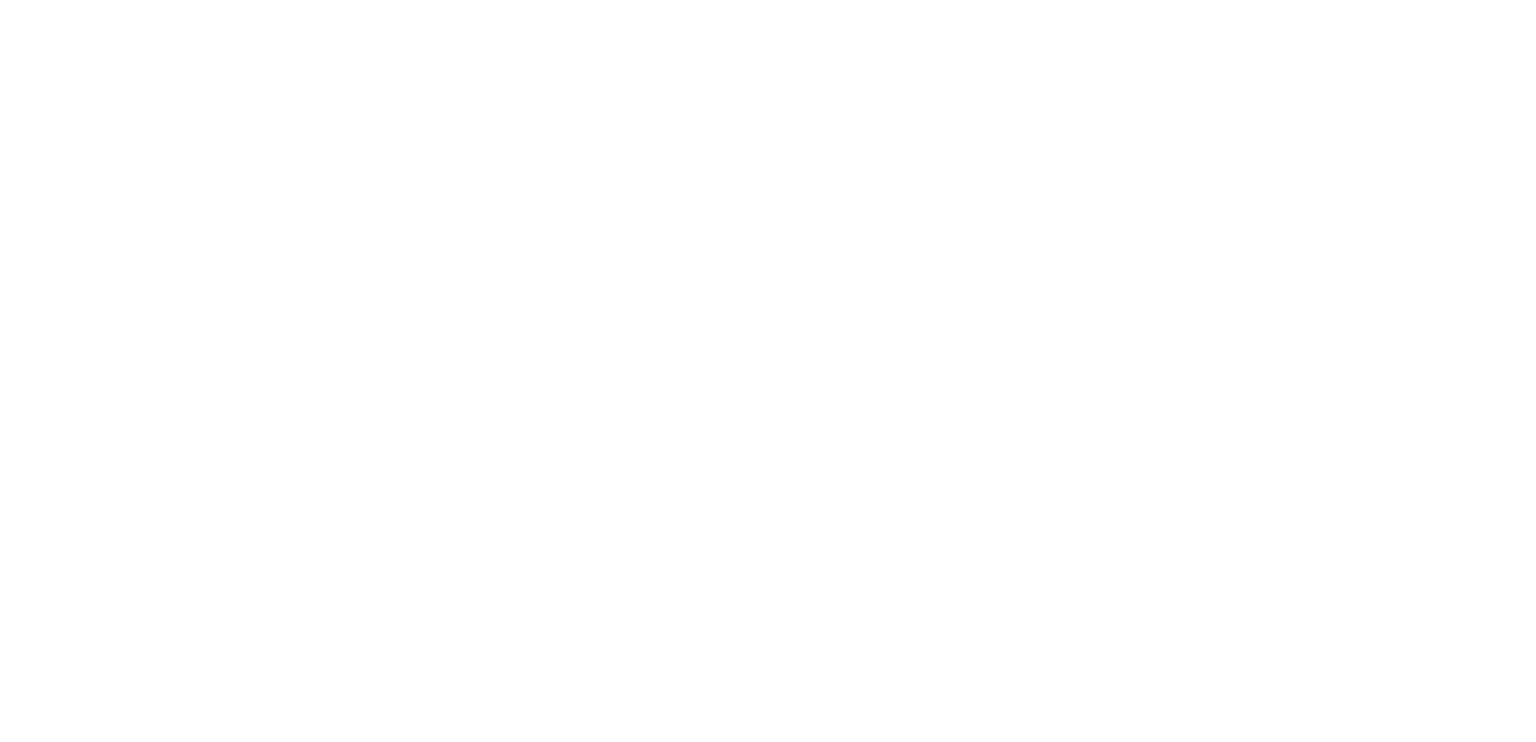 scroll, scrollTop: 0, scrollLeft: 0, axis: both 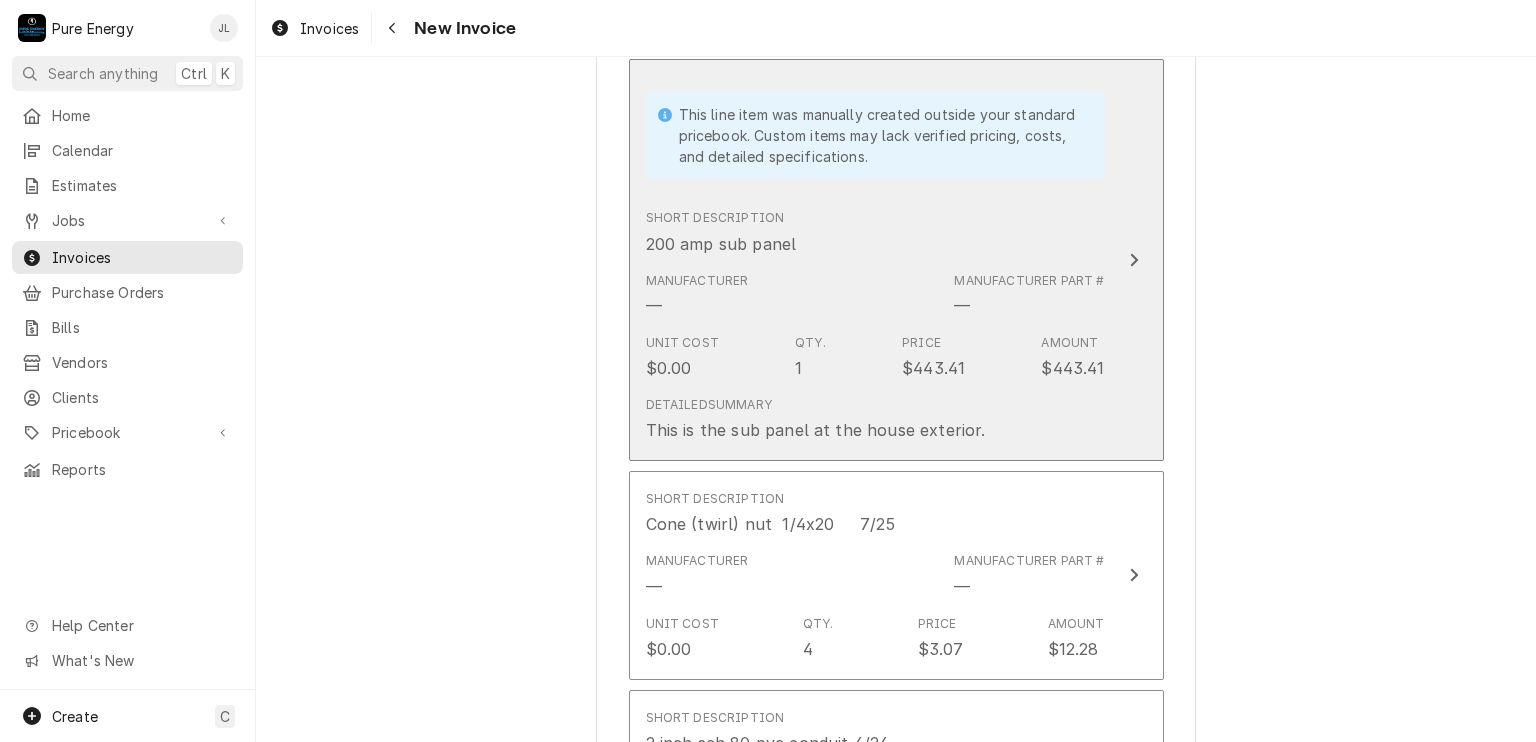 click on "Short Description 200 amp sub panel" at bounding box center (875, 232) 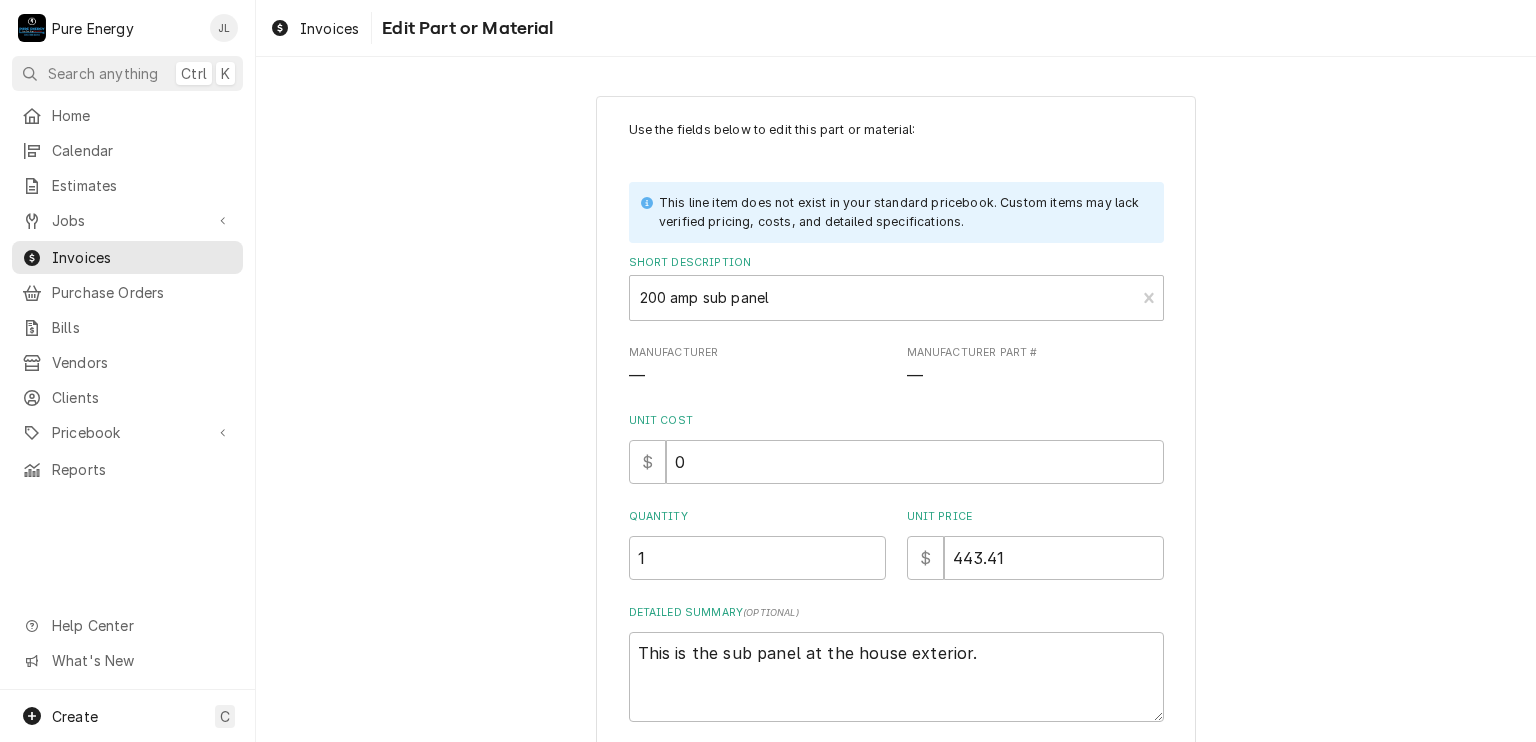 scroll, scrollTop: 150, scrollLeft: 0, axis: vertical 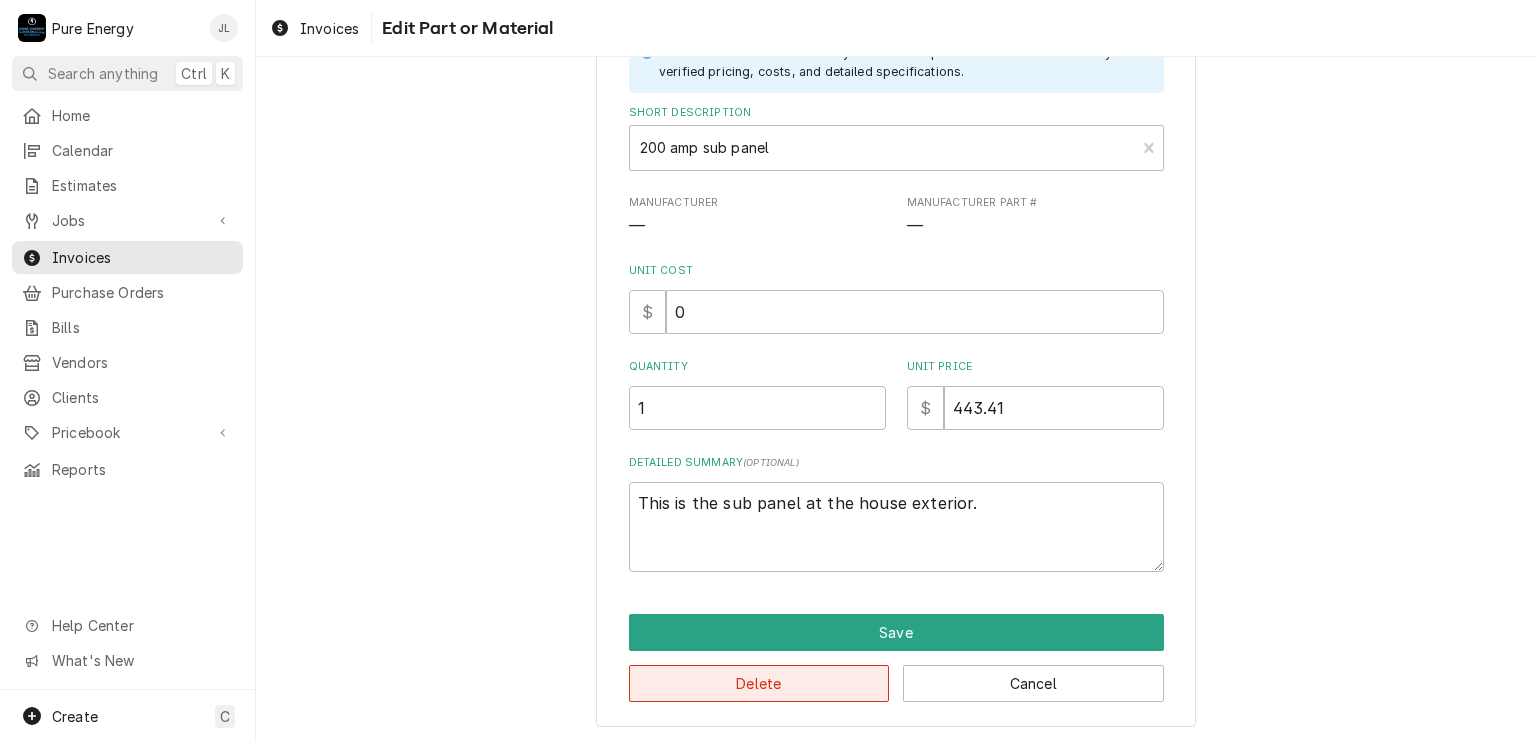 click on "Delete" at bounding box center [759, 683] 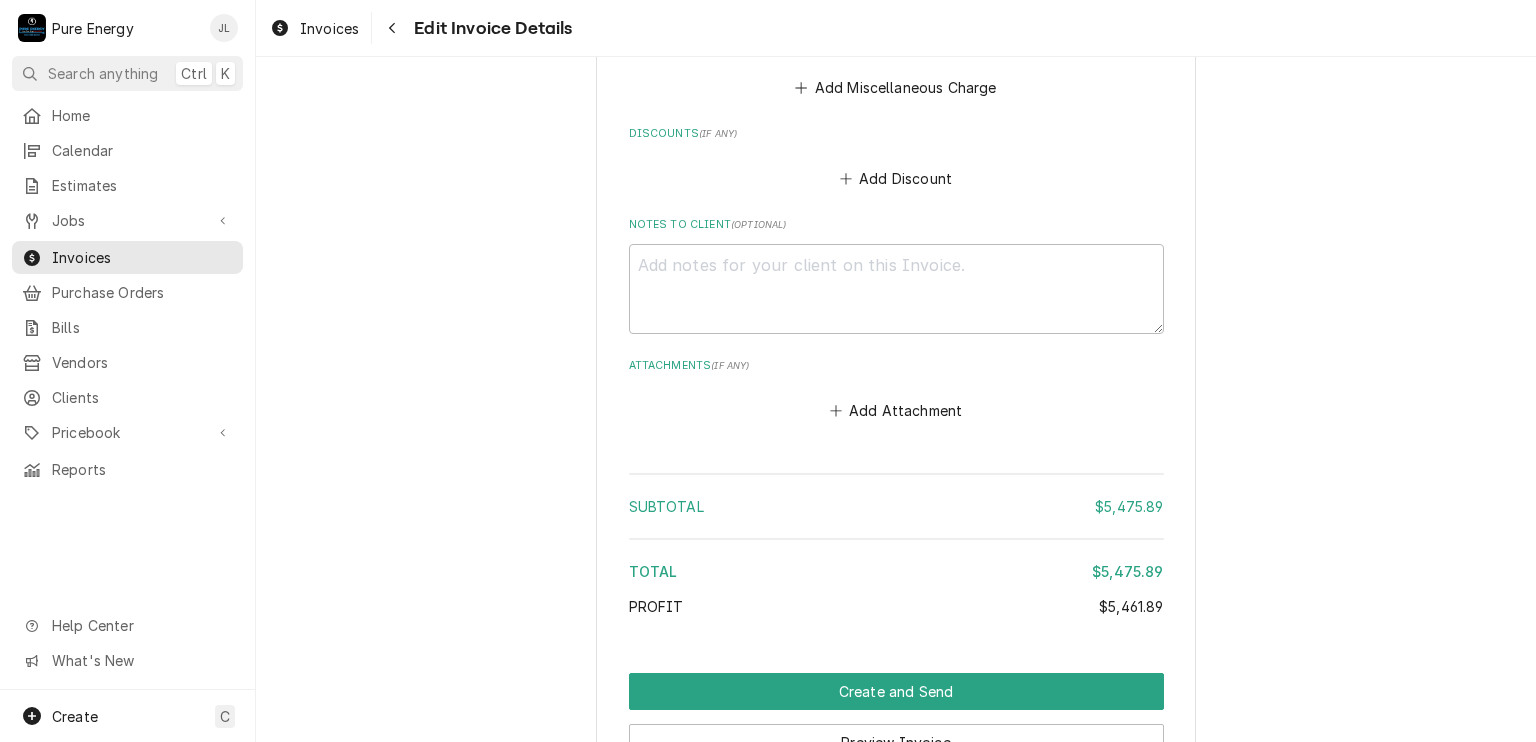 scroll, scrollTop: 9700, scrollLeft: 0, axis: vertical 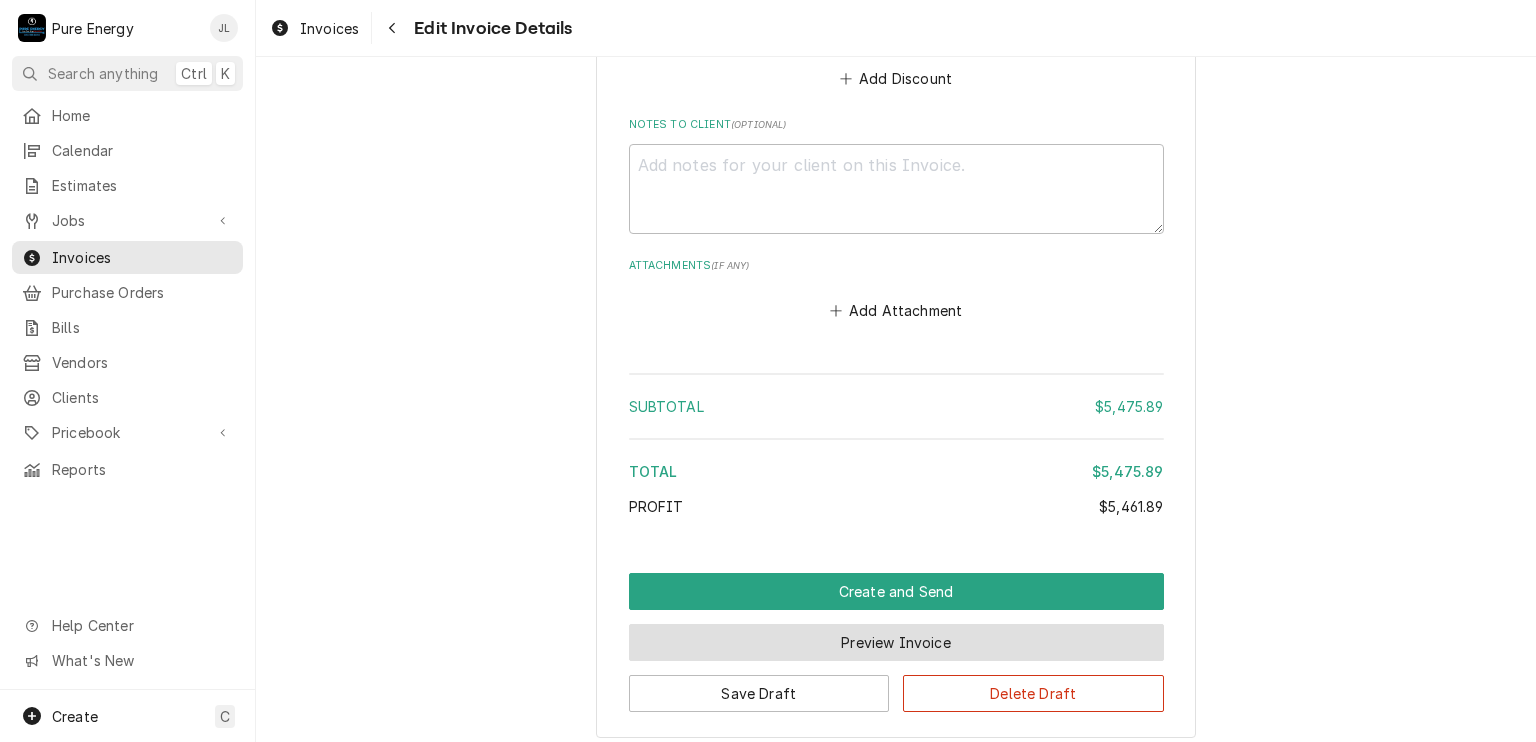 click on "Preview Invoice" at bounding box center [896, 642] 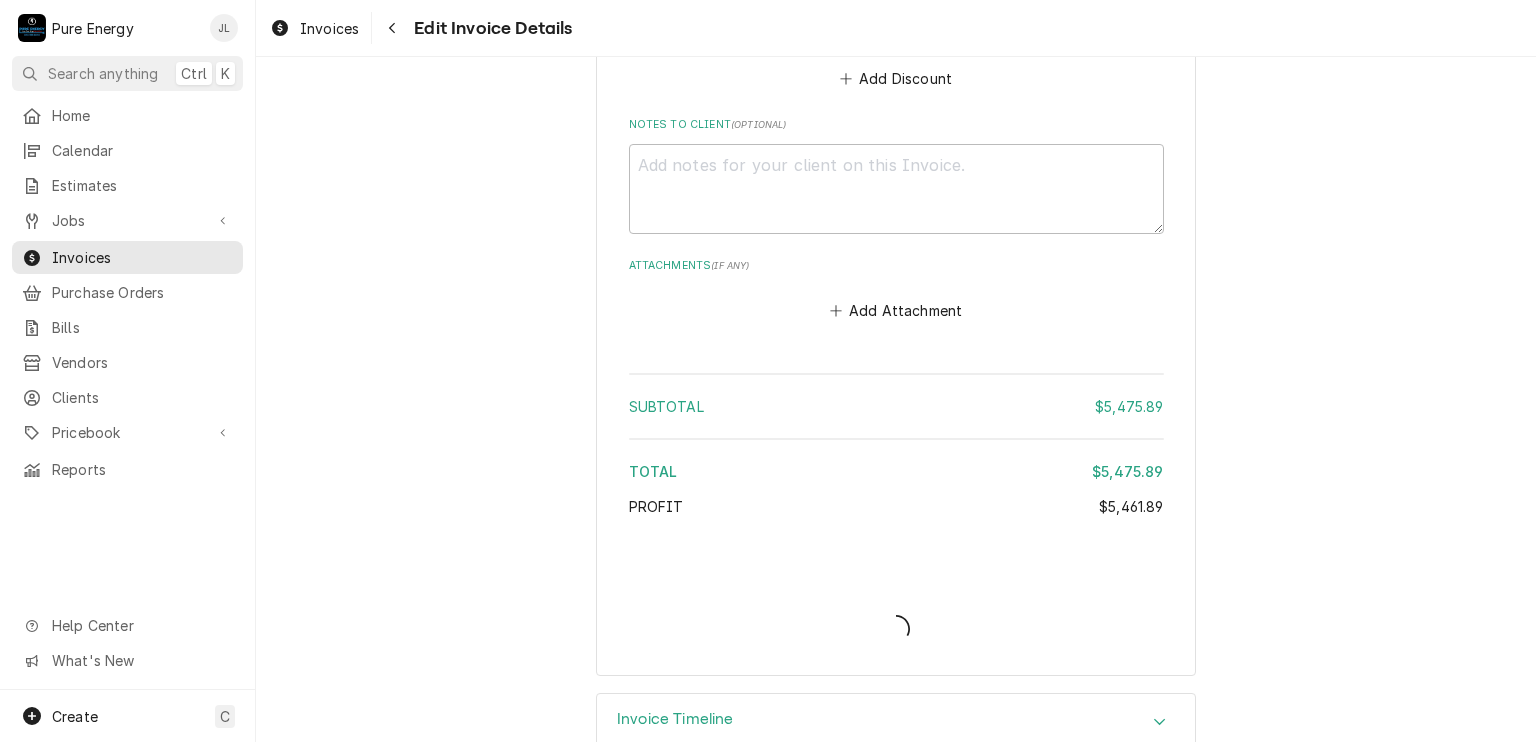type on "x" 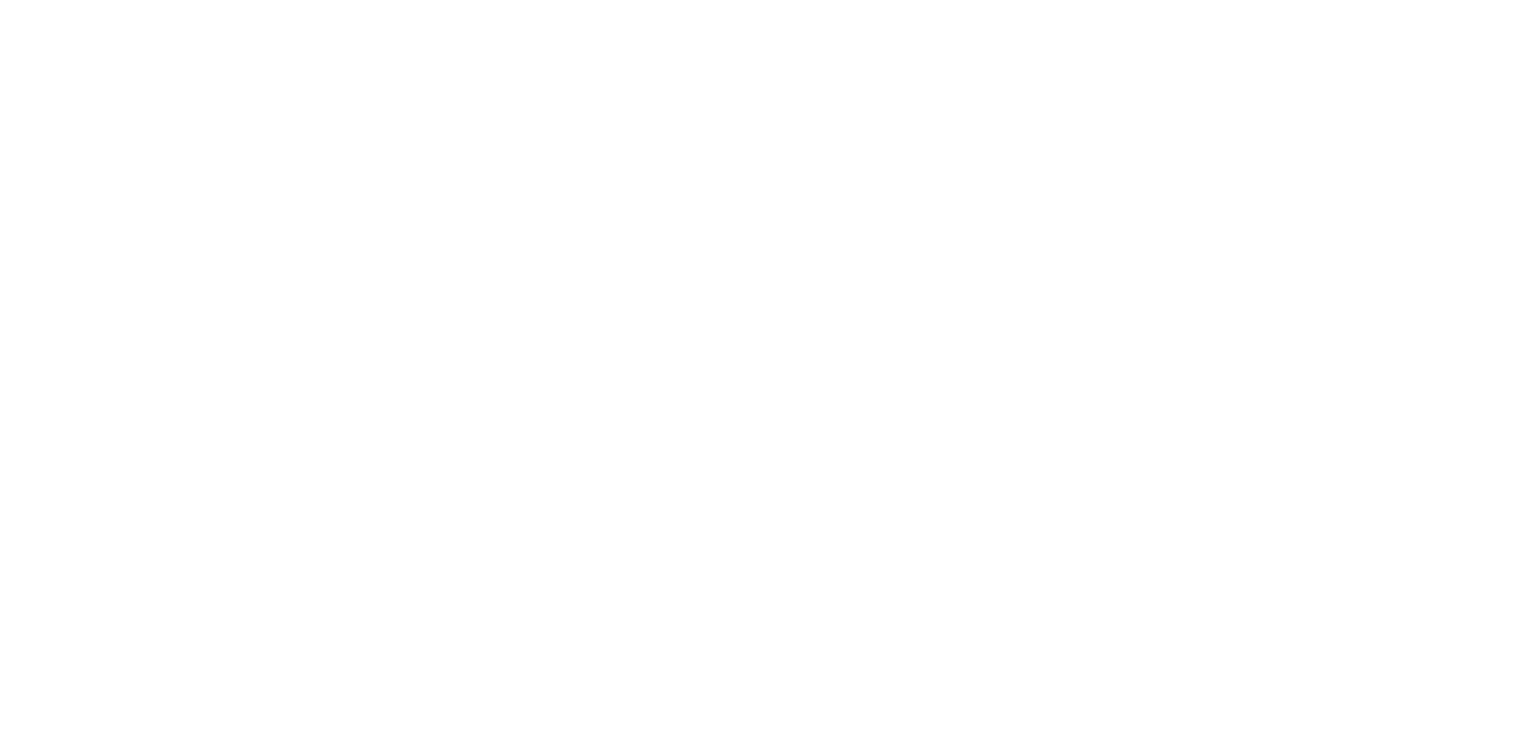 scroll, scrollTop: 0, scrollLeft: 0, axis: both 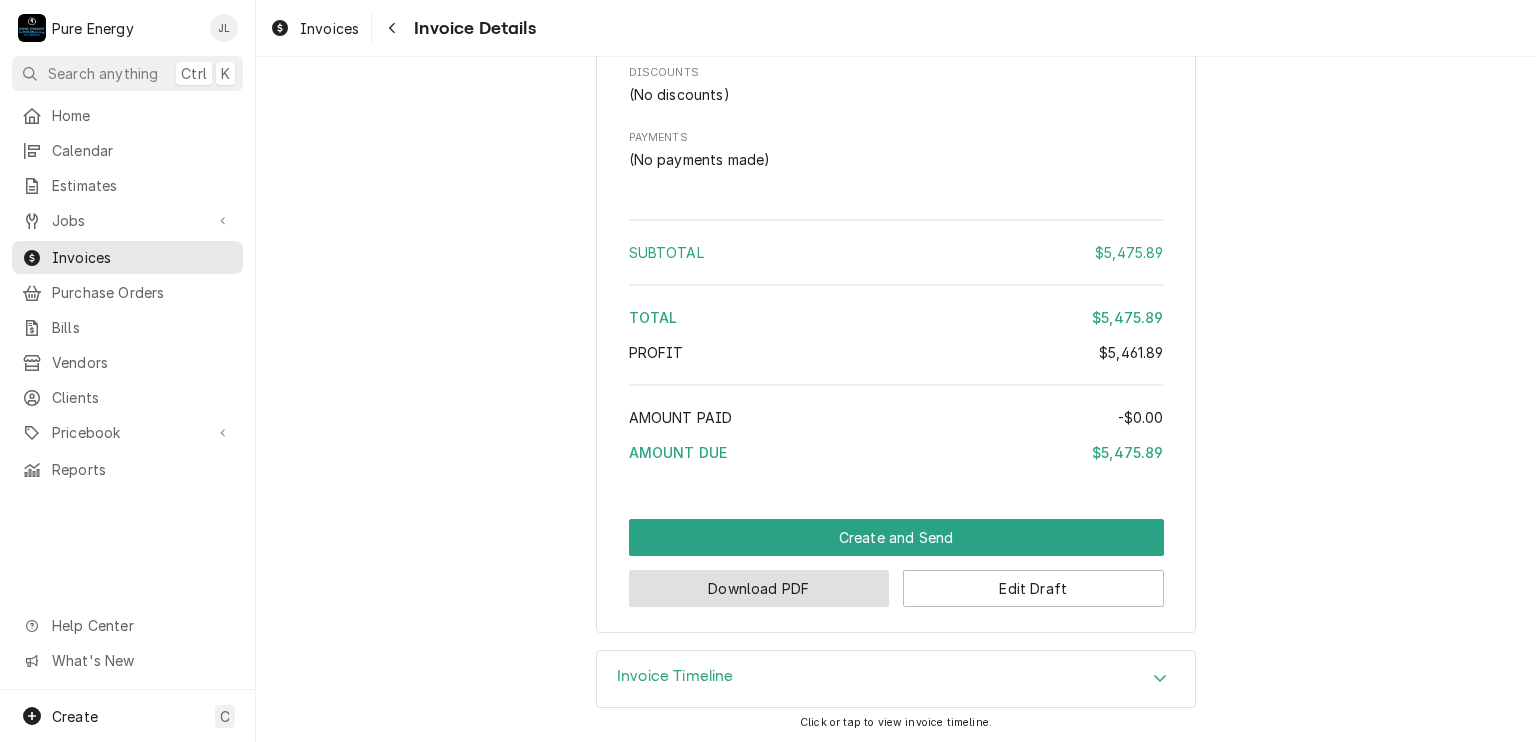 click on "Download PDF" at bounding box center [759, 588] 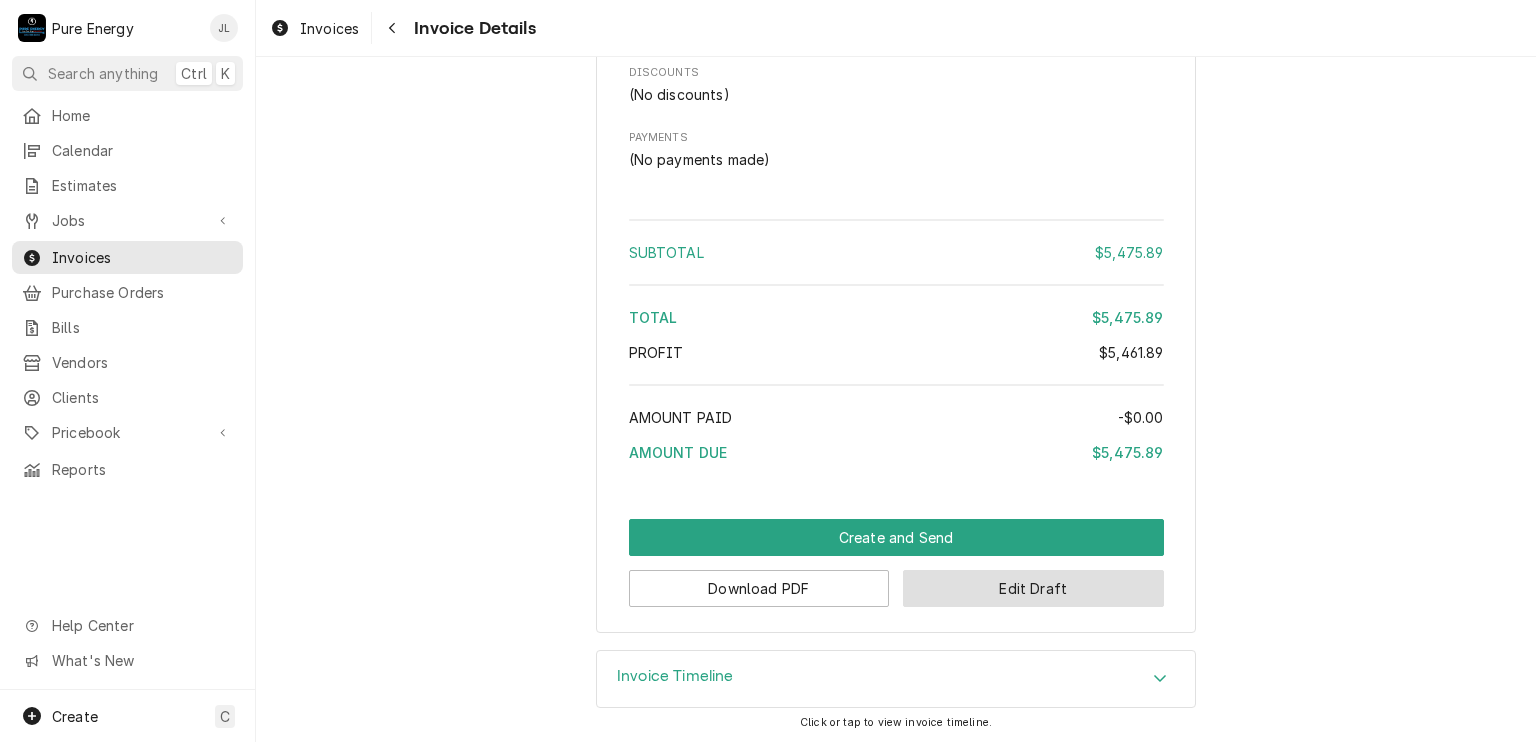 click on "Edit Draft" at bounding box center (1033, 588) 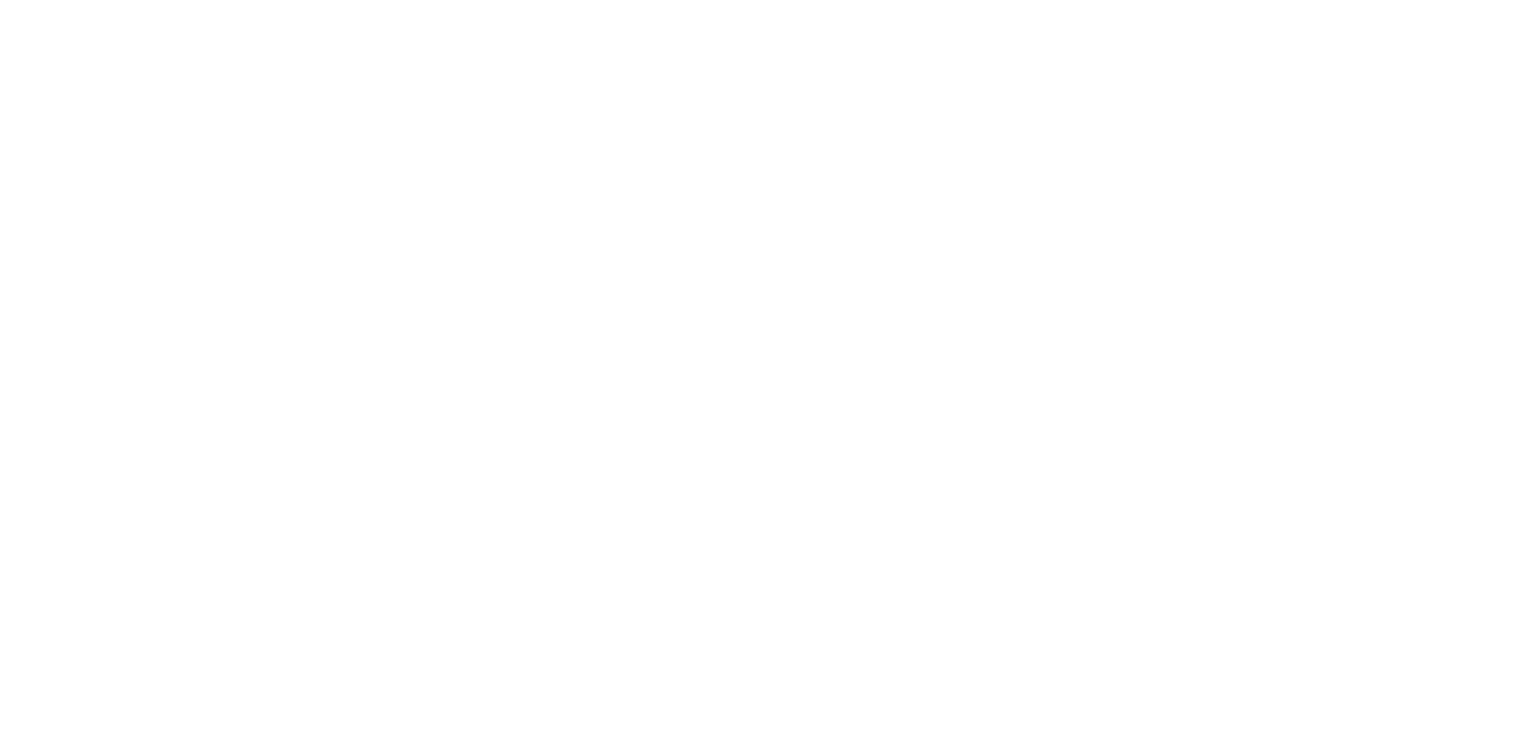 scroll, scrollTop: 0, scrollLeft: 0, axis: both 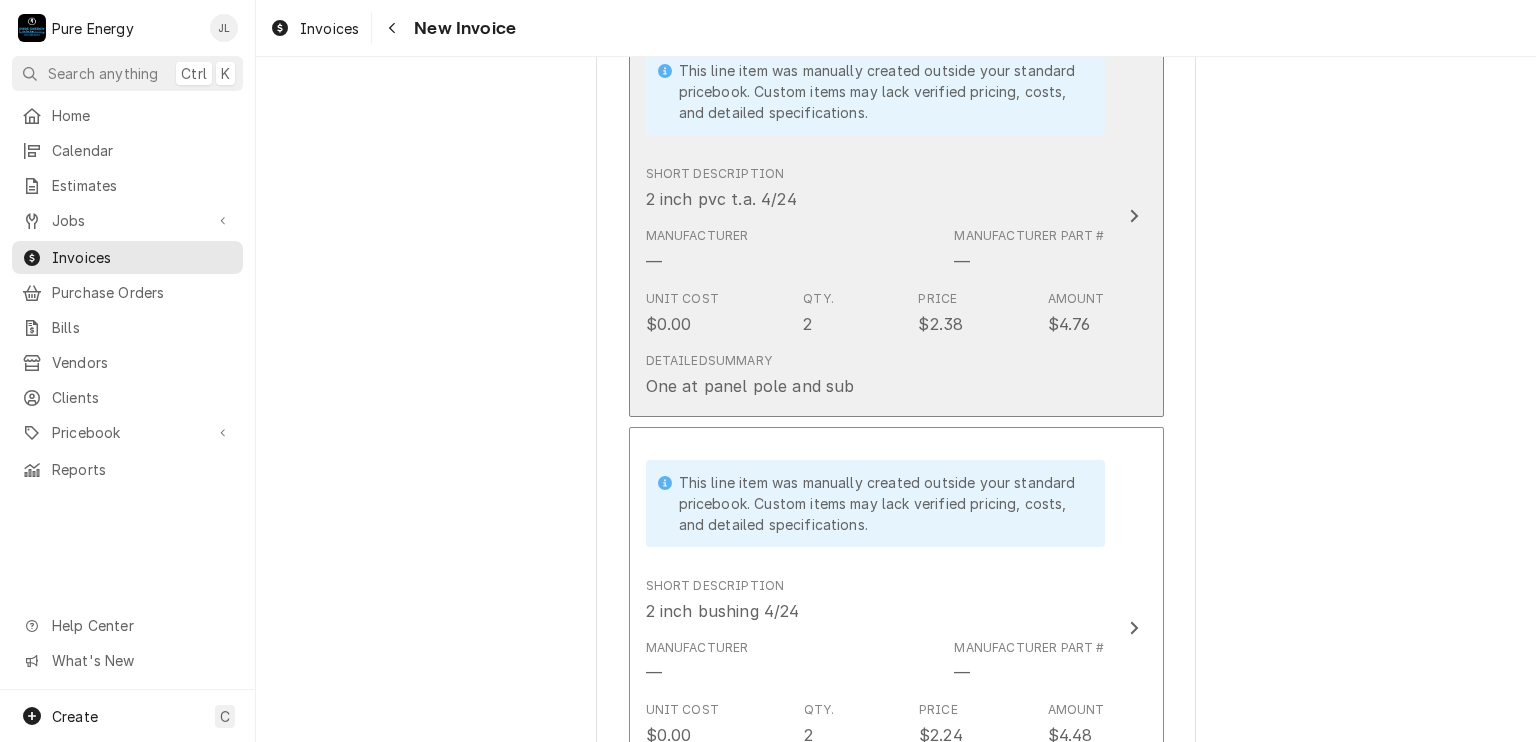 click on "Short Description 2 inch pvc t.a. 4/24" at bounding box center (875, 188) 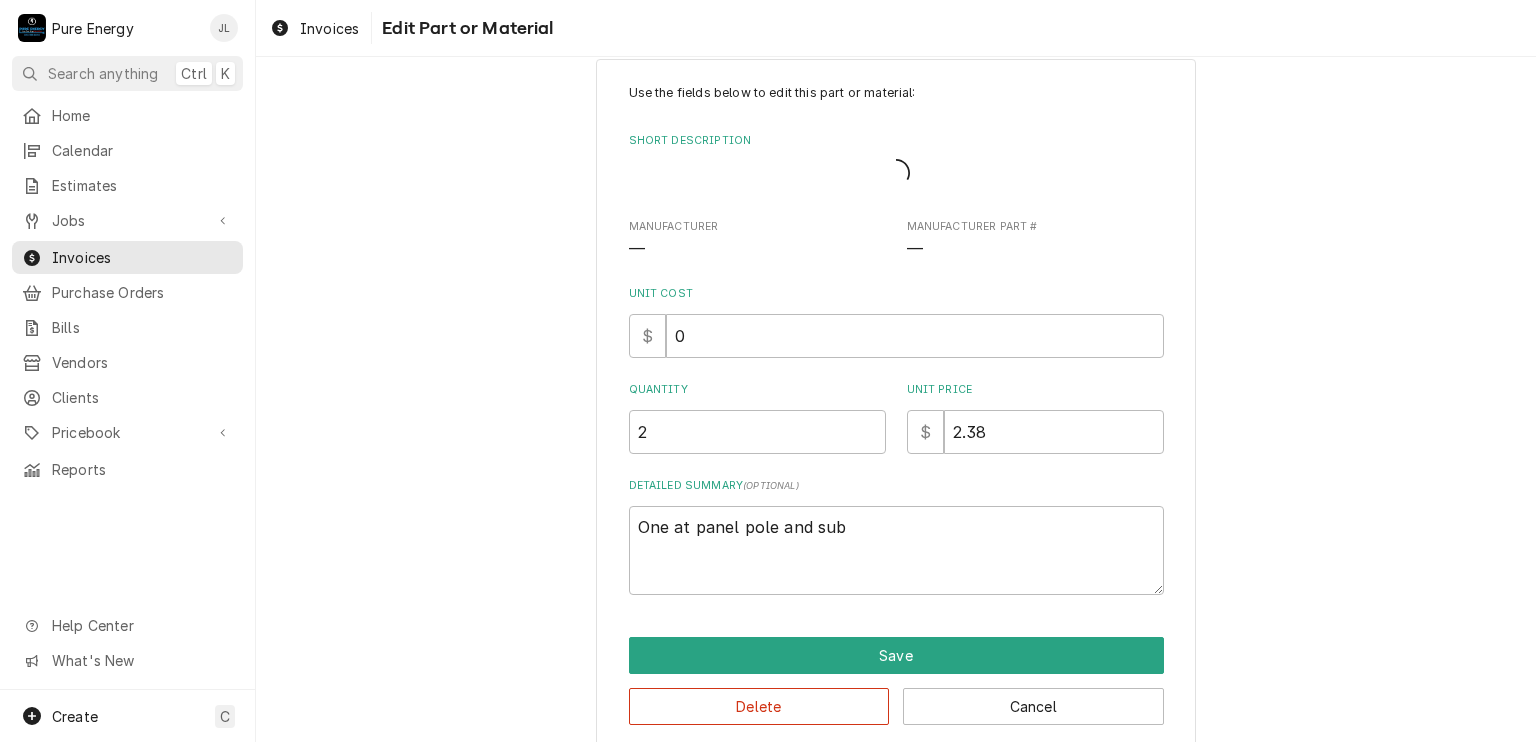 scroll, scrollTop: 0, scrollLeft: 0, axis: both 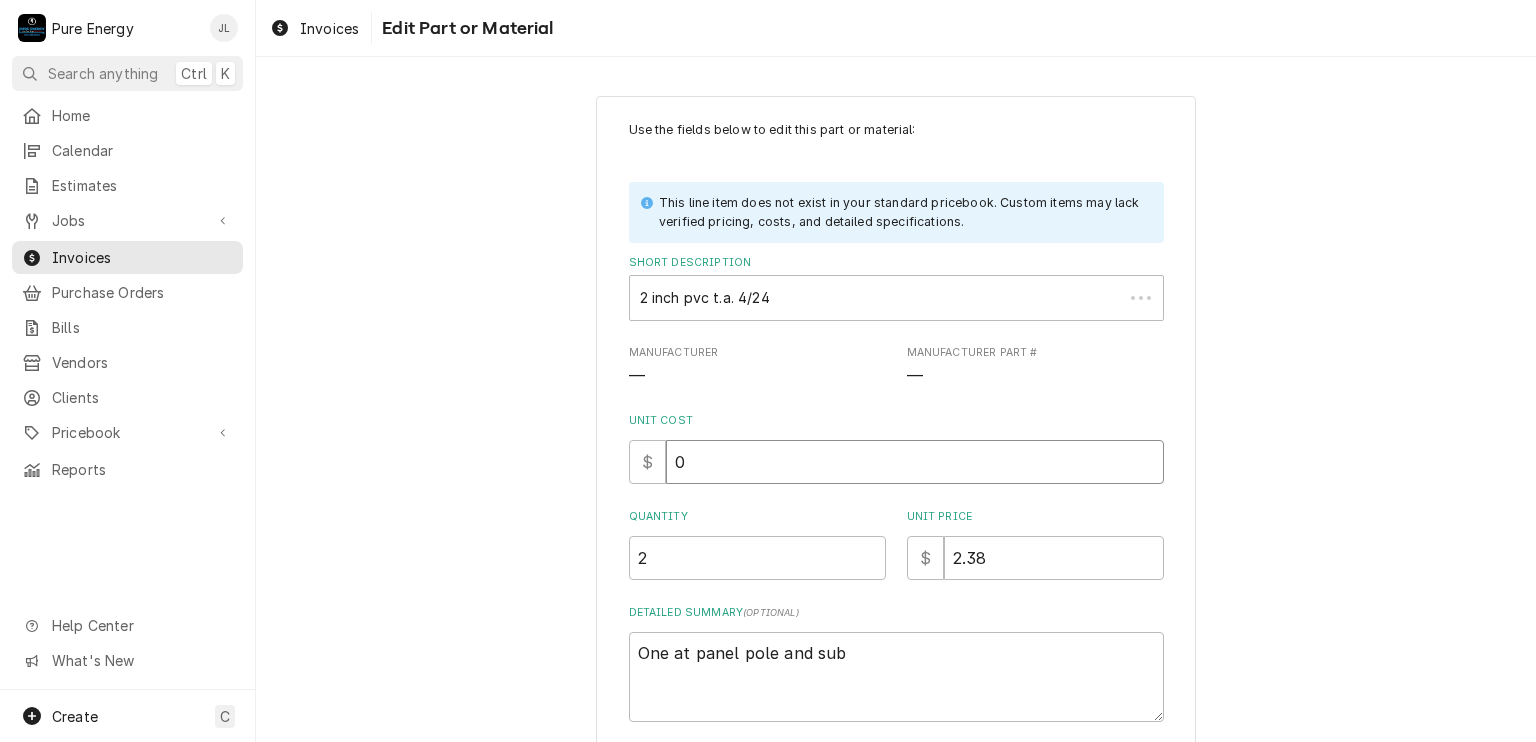 click on "0" at bounding box center (915, 462) 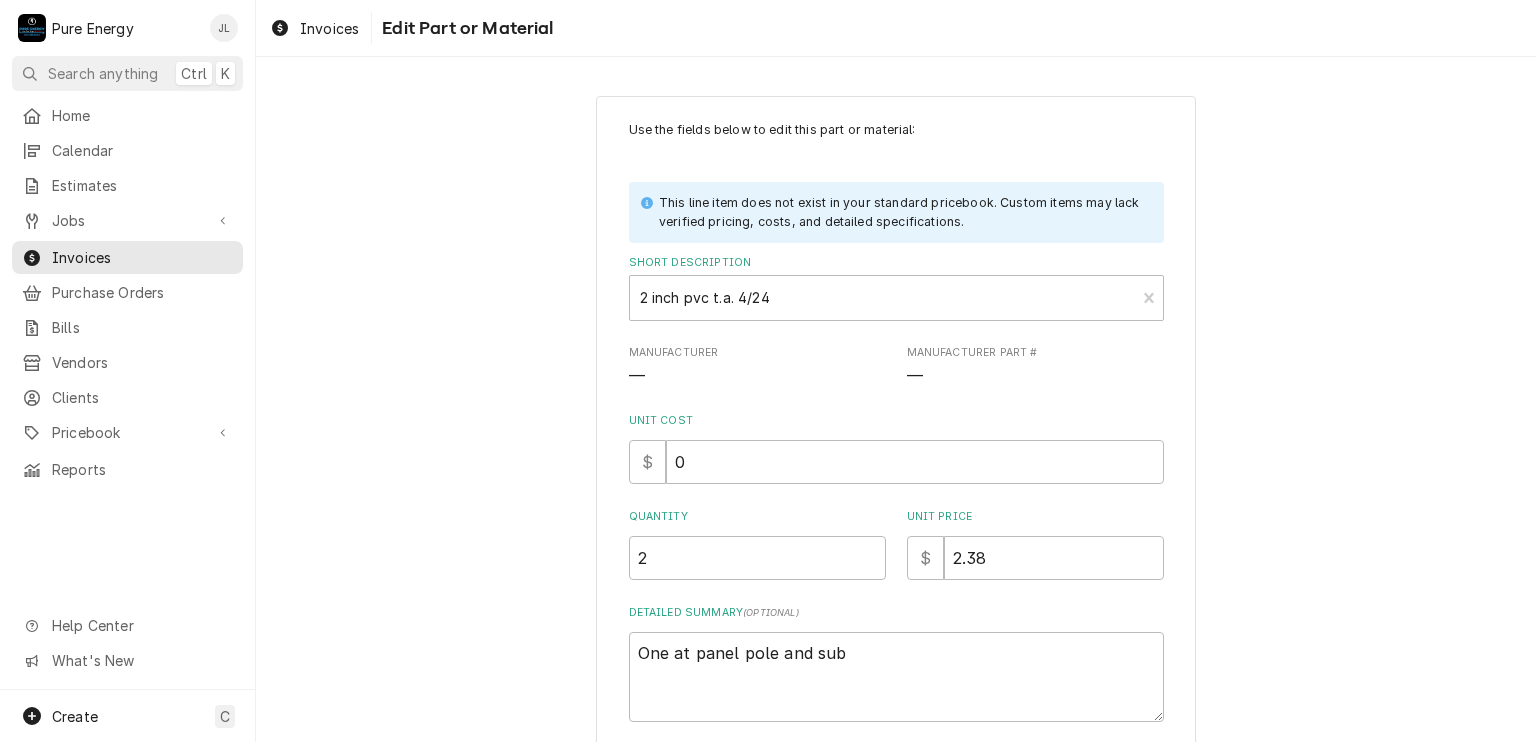 scroll, scrollTop: 150, scrollLeft: 0, axis: vertical 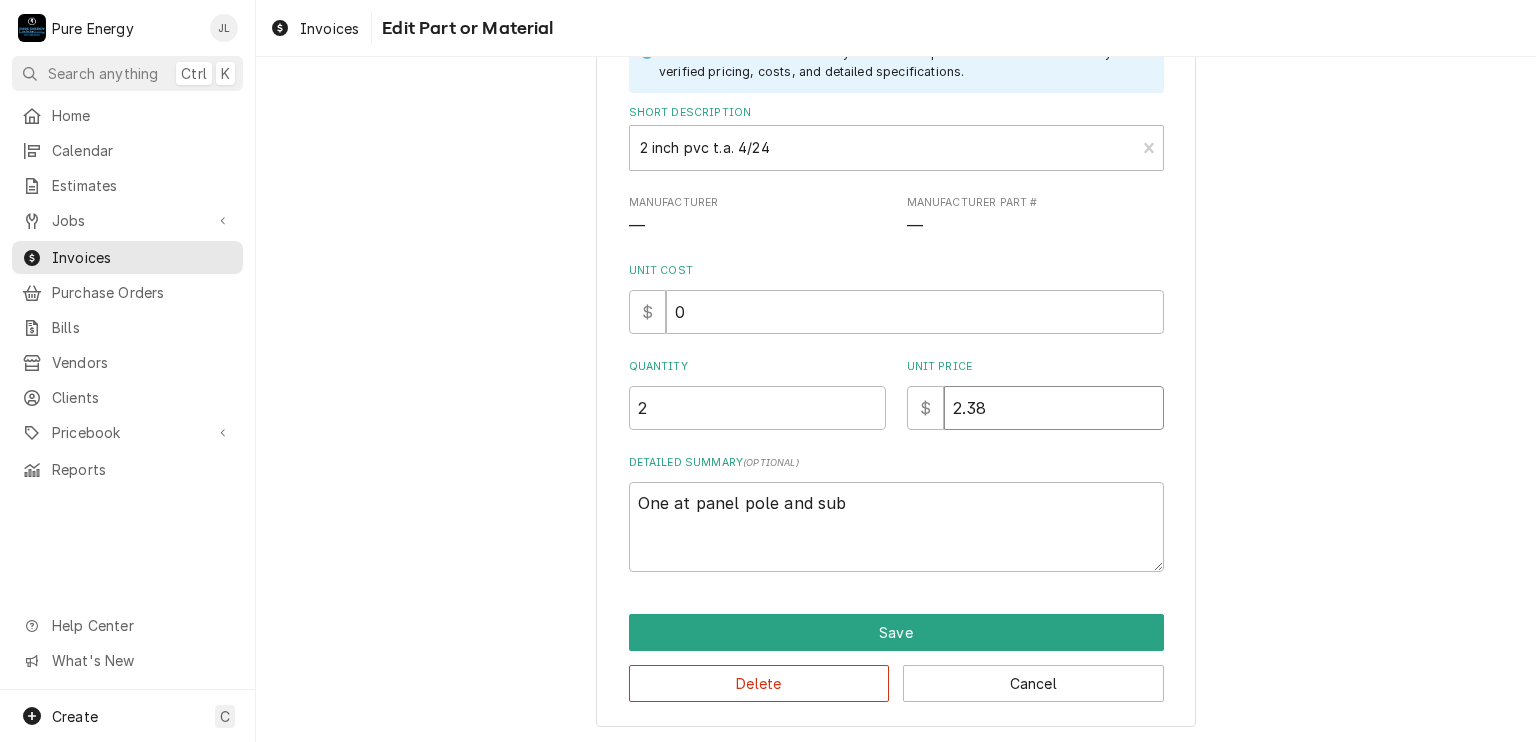 click on "2.38" at bounding box center [1054, 408] 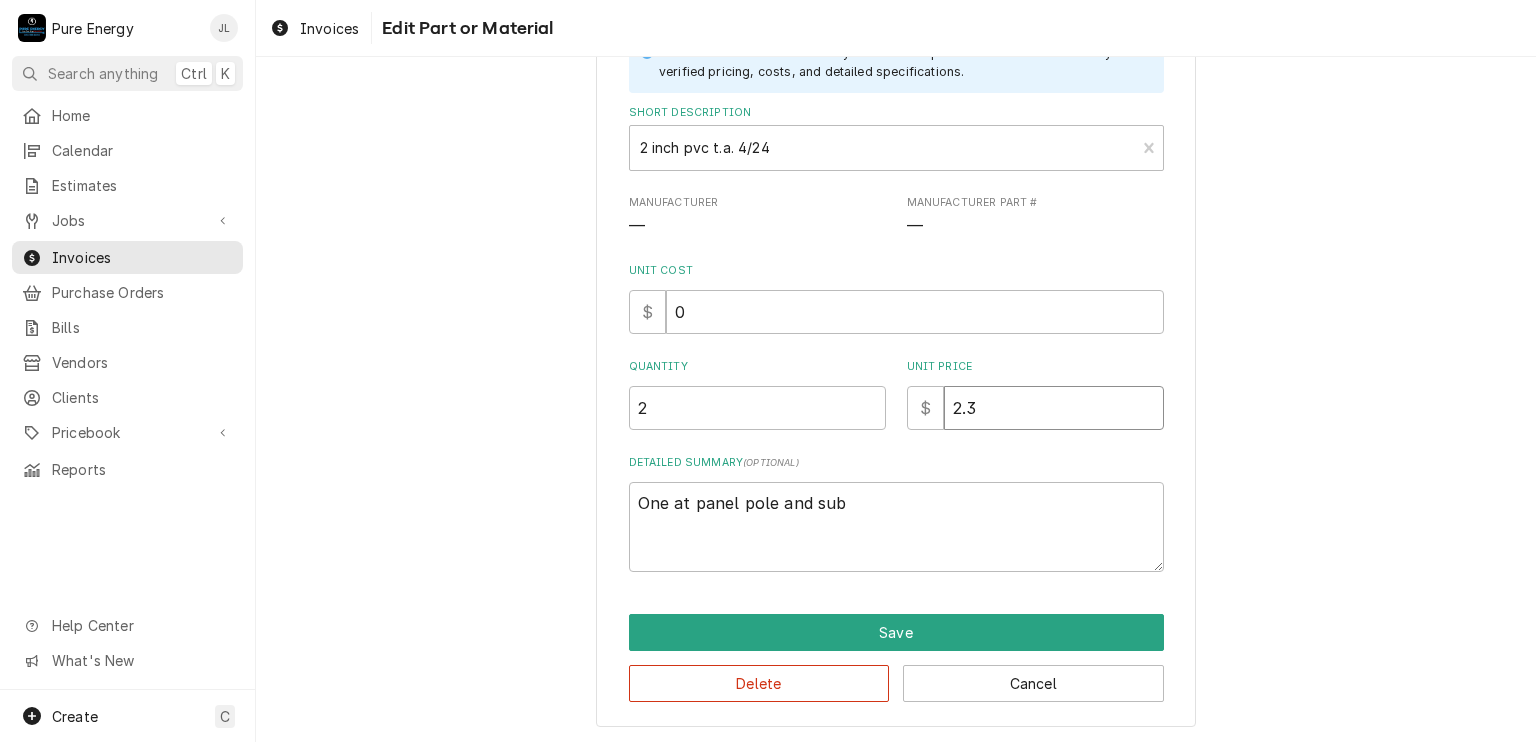 type on "x" 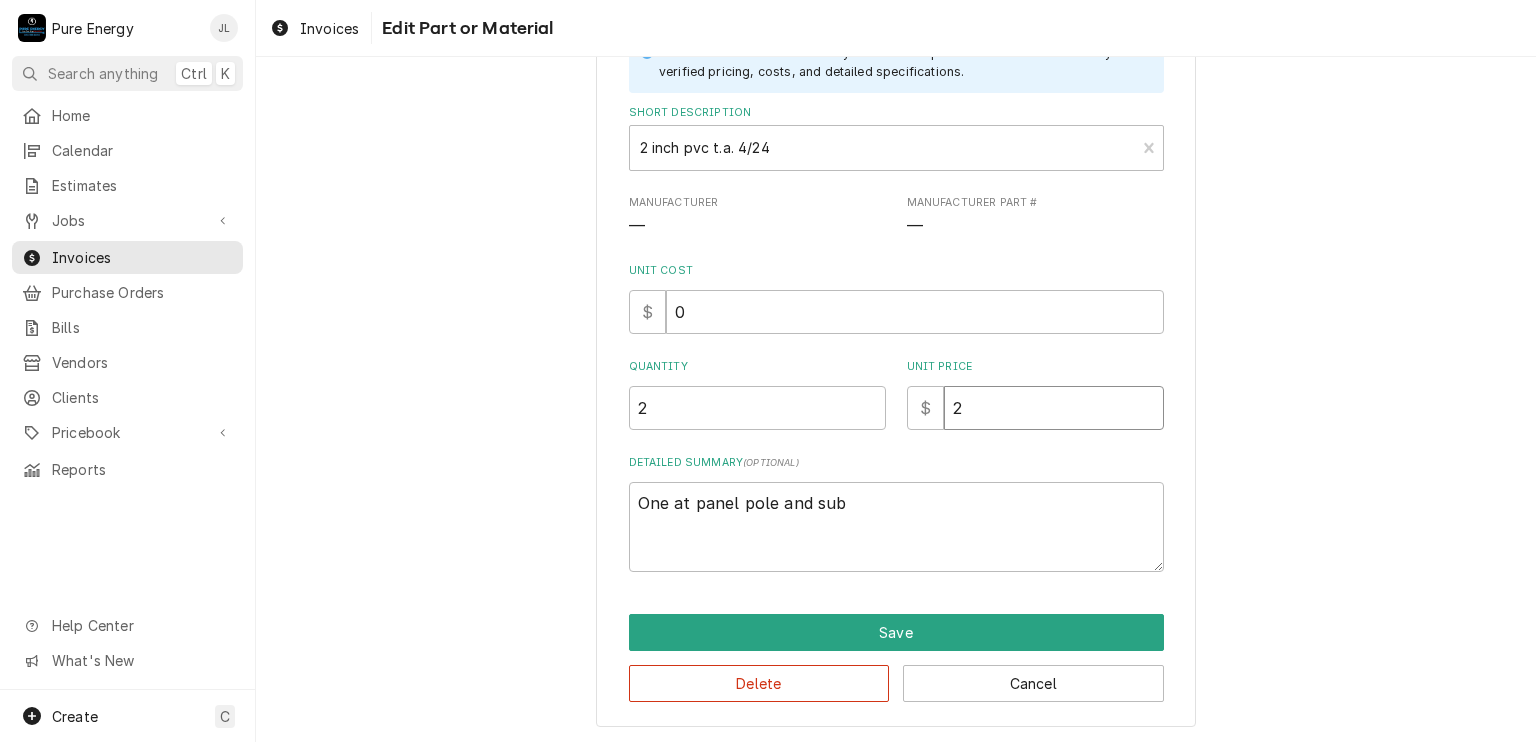type on "x" 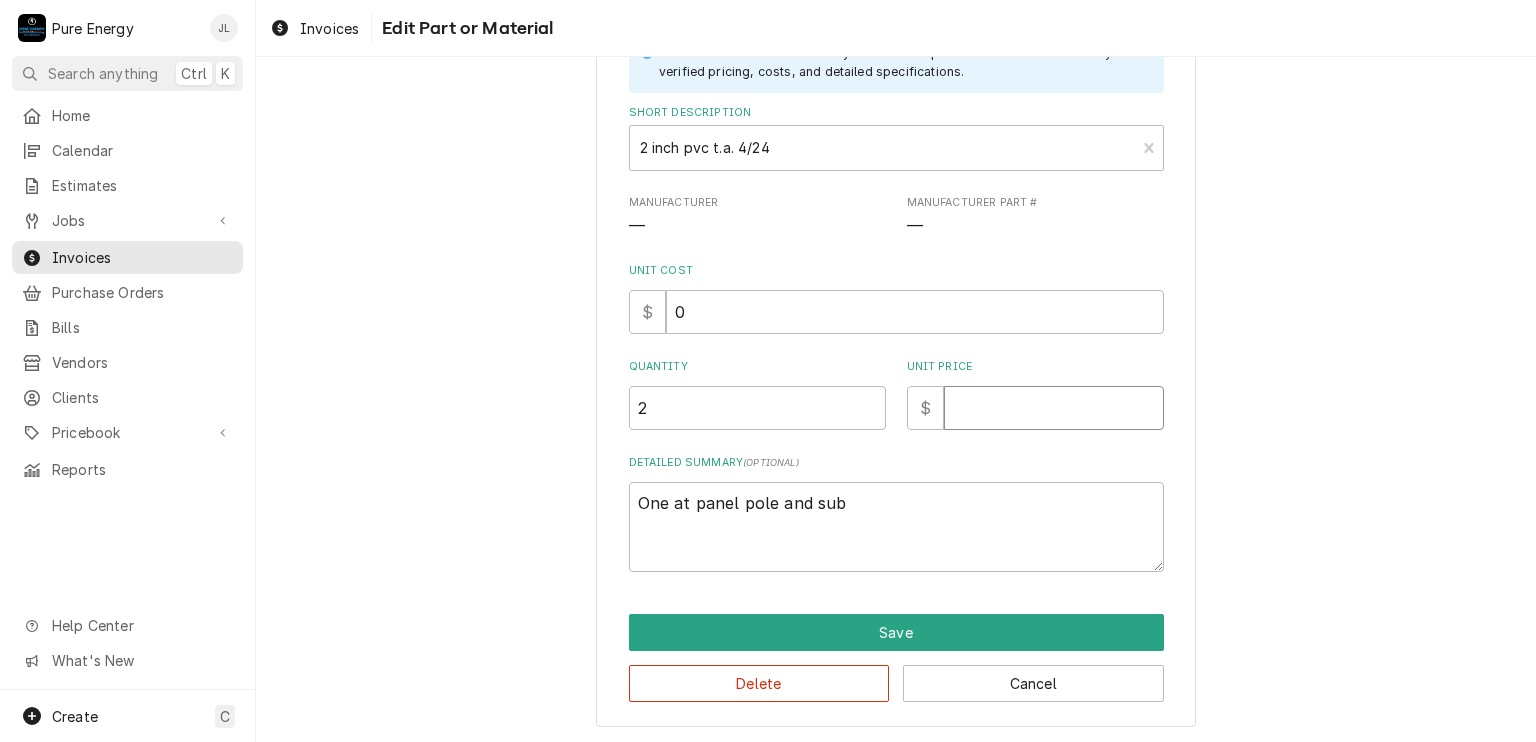 type on "x" 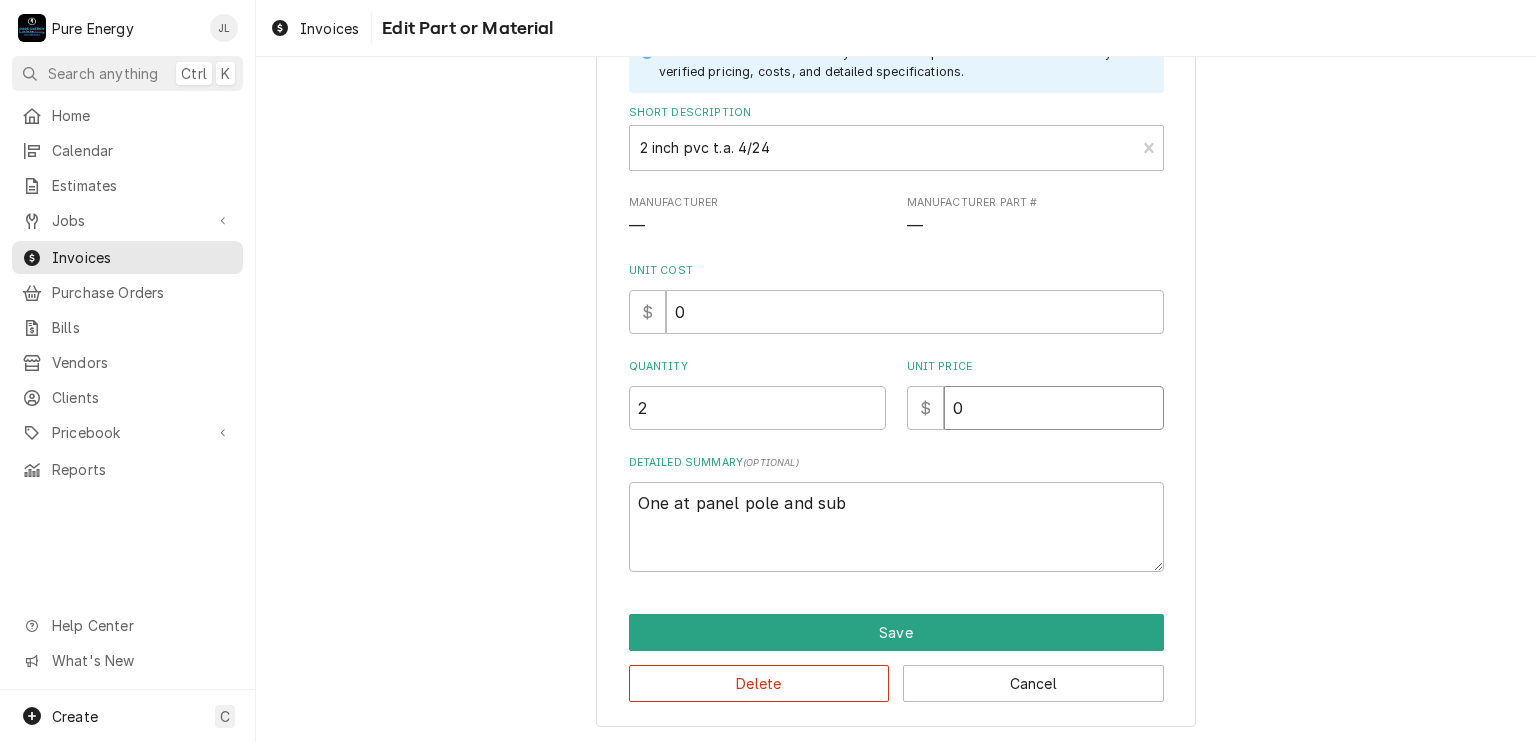 type on "x" 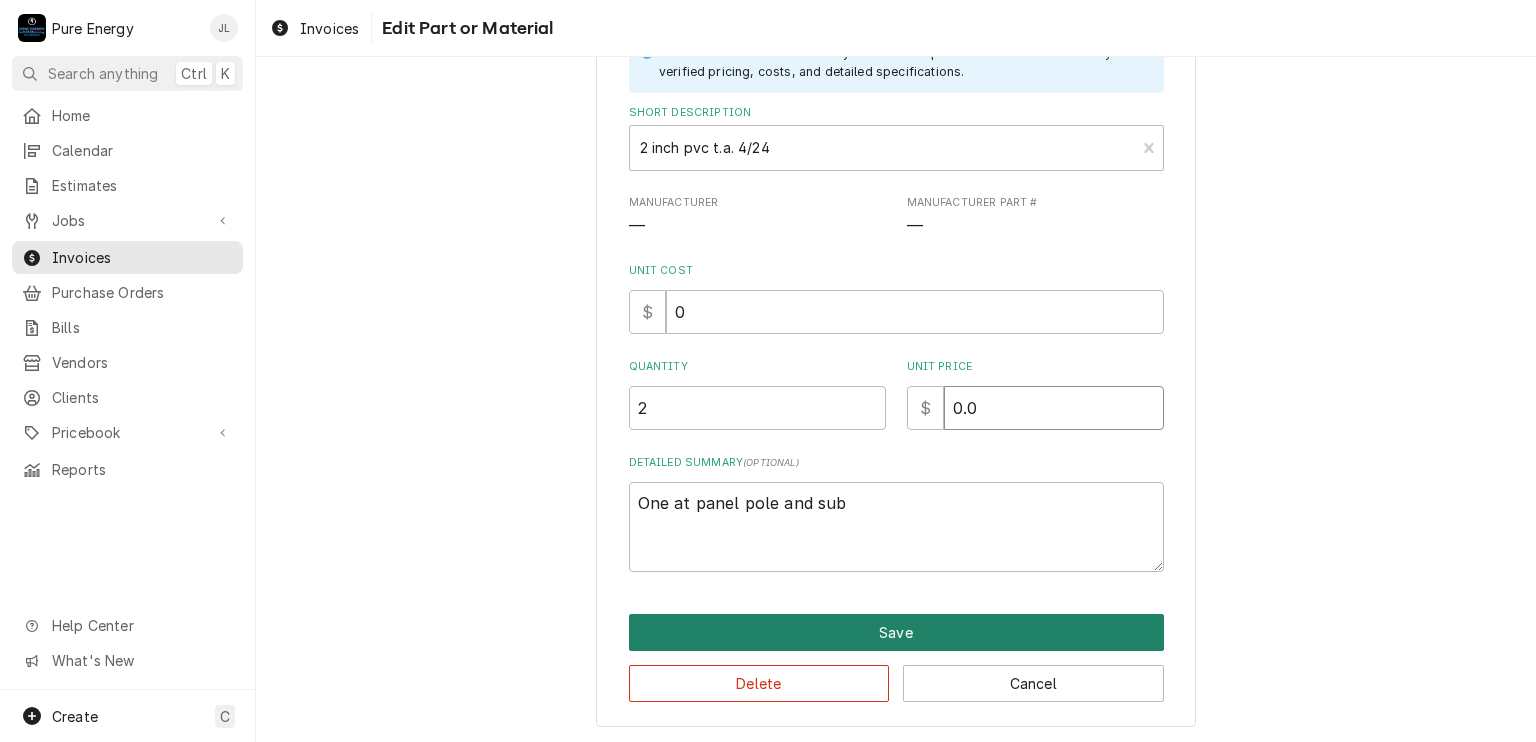 type on "0.0" 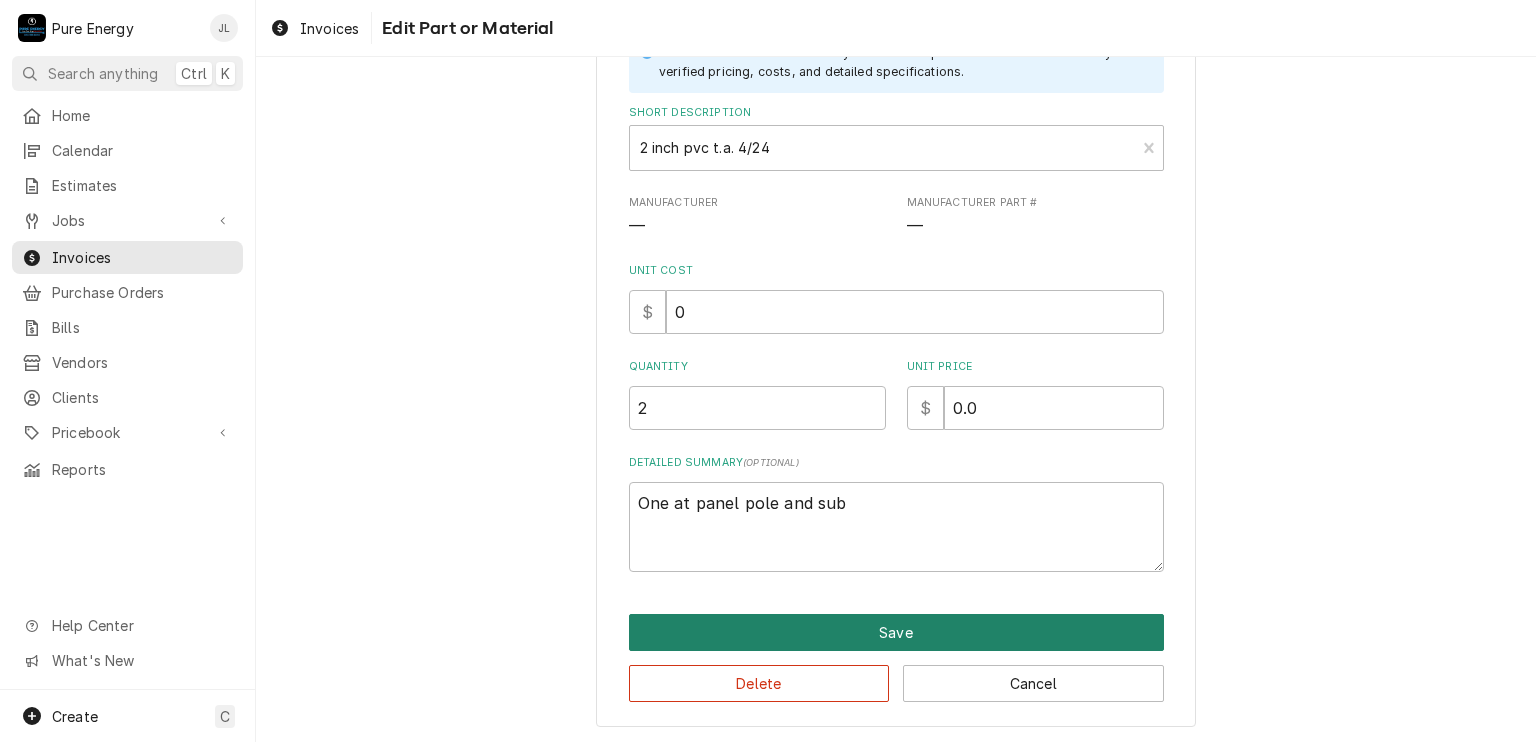 click on "Save" at bounding box center (896, 632) 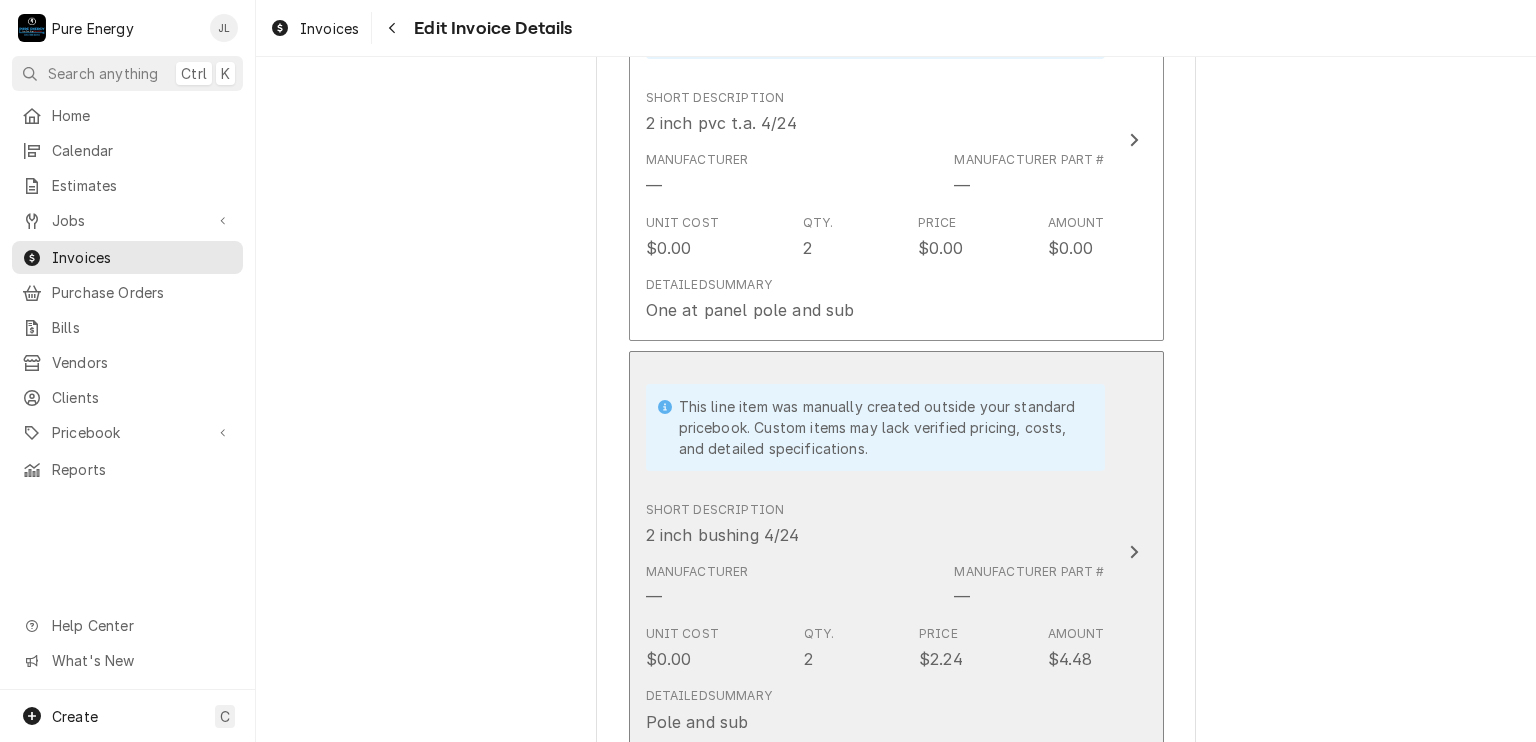 scroll, scrollTop: 2252, scrollLeft: 0, axis: vertical 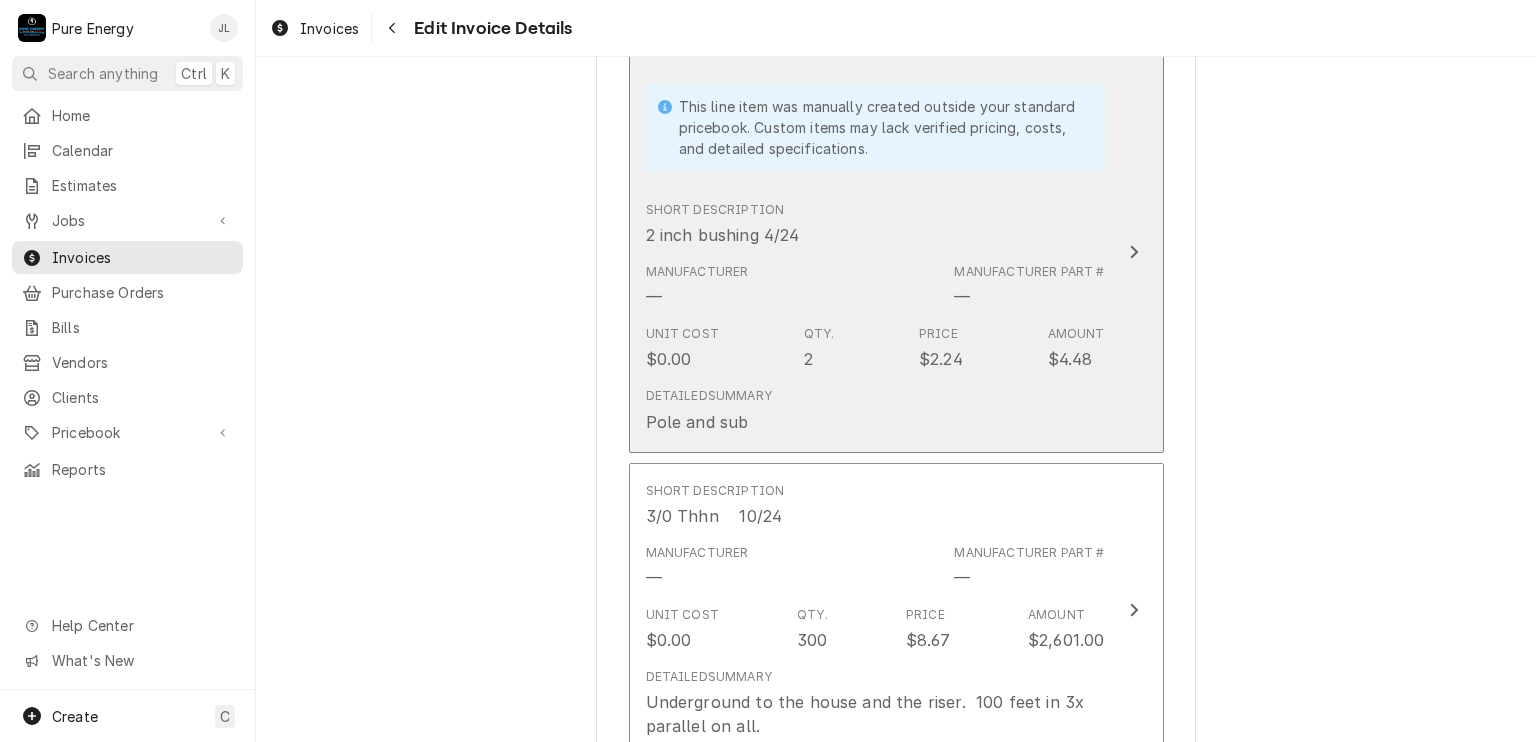 click on "Short Description 2 inch bushing 4/24" at bounding box center (875, 224) 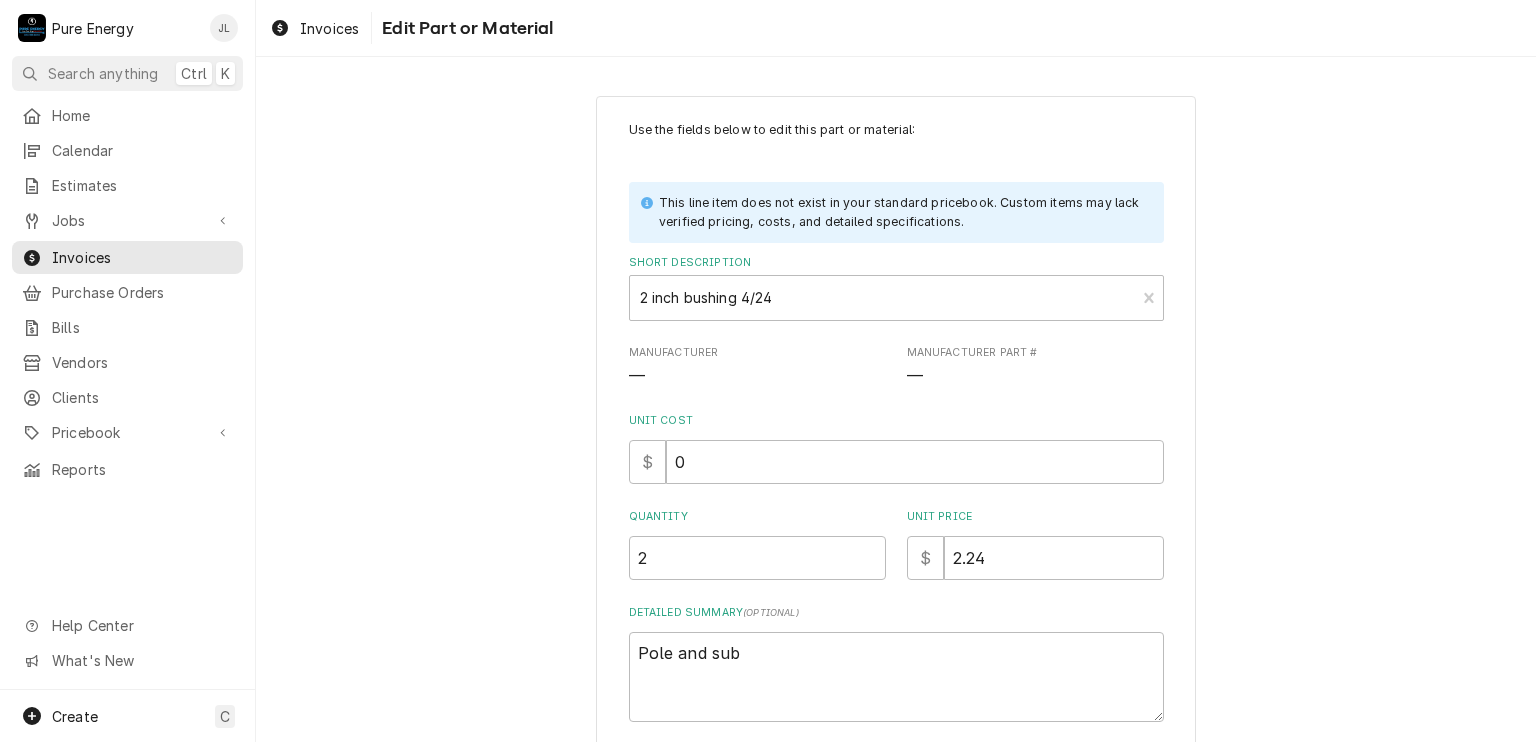 scroll, scrollTop: 150, scrollLeft: 0, axis: vertical 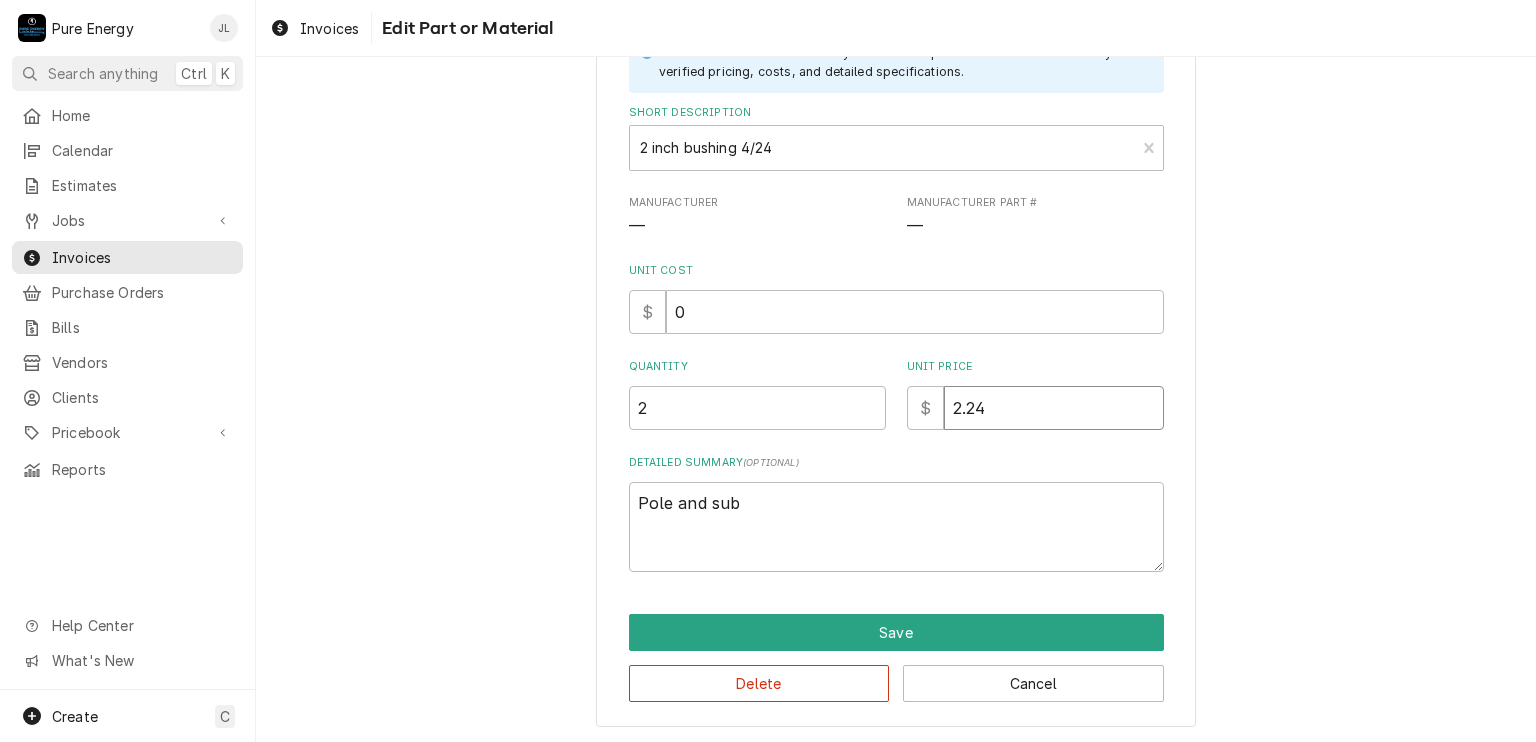 click on "2.24" at bounding box center [1054, 408] 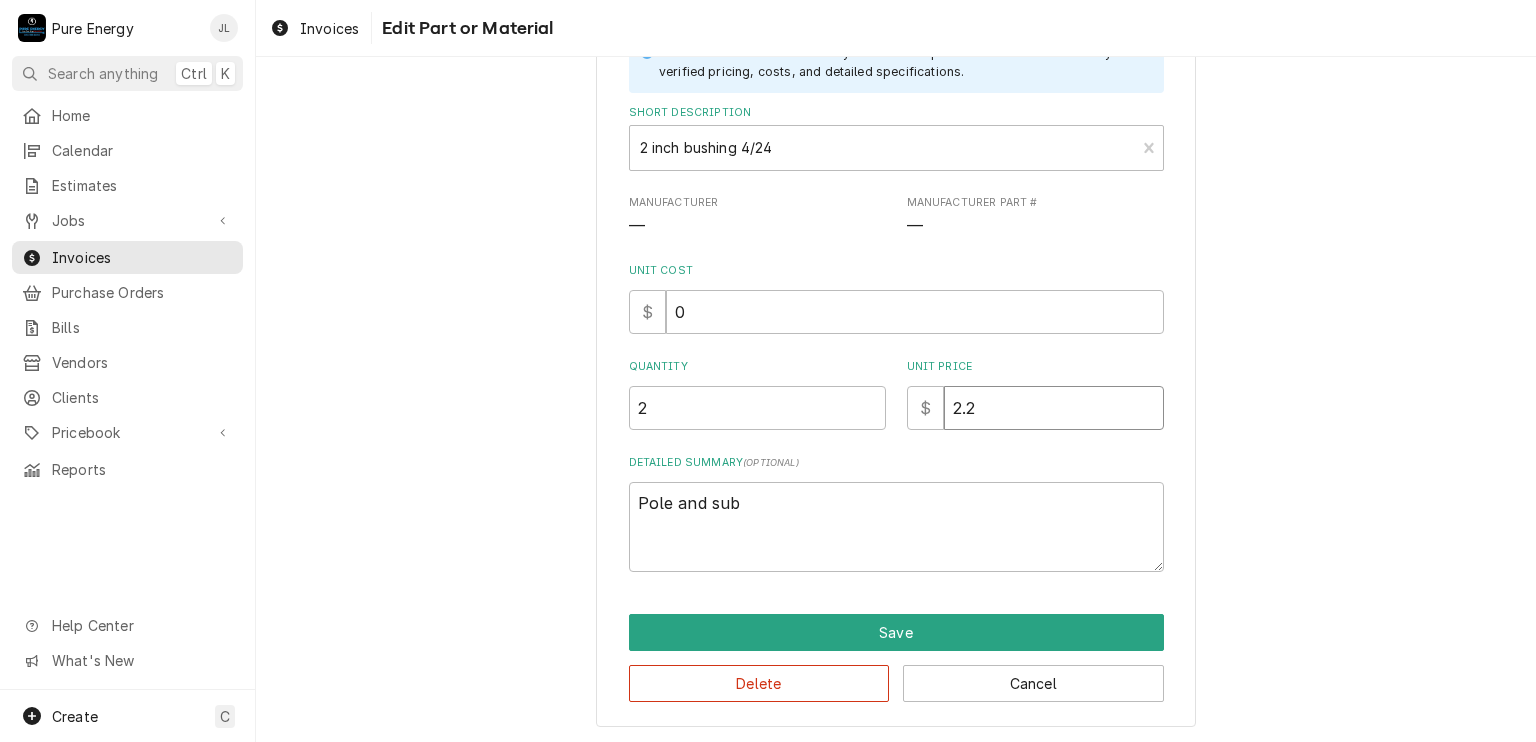 type on "x" 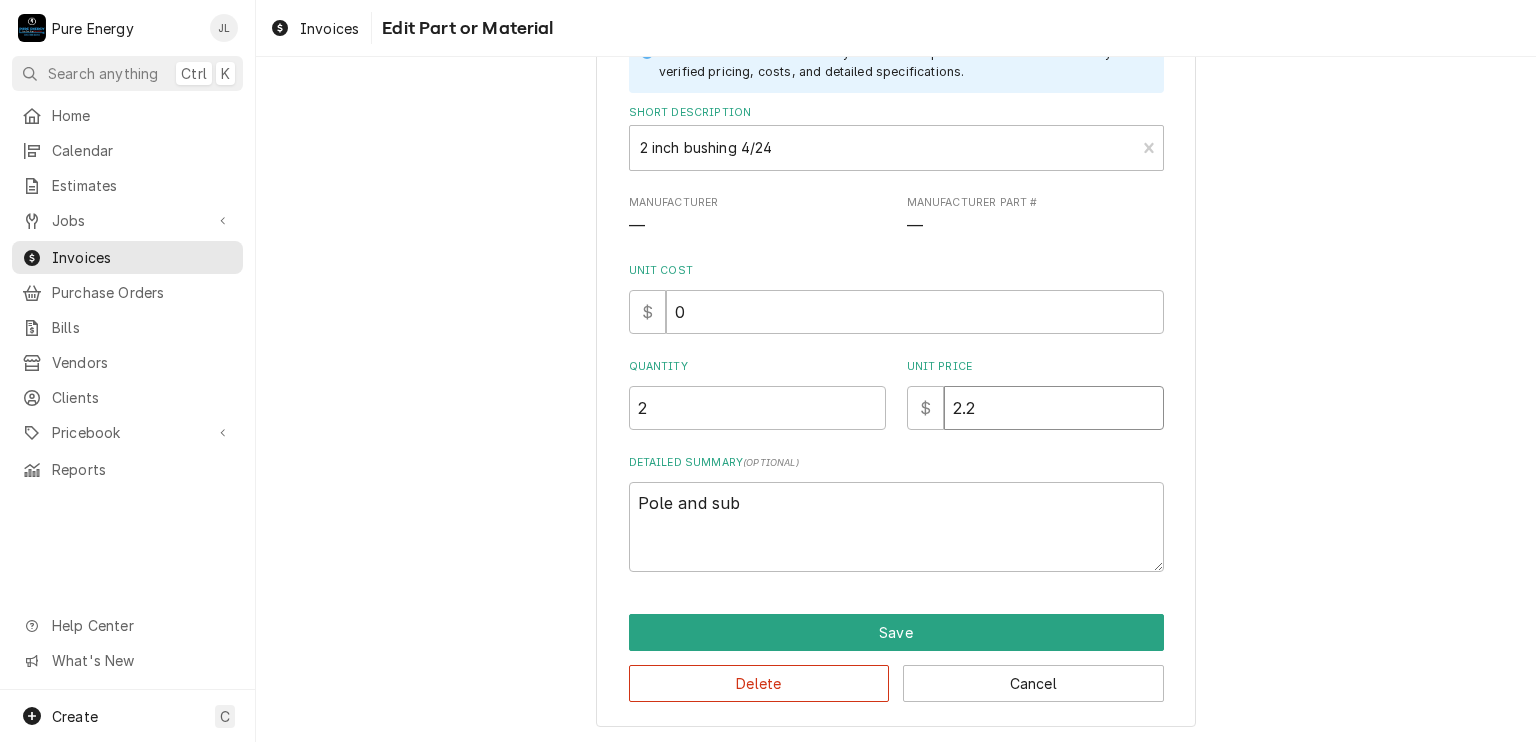 type on "2" 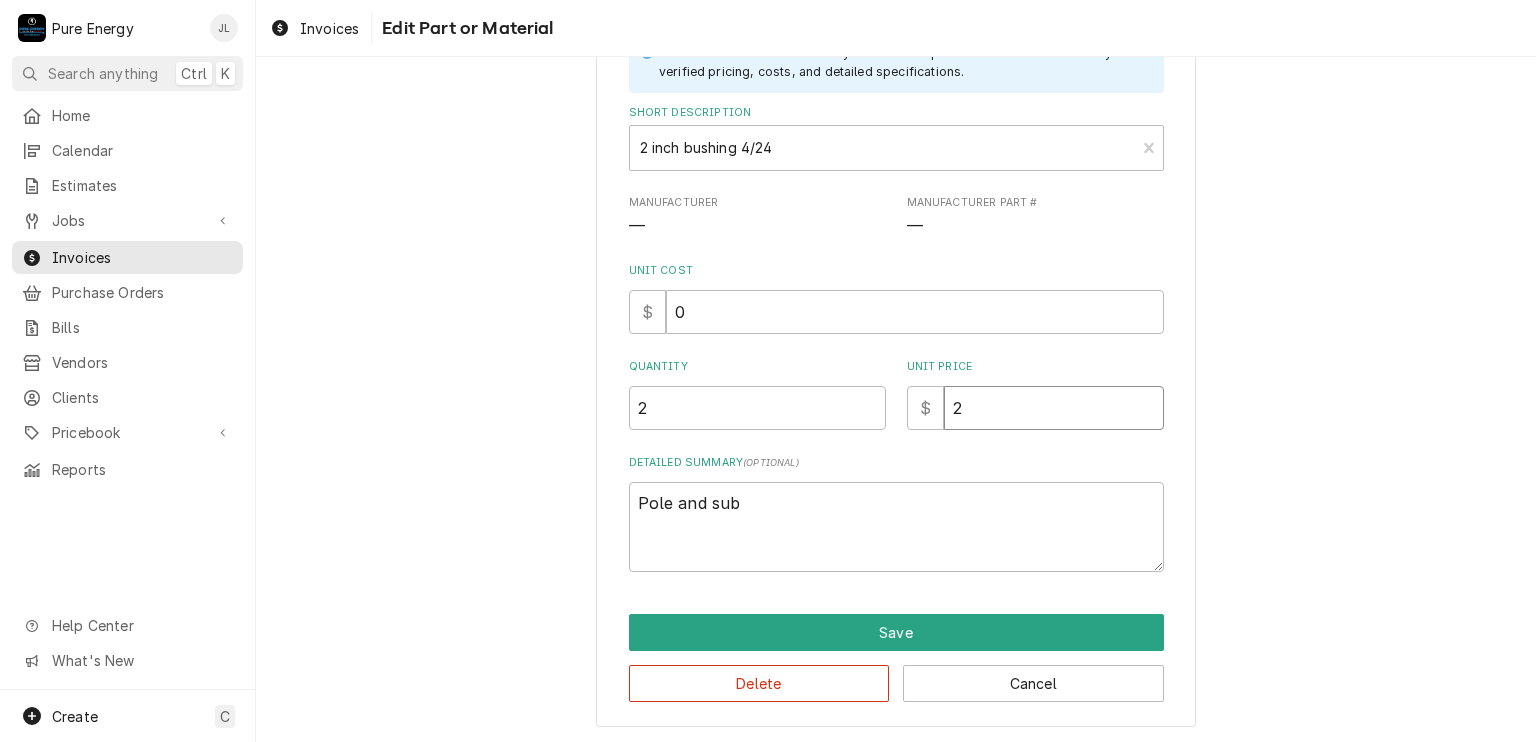 type on "x" 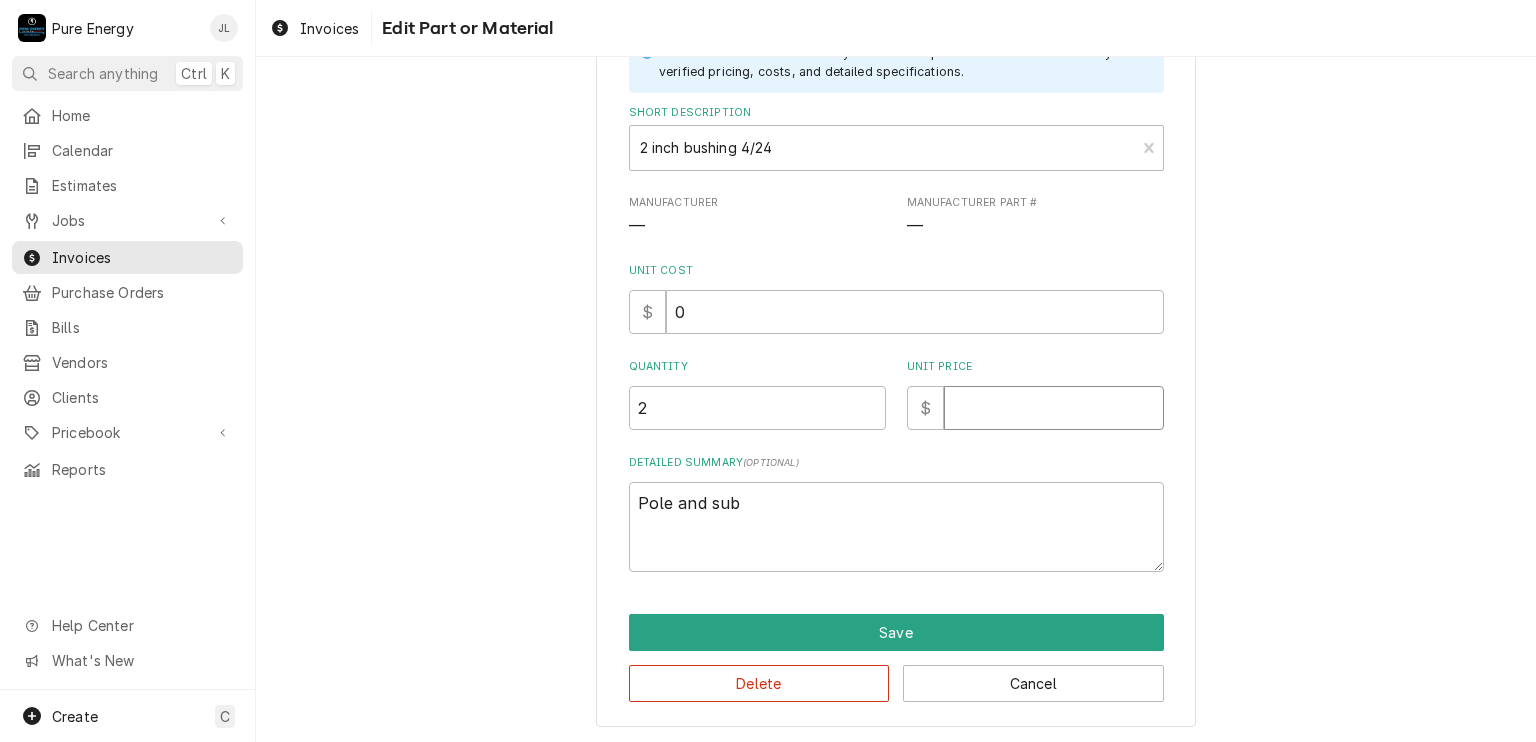 type on "x" 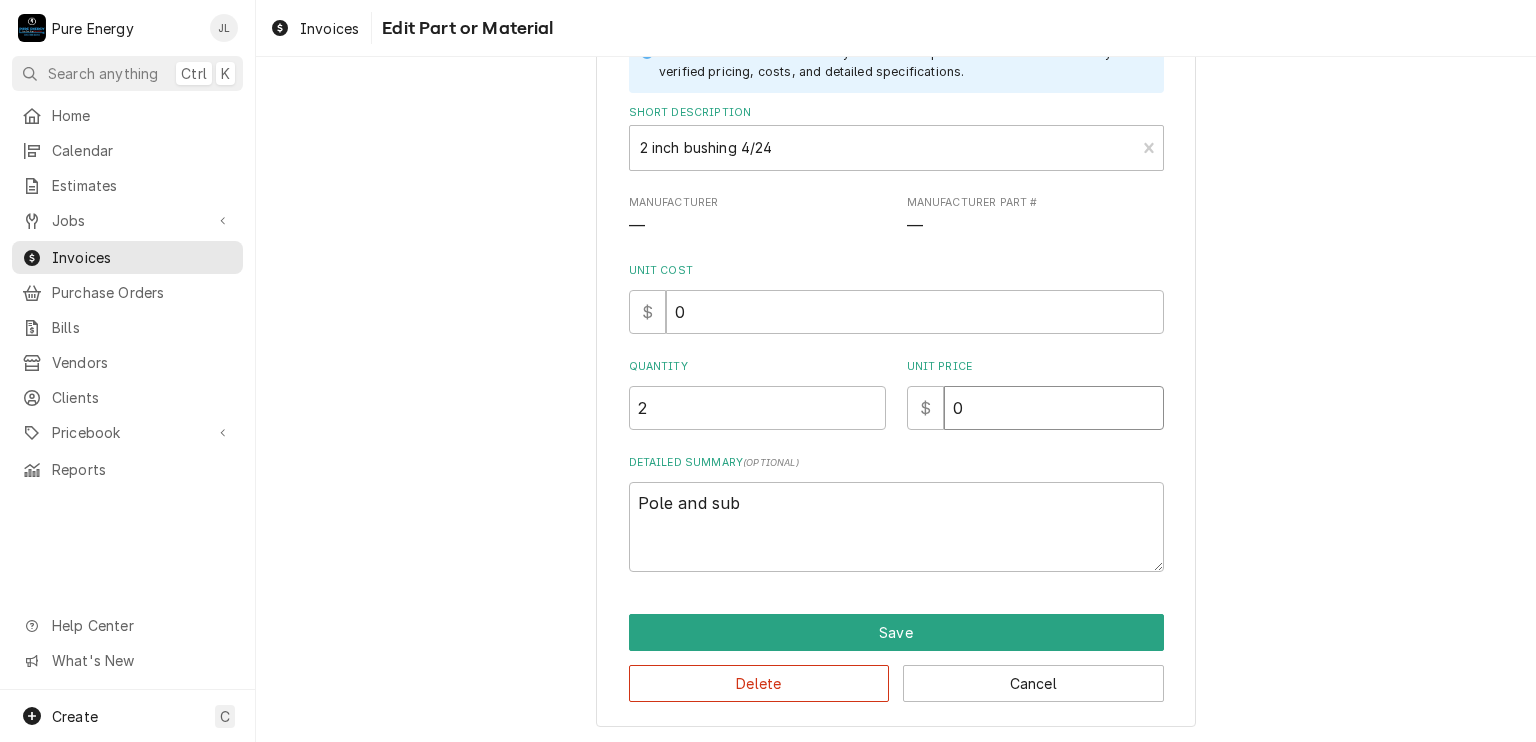 type on "x" 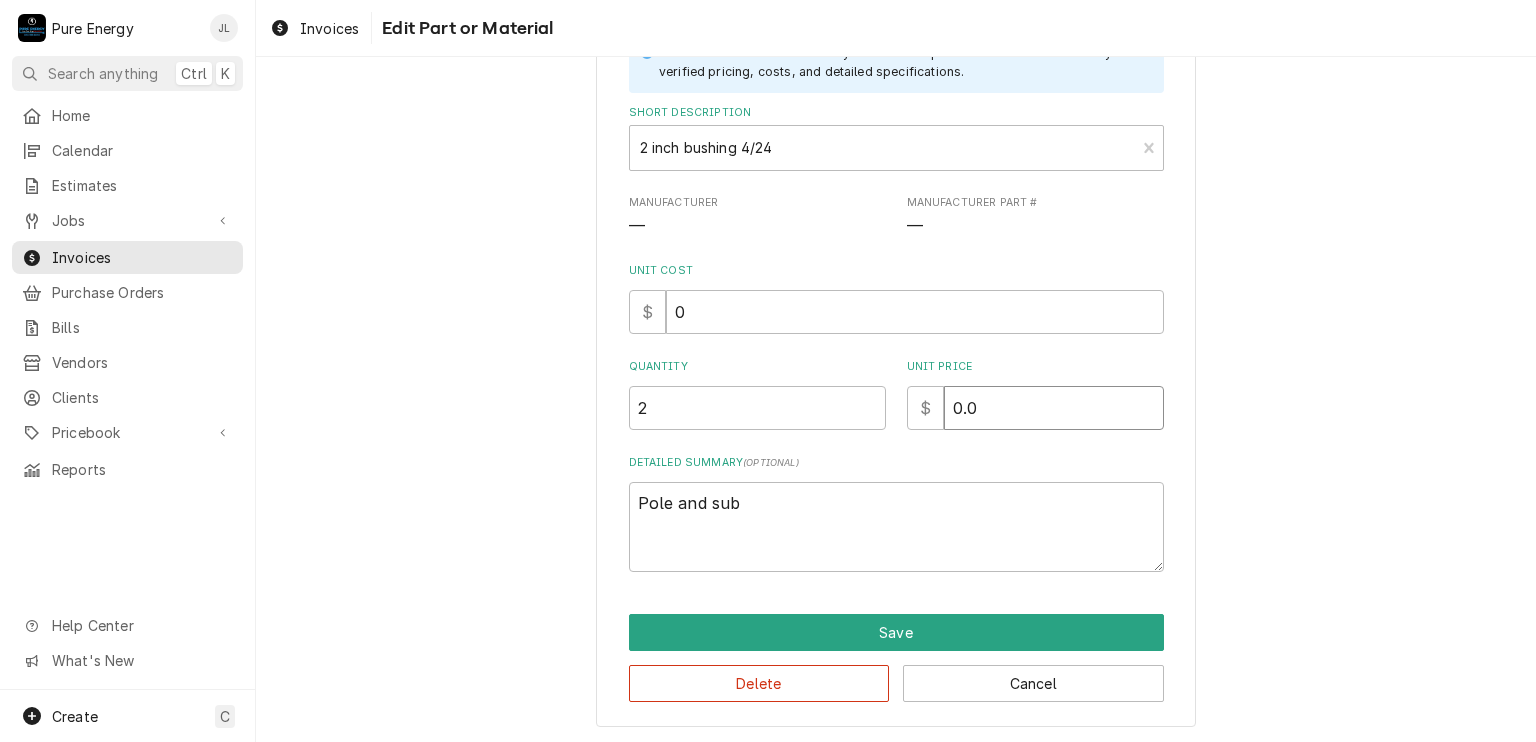 type on "0.0" 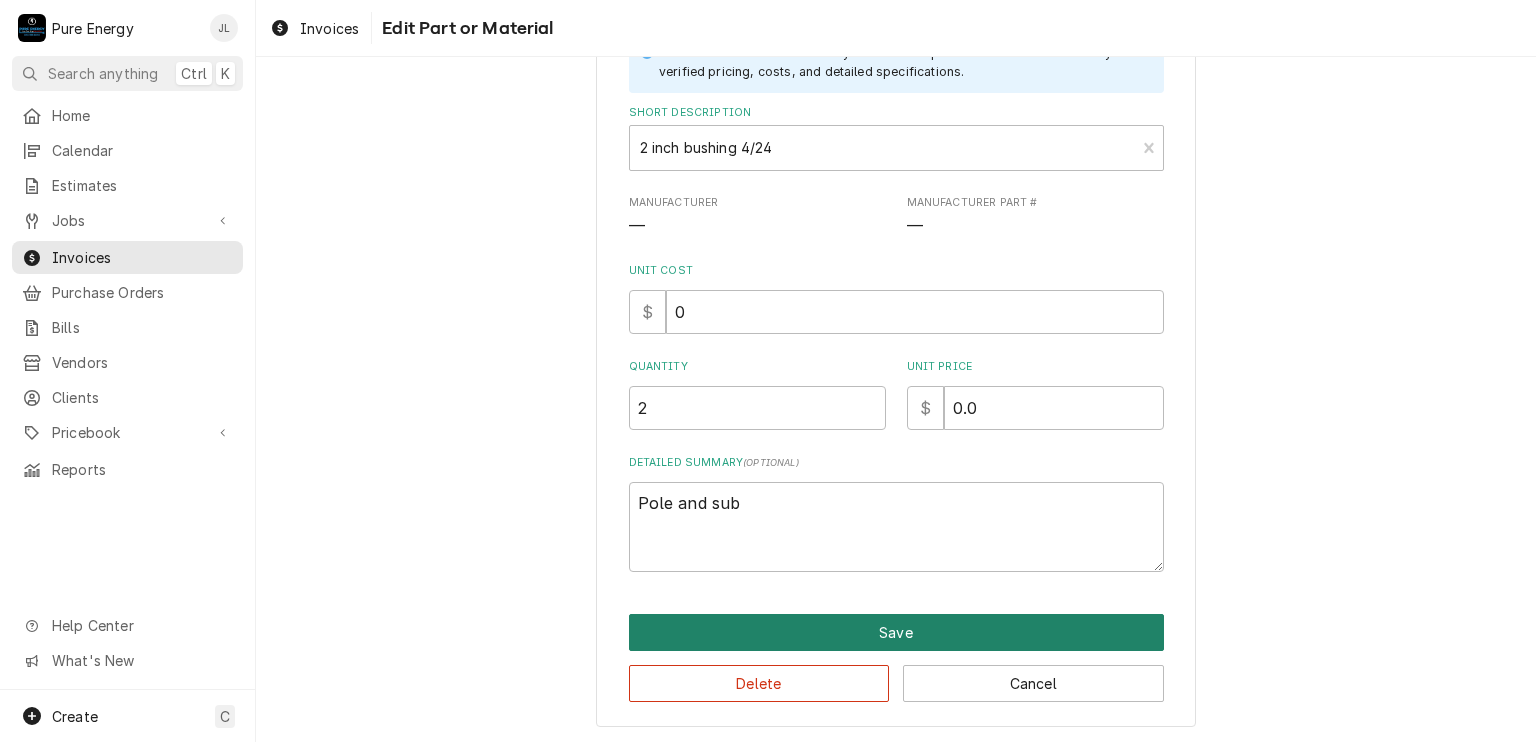 click on "Save" at bounding box center (896, 632) 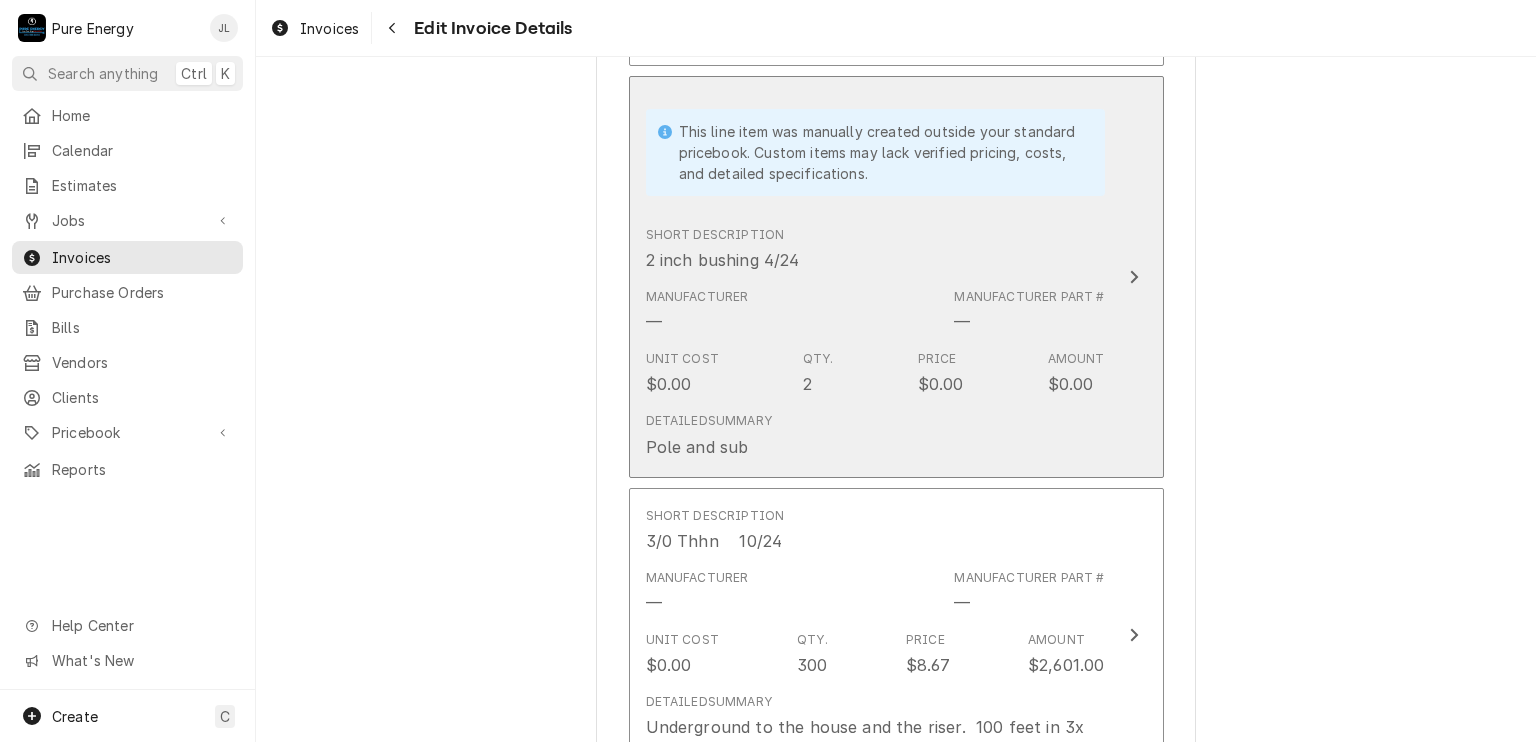 scroll, scrollTop: 2527, scrollLeft: 0, axis: vertical 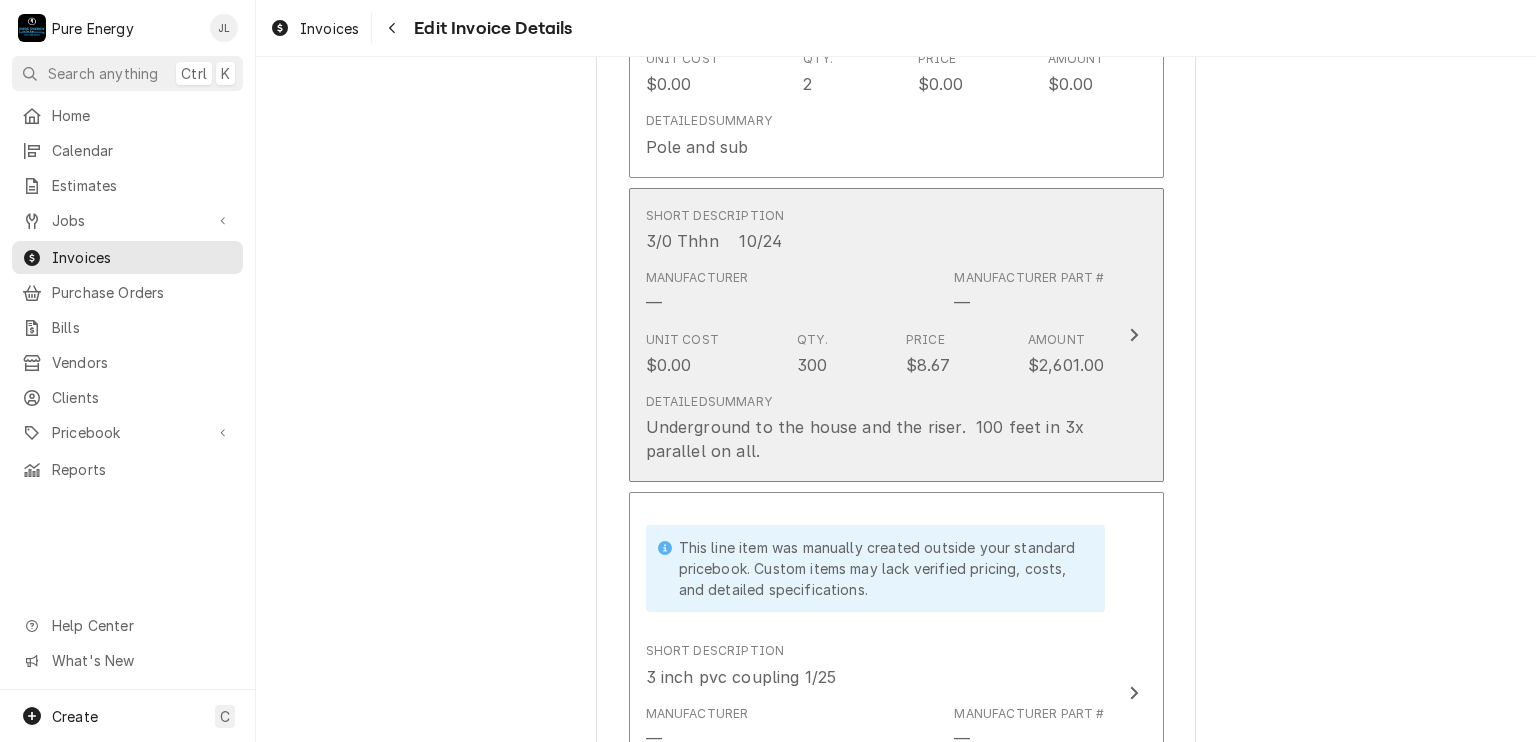 click on "Short Description 3/0 Thhn    10/24" at bounding box center [875, 230] 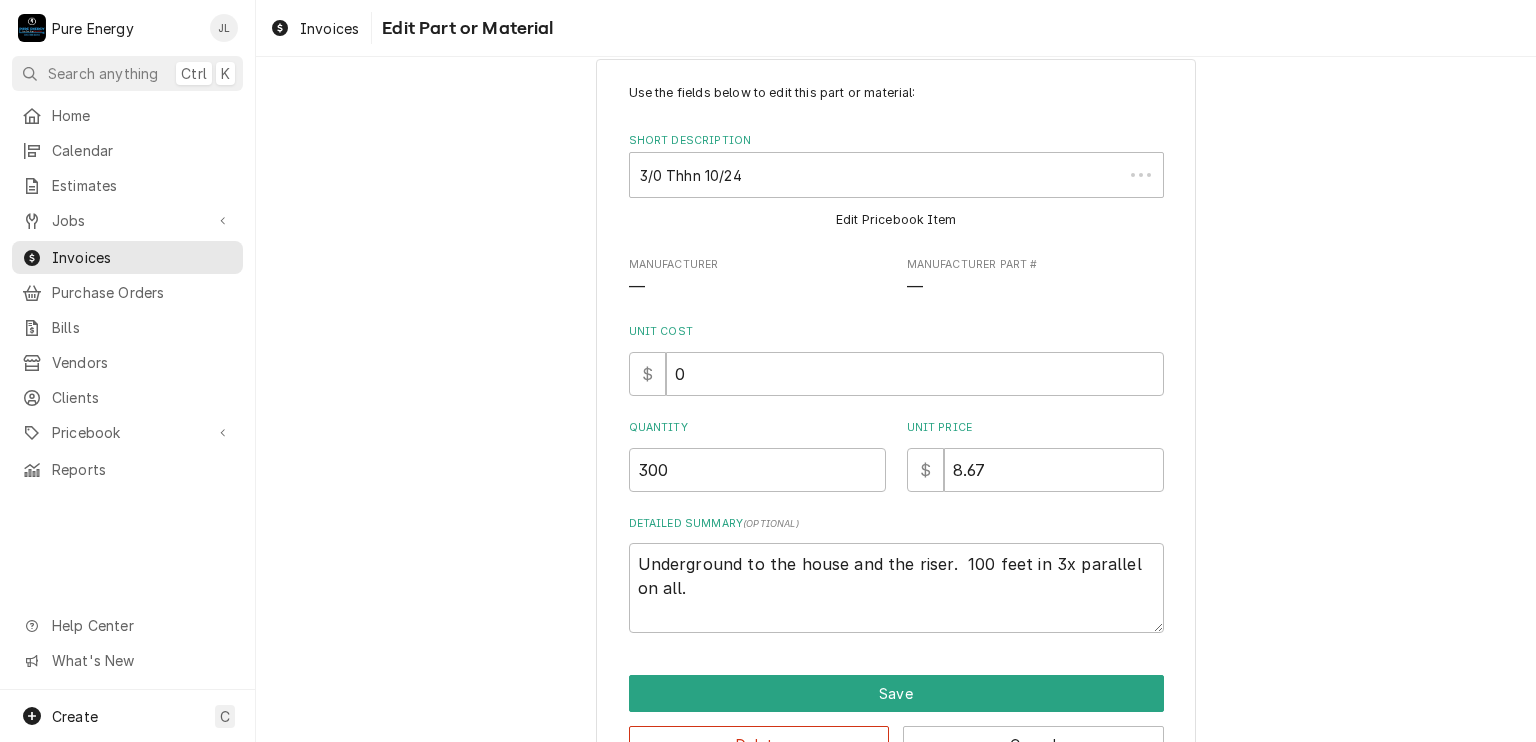scroll, scrollTop: 0, scrollLeft: 0, axis: both 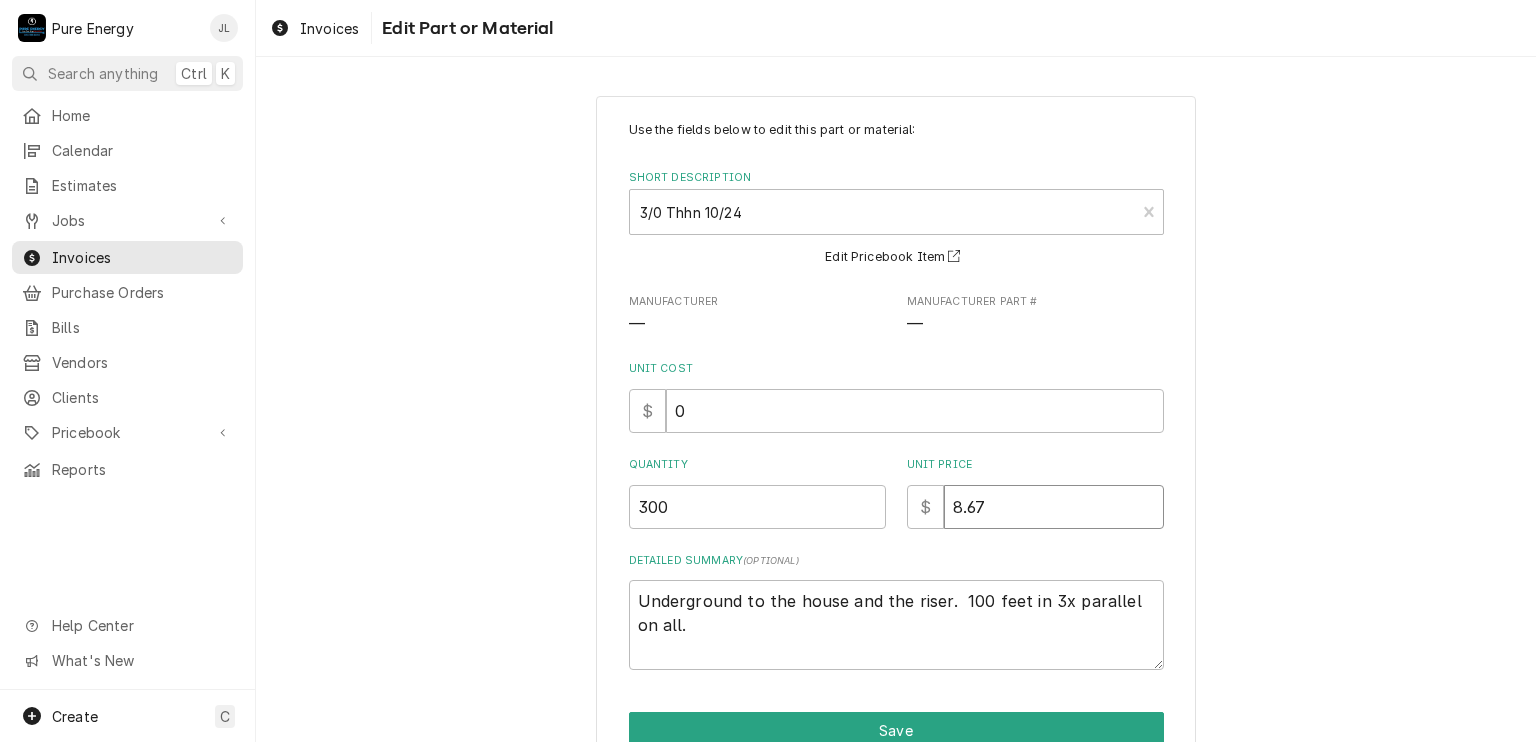 click on "8.67" at bounding box center (1054, 507) 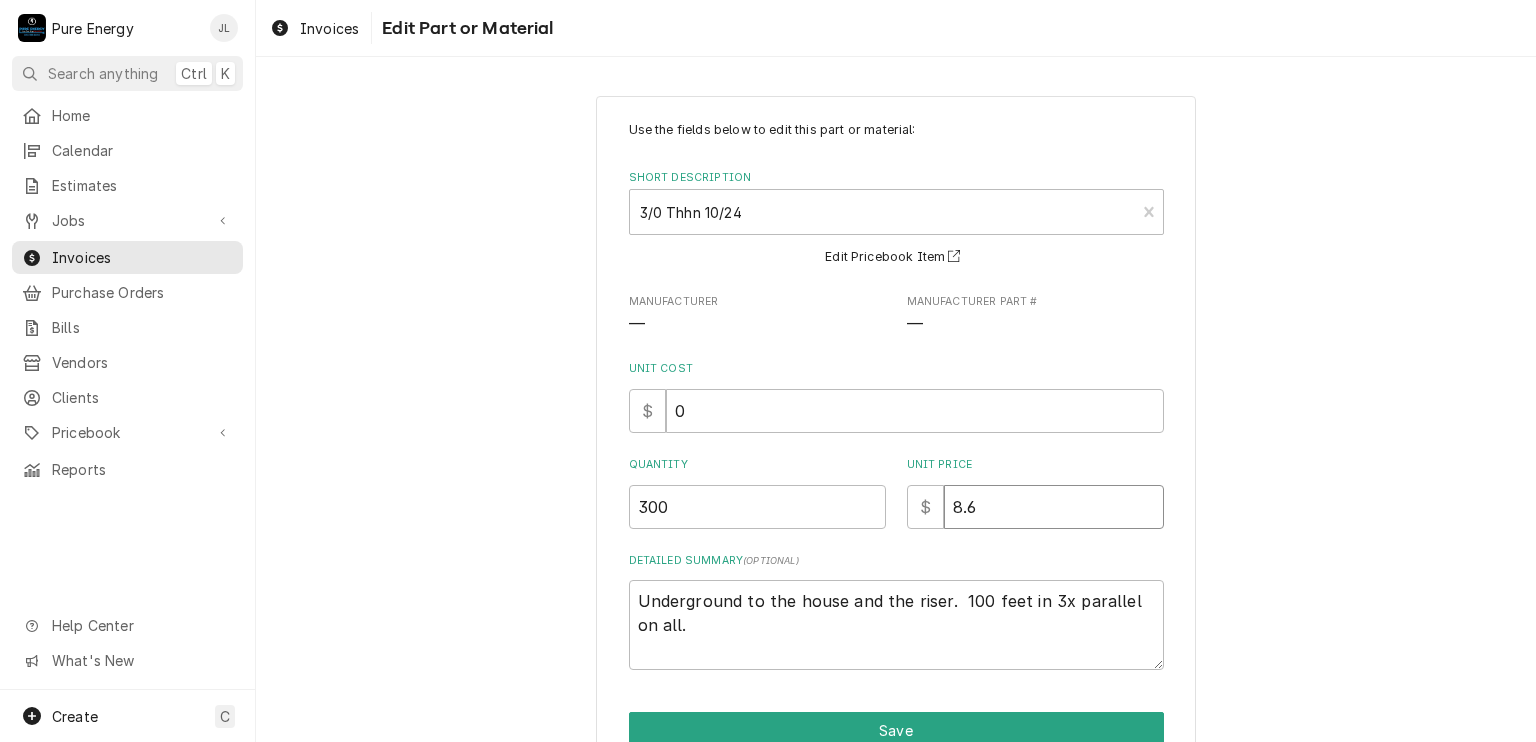 type on "x" 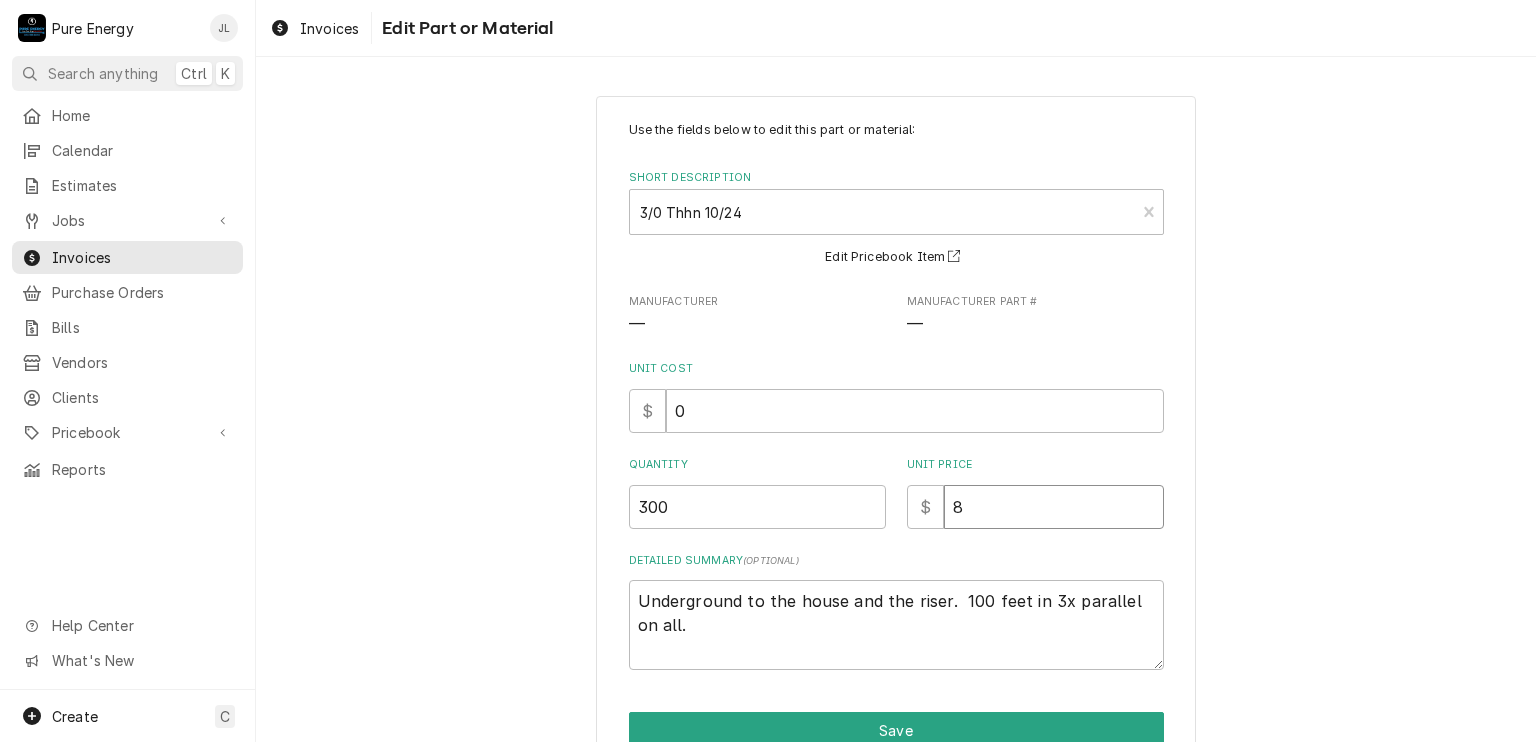 type on "x" 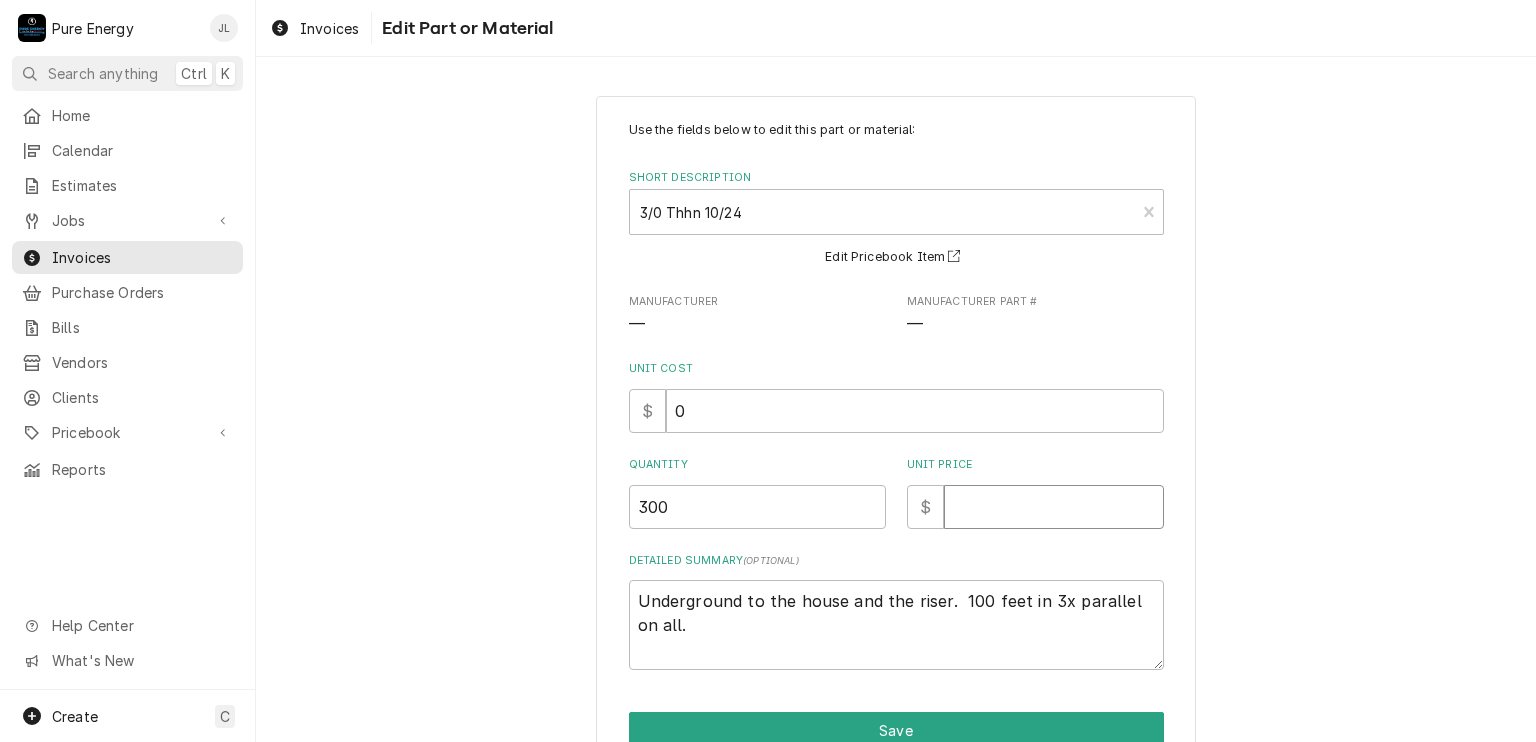 type on "x" 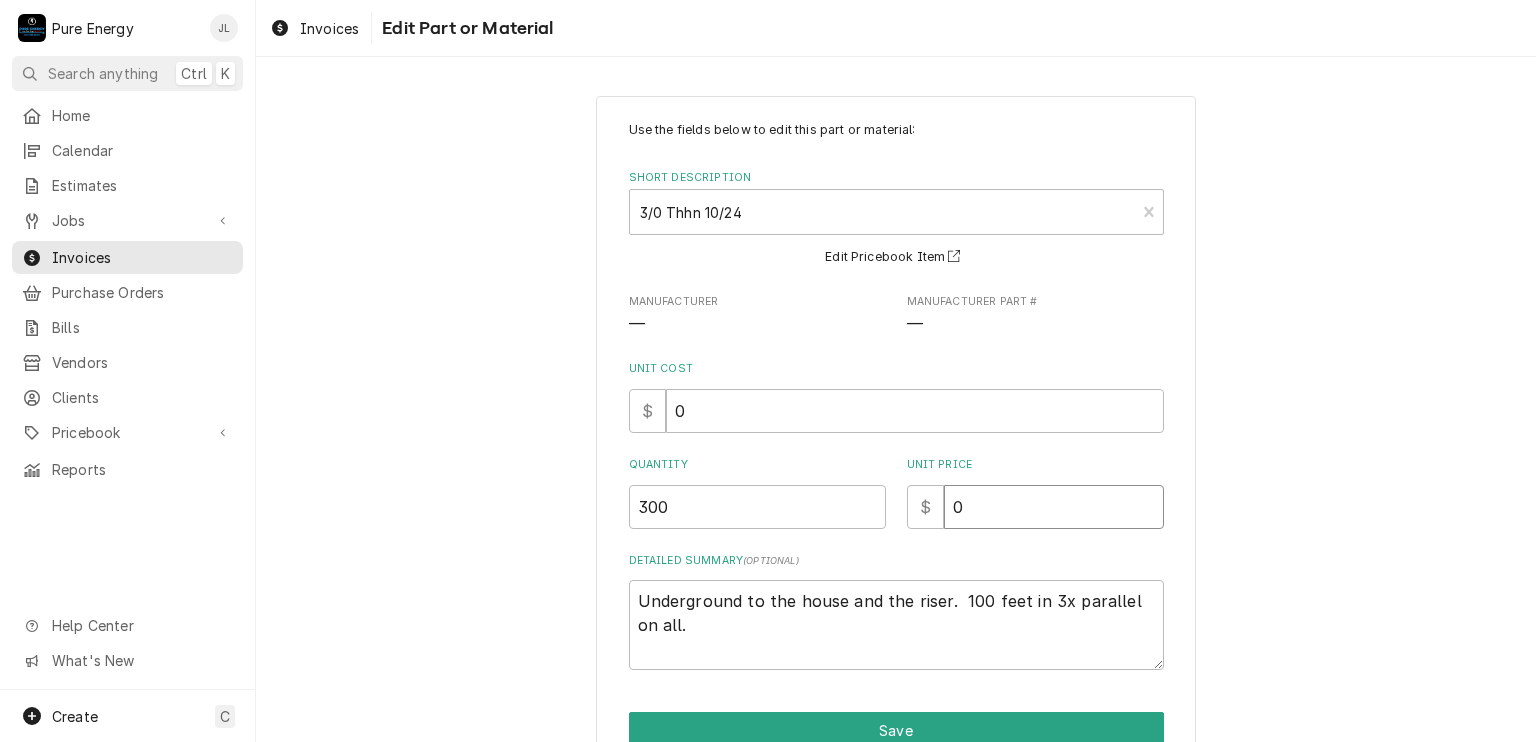 type on "x" 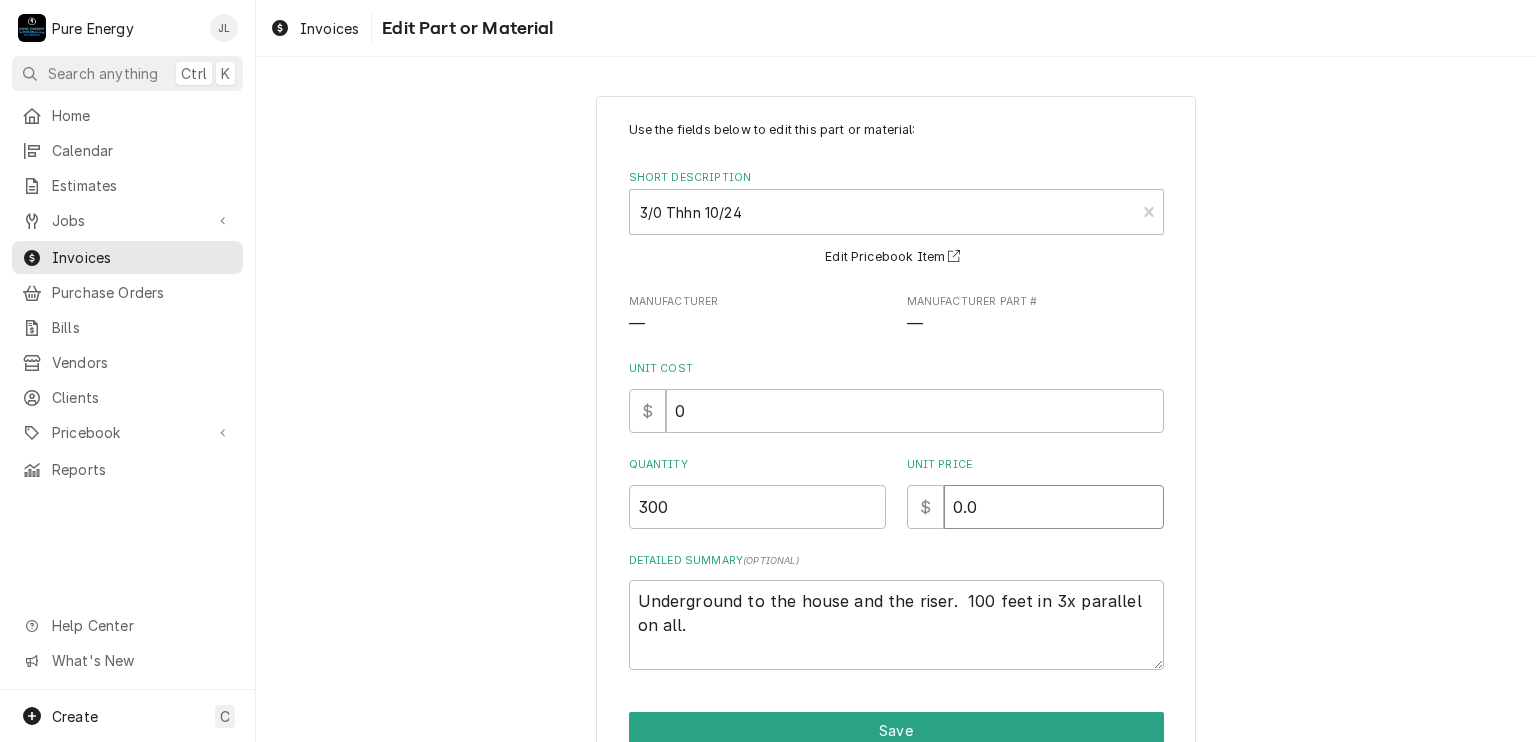 type on "0.0" 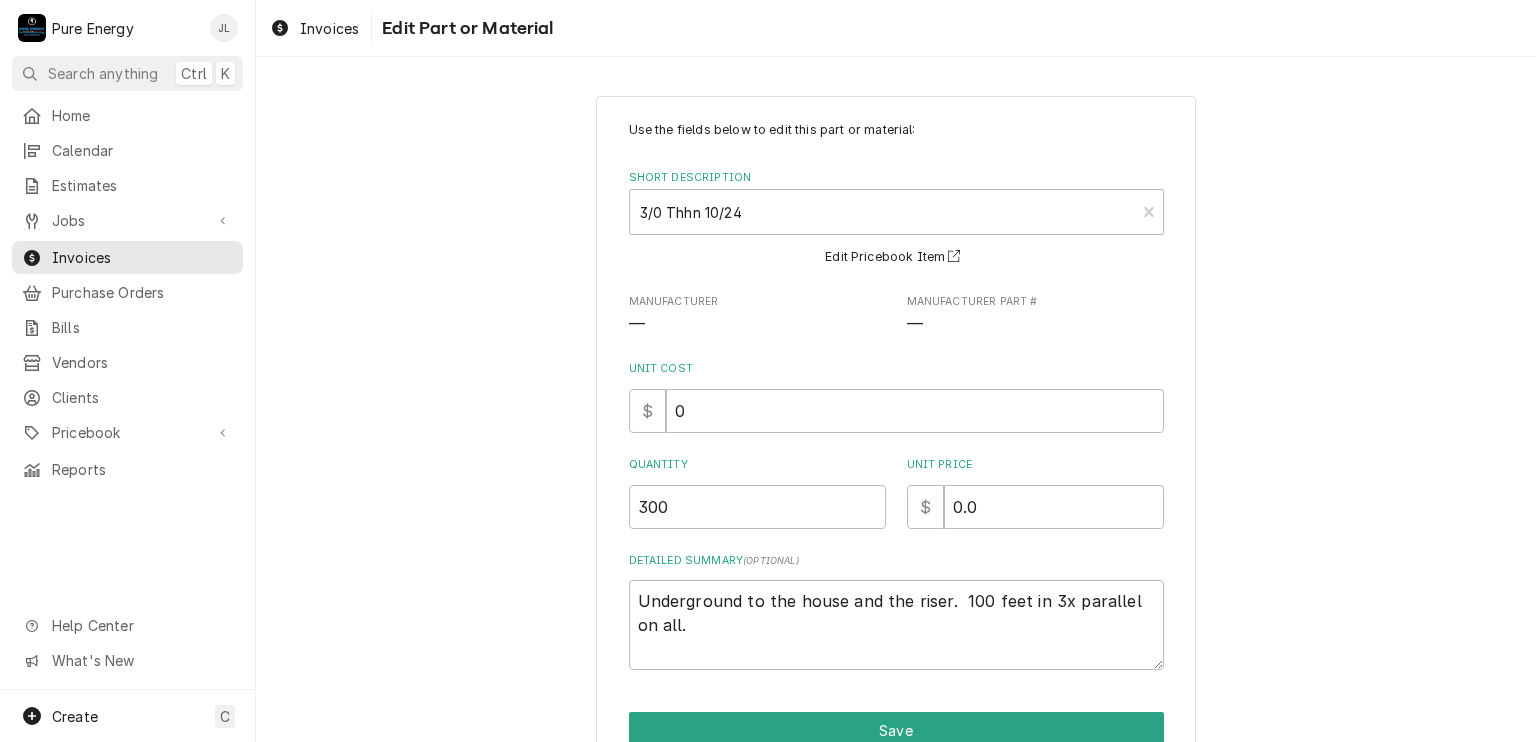 scroll, scrollTop: 99, scrollLeft: 0, axis: vertical 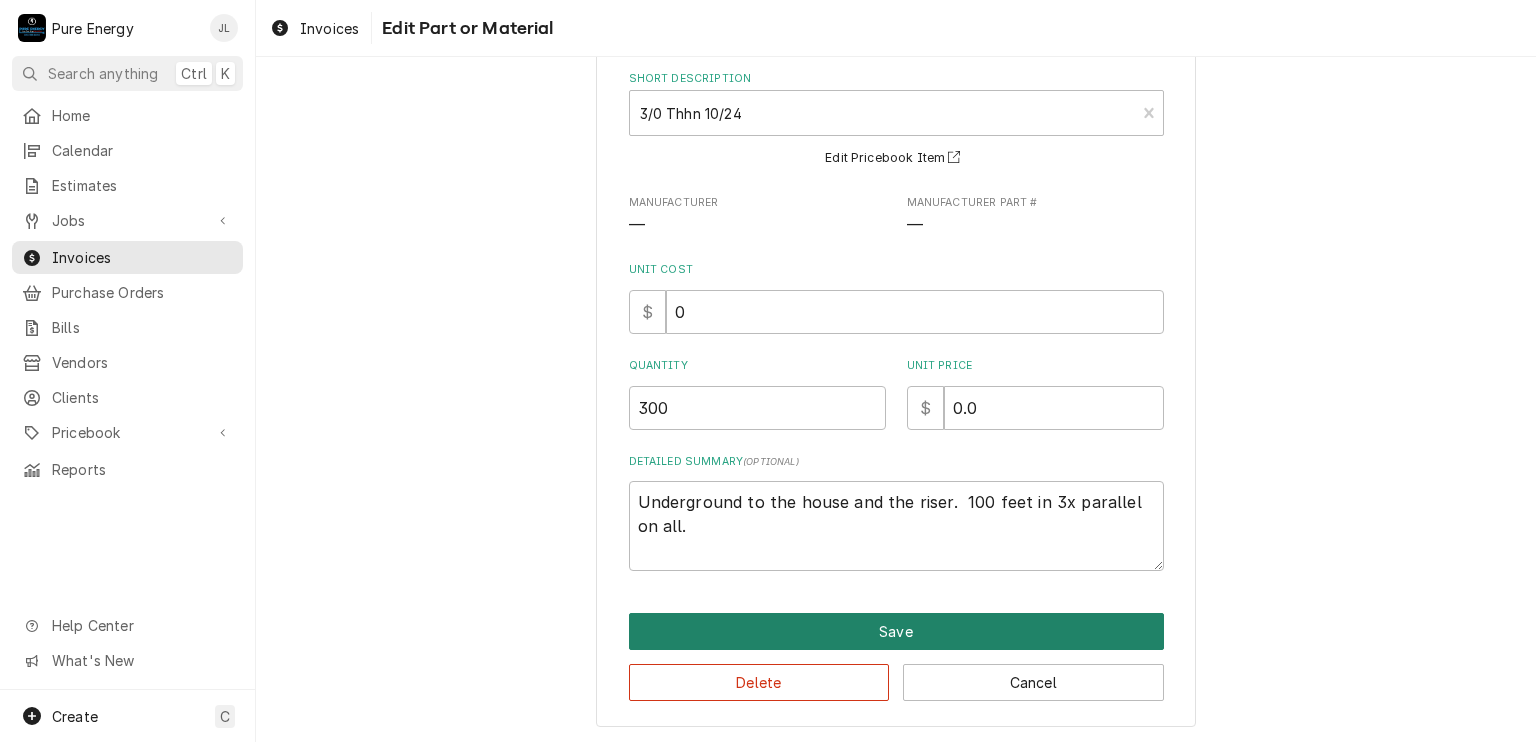 click on "Save" at bounding box center [896, 631] 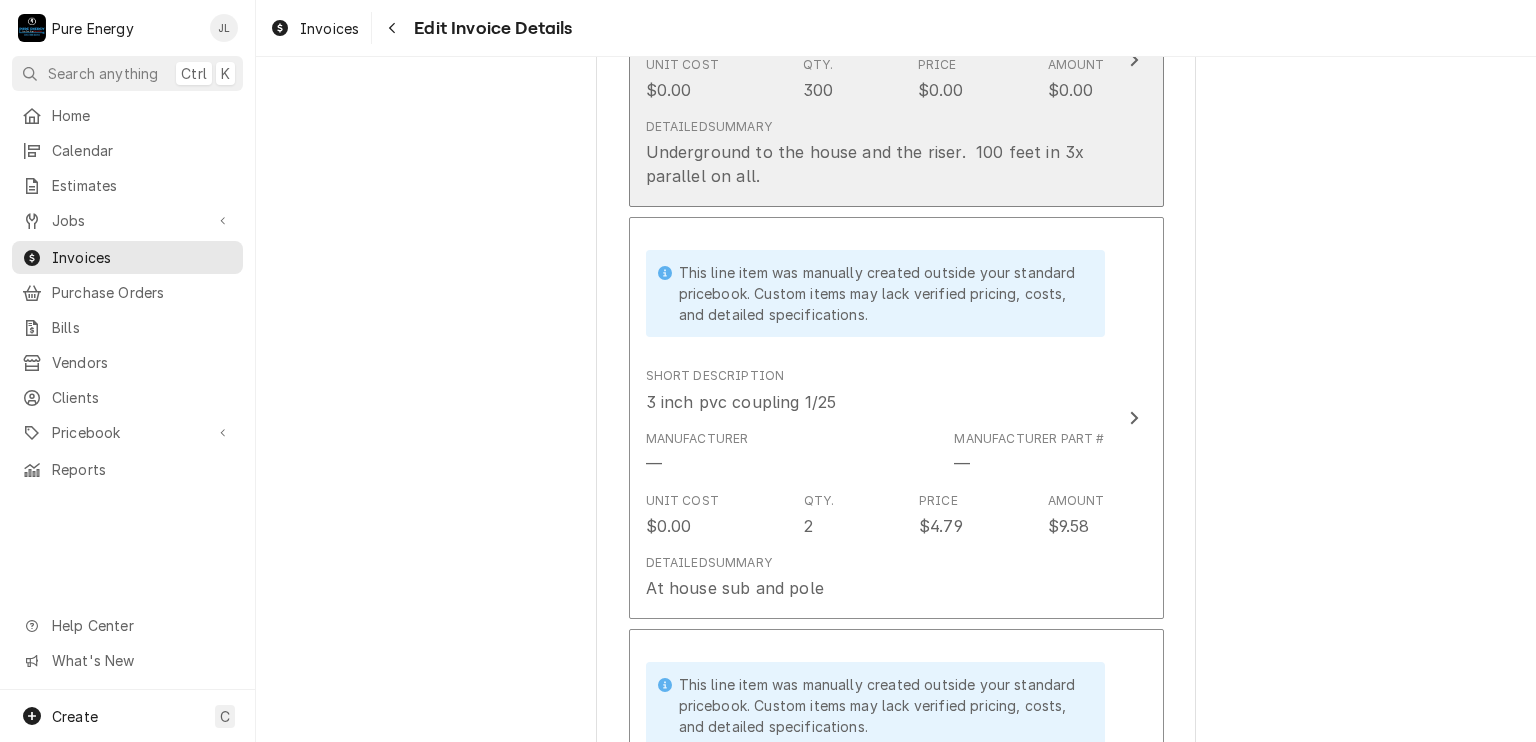 scroll, scrollTop: 2902, scrollLeft: 0, axis: vertical 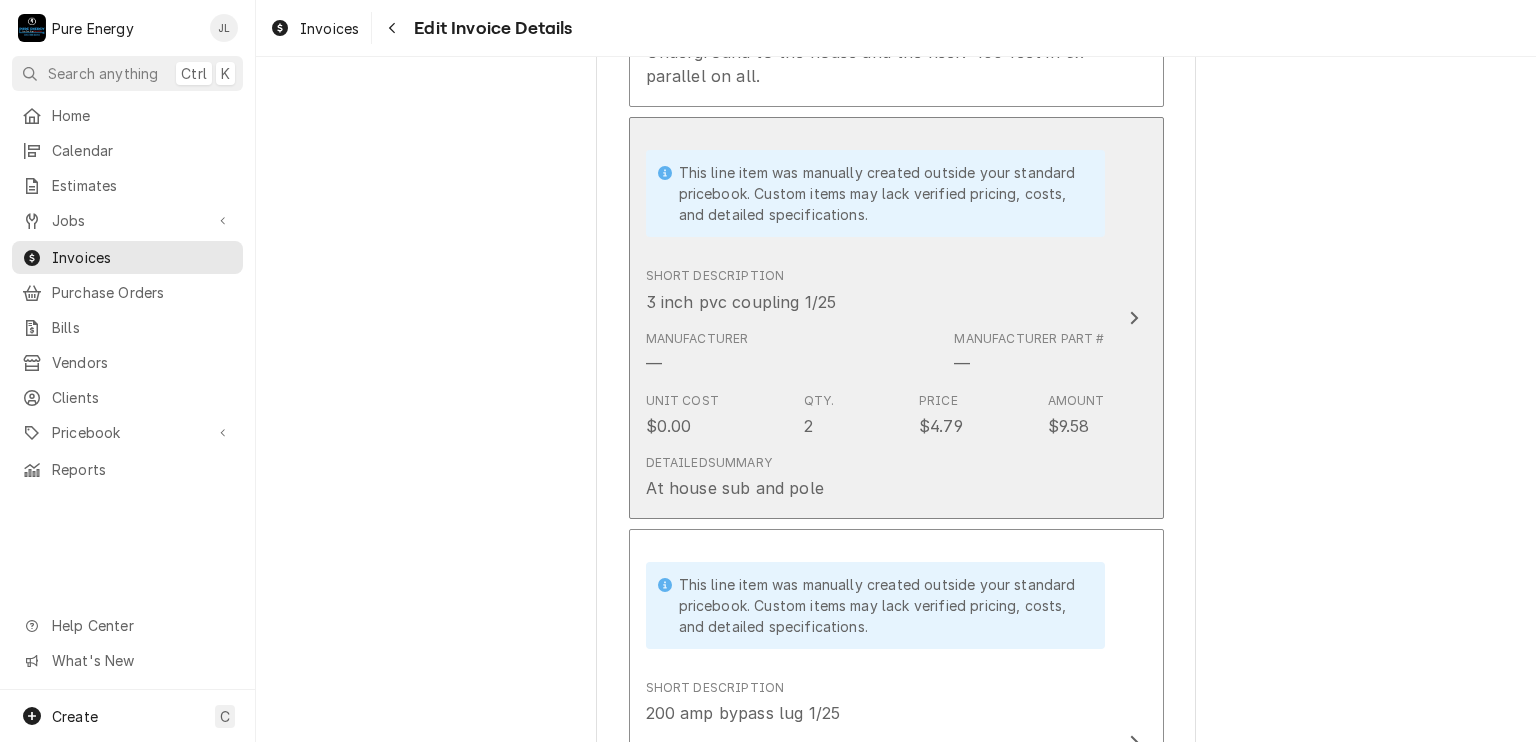 click on "Short Description 3 inch pvc coupling 1/25" at bounding box center (875, 290) 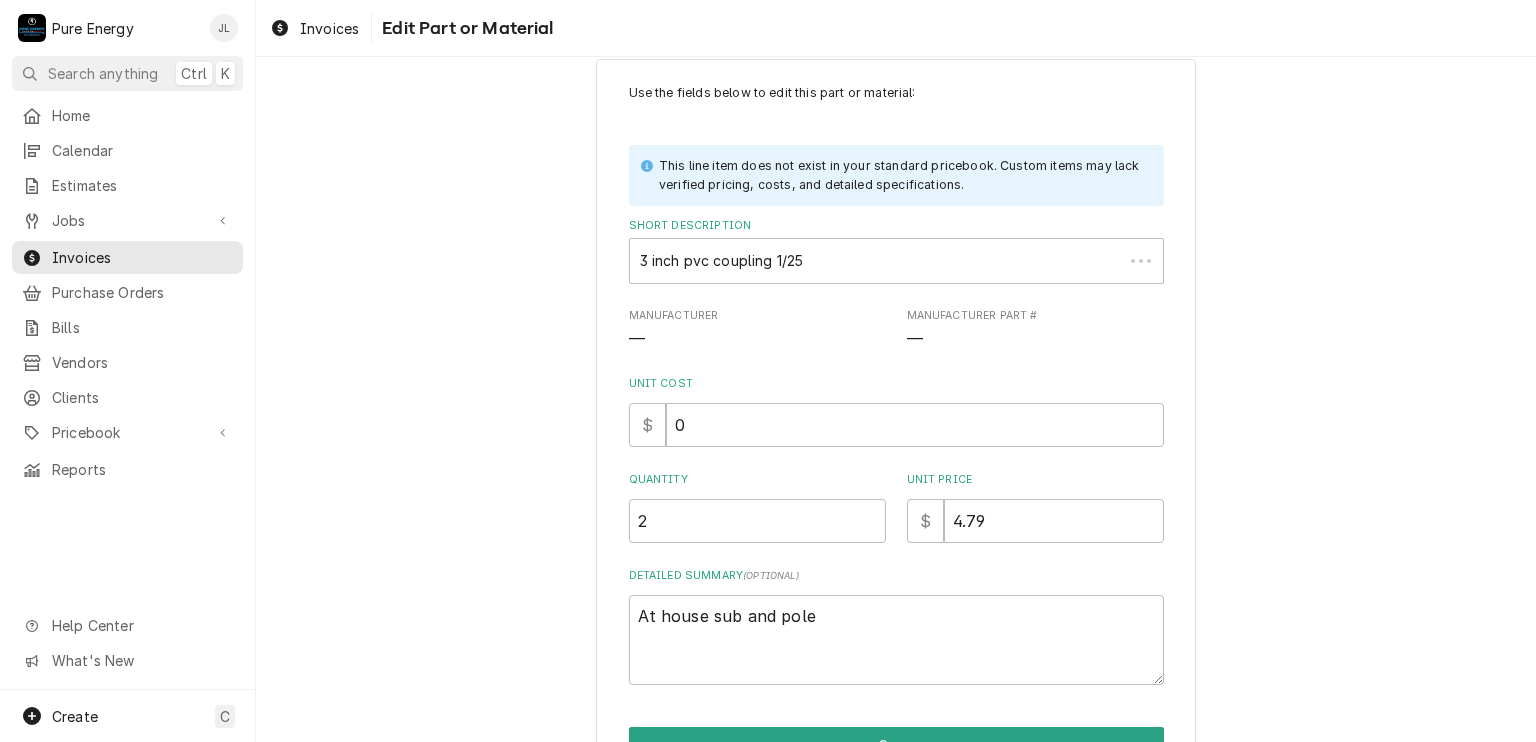 scroll, scrollTop: 0, scrollLeft: 0, axis: both 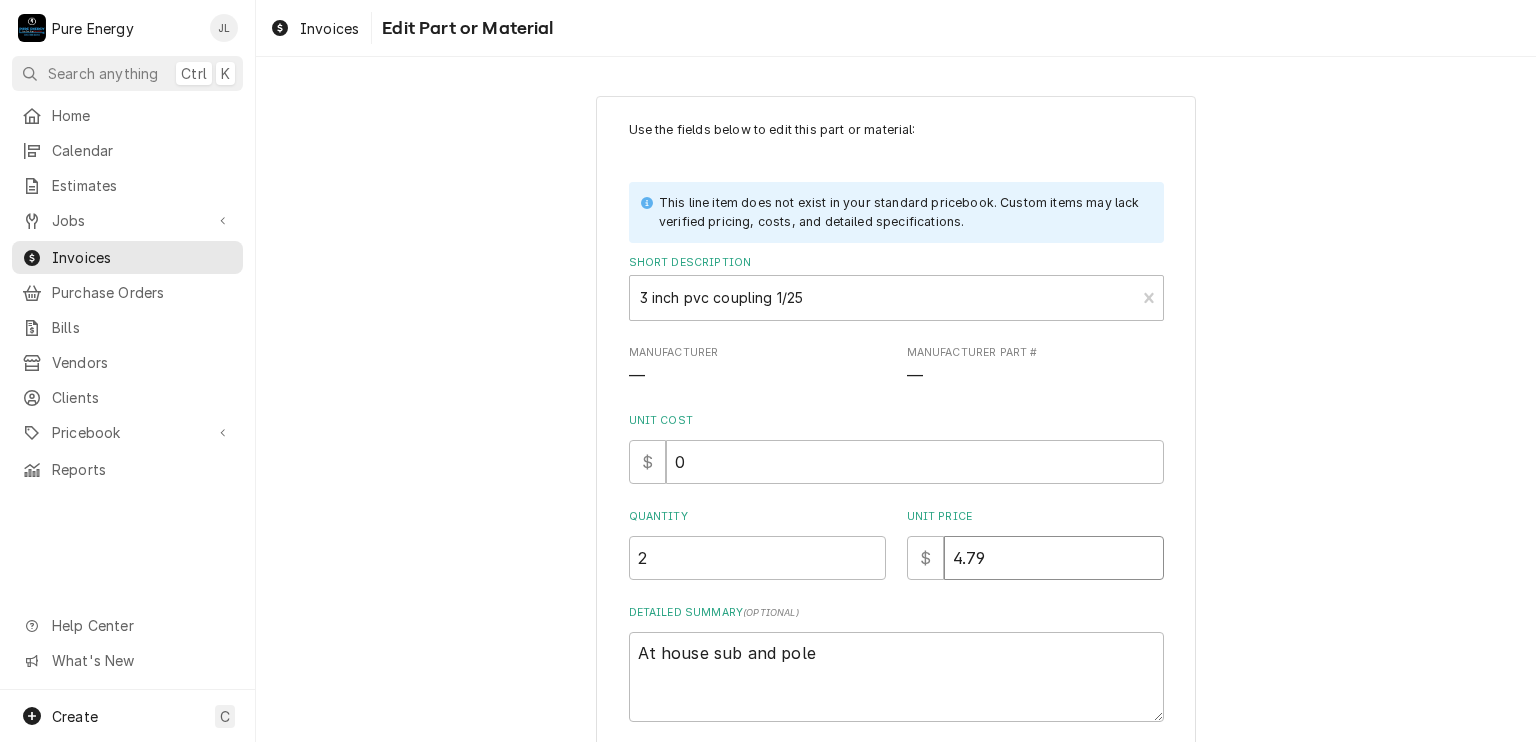 click on "4.79" at bounding box center [1054, 558] 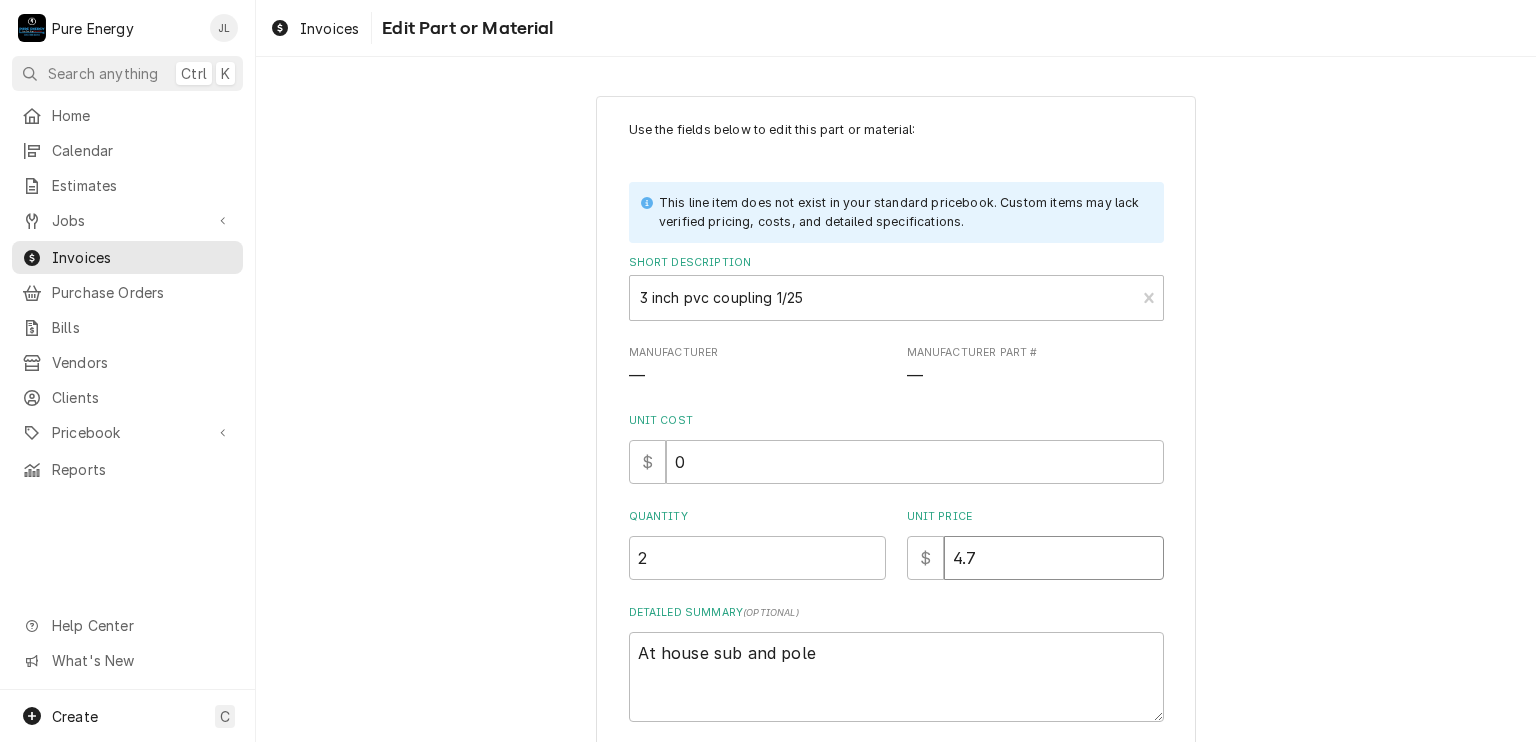 type on "x" 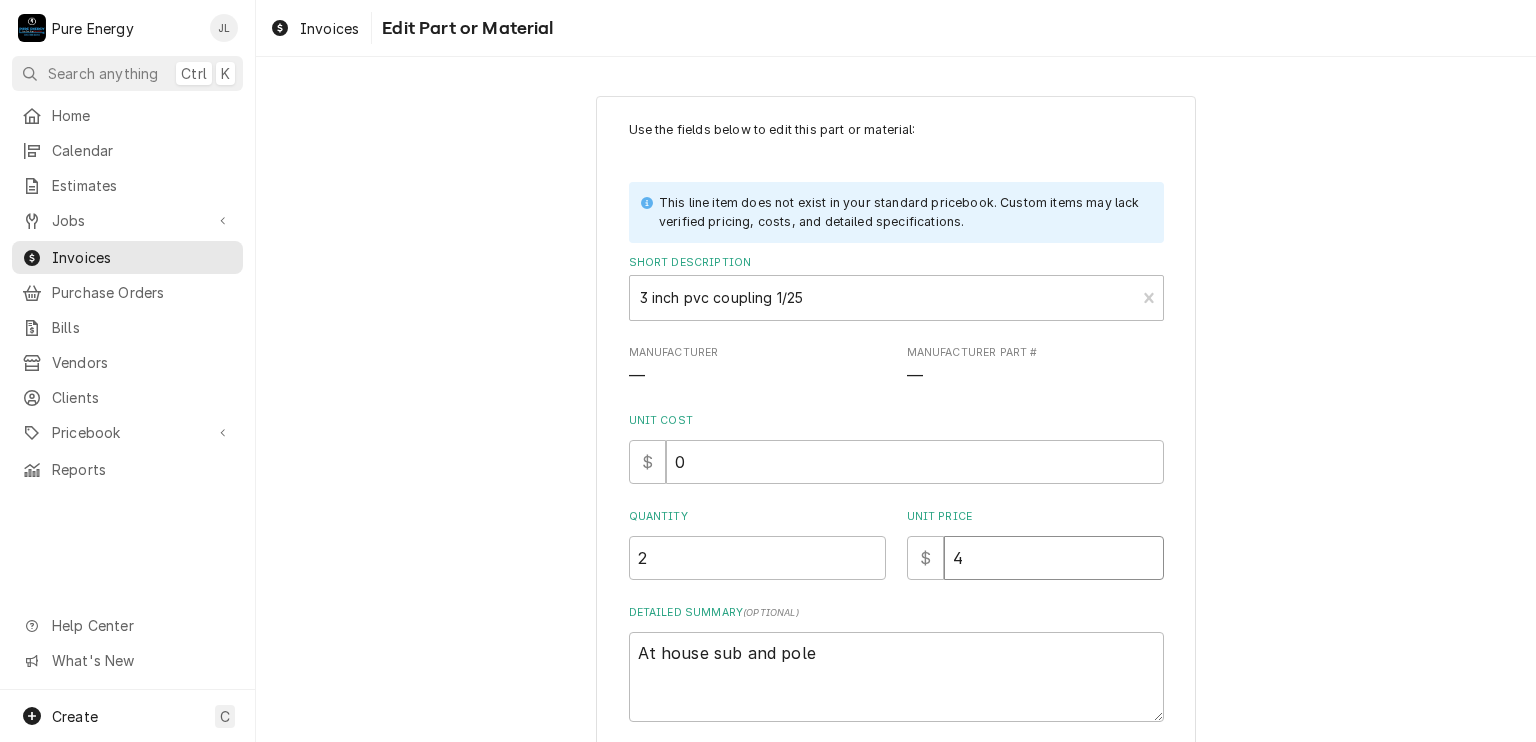 type on "x" 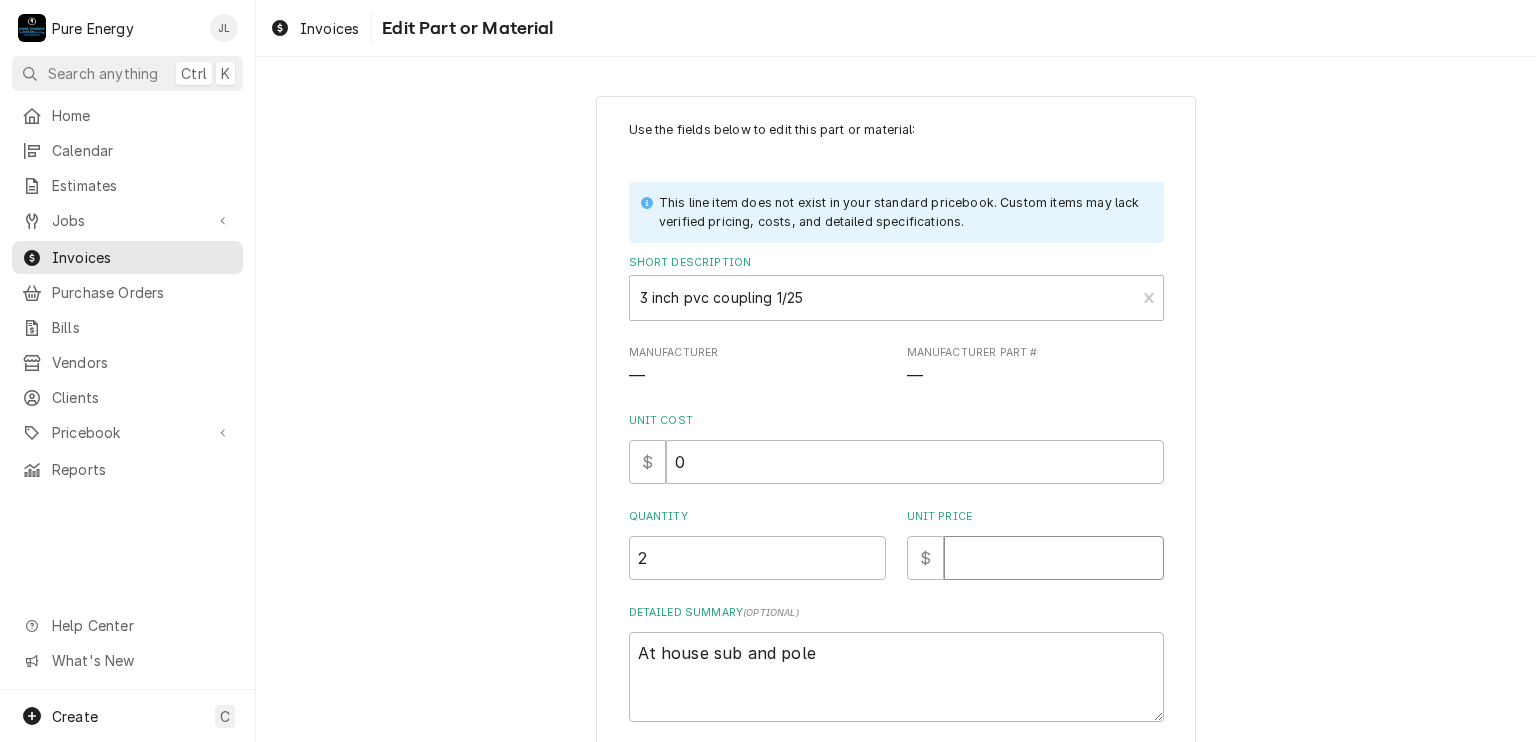 type on "x" 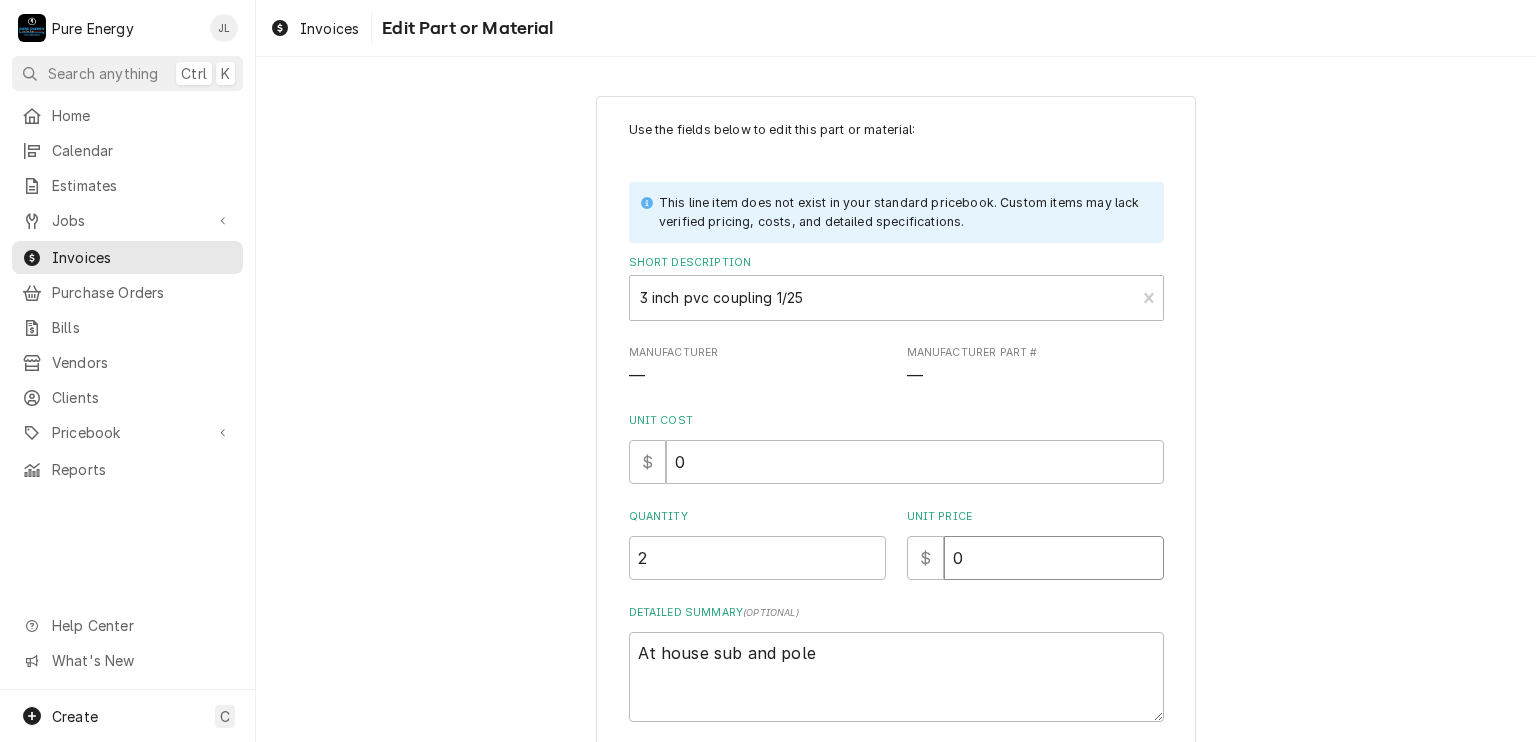type on "x" 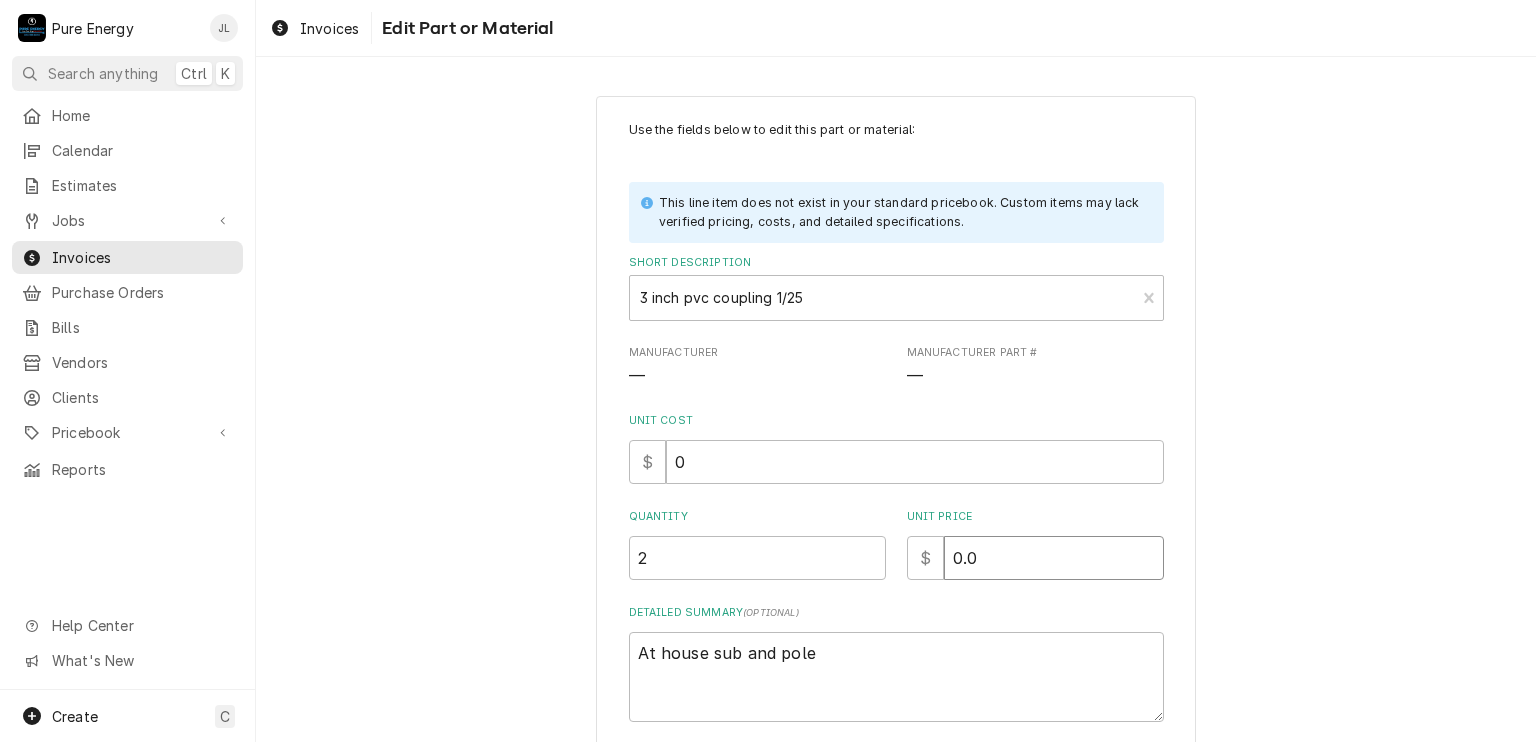 type on "0.0" 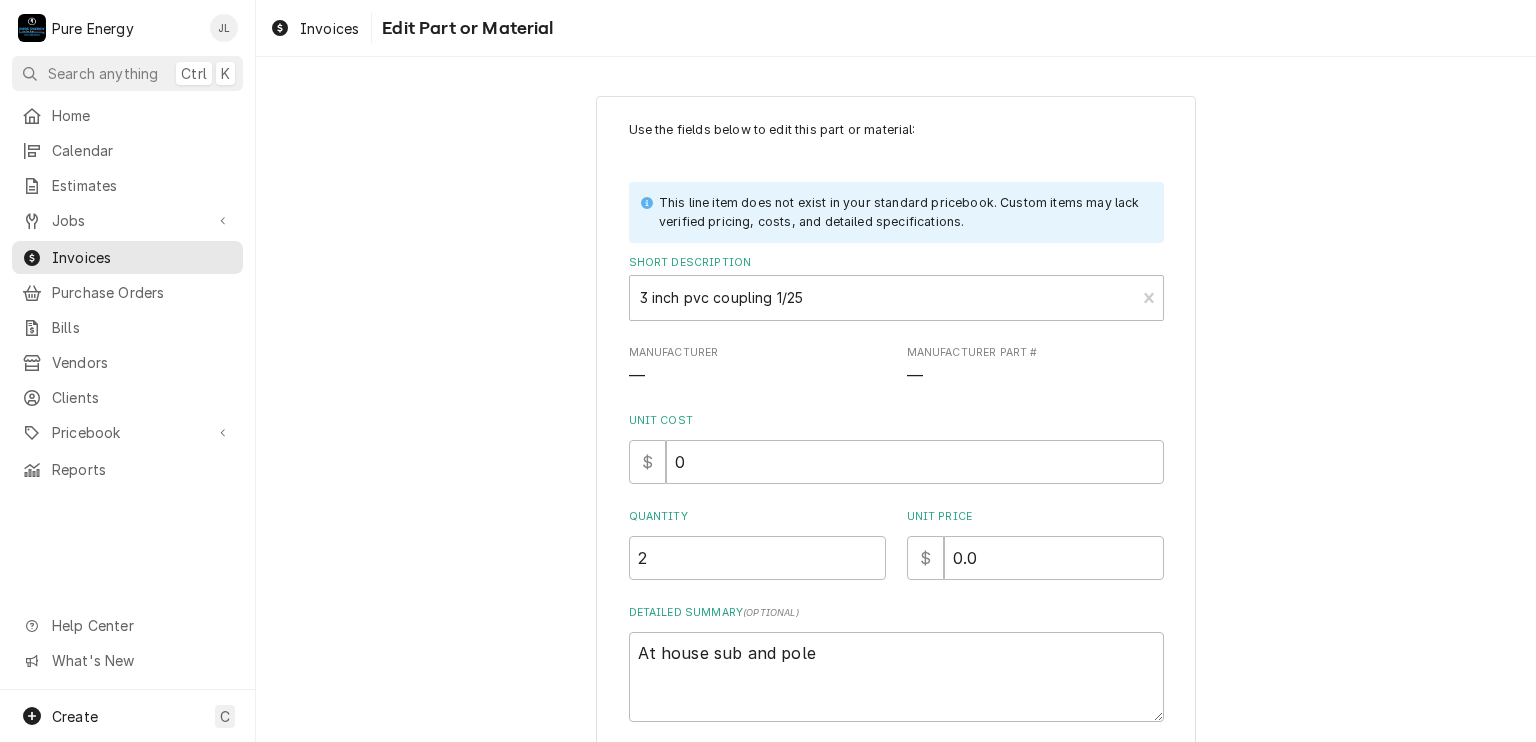 scroll, scrollTop: 150, scrollLeft: 0, axis: vertical 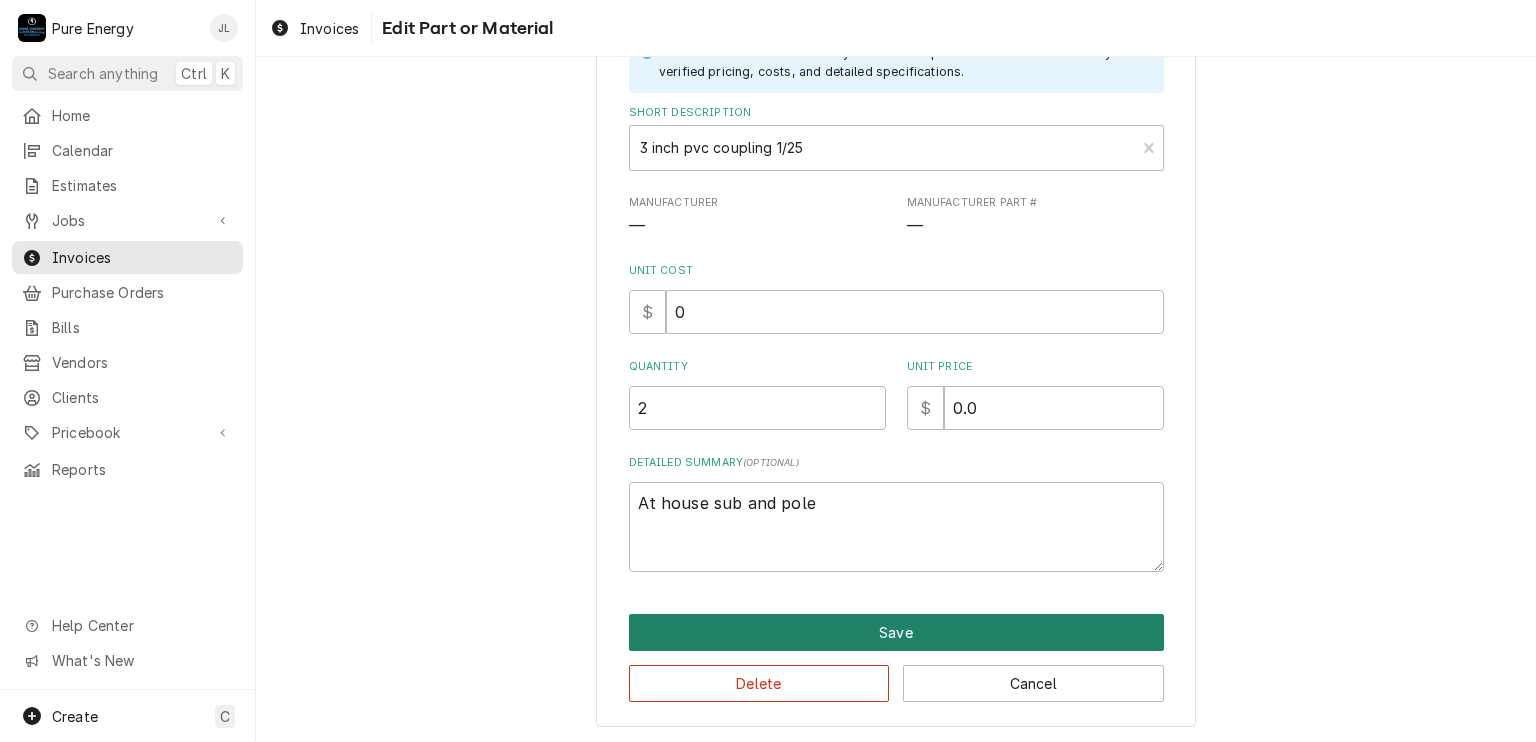 click on "Save" at bounding box center (896, 632) 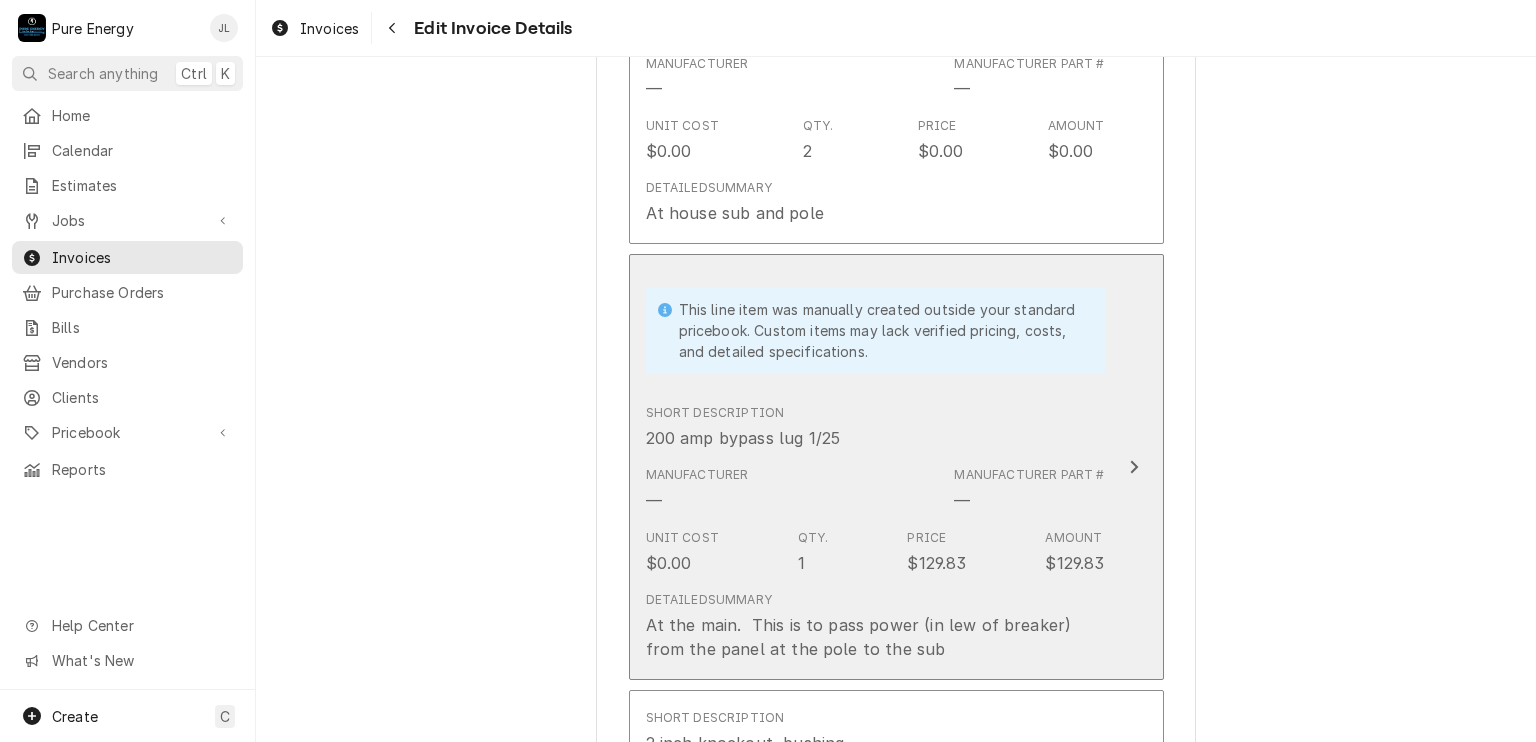 click on "Short Description 200 amp bypass lug 1/25" at bounding box center [875, 427] 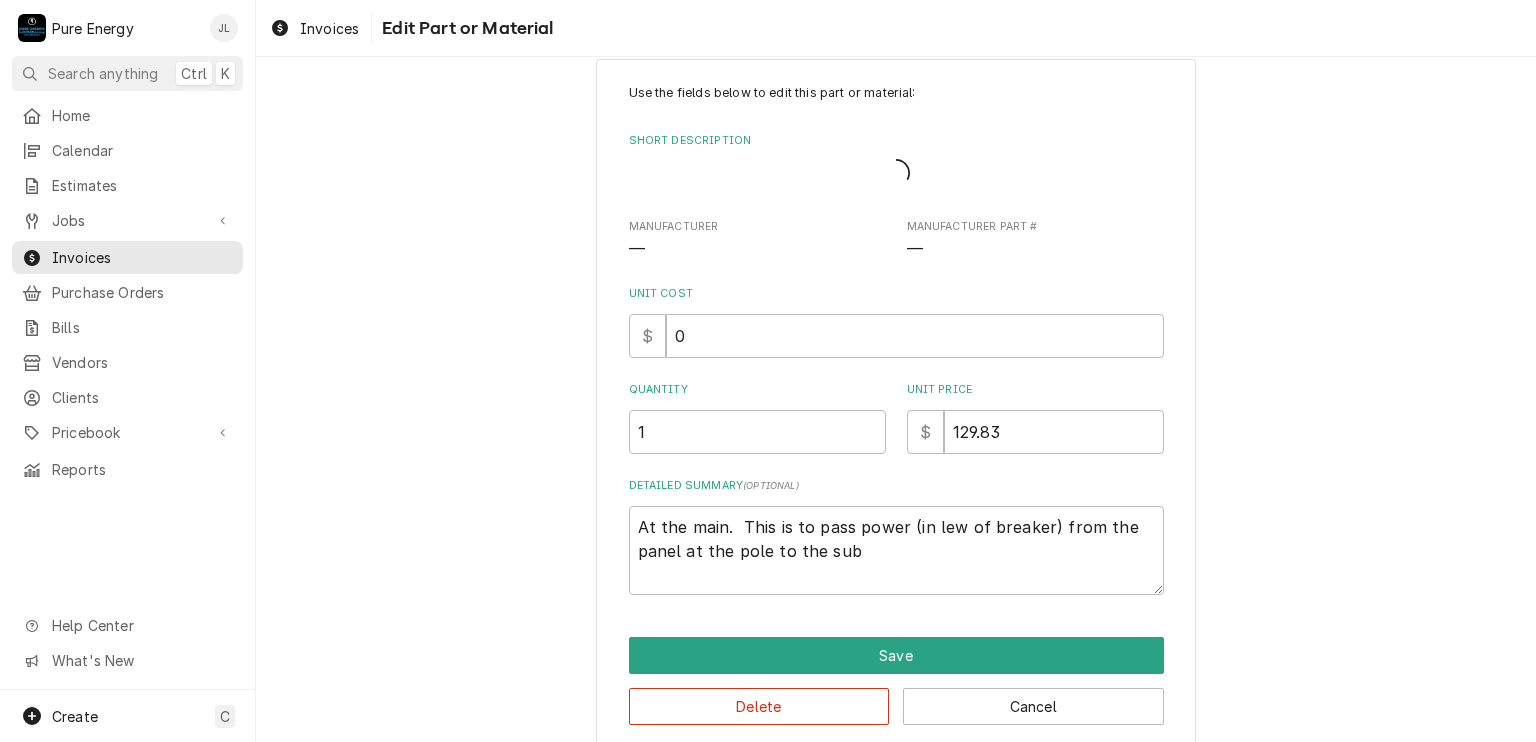 scroll, scrollTop: 0, scrollLeft: 0, axis: both 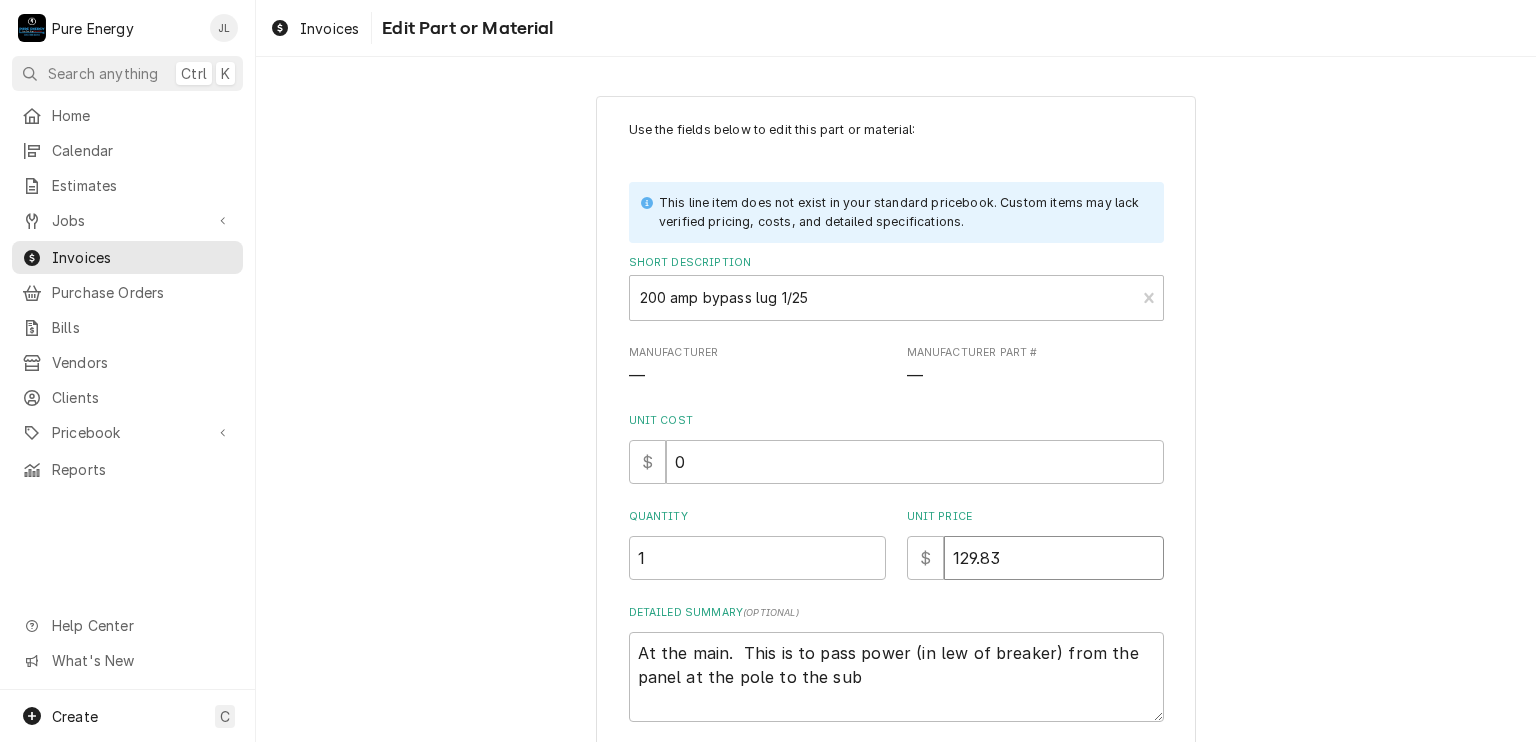 click on "129.83" at bounding box center [1054, 558] 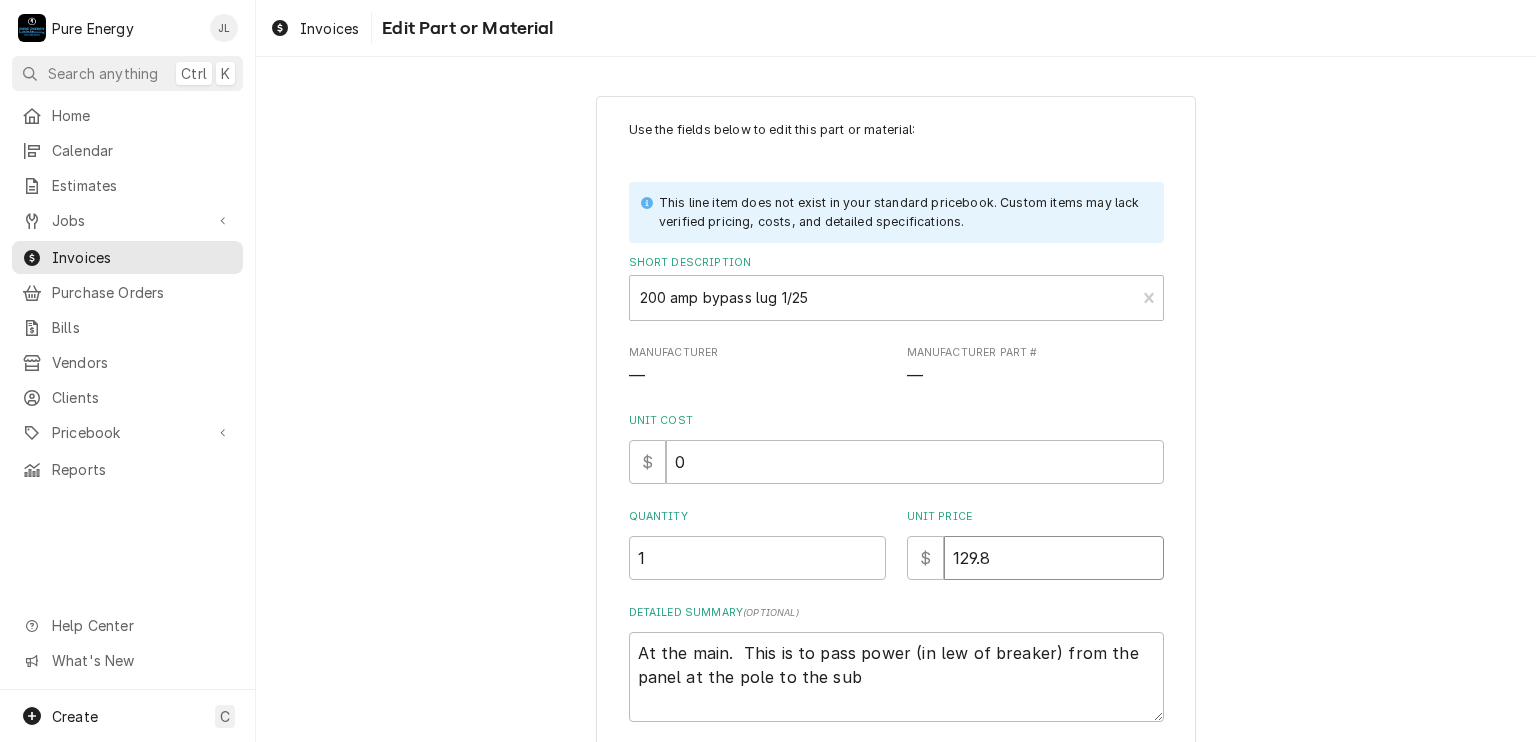type on "x" 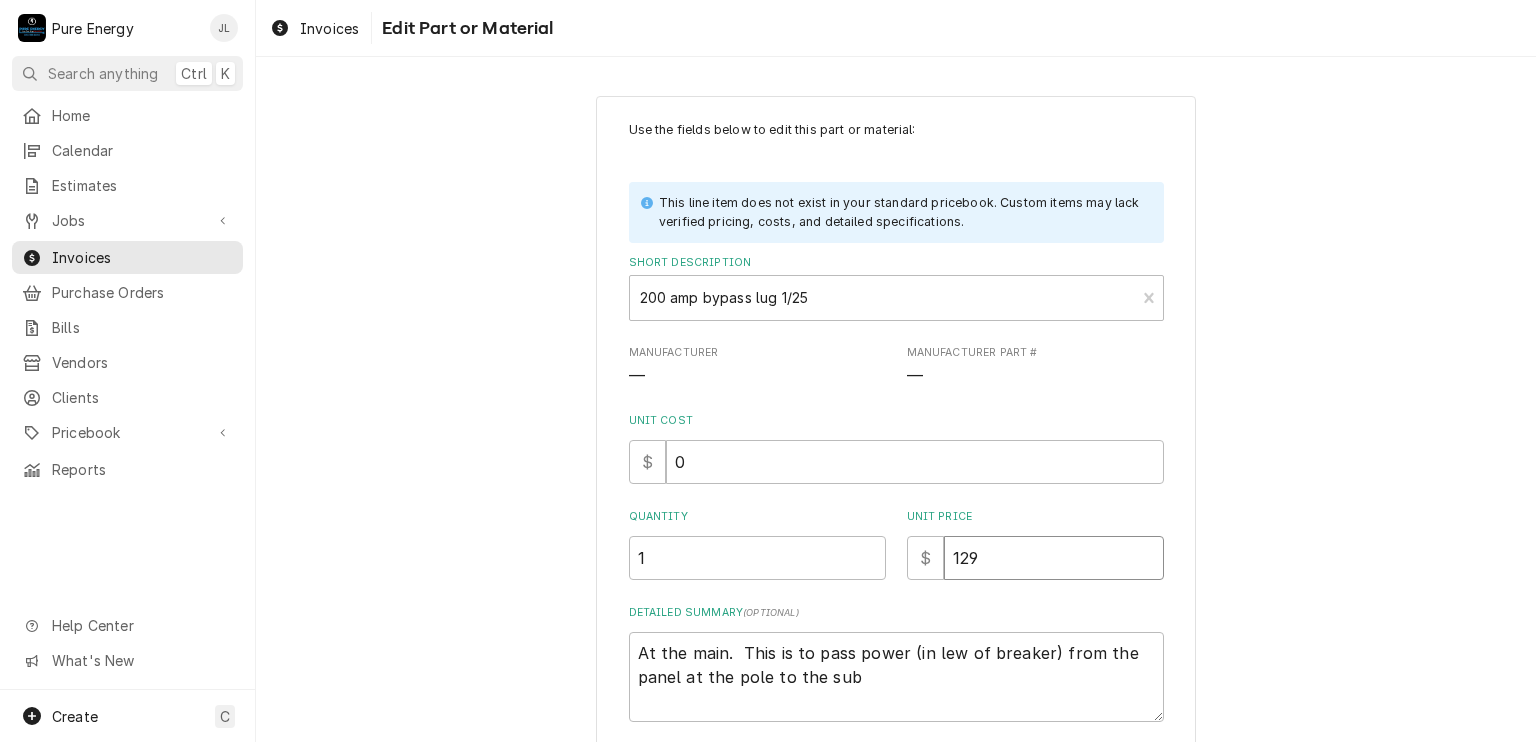 type on "x" 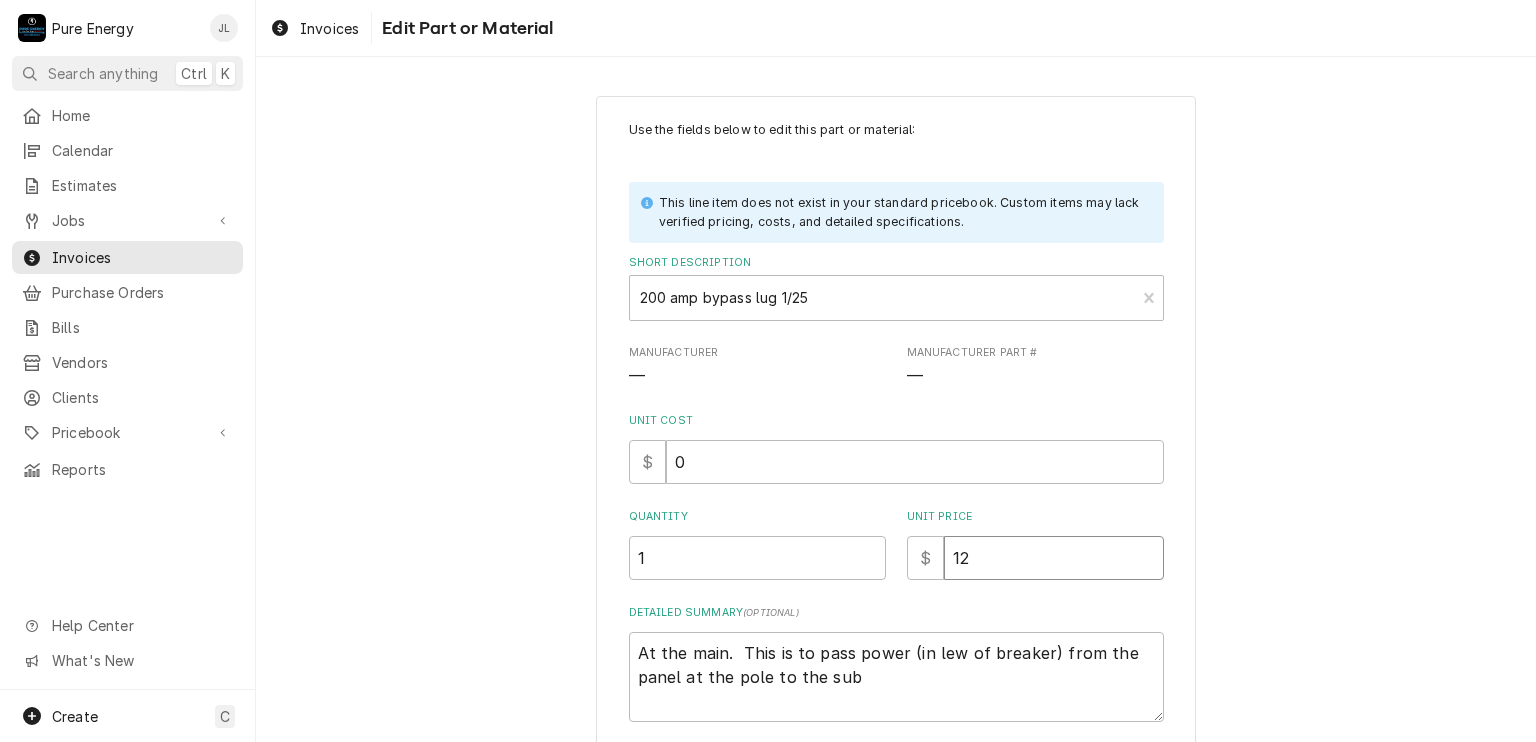 type on "x" 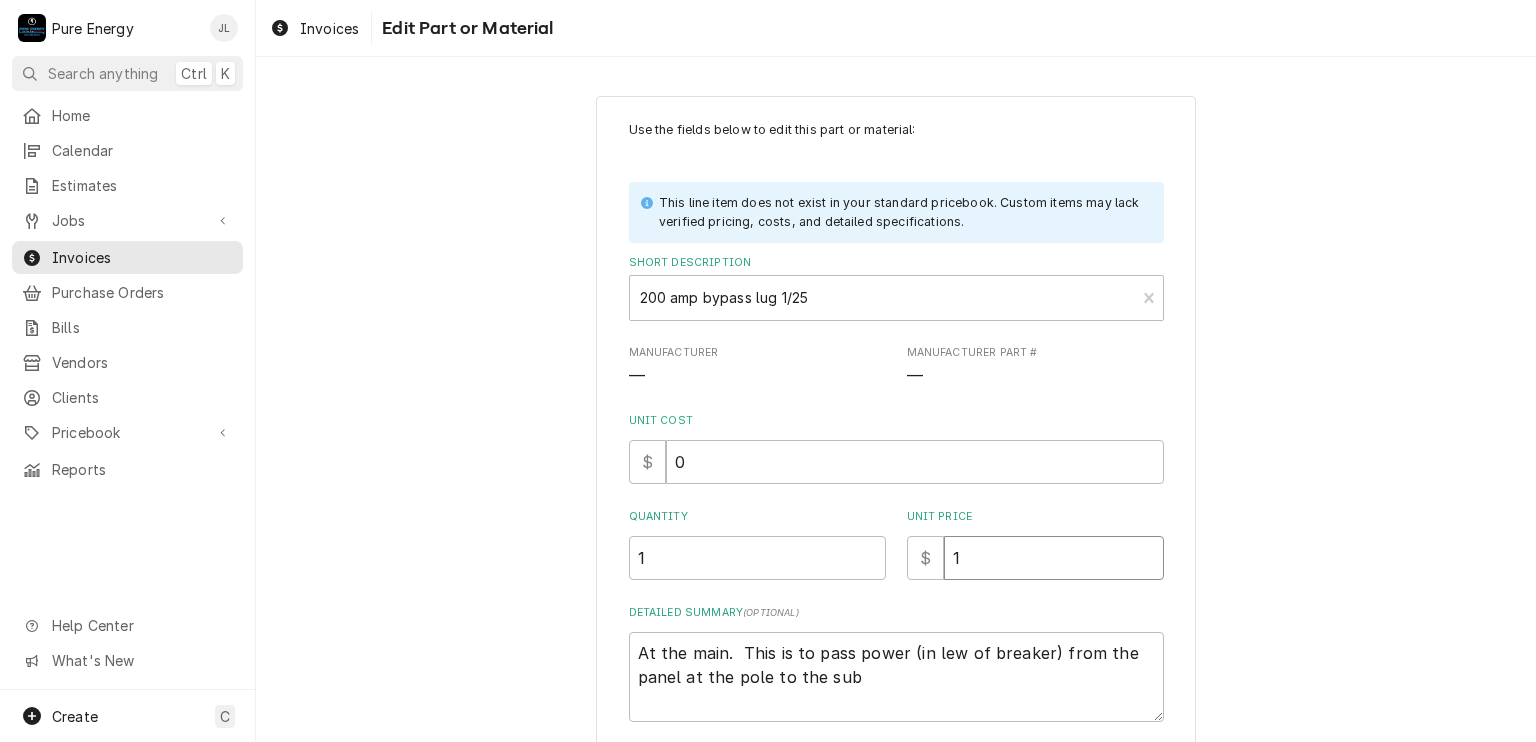 type on "x" 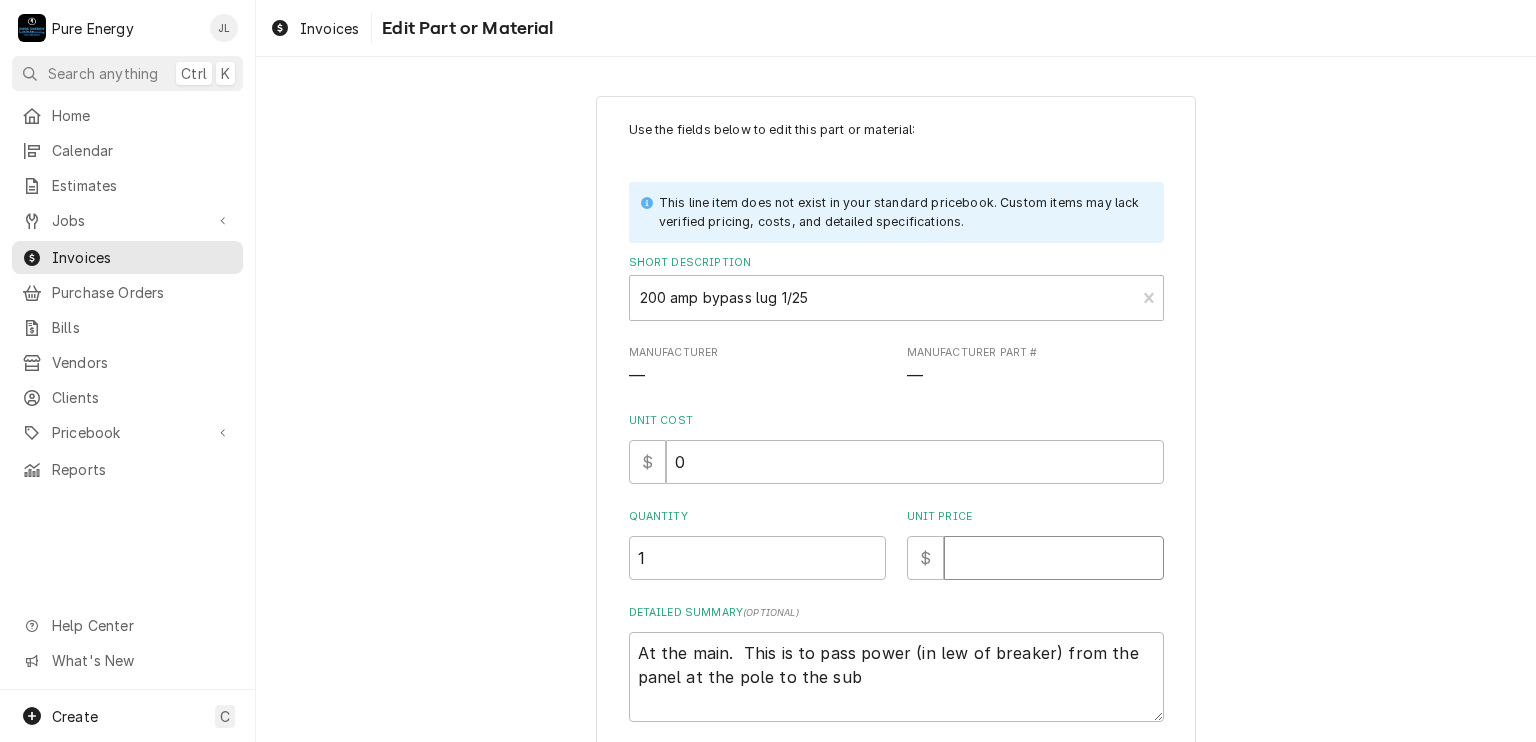 type on "x" 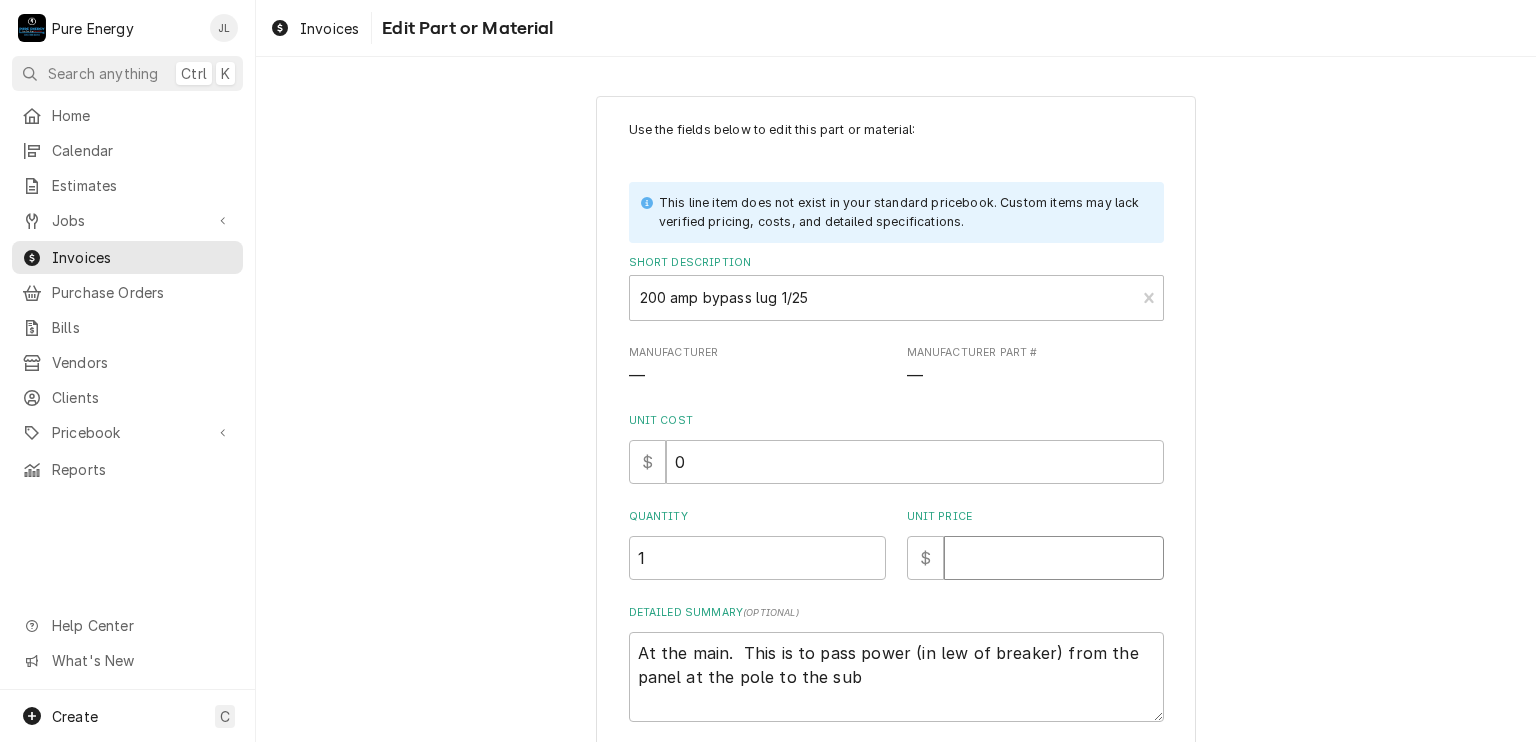 type on "0" 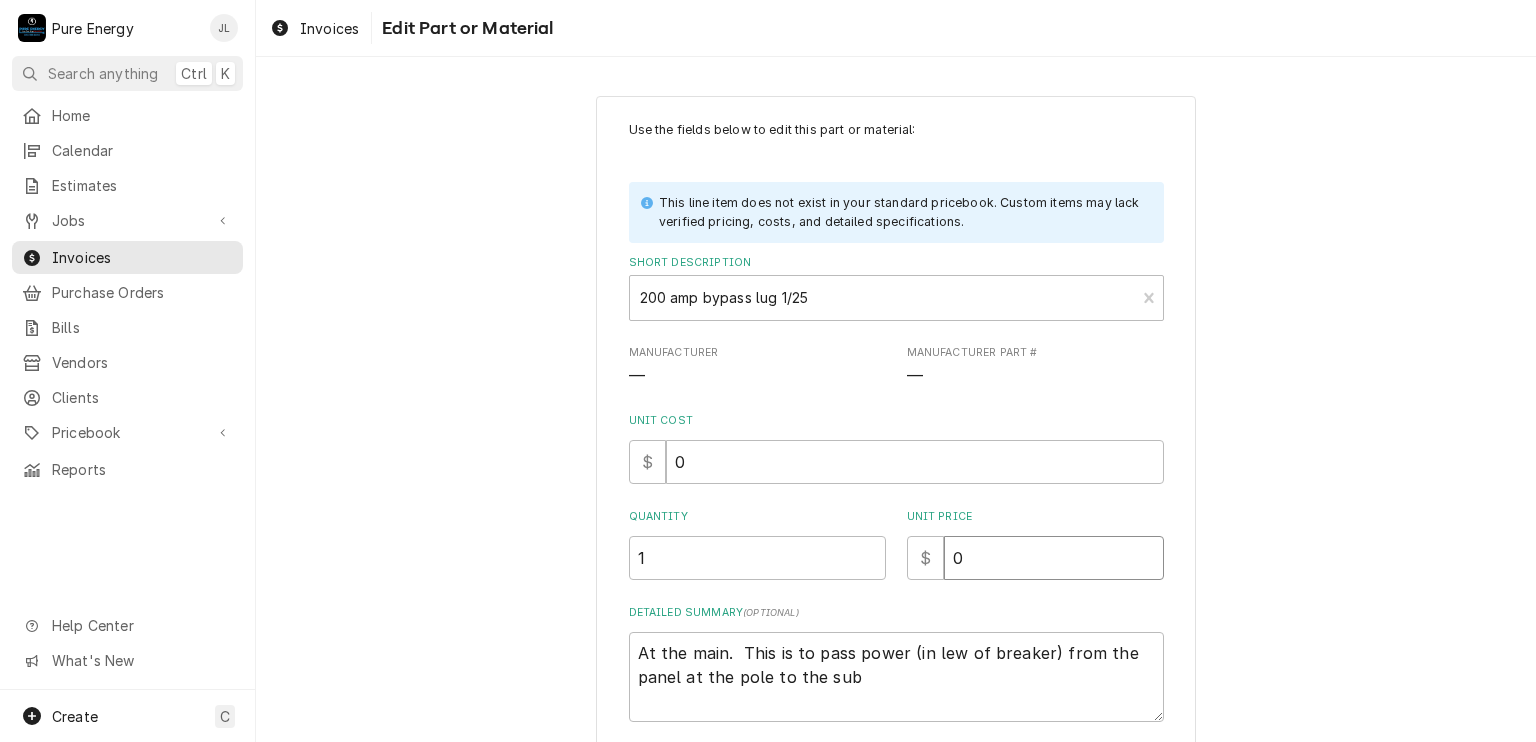 type on "x" 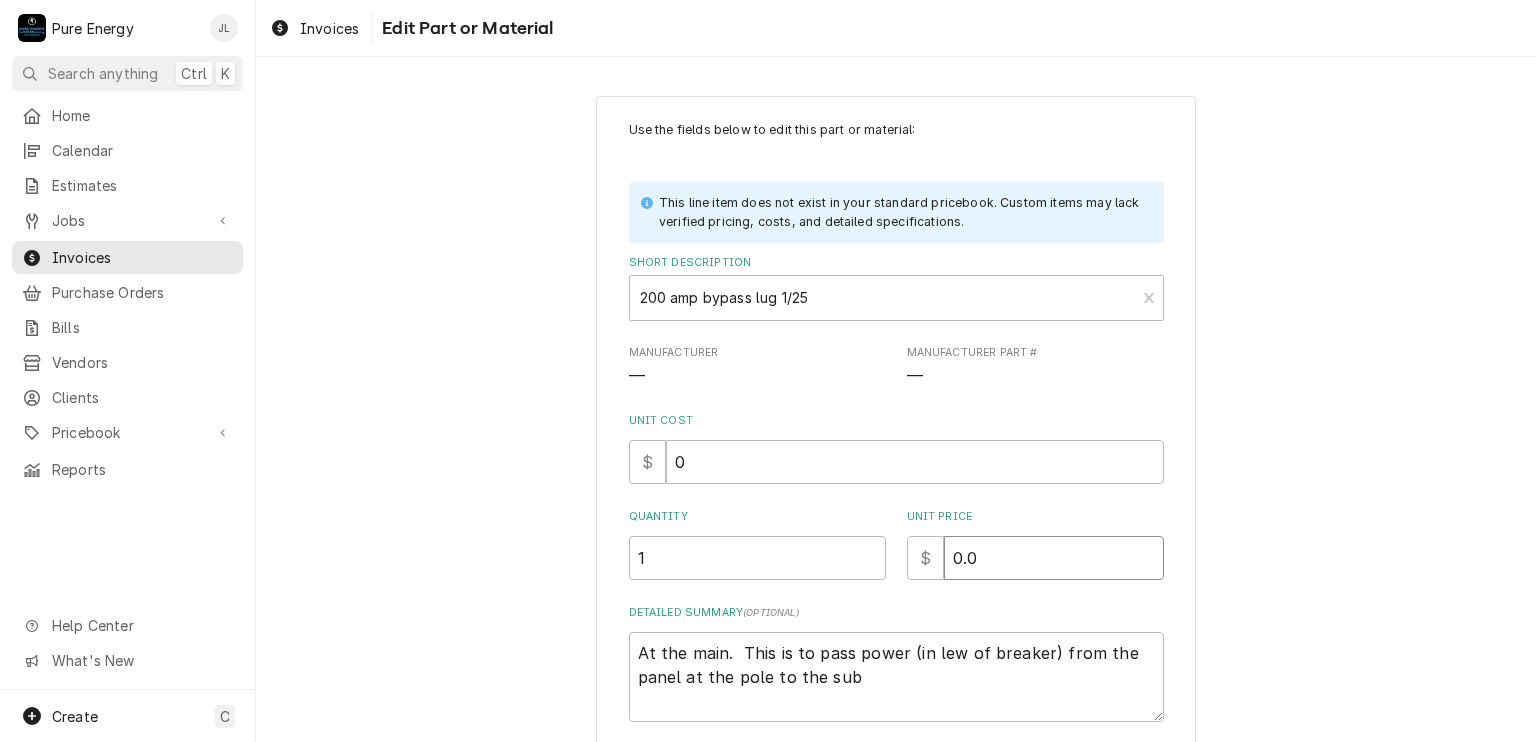 type on "0.0" 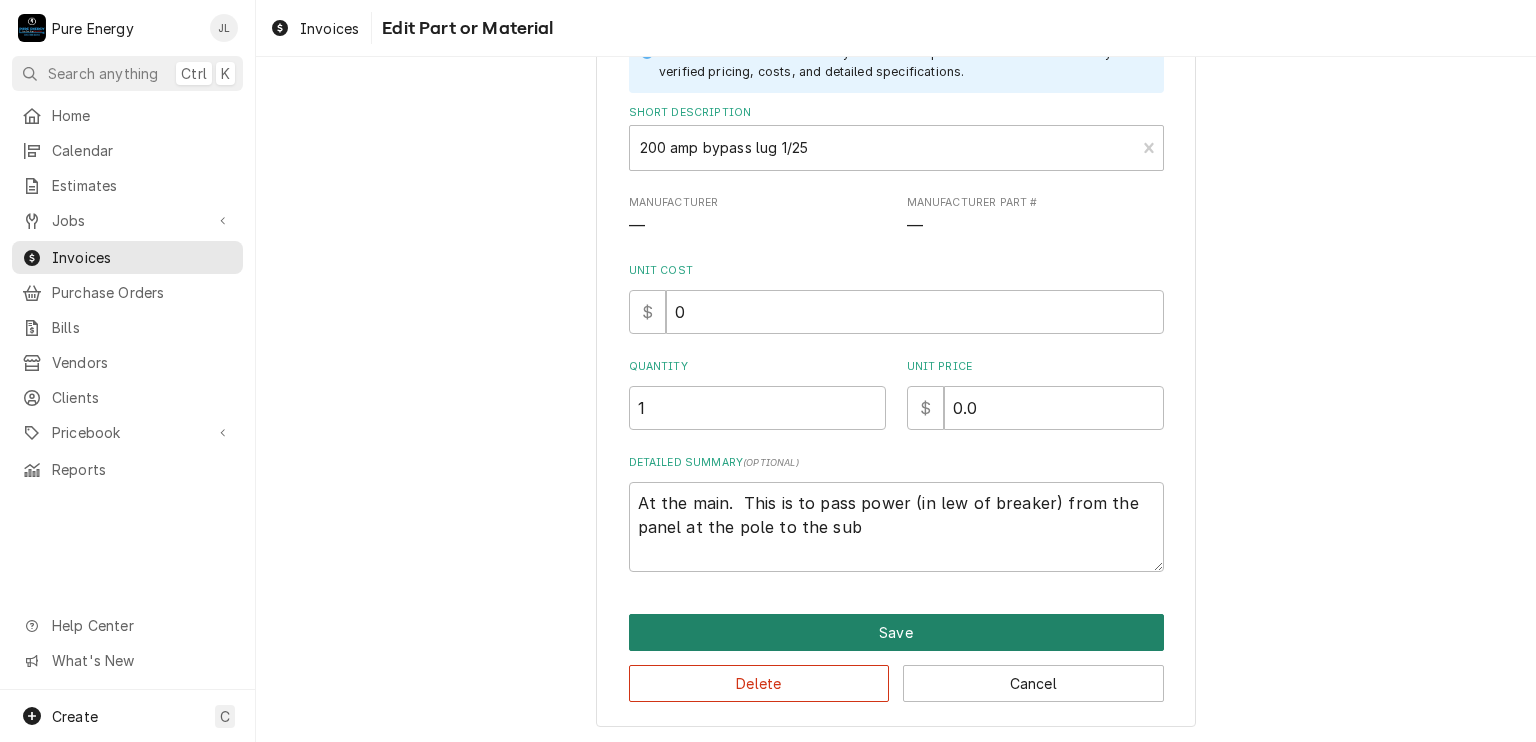 click on "Save" at bounding box center (896, 632) 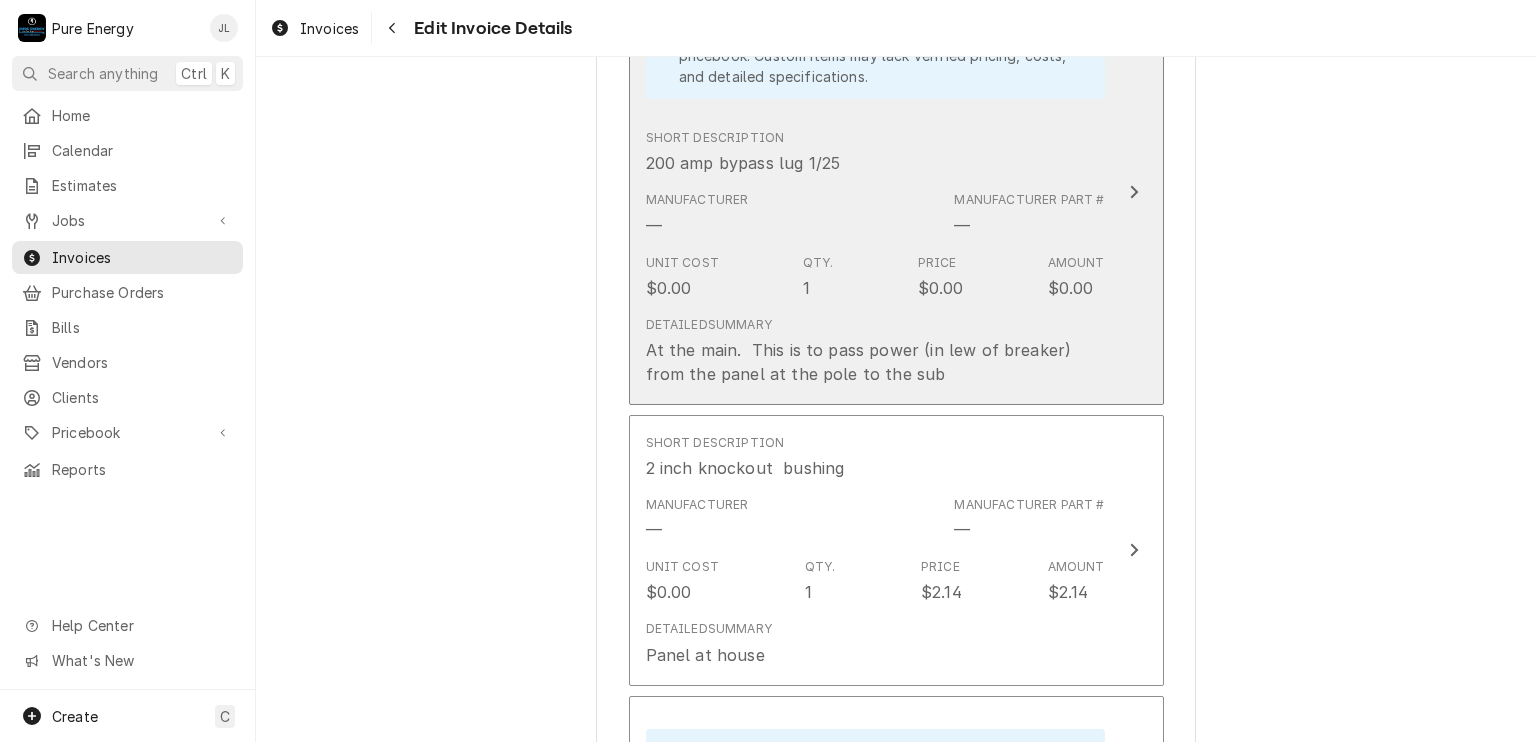 scroll, scrollTop: 3652, scrollLeft: 0, axis: vertical 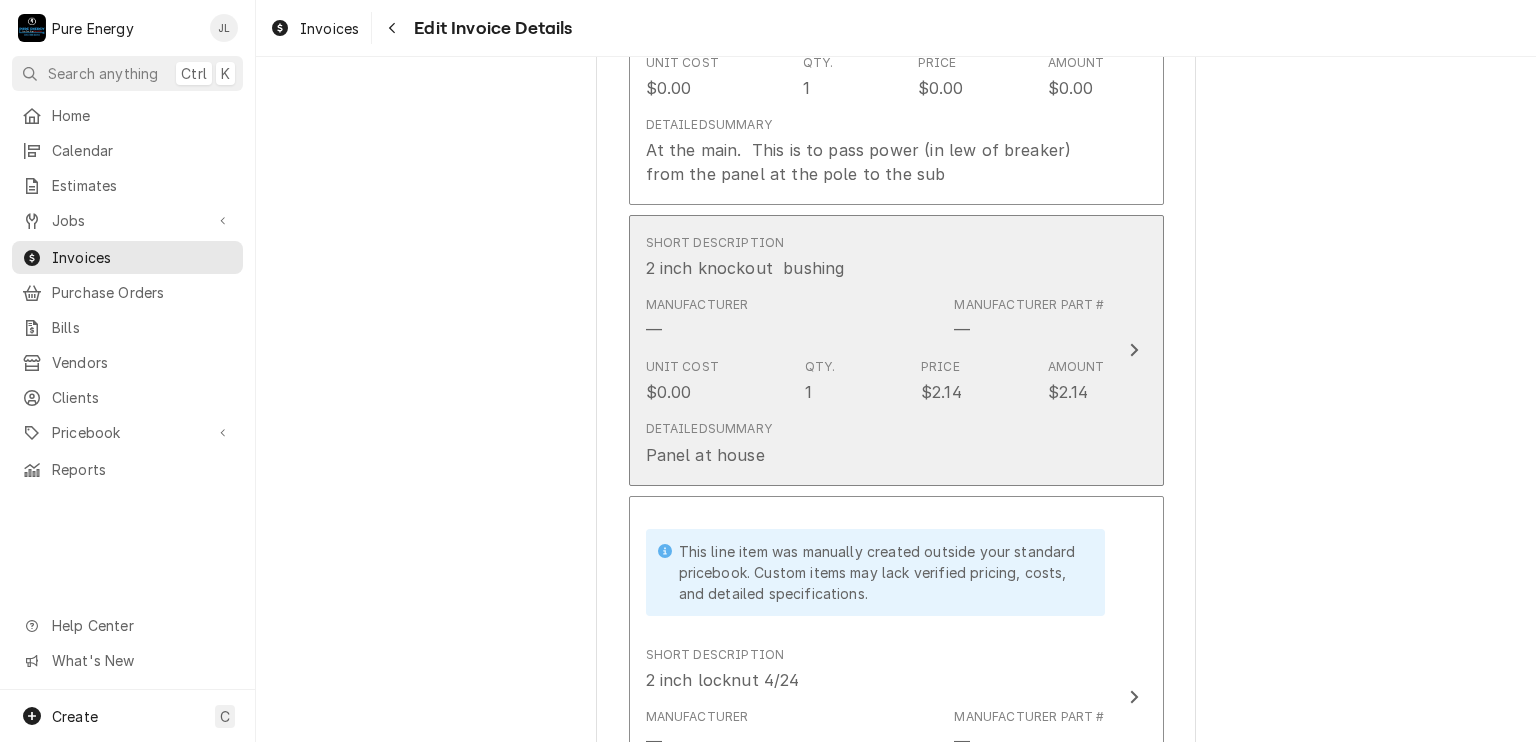 click on "Manufacturer — Manufacturer Part # —" at bounding box center (875, 319) 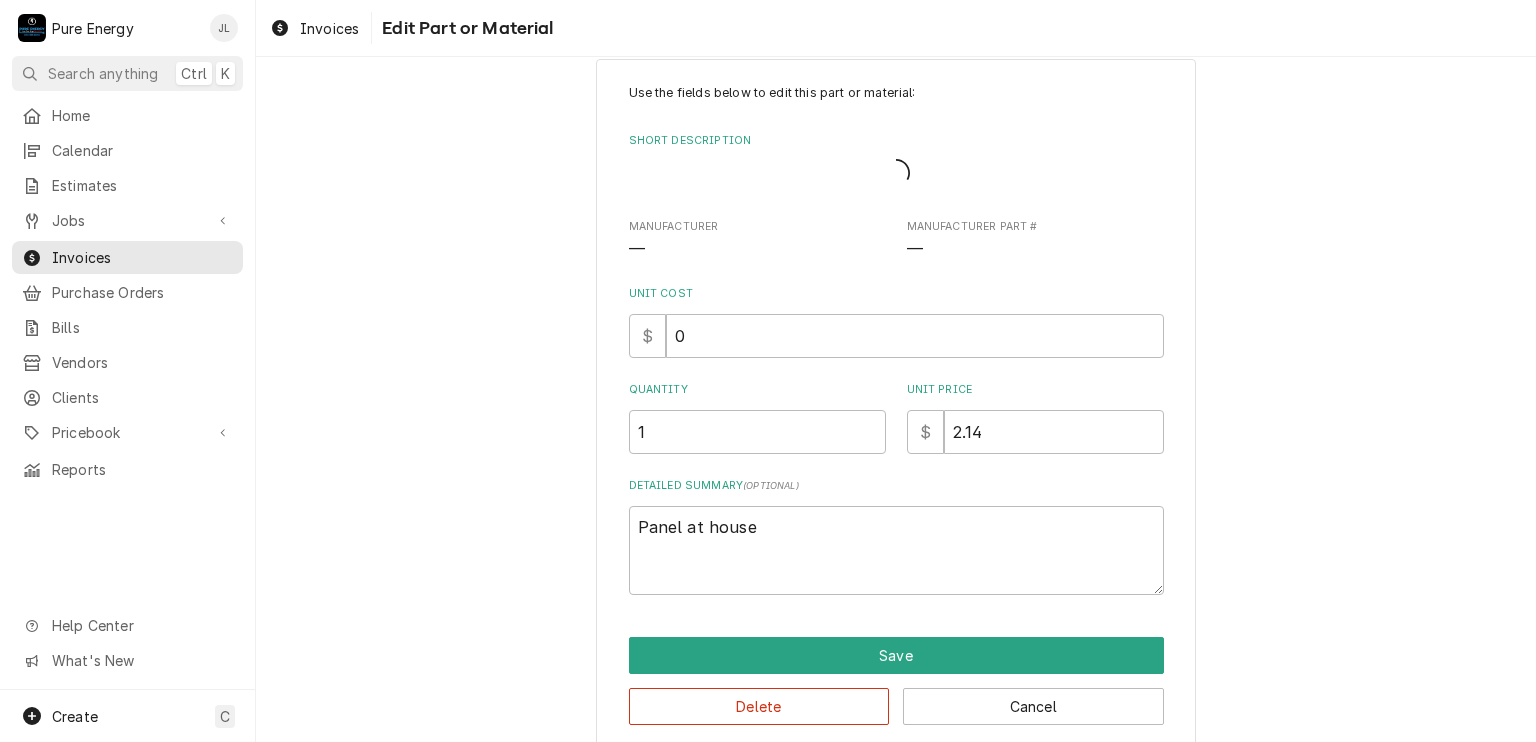 scroll, scrollTop: 99, scrollLeft: 0, axis: vertical 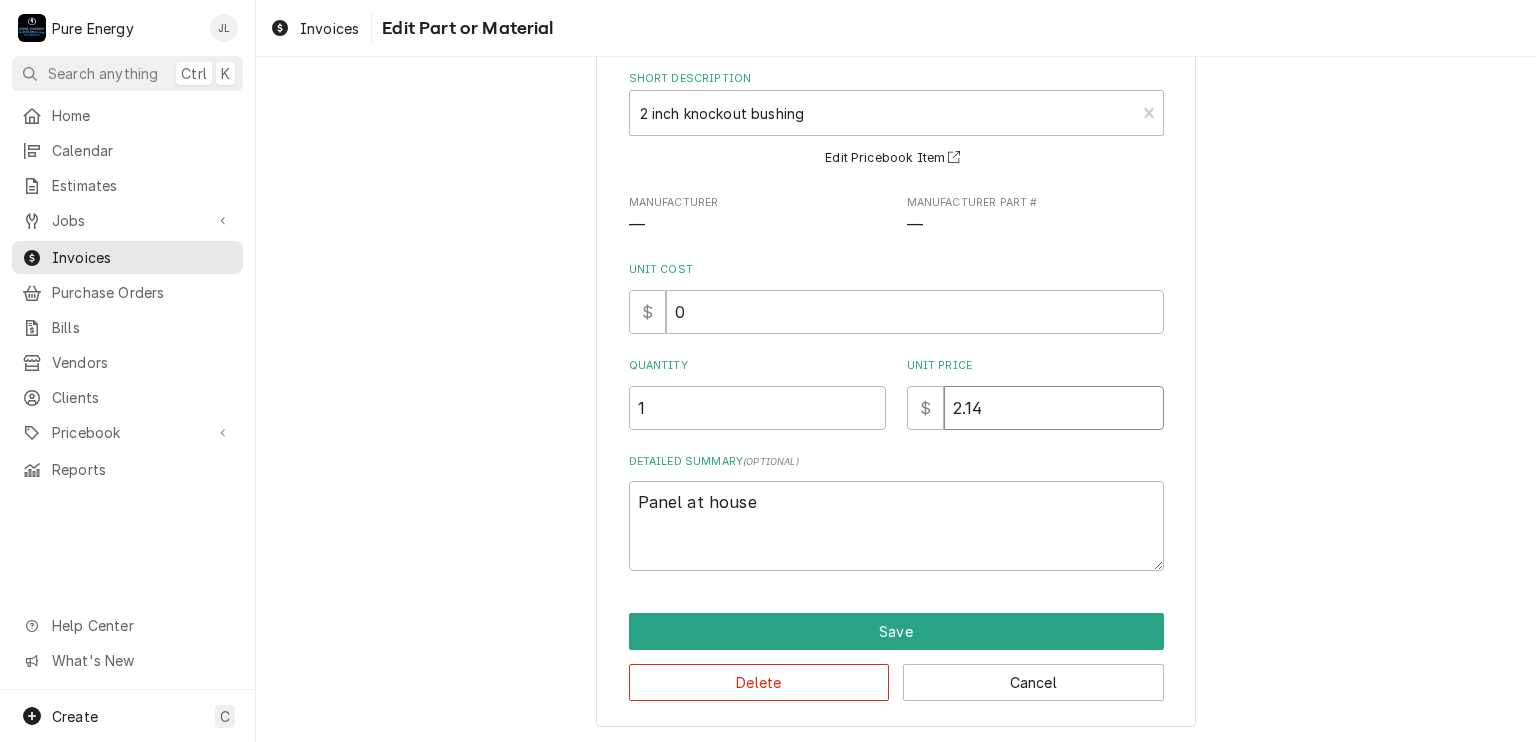 click on "2.14" at bounding box center (1054, 408) 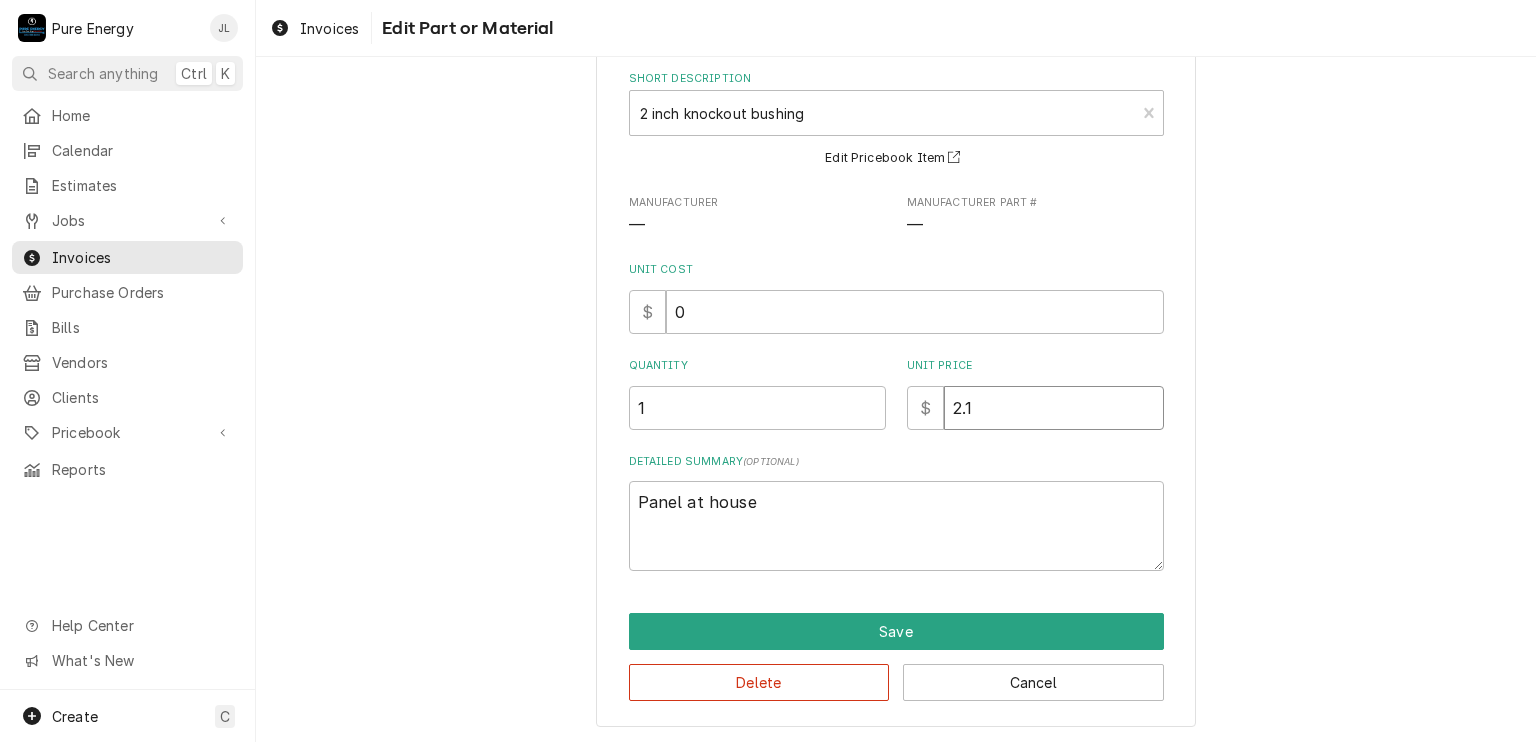 type on "x" 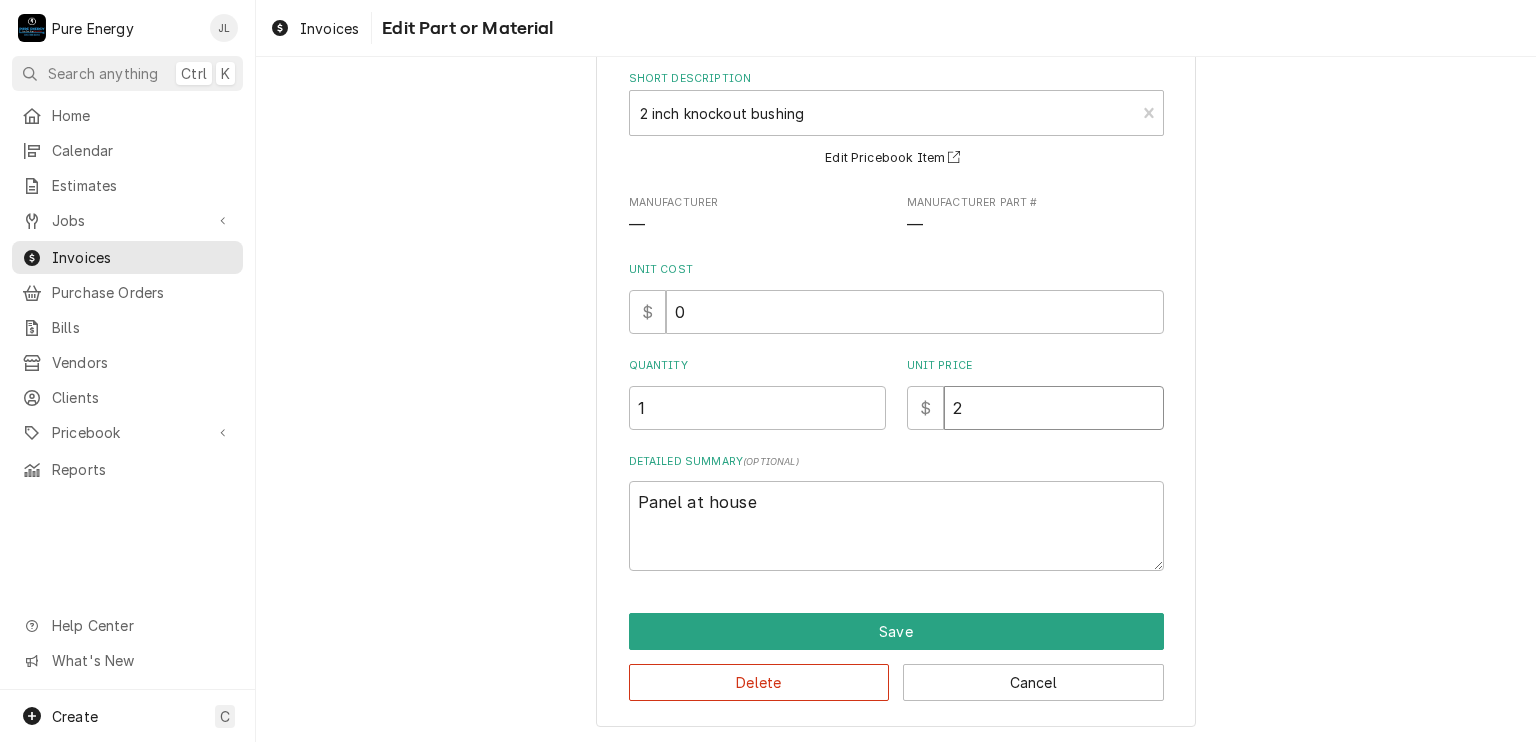 type on "x" 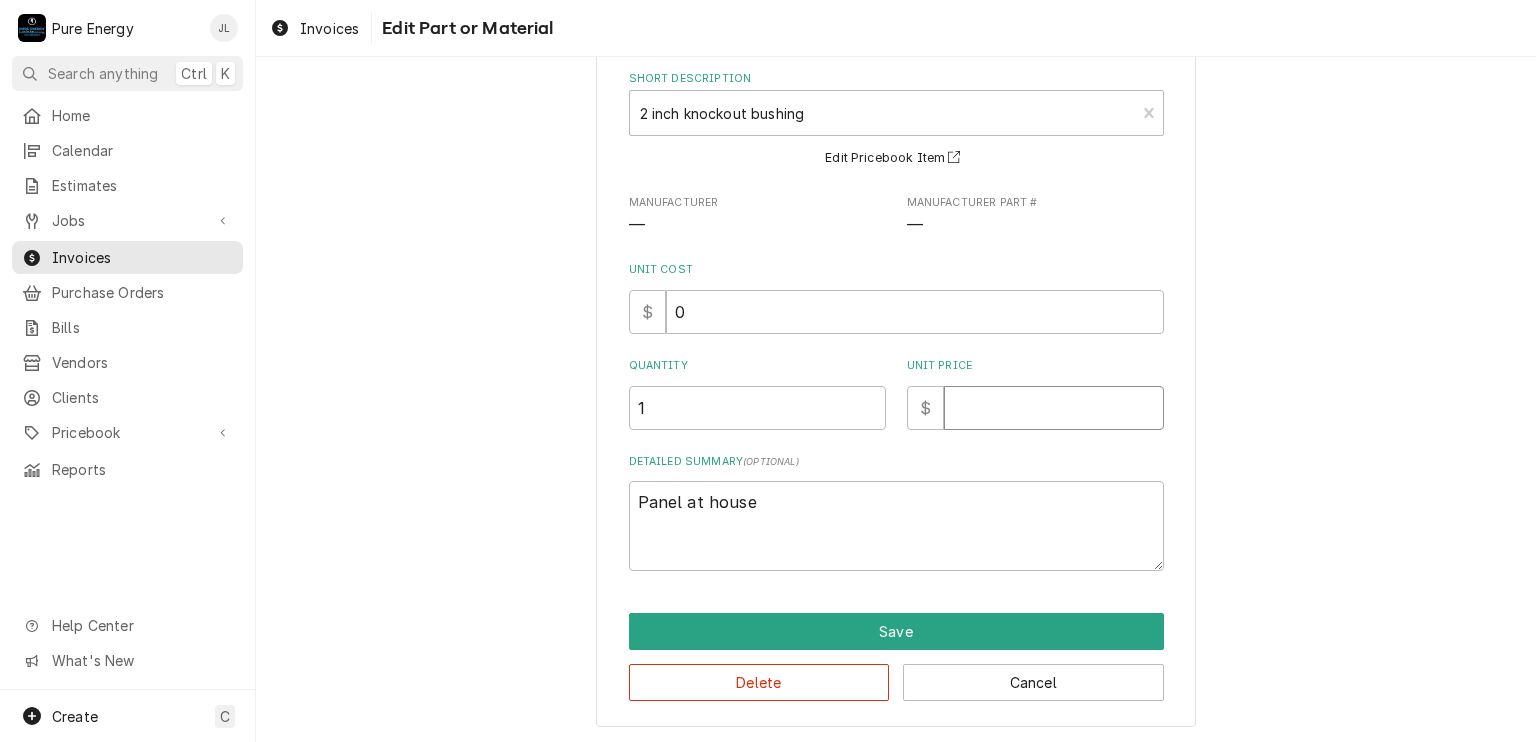 type on "x" 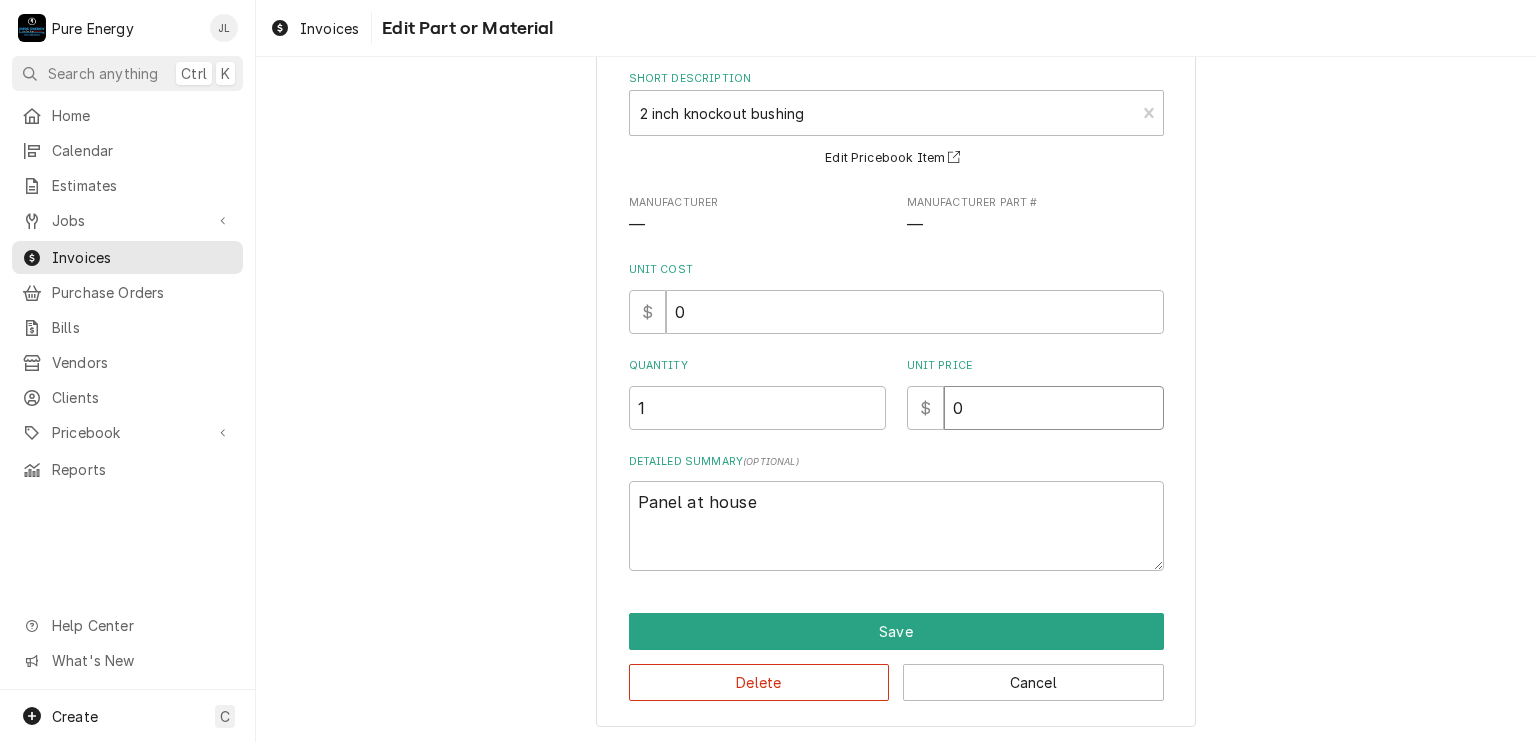 type on "x" 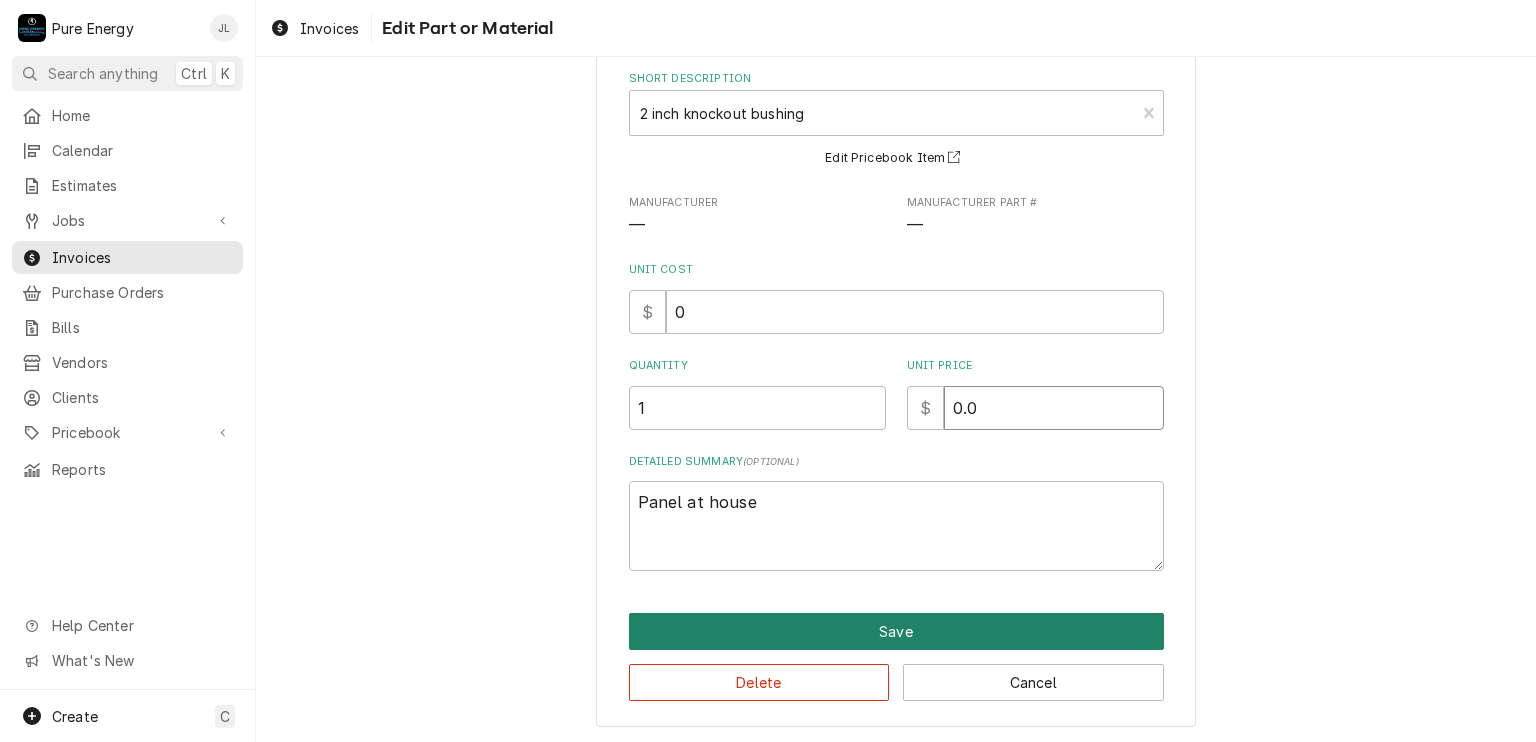 type on "0.0" 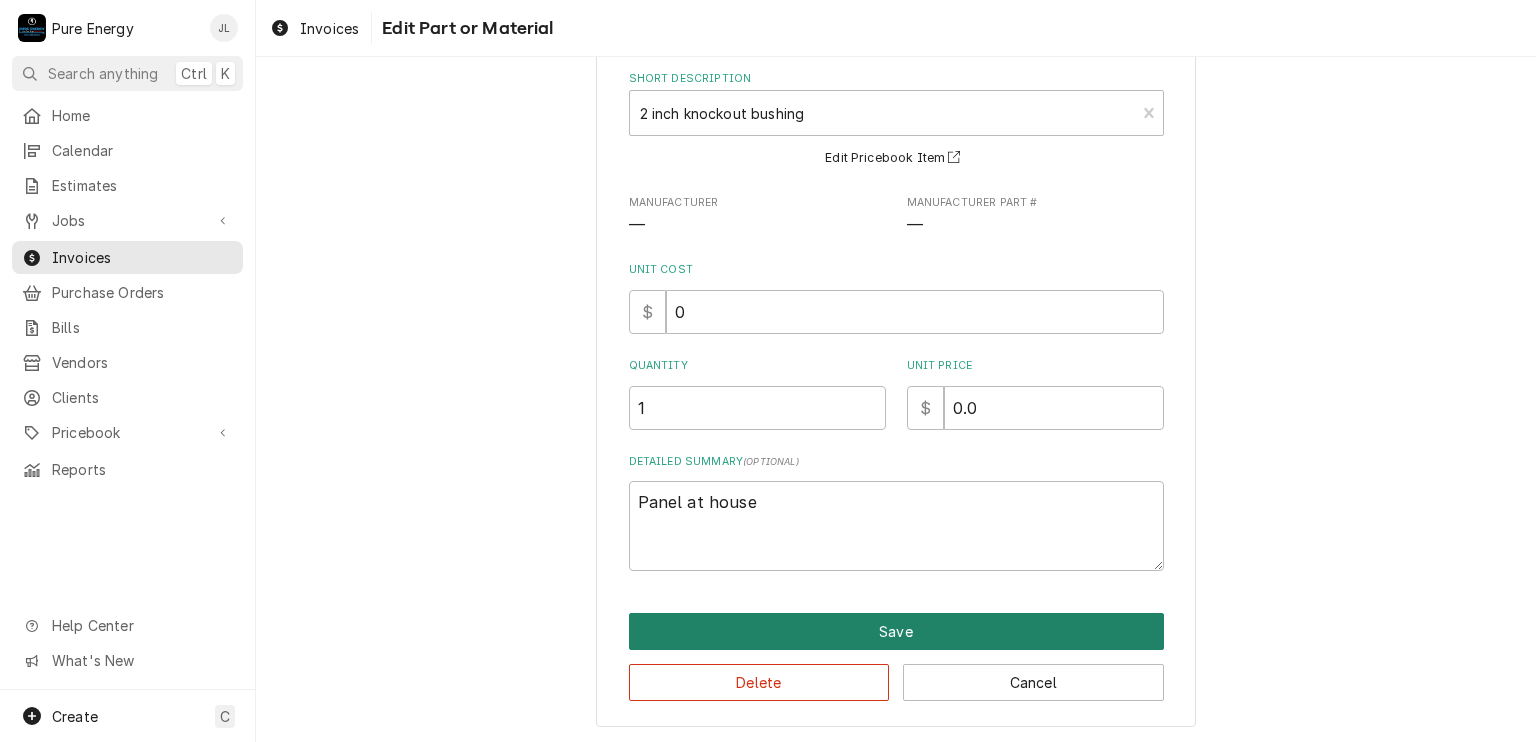 click on "Save" at bounding box center (896, 631) 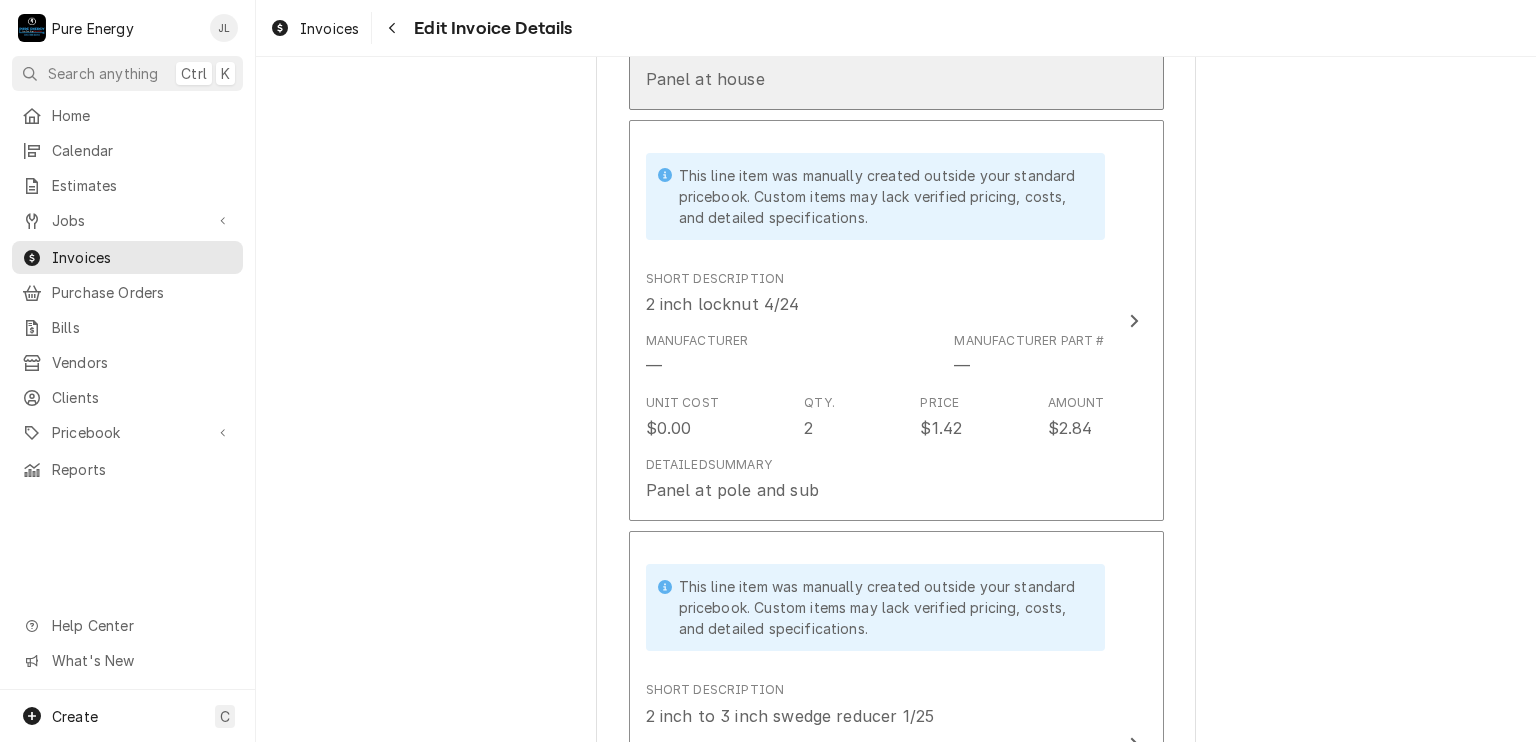 scroll, scrollTop: 4128, scrollLeft: 0, axis: vertical 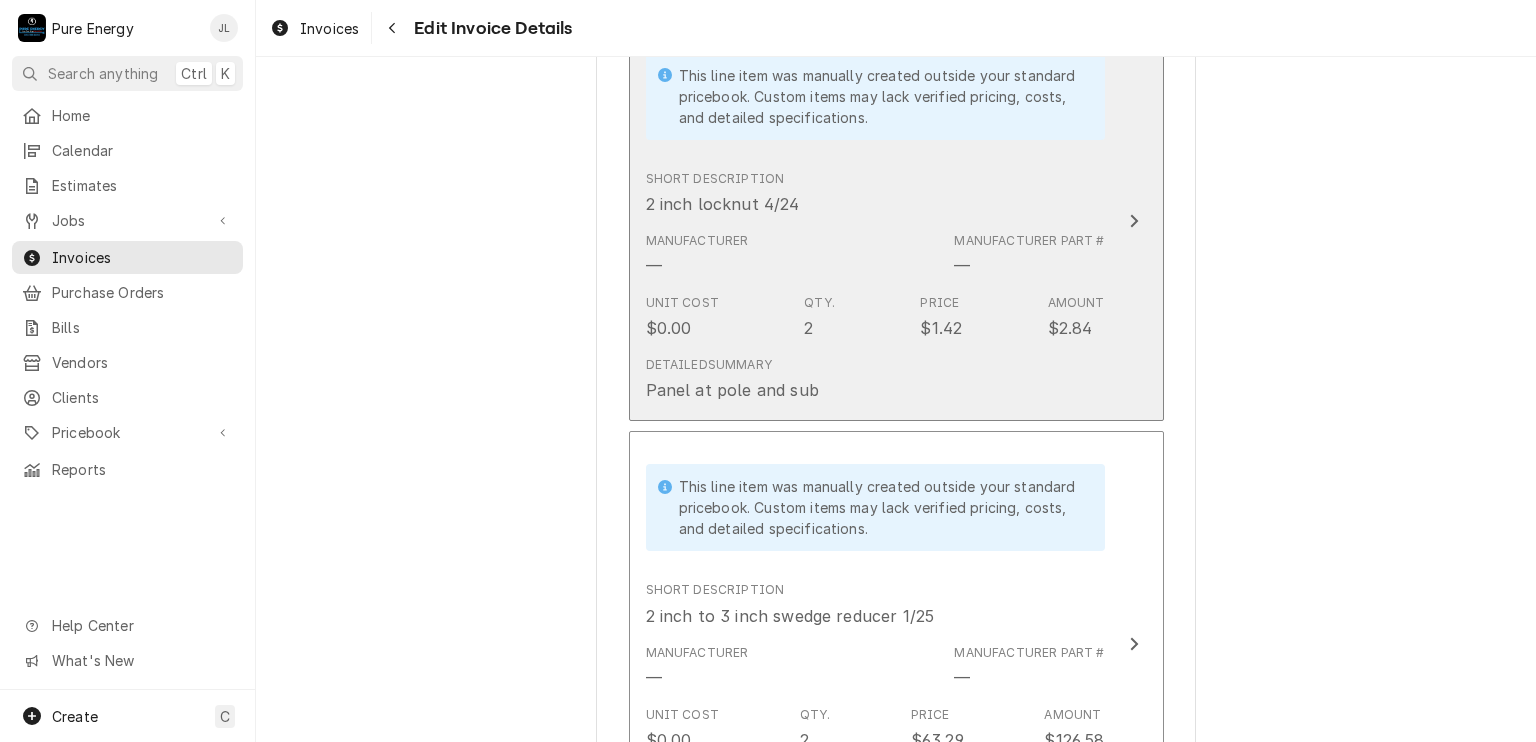 click on "This line item was manually created outside your standard pricebook. Custom items may lack verified pricing, costs, and detailed specifications." at bounding box center [875, 96] 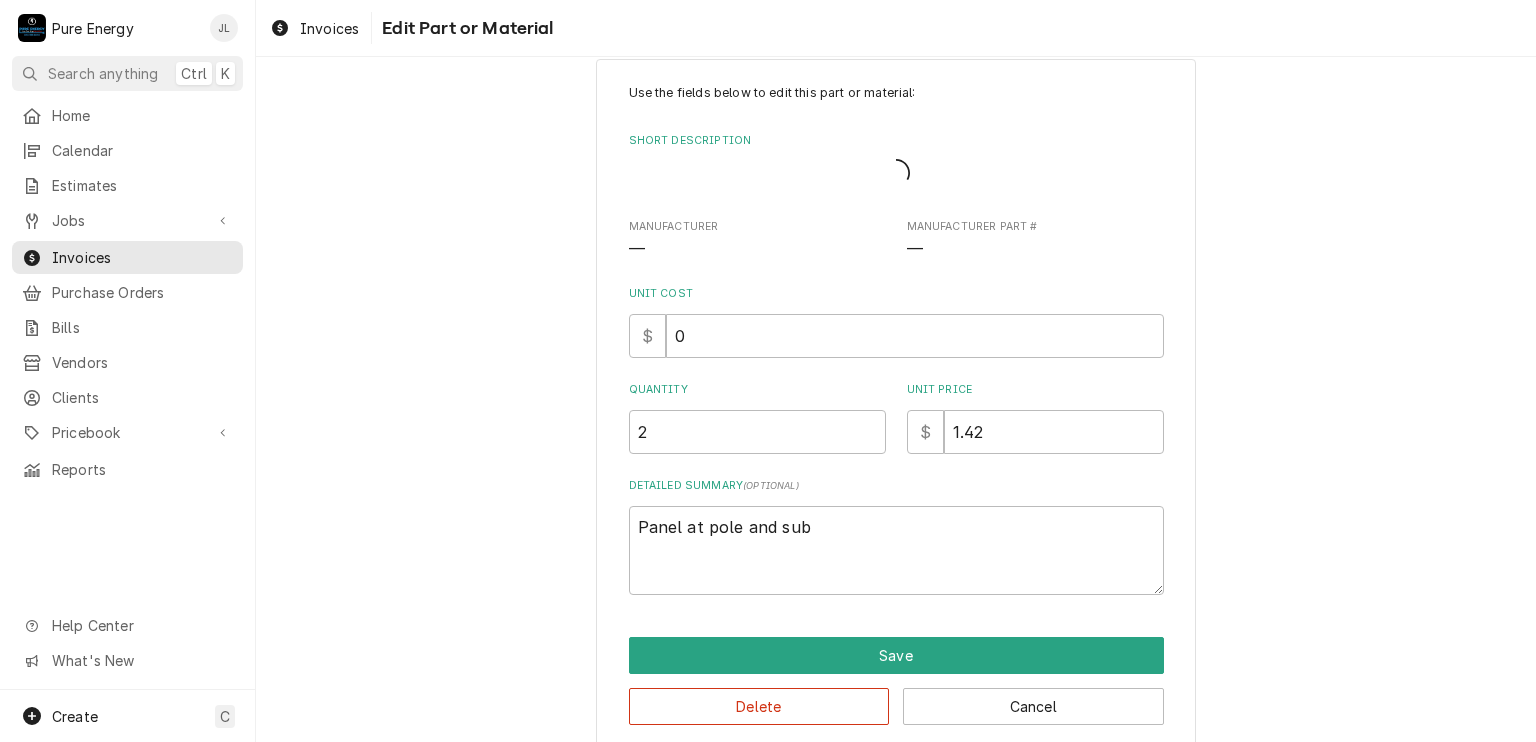 scroll, scrollTop: 0, scrollLeft: 0, axis: both 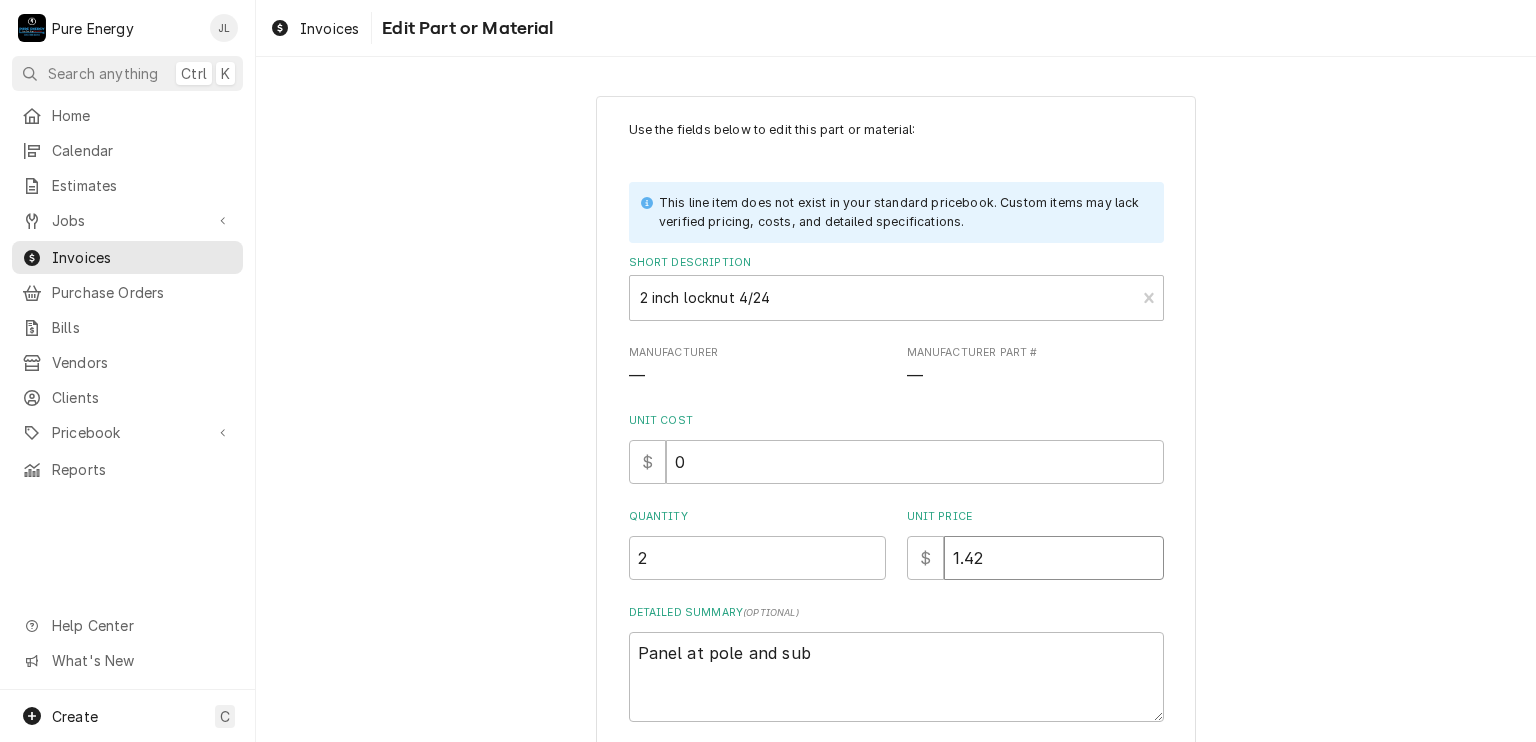 click on "1.42" at bounding box center [1054, 558] 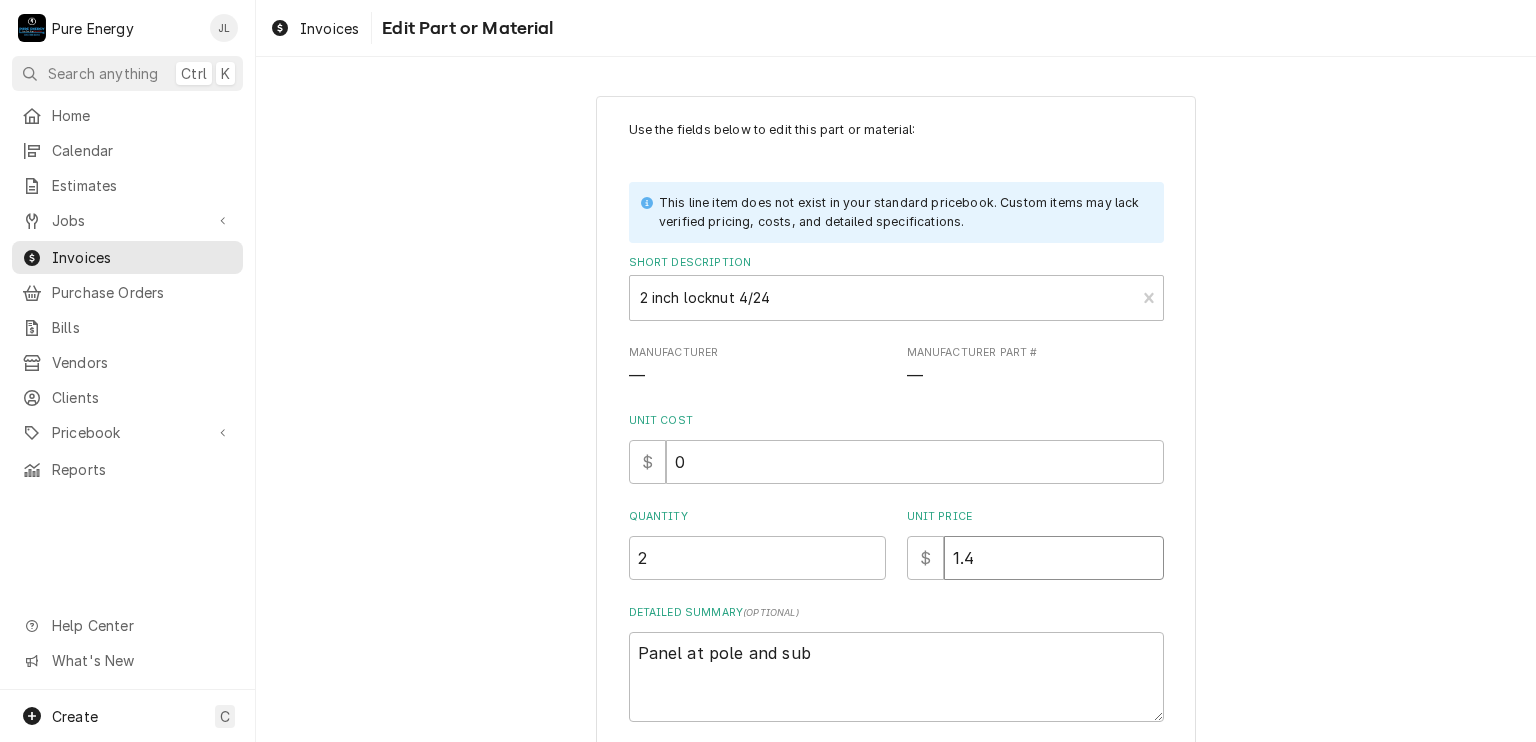 type on "x" 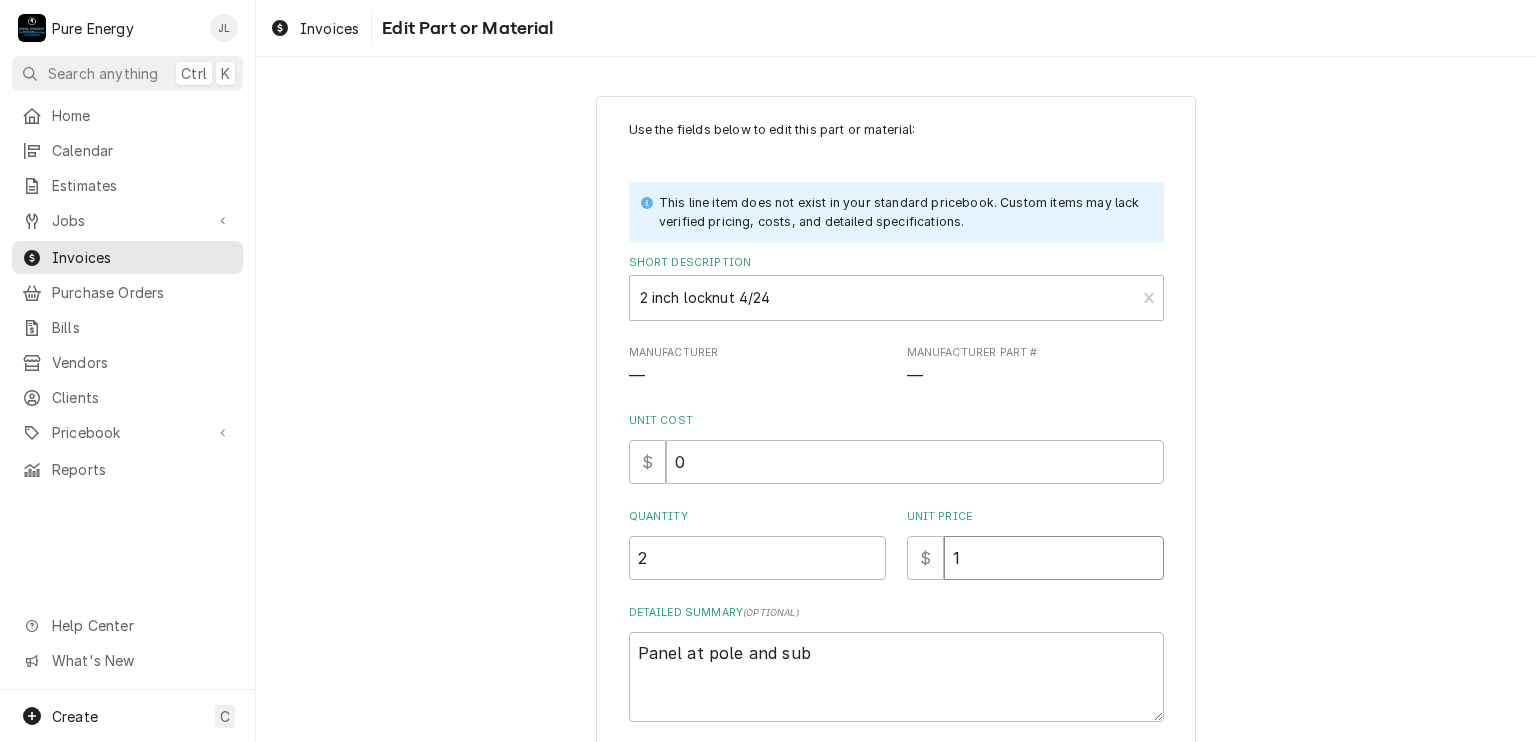 type on "x" 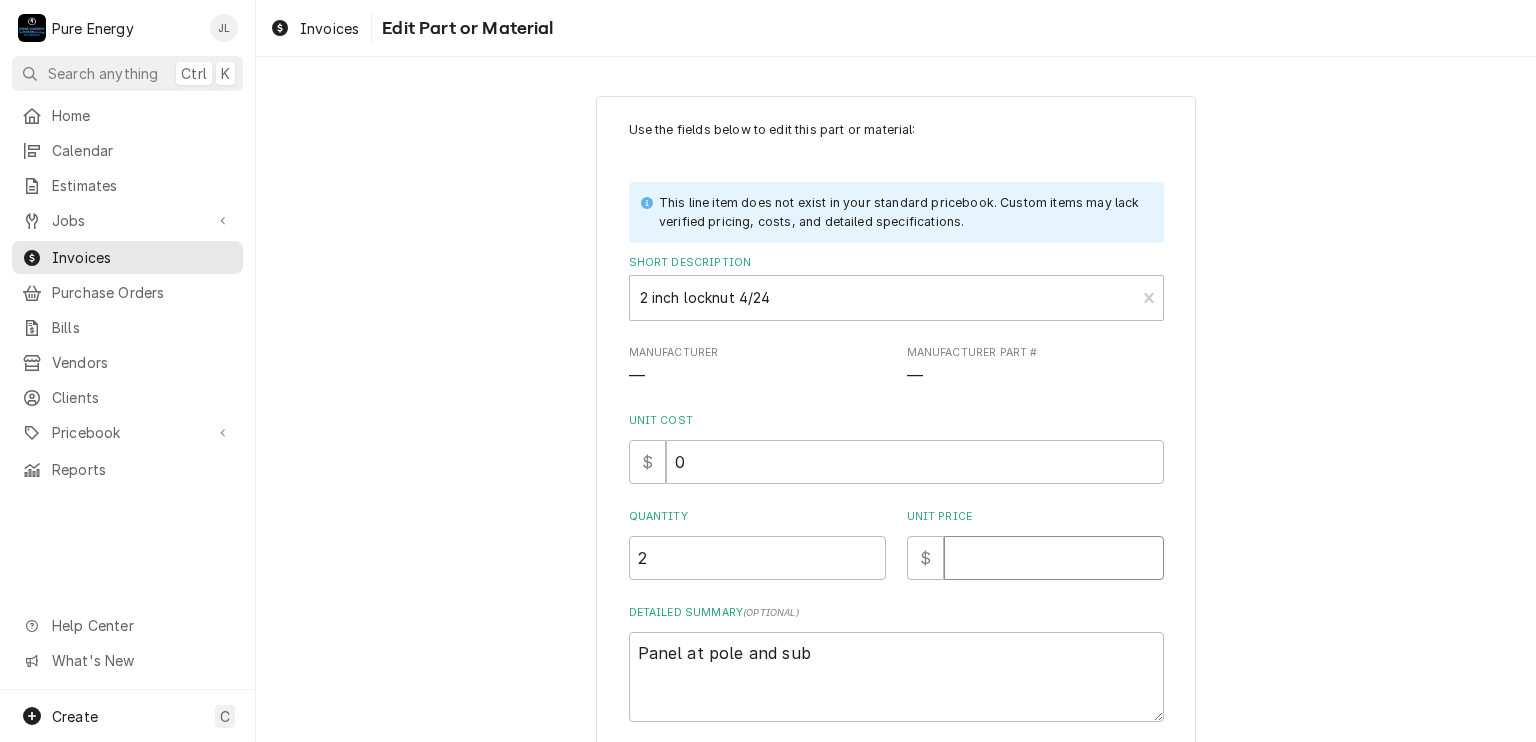 type on "x" 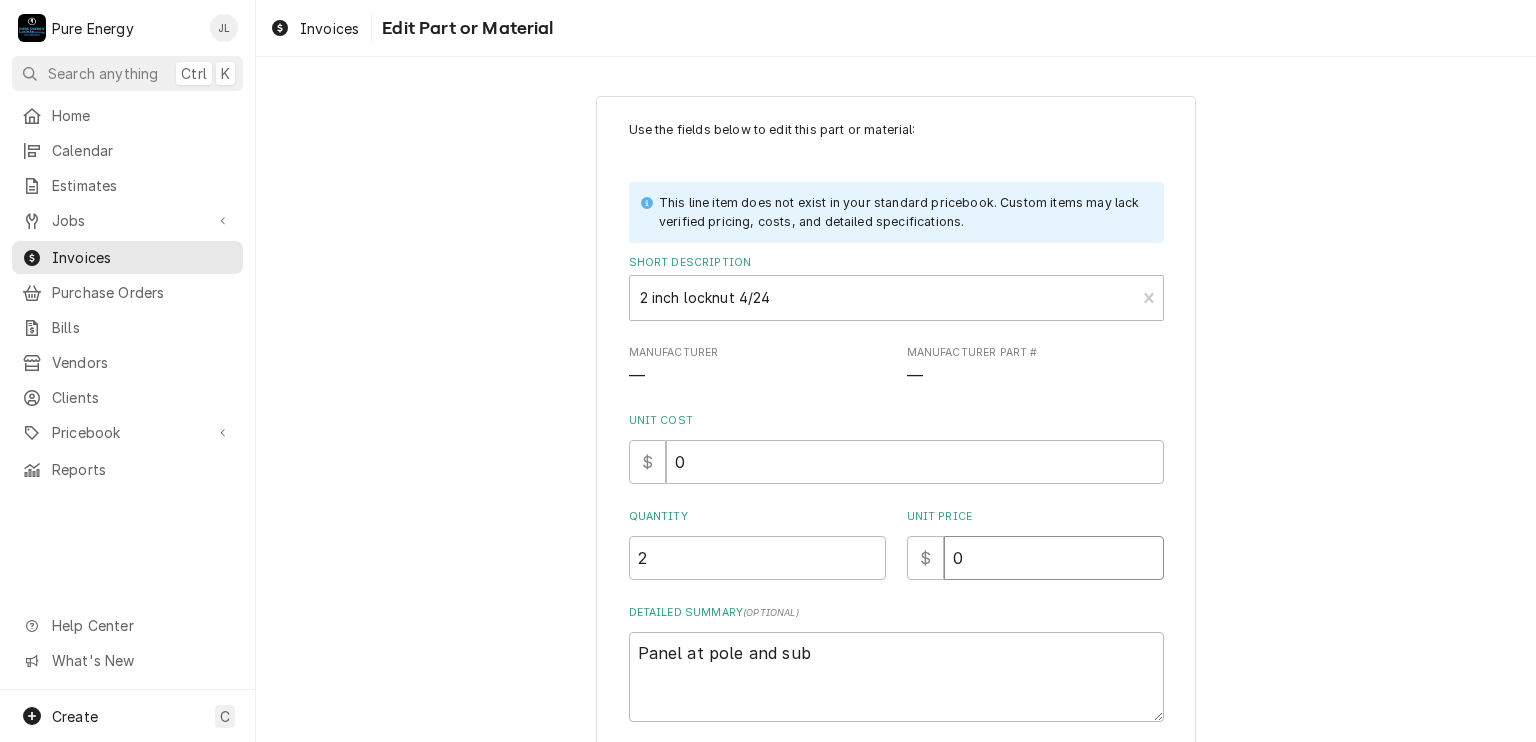 type on "x" 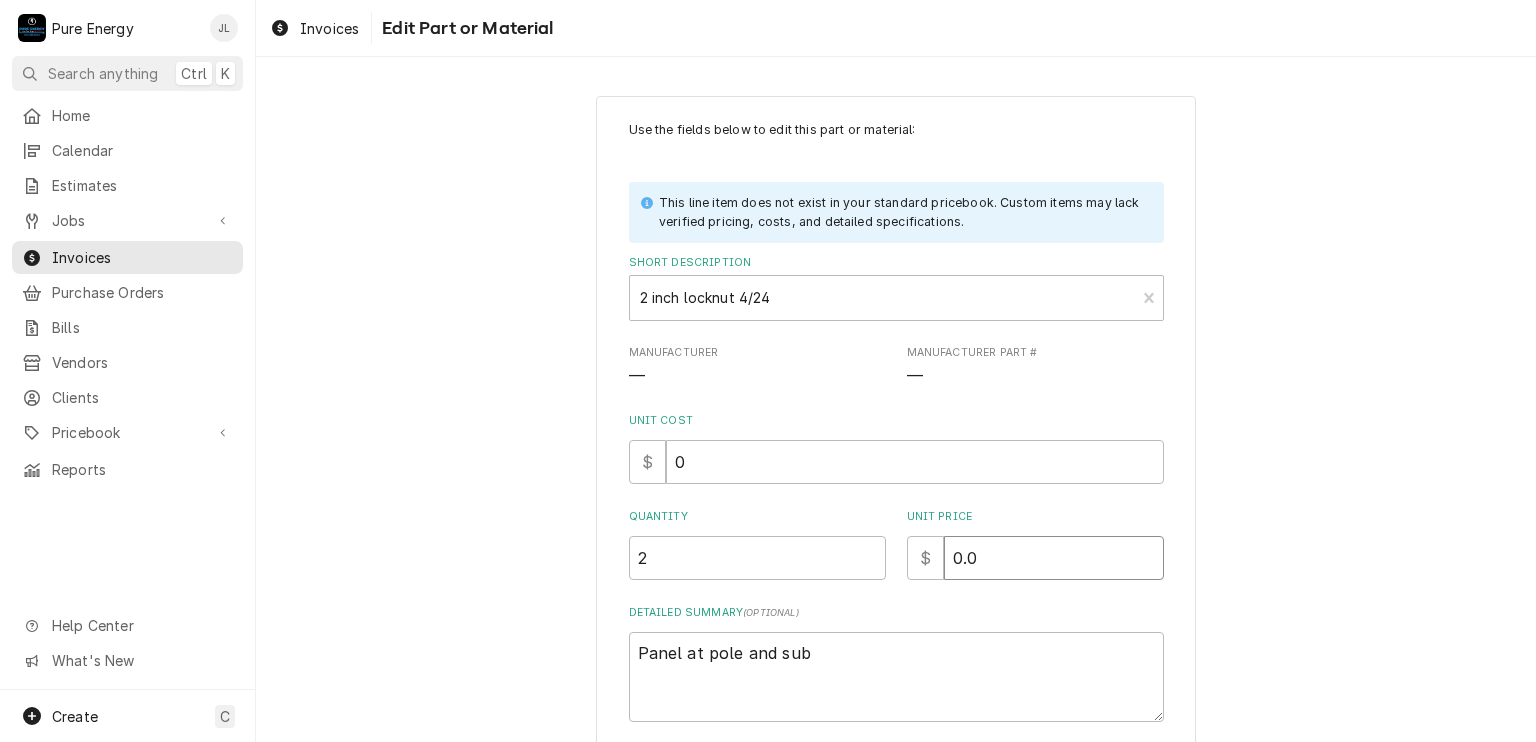 type on "0.0" 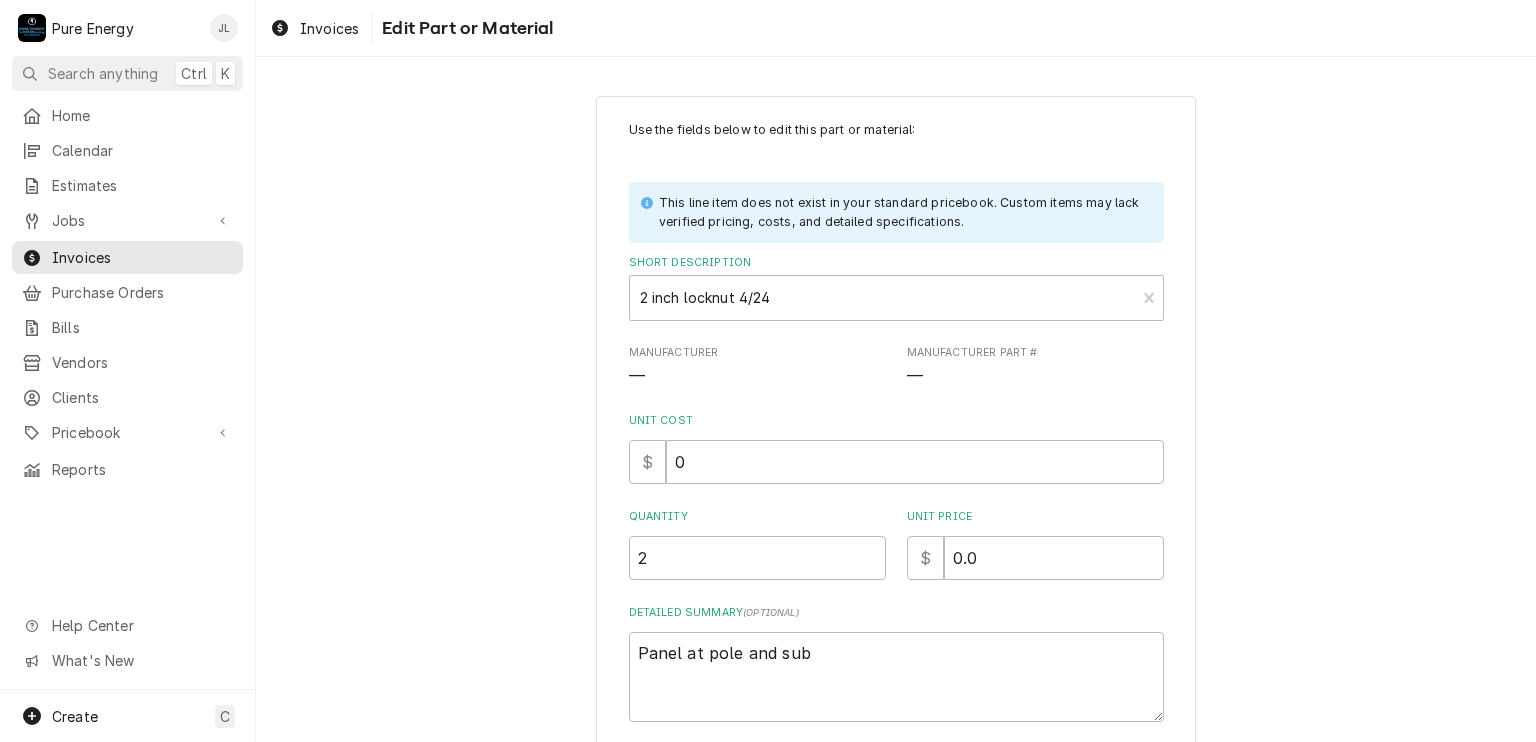 scroll, scrollTop: 150, scrollLeft: 0, axis: vertical 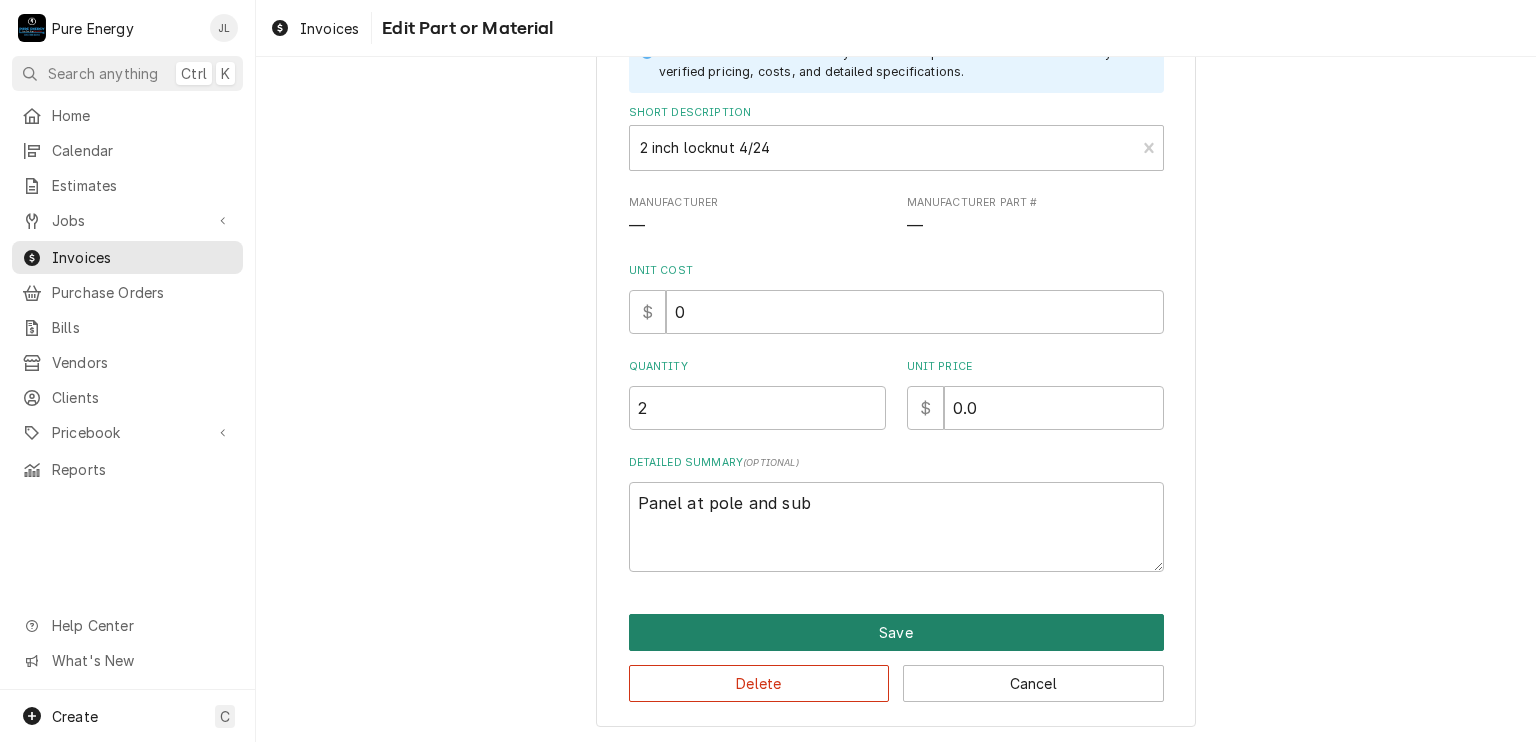 click on "Save" at bounding box center [896, 632] 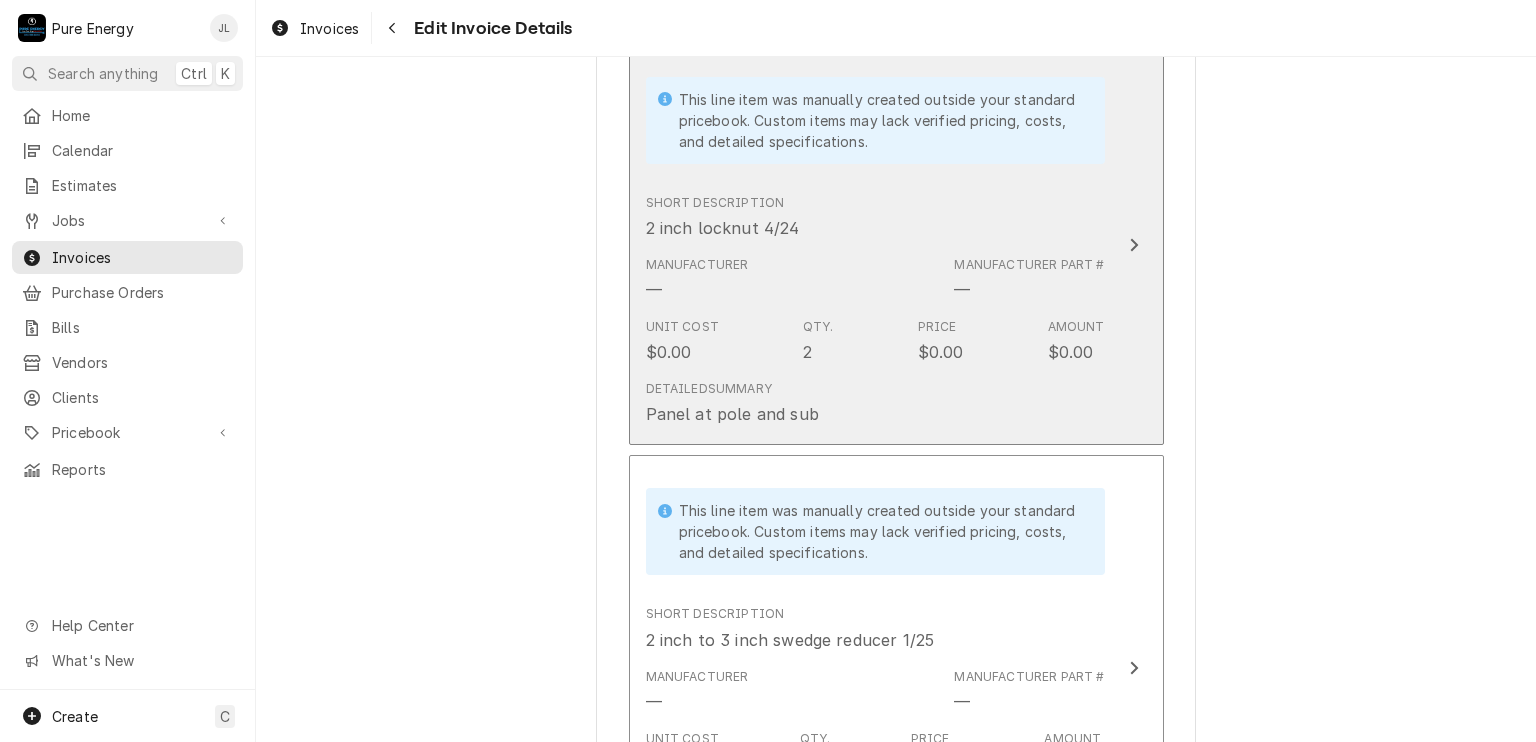 scroll, scrollTop: 4404, scrollLeft: 0, axis: vertical 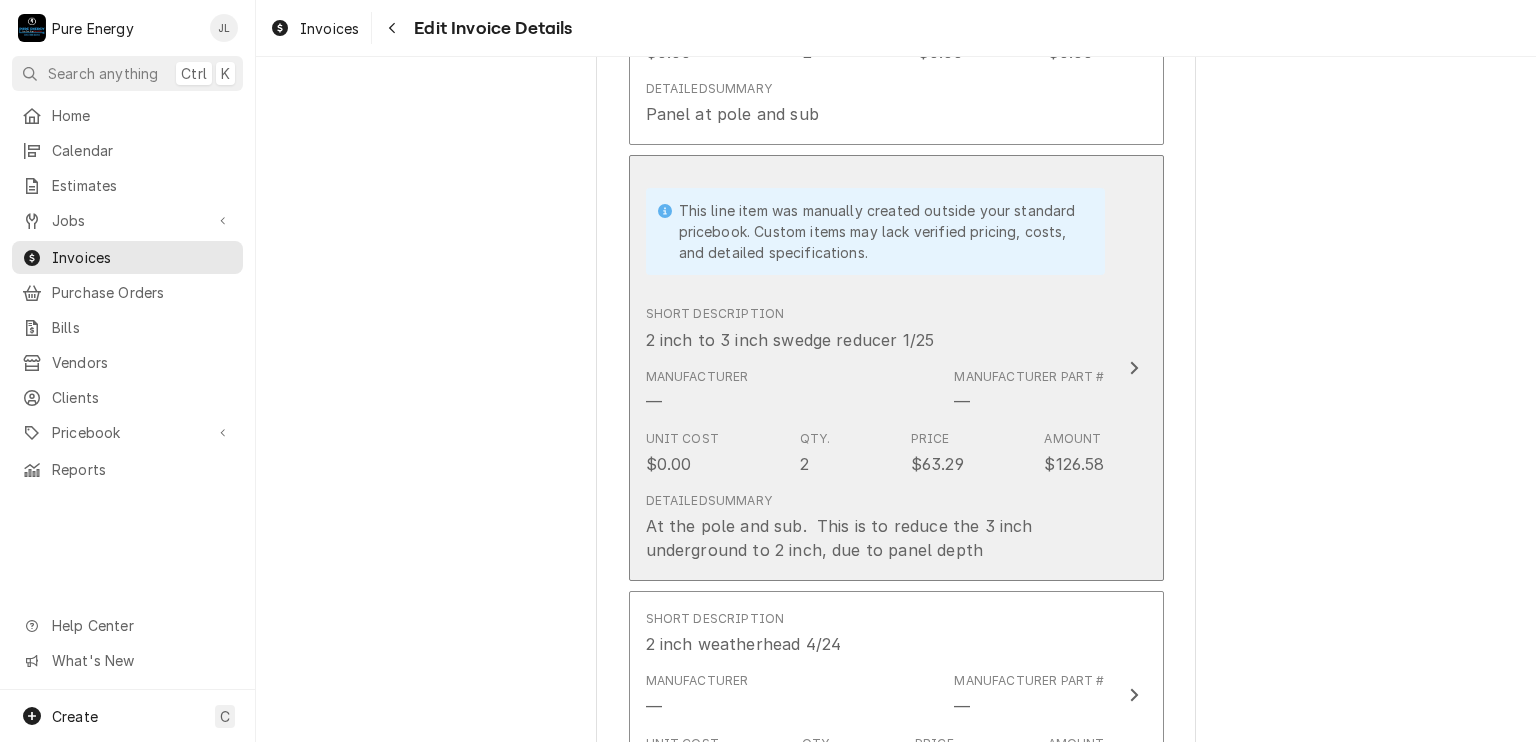 click on "Short Description 2 inch to 3 inch swedge reducer 1/25" at bounding box center [875, 328] 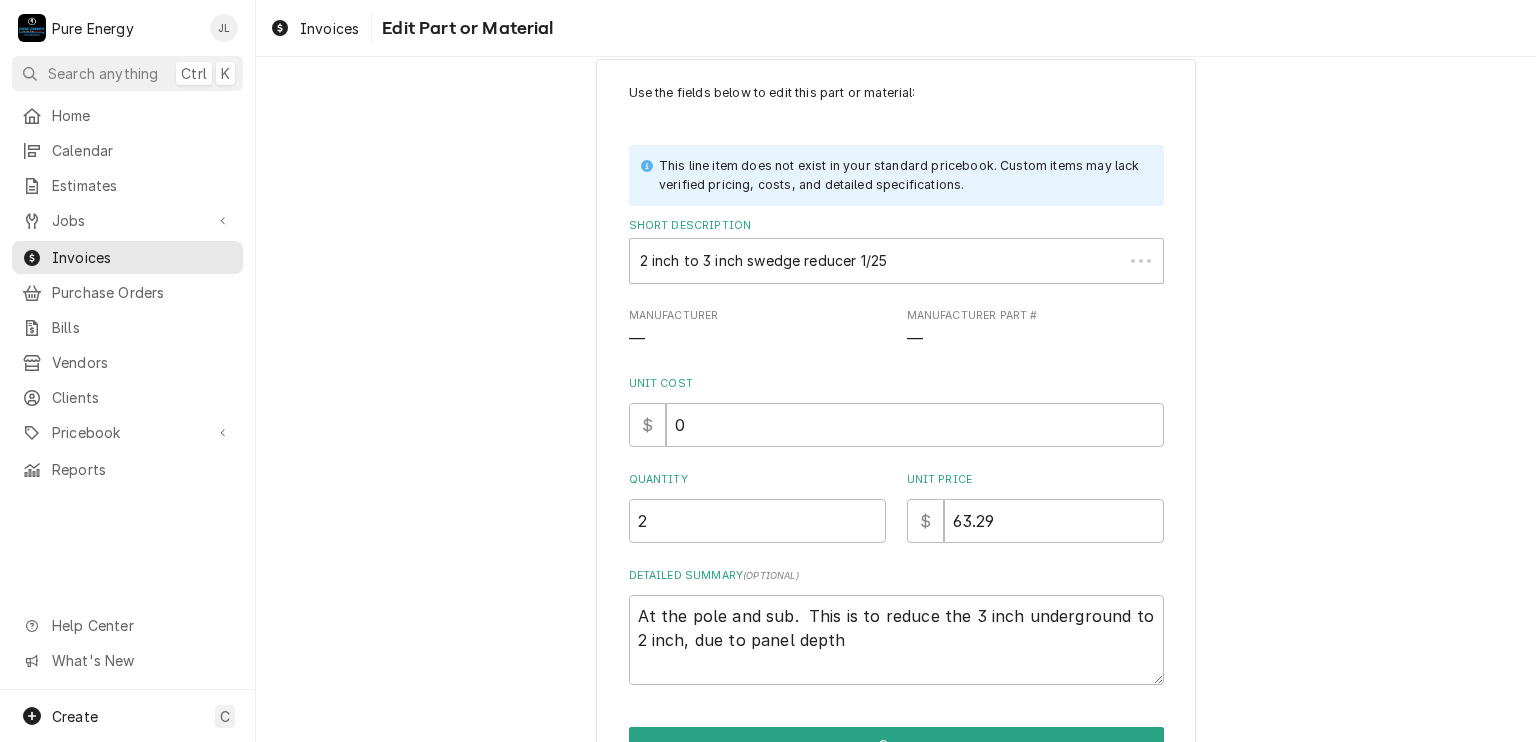 scroll, scrollTop: 0, scrollLeft: 0, axis: both 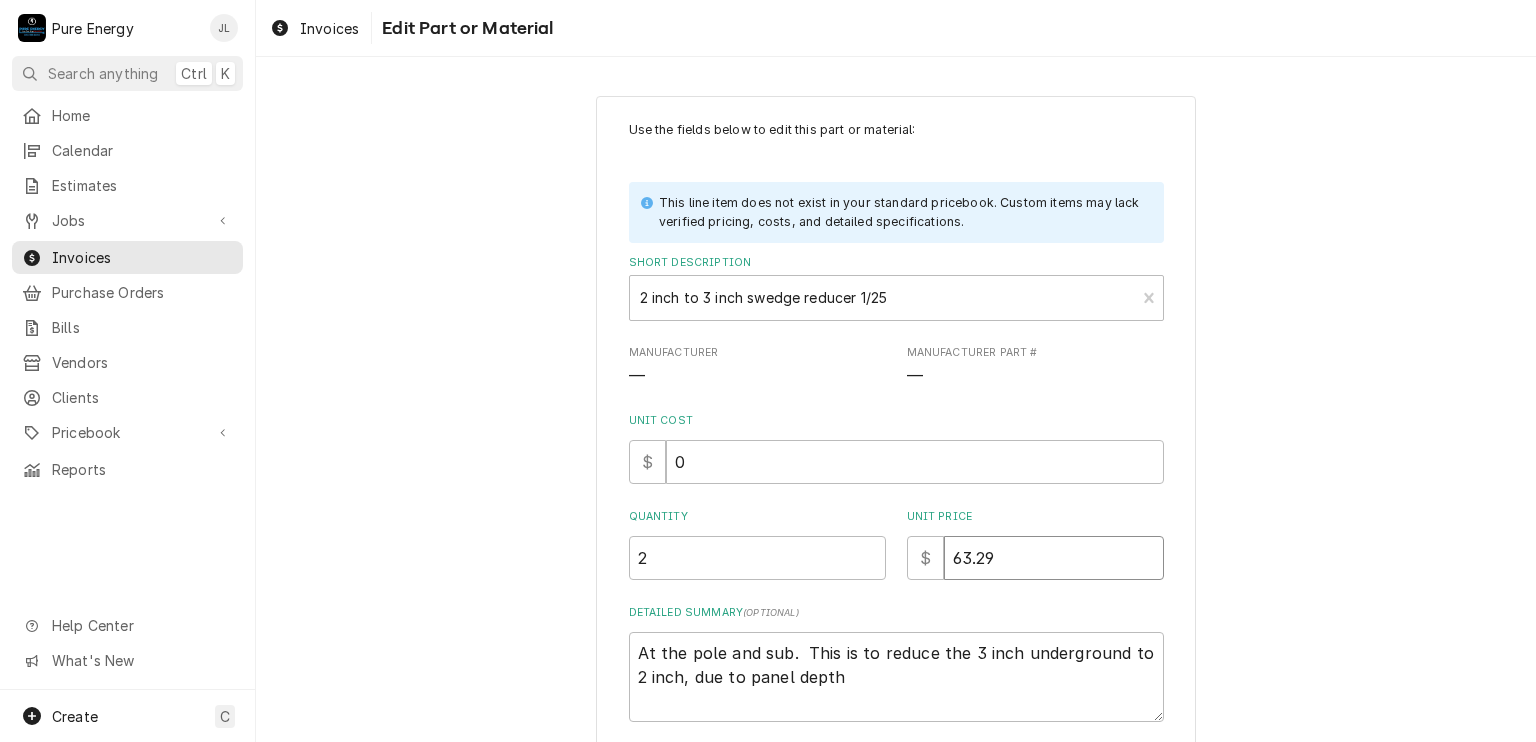 click on "63.29" at bounding box center (1054, 558) 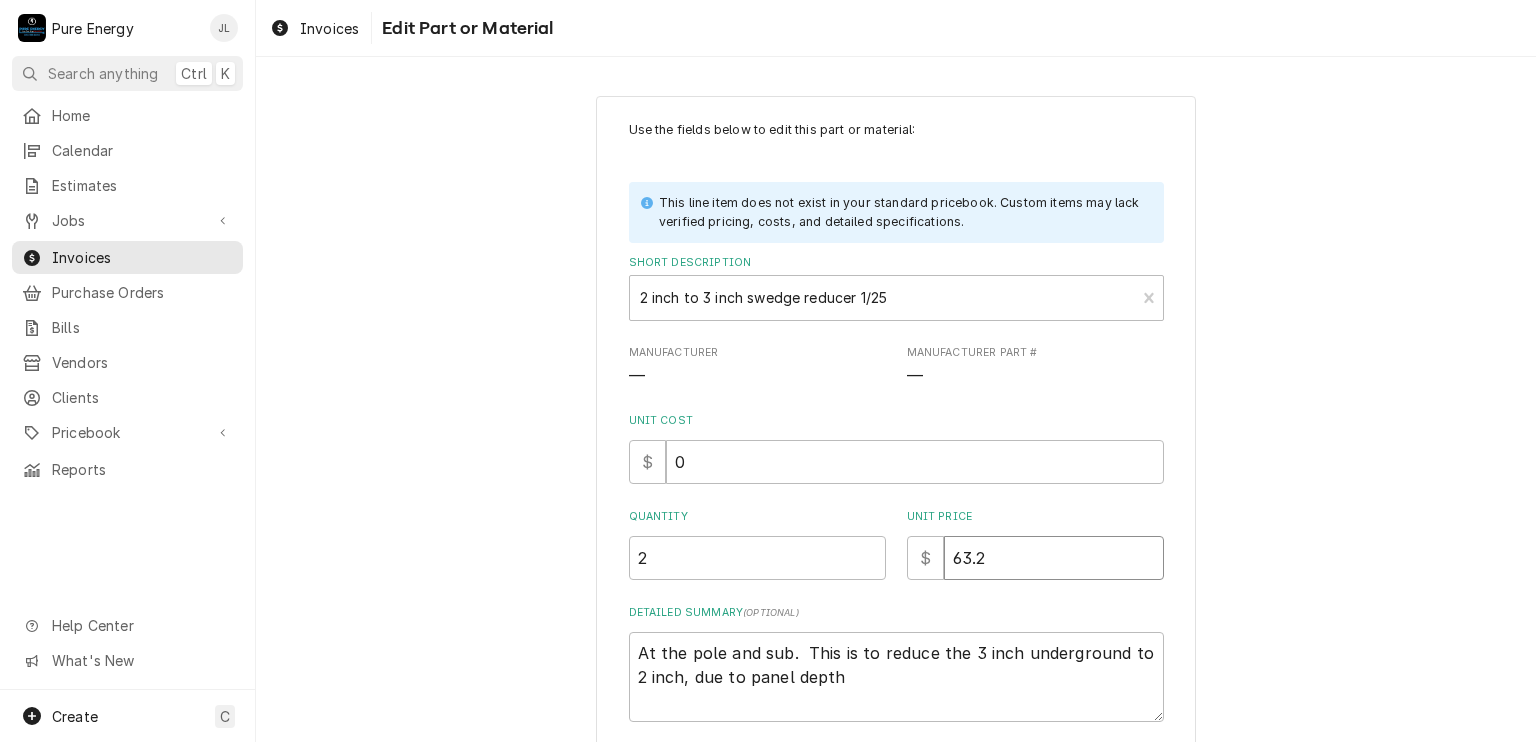 type on "x" 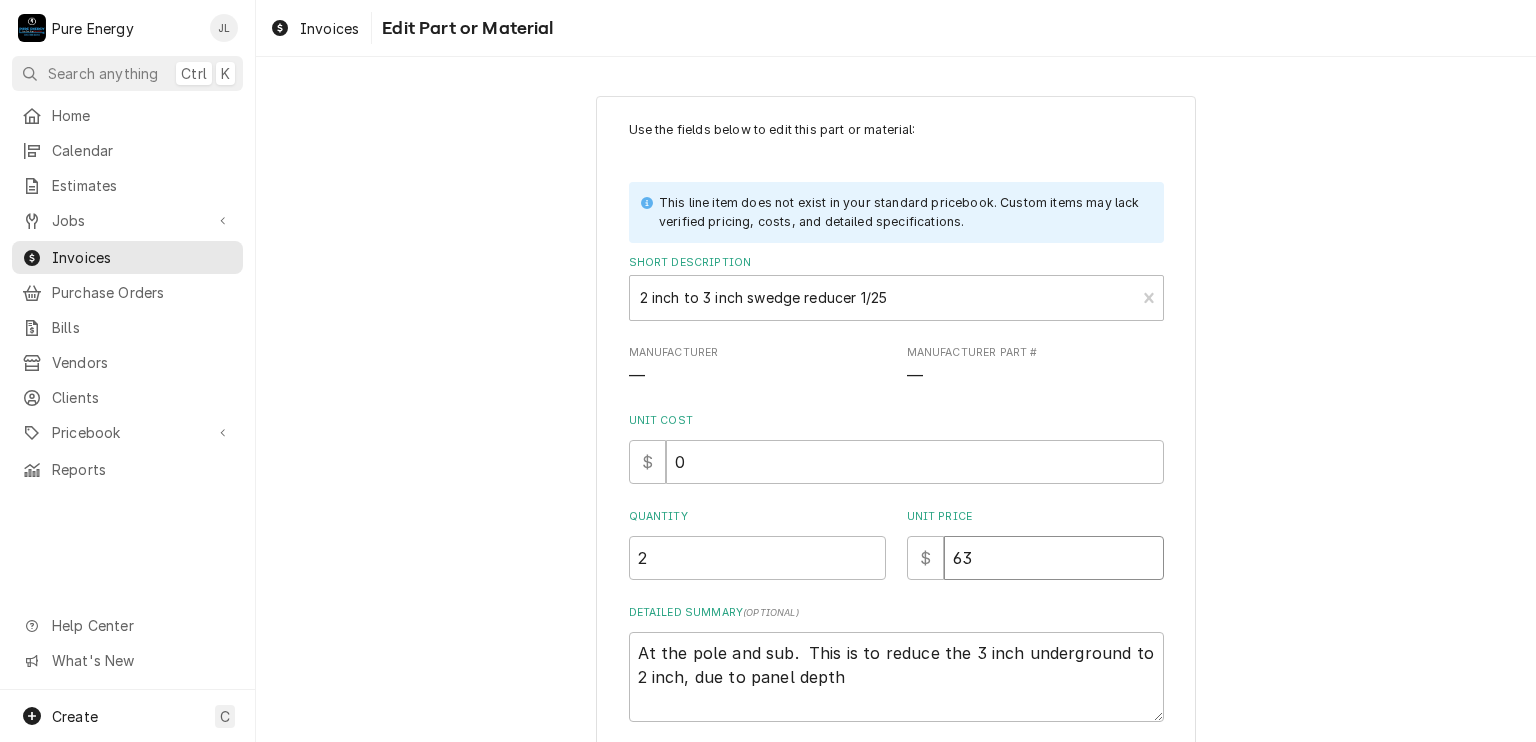 type on "x" 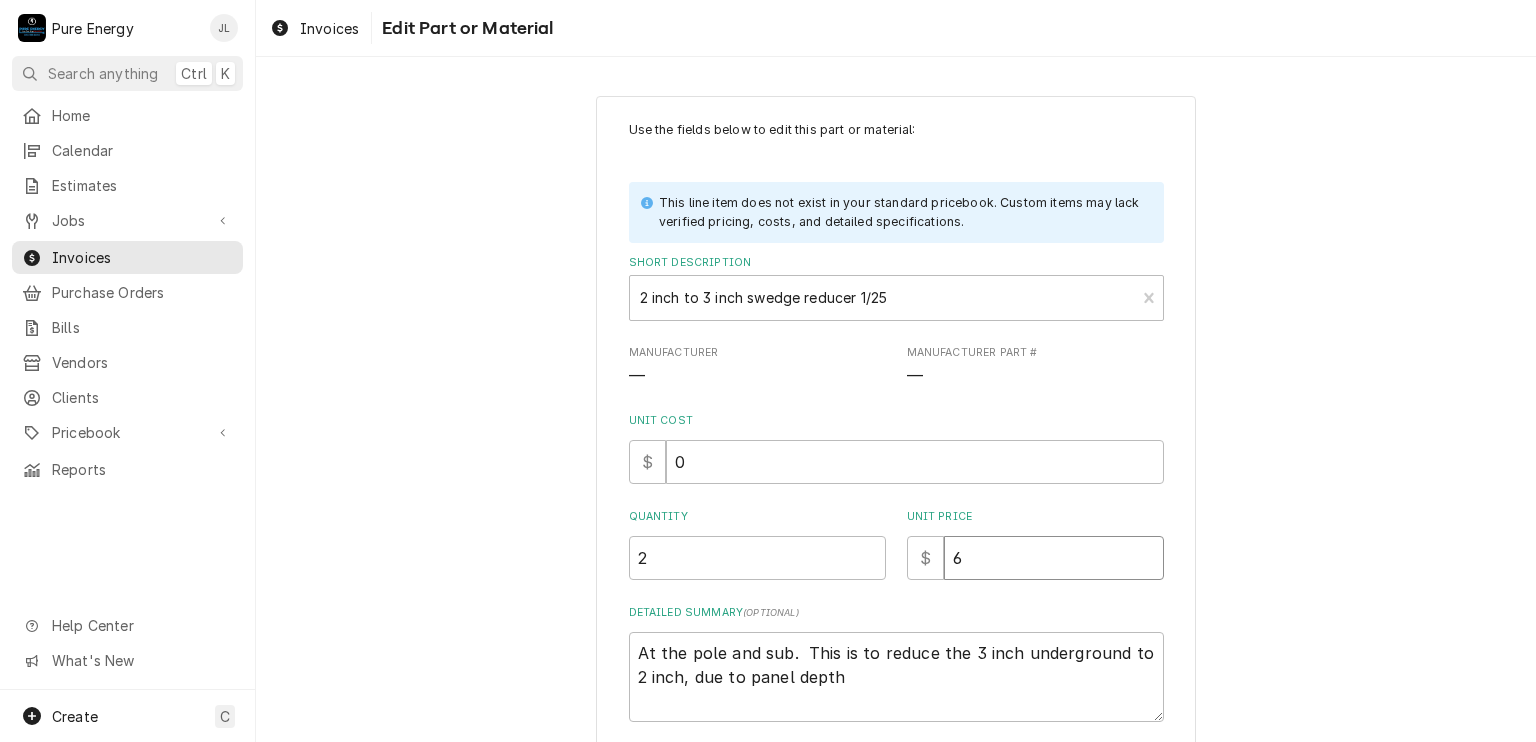 type on "x" 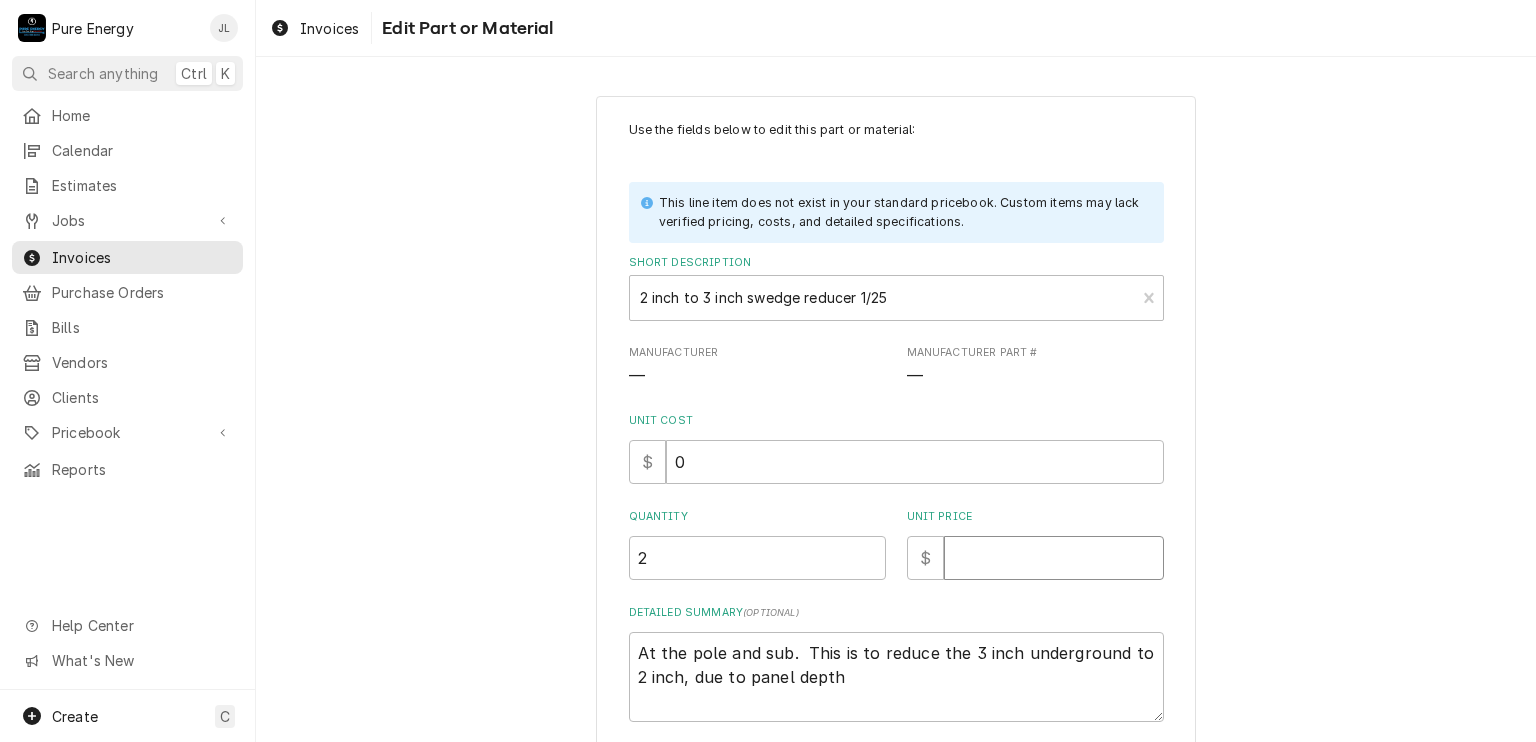 type on "x" 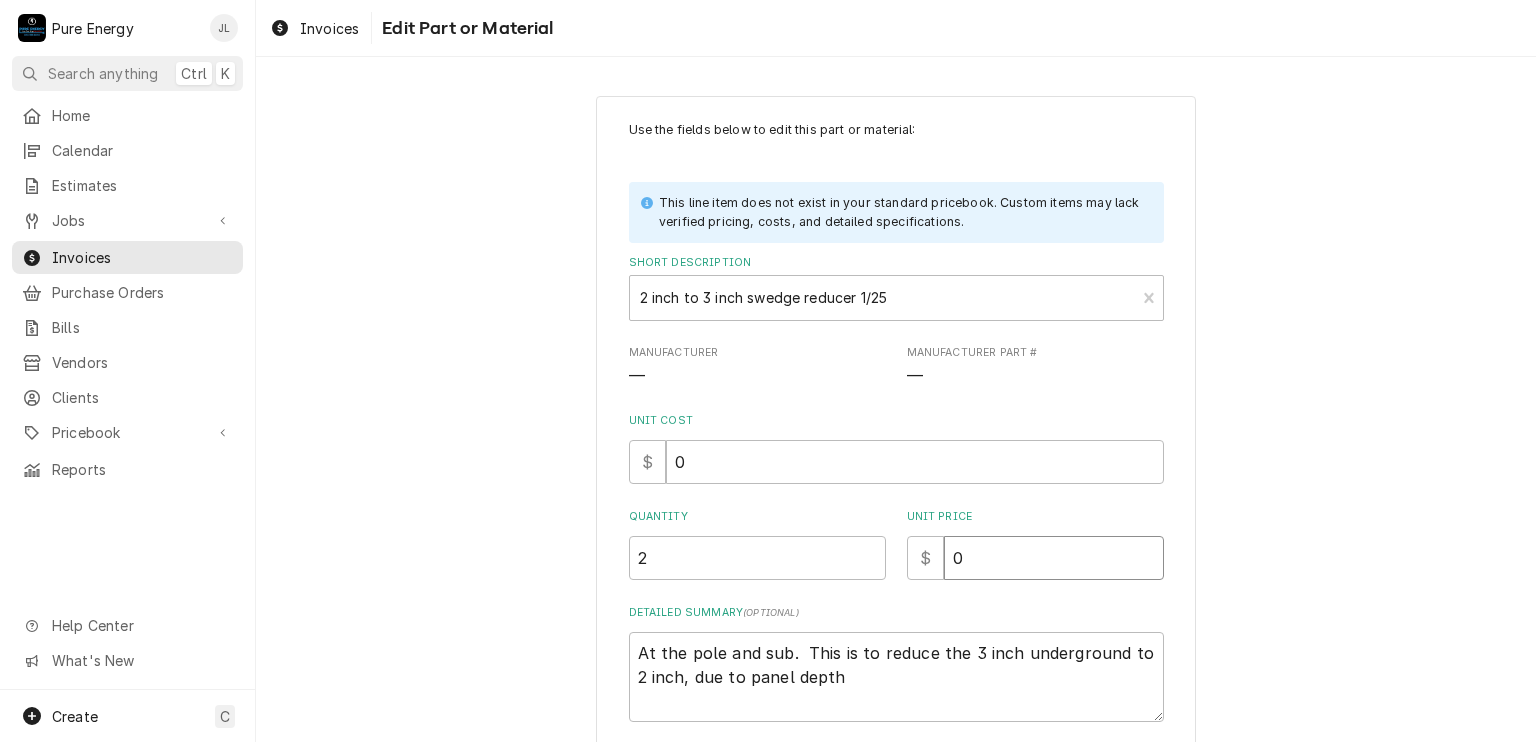 type on "x" 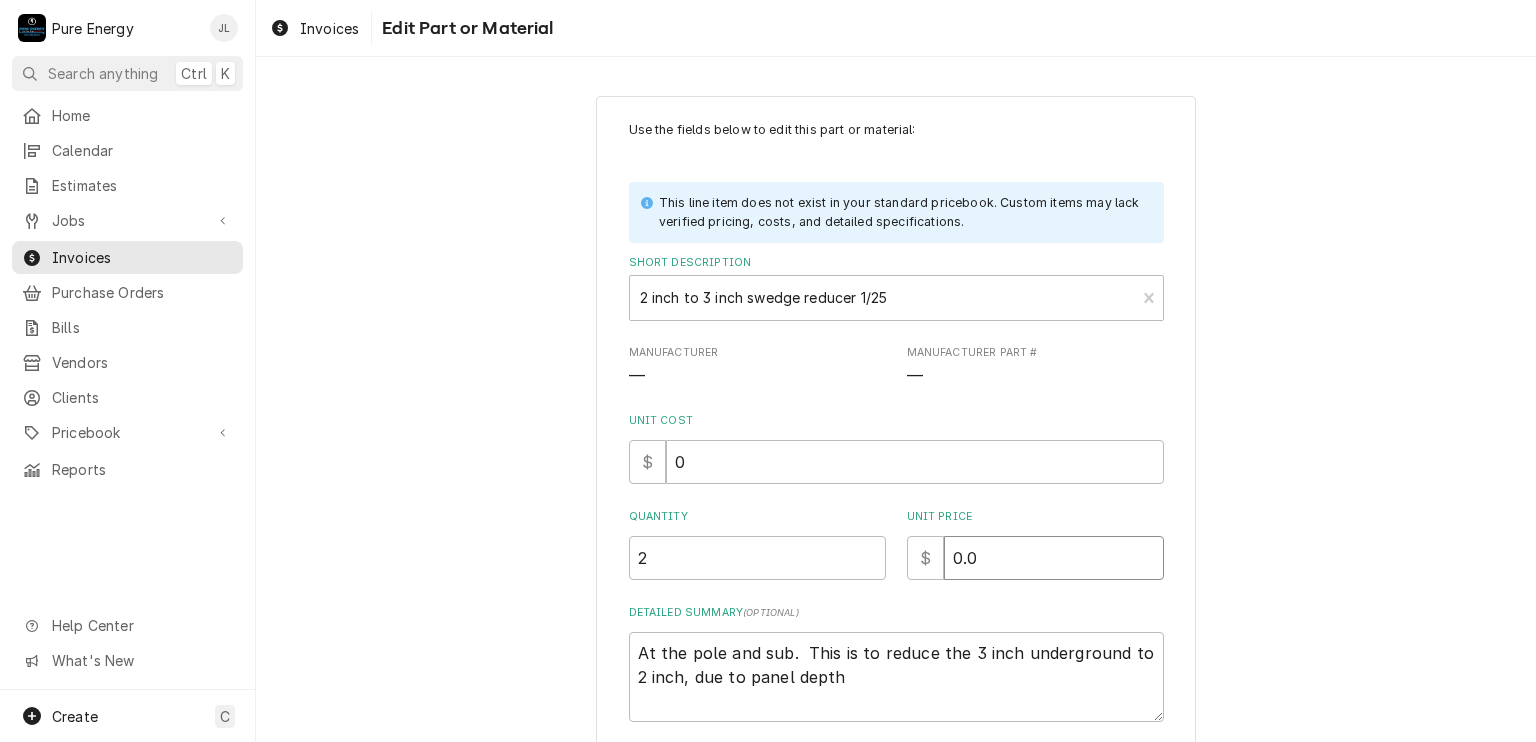 type on "0.0" 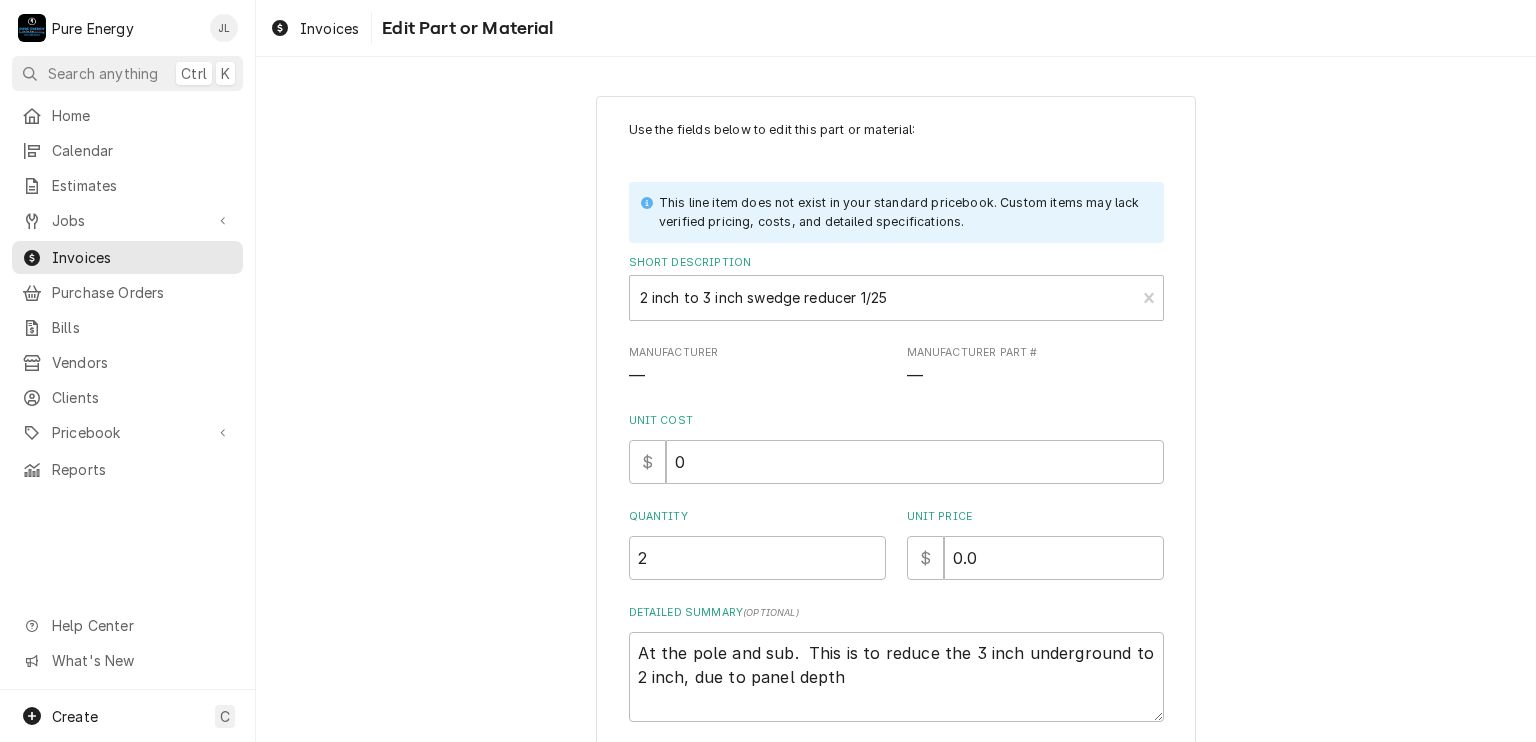 scroll, scrollTop: 150, scrollLeft: 0, axis: vertical 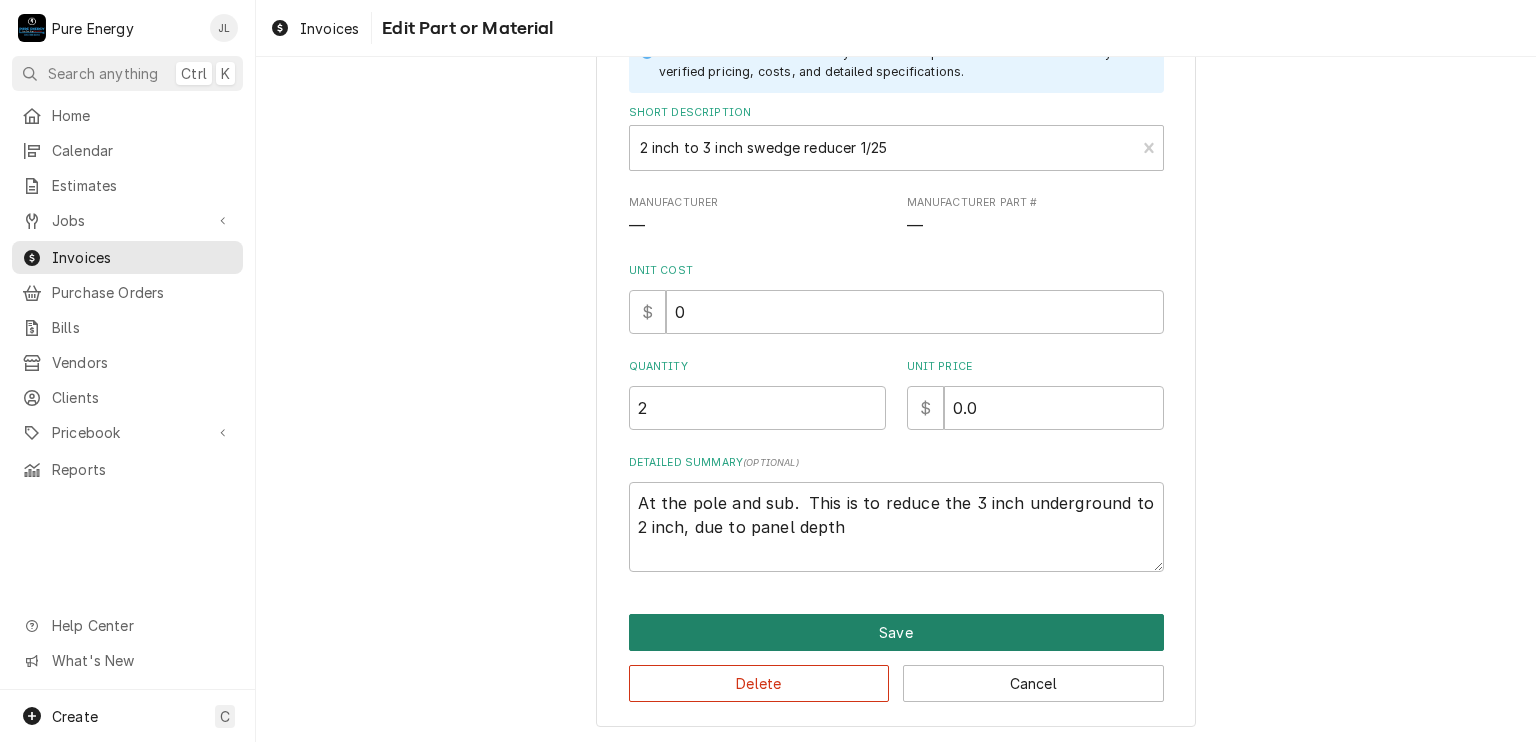 click on "Save" at bounding box center (896, 632) 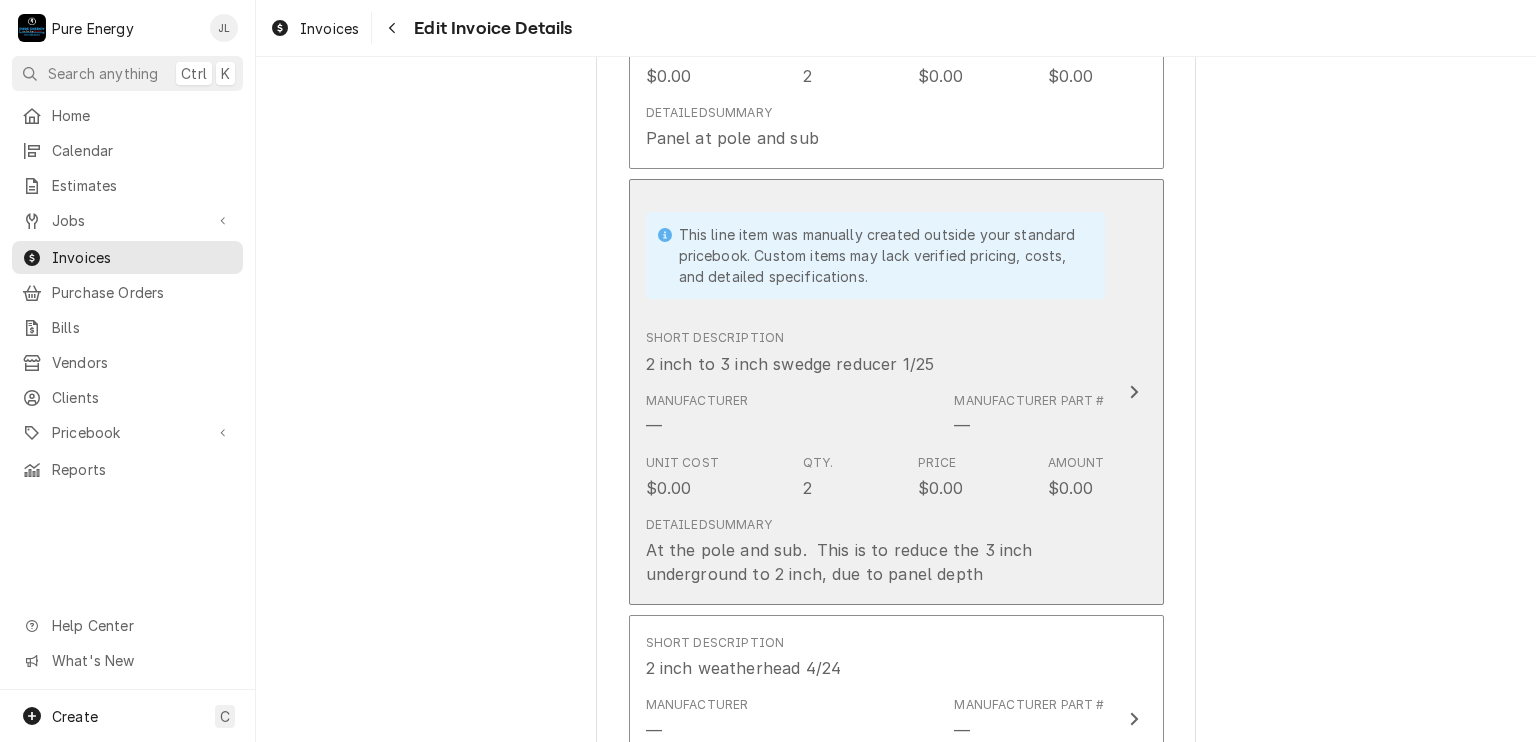 scroll, scrollTop: 4880, scrollLeft: 0, axis: vertical 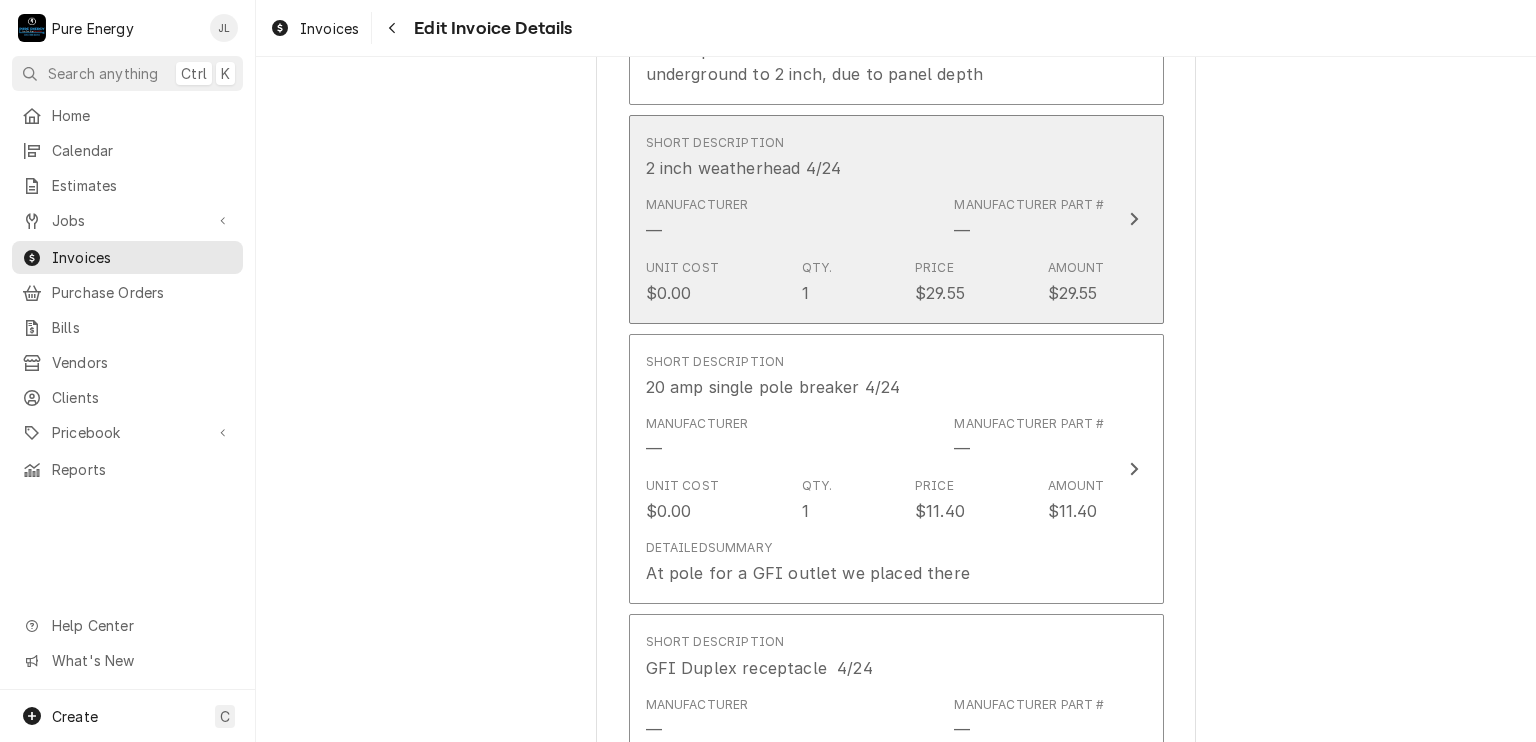 click on "Short Description 2 inch weatherhead 4/24" at bounding box center [875, 157] 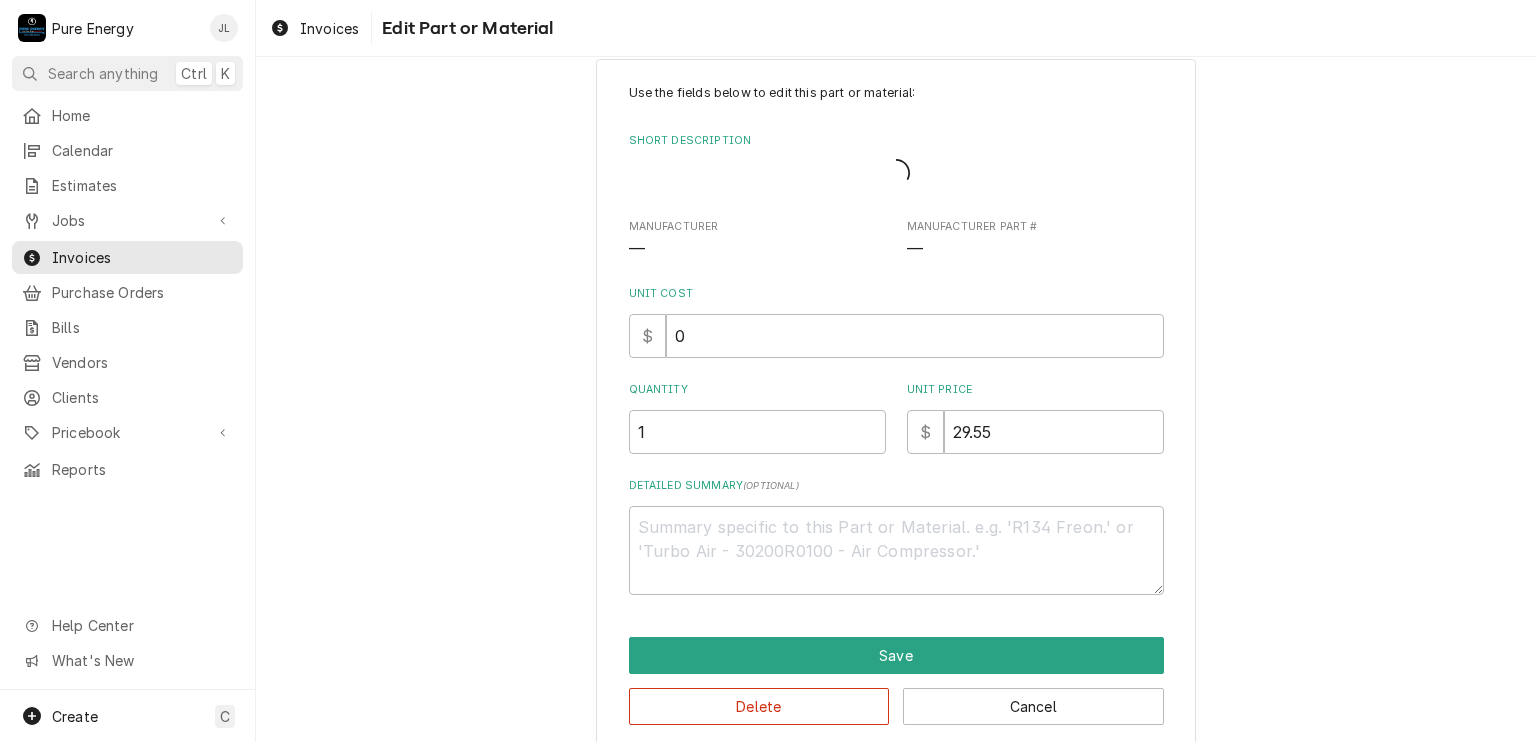 scroll, scrollTop: 0, scrollLeft: 0, axis: both 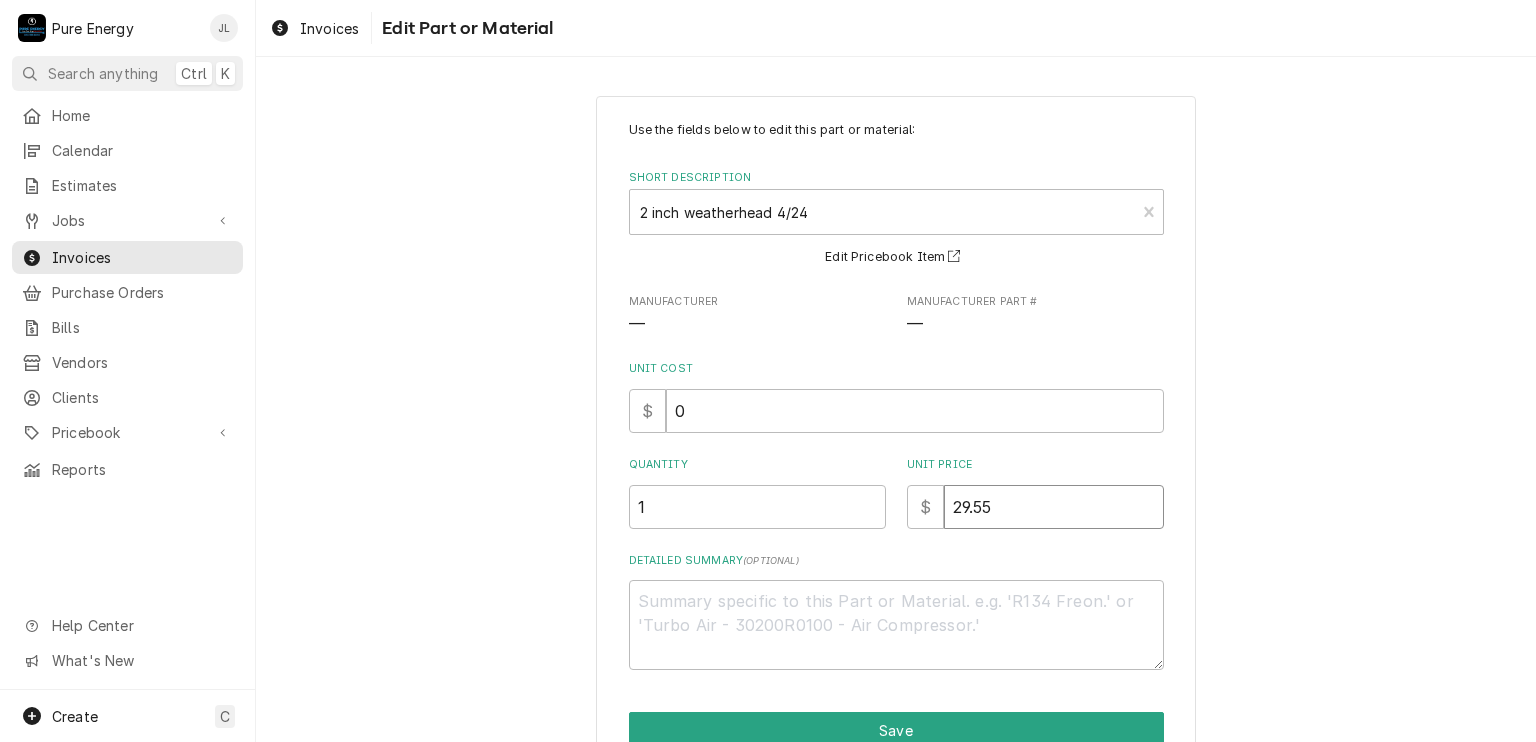 click on "29.55" at bounding box center (1054, 507) 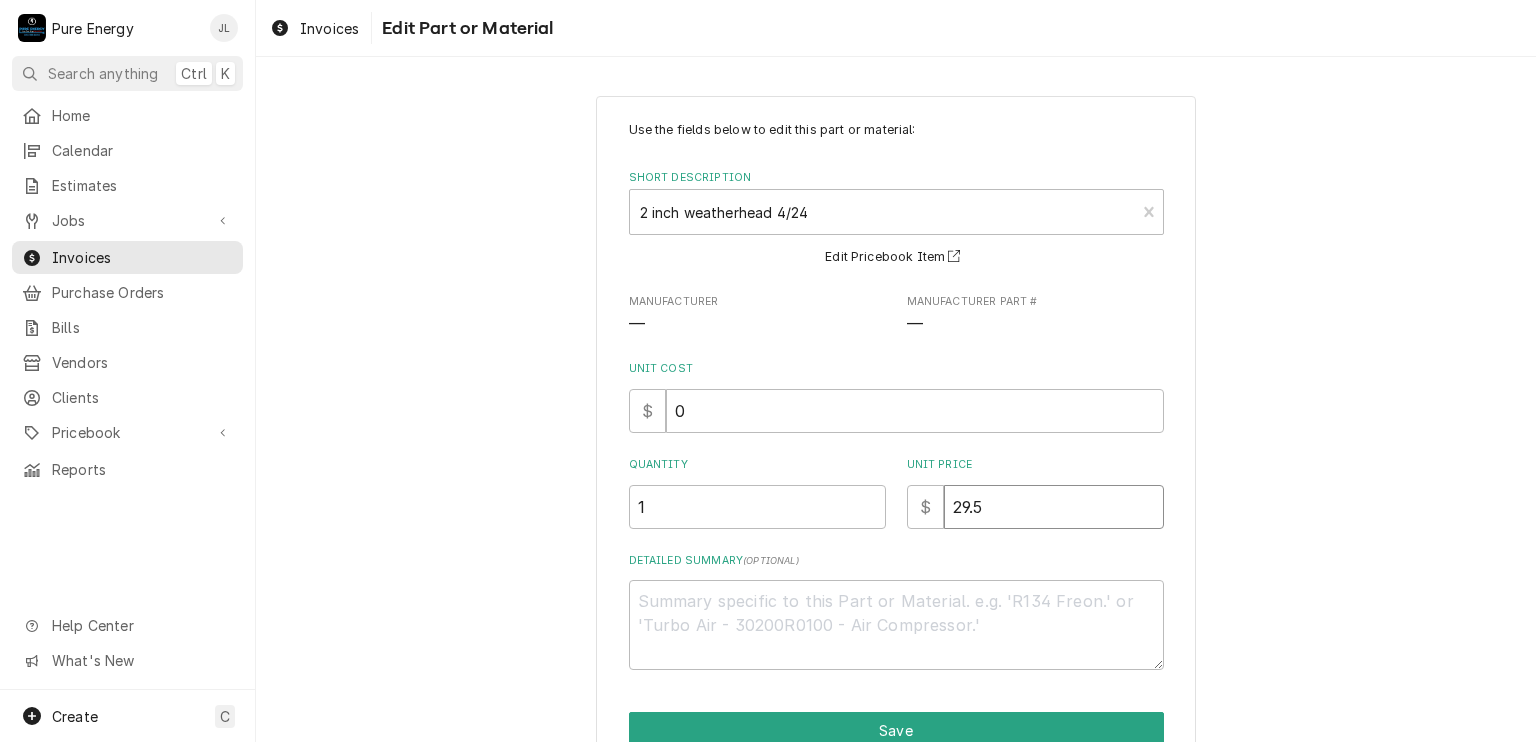 type on "x" 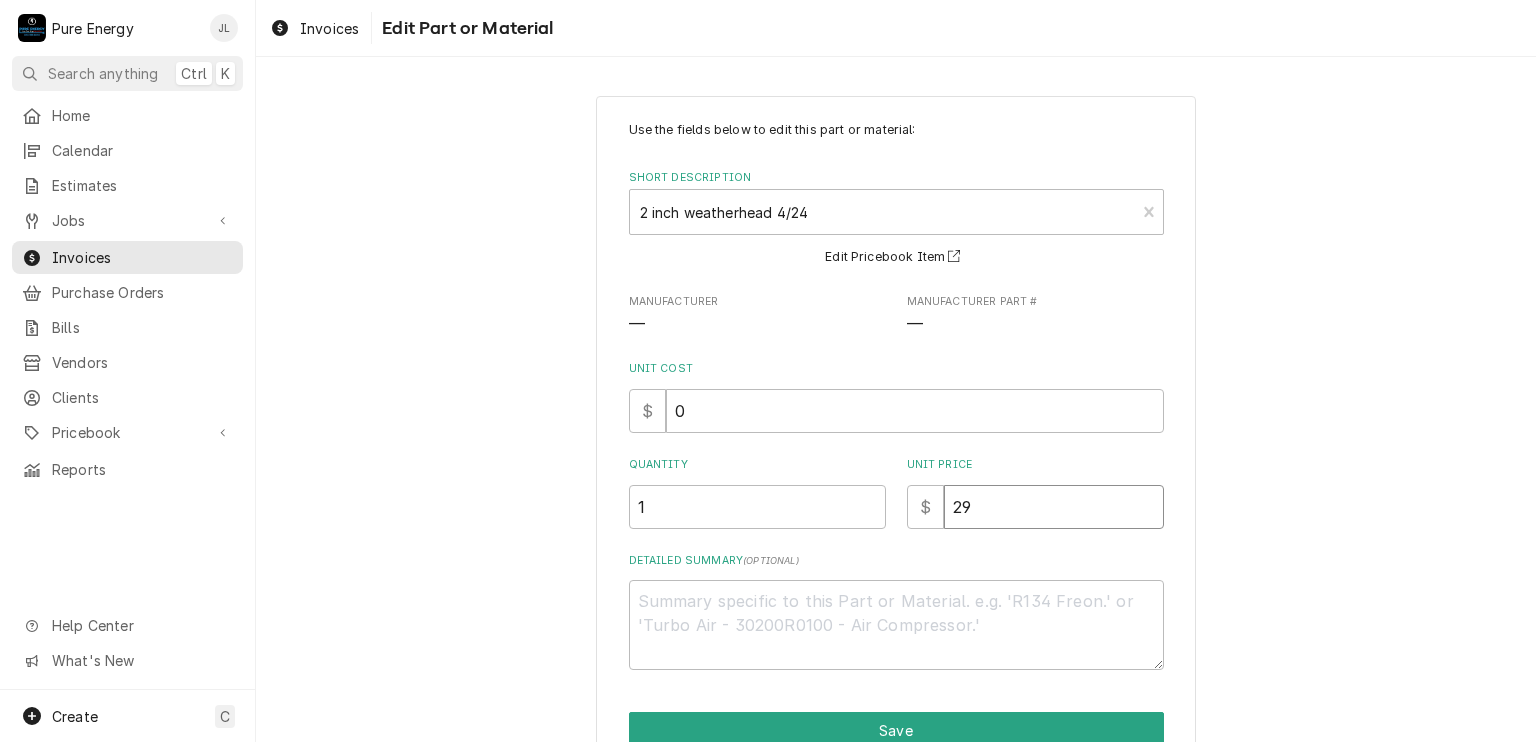 type on "x" 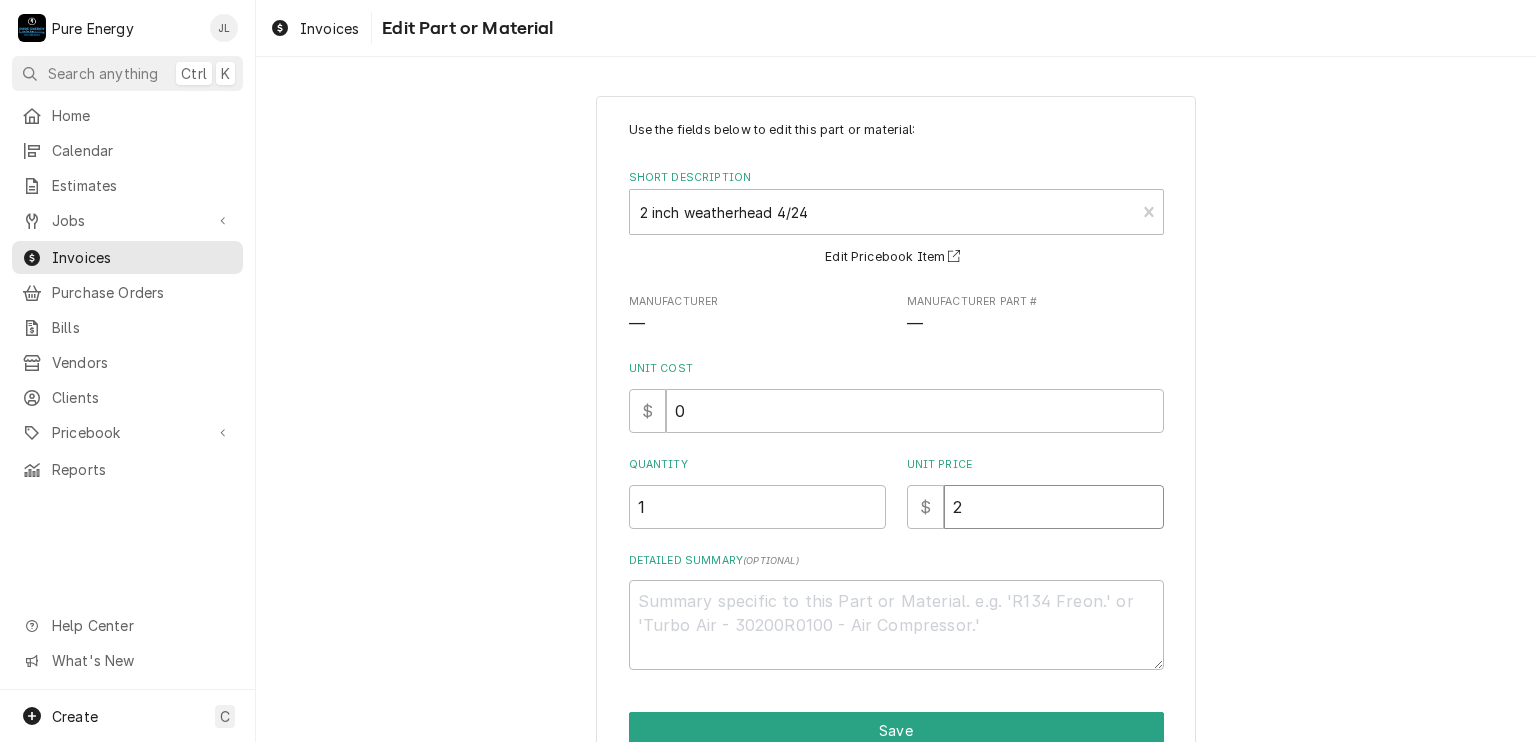 type on "x" 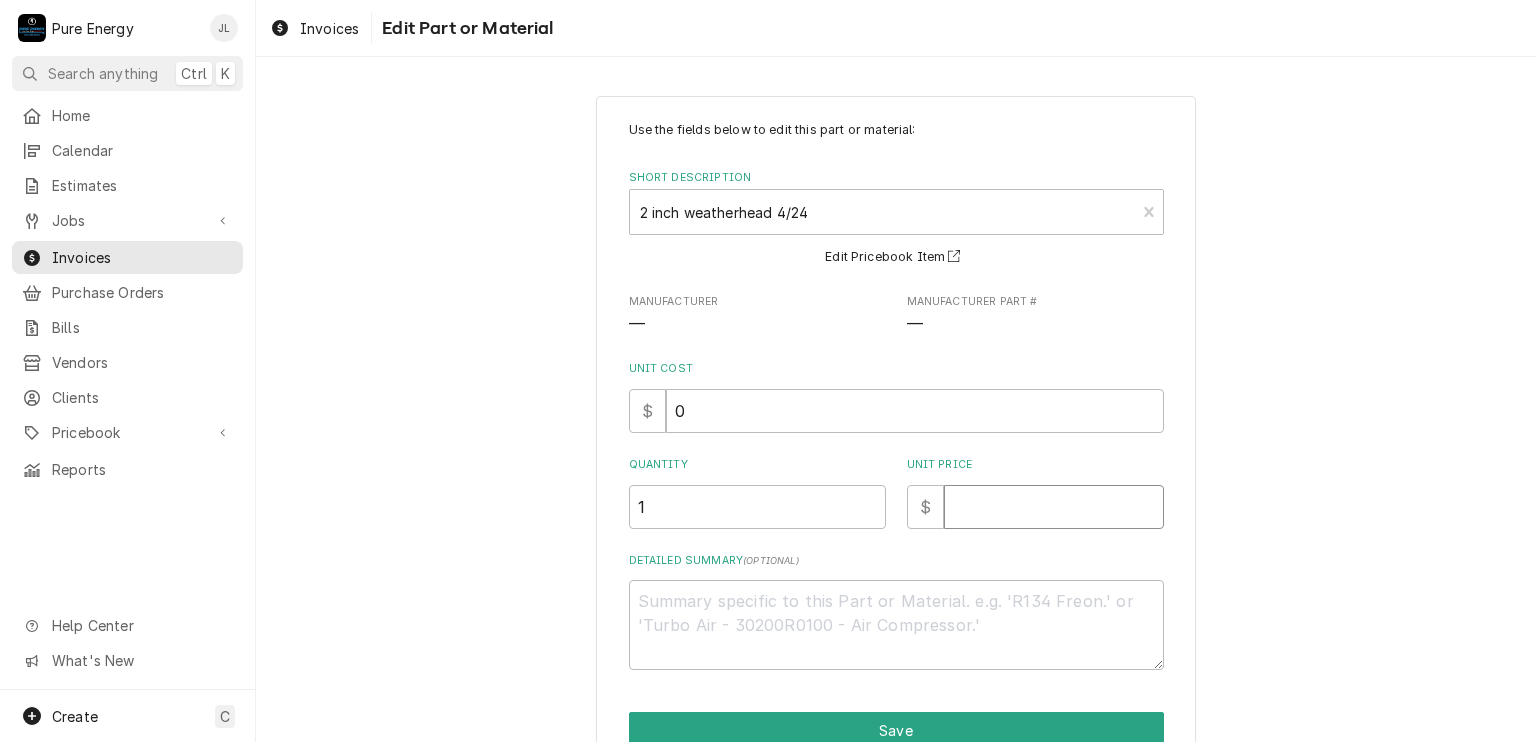 type on "x" 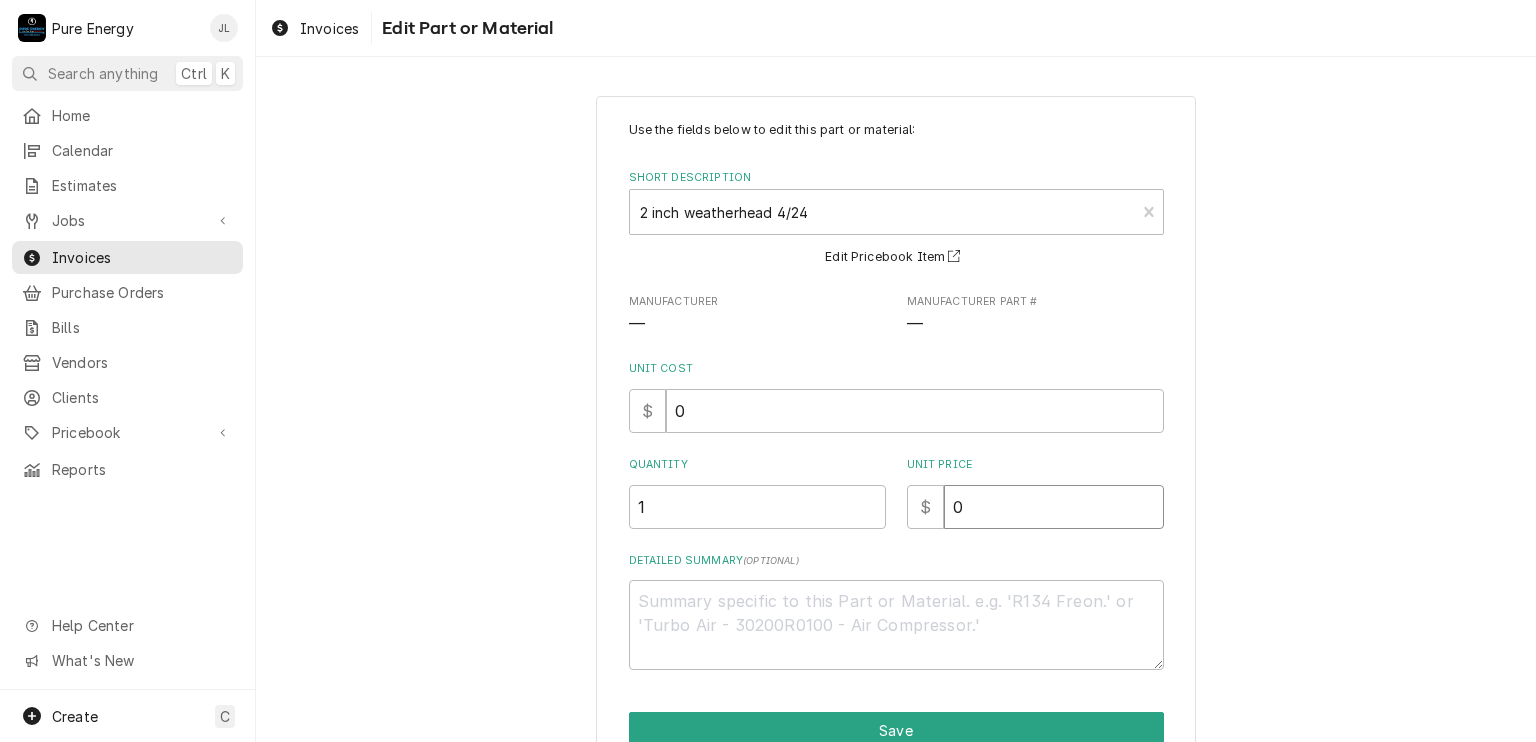 type on "x" 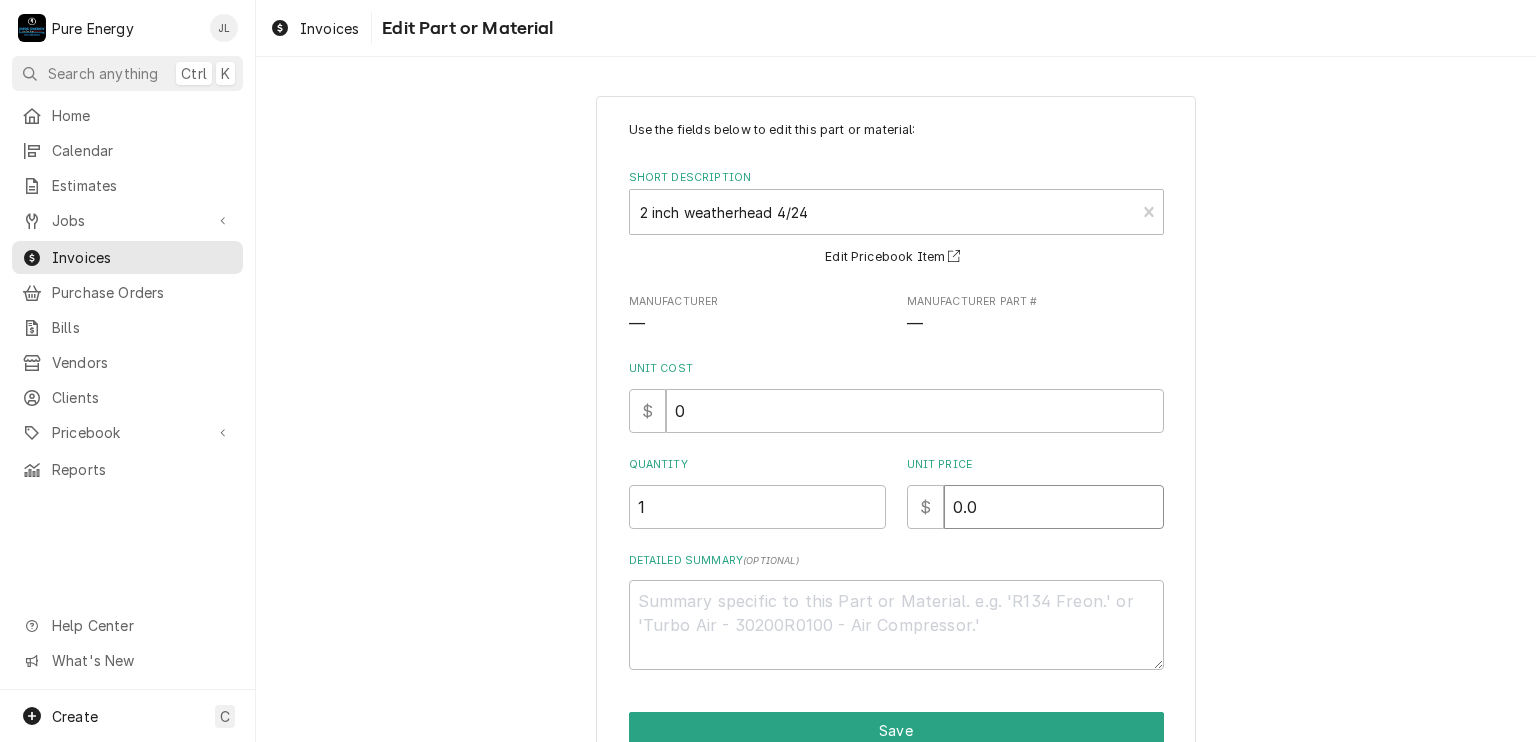 type on "0.0" 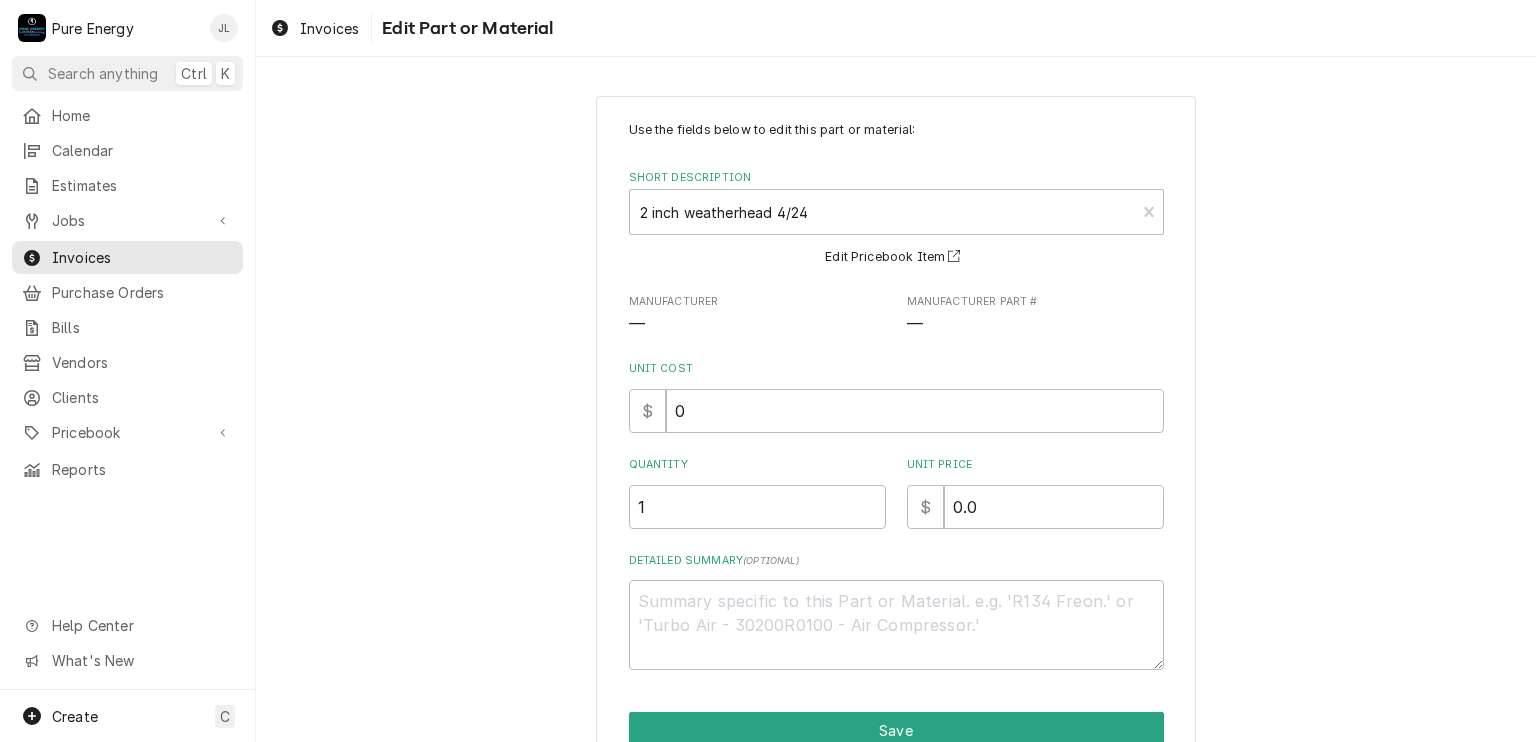 scroll, scrollTop: 99, scrollLeft: 0, axis: vertical 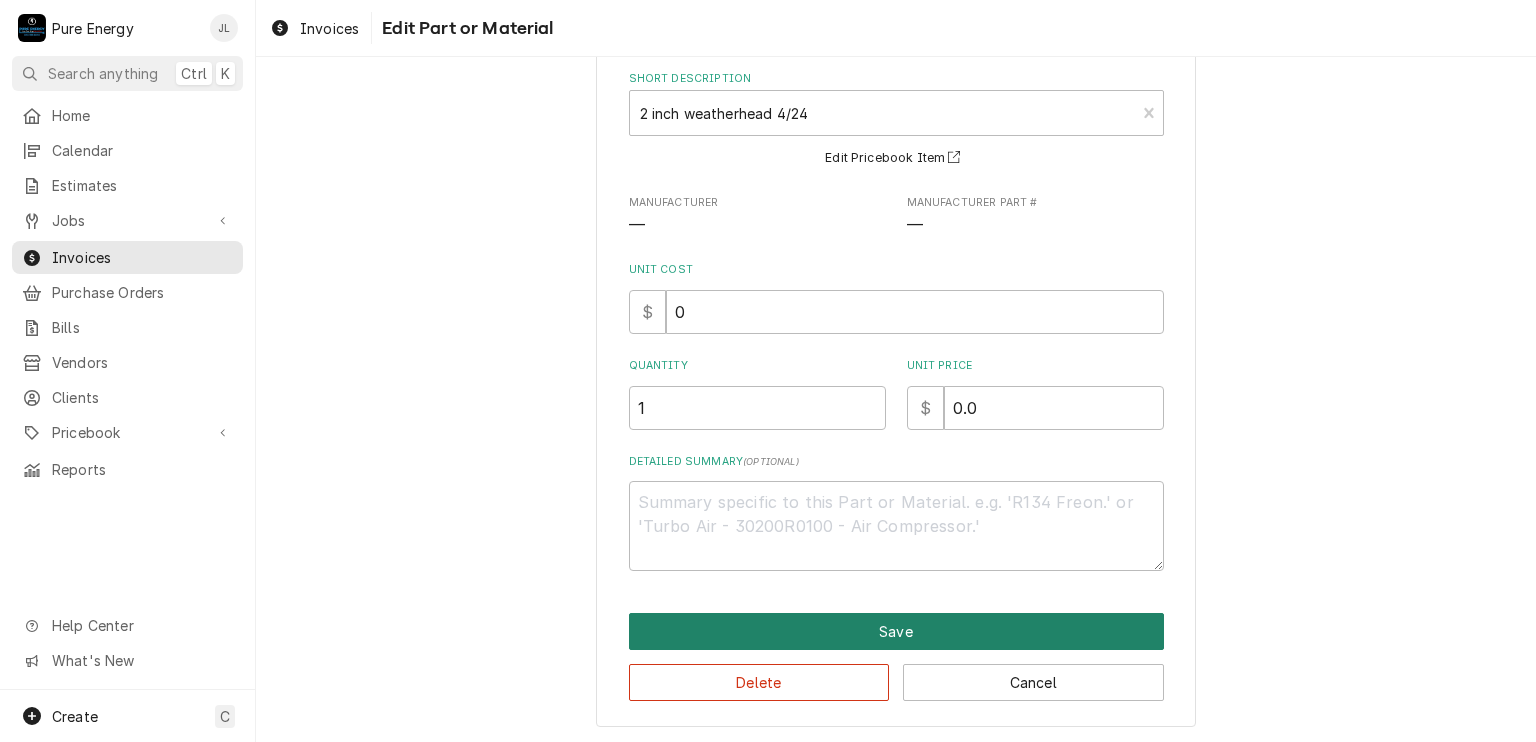 click on "Save" at bounding box center [896, 631] 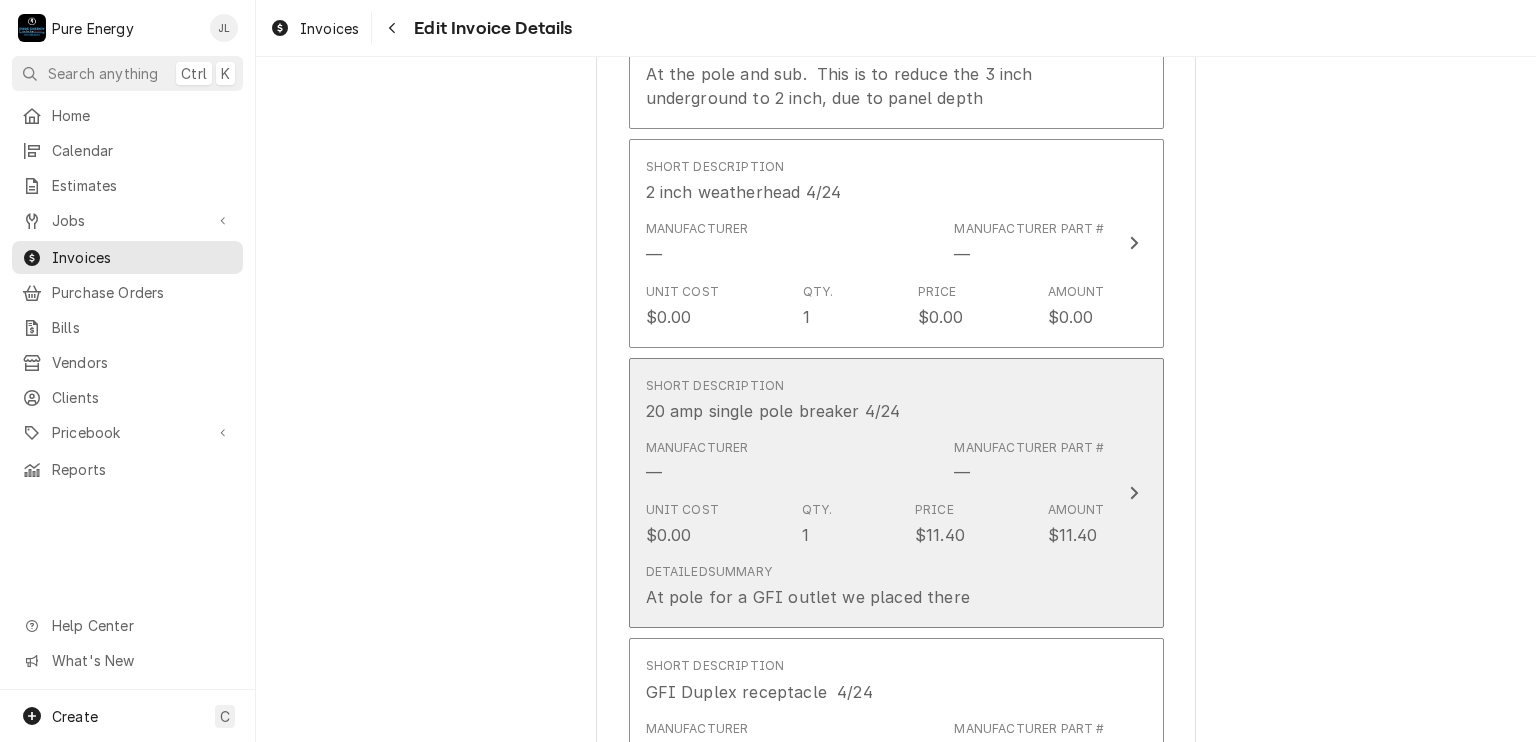 scroll, scrollTop: 5156, scrollLeft: 0, axis: vertical 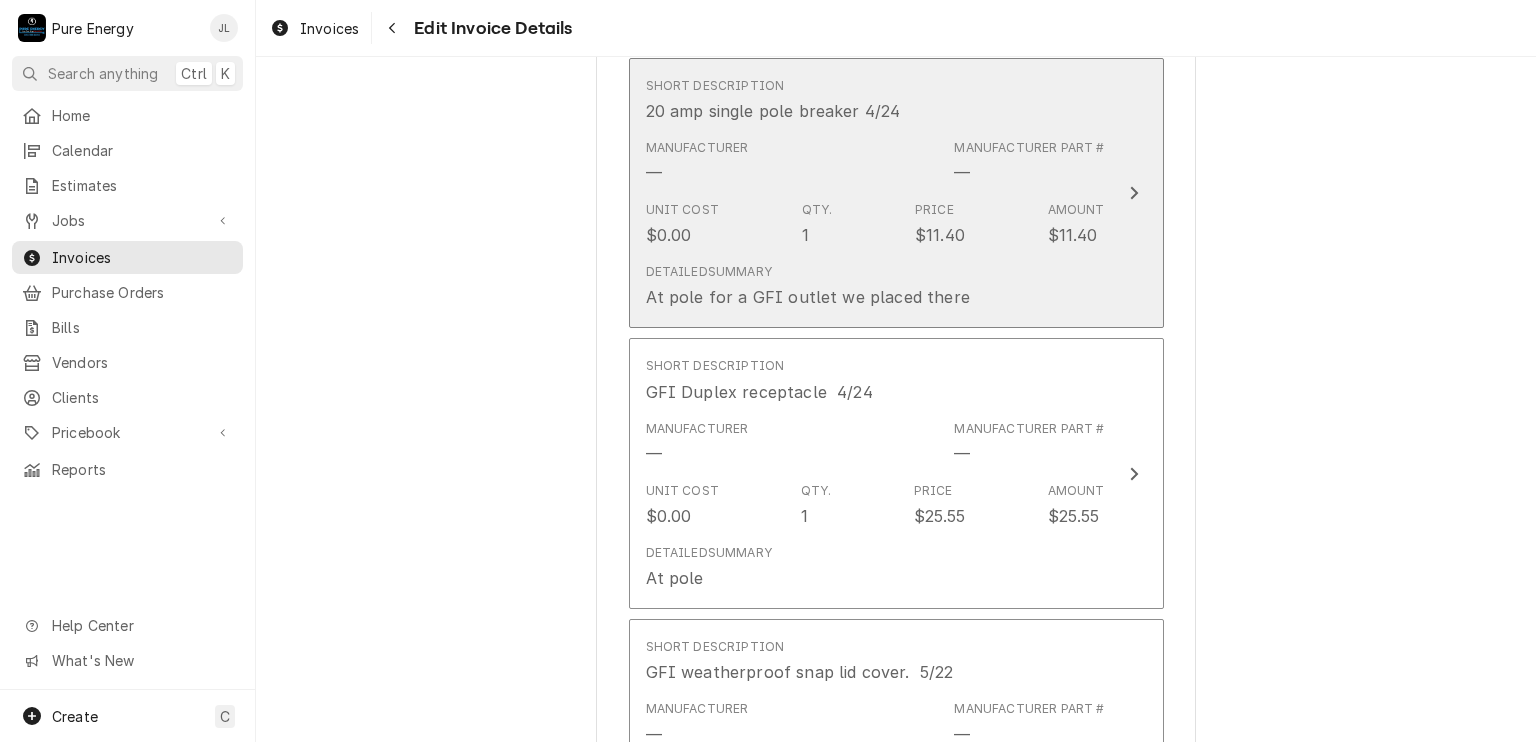 click on "Short Description 20 amp single pole breaker 4/24" at bounding box center [875, 100] 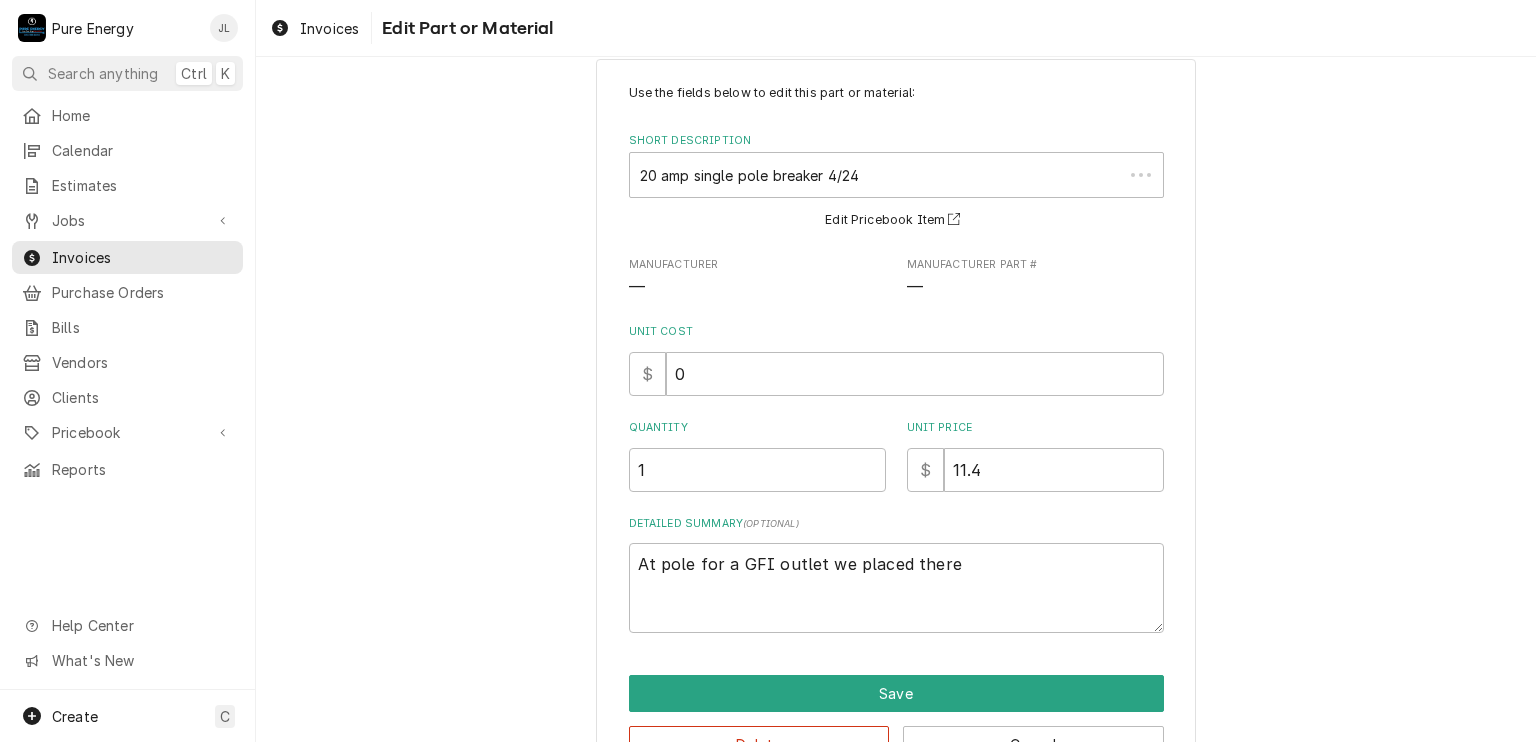 scroll, scrollTop: 0, scrollLeft: 0, axis: both 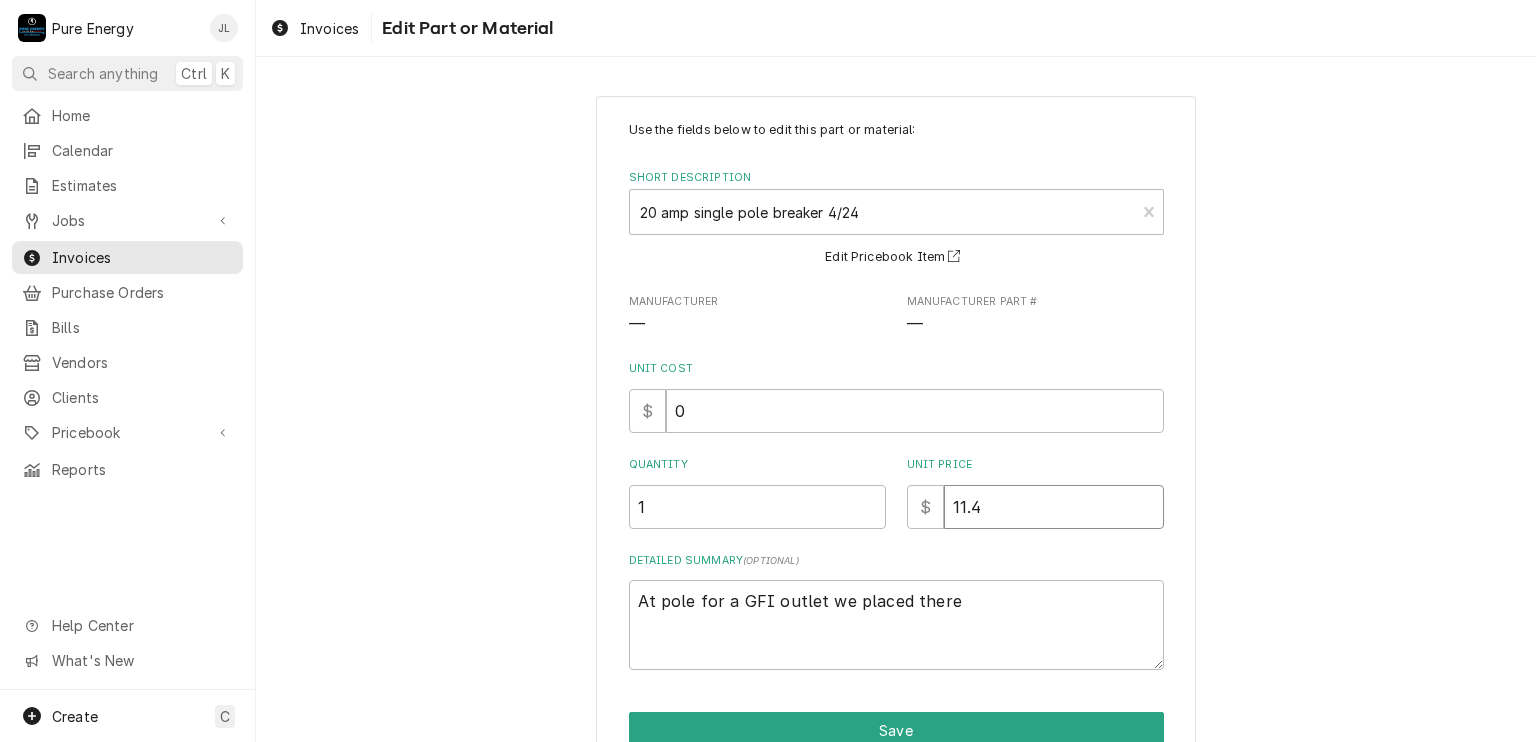 click on "11.4" at bounding box center (1054, 507) 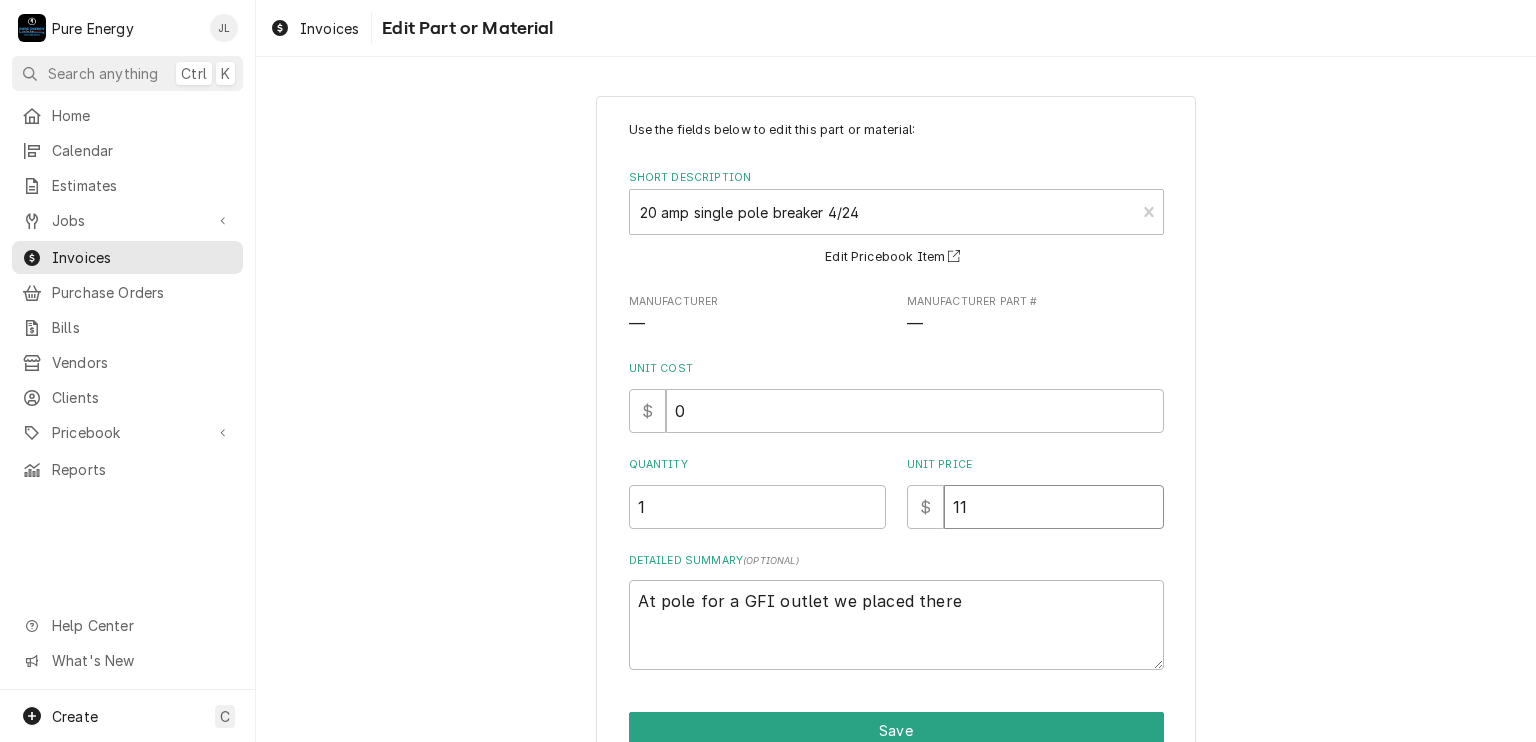 type on "x" 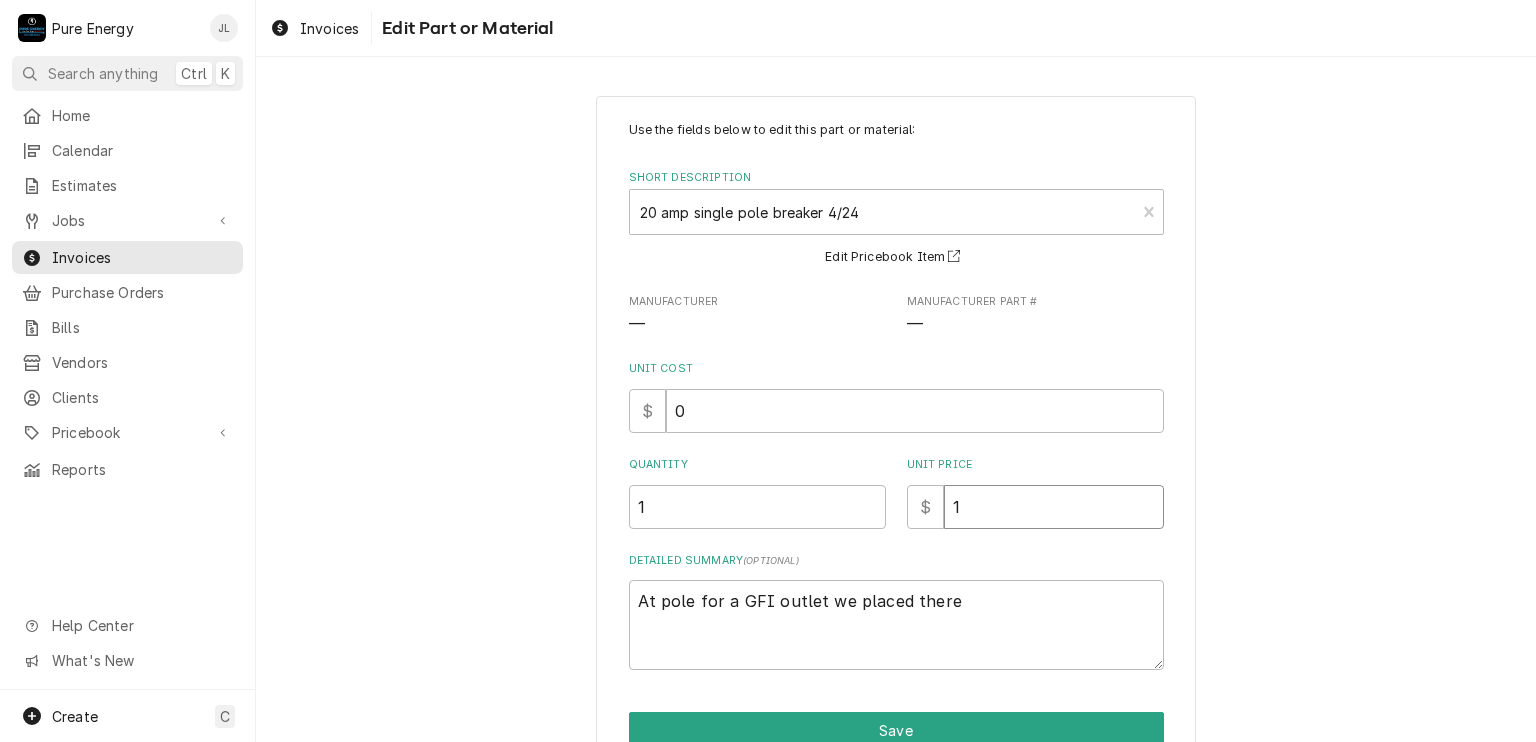 type on "x" 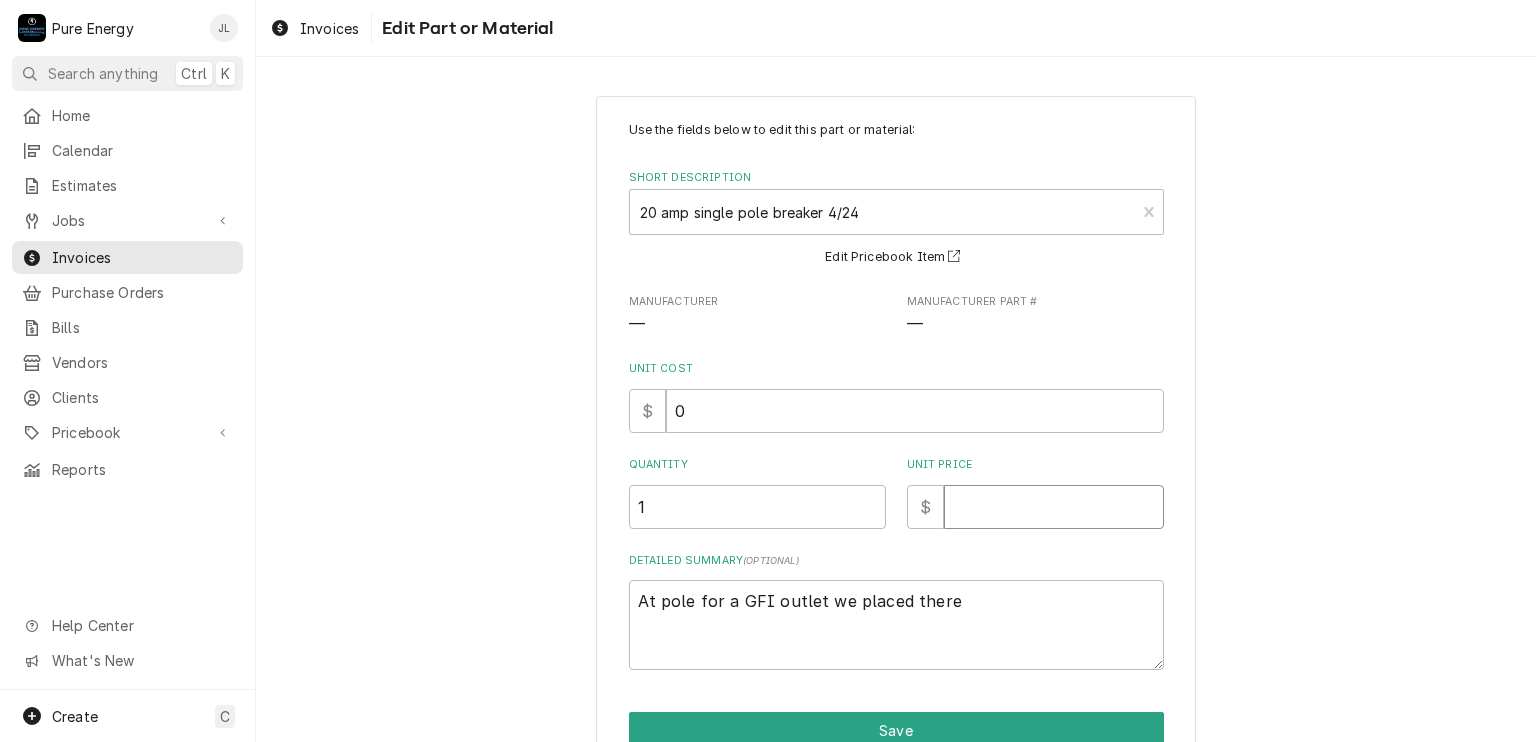 type on "x" 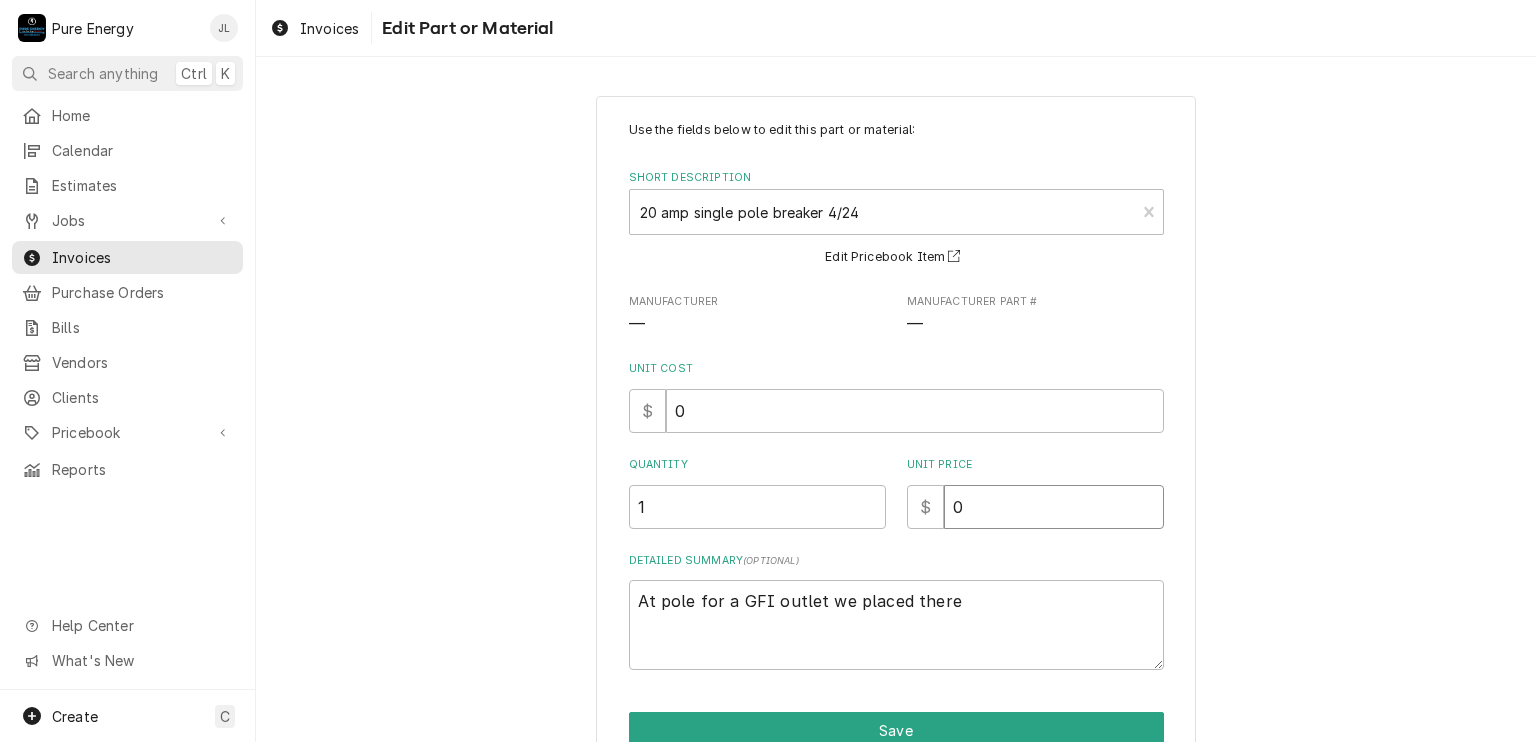 type on "x" 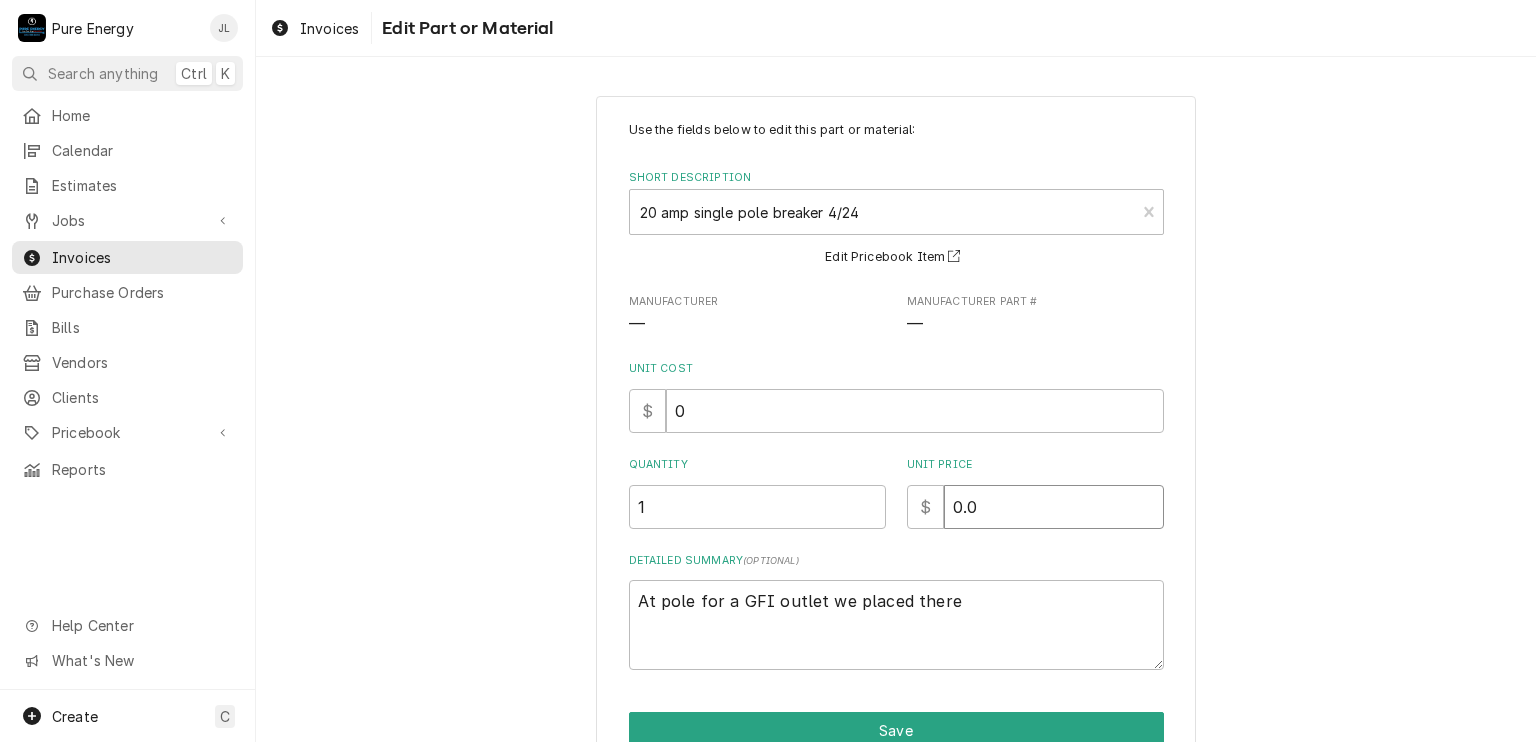 type on "0.0" 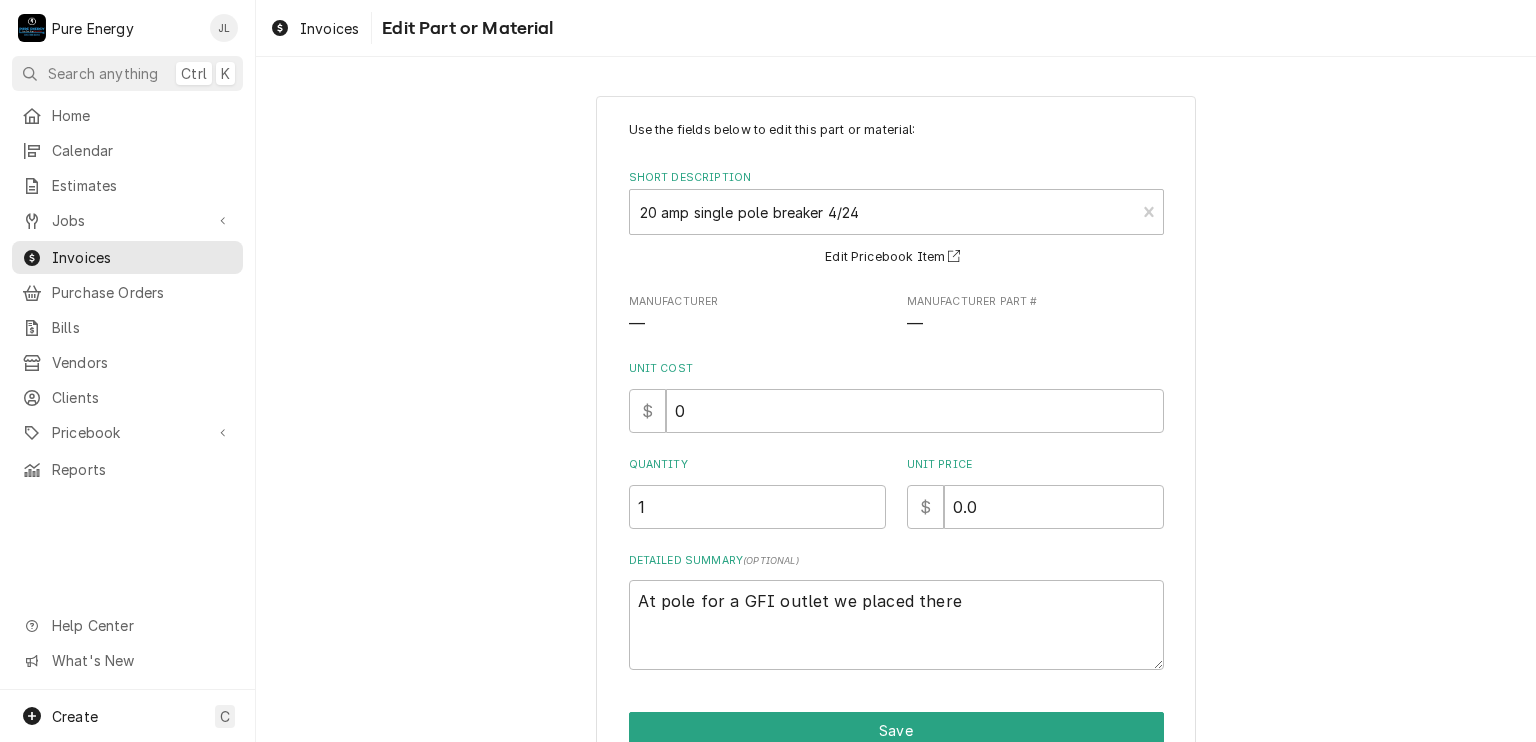 scroll, scrollTop: 99, scrollLeft: 0, axis: vertical 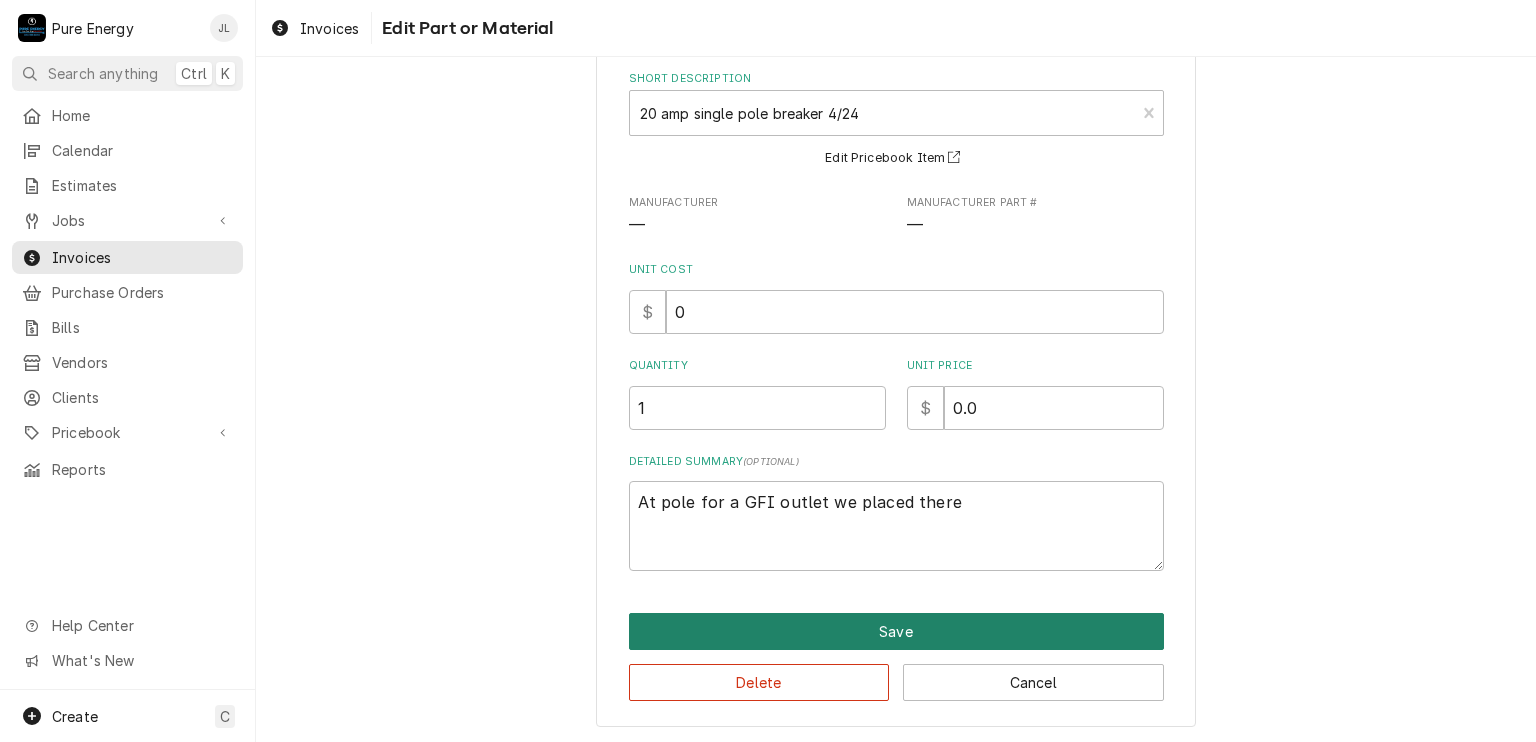 click on "Save" at bounding box center [896, 631] 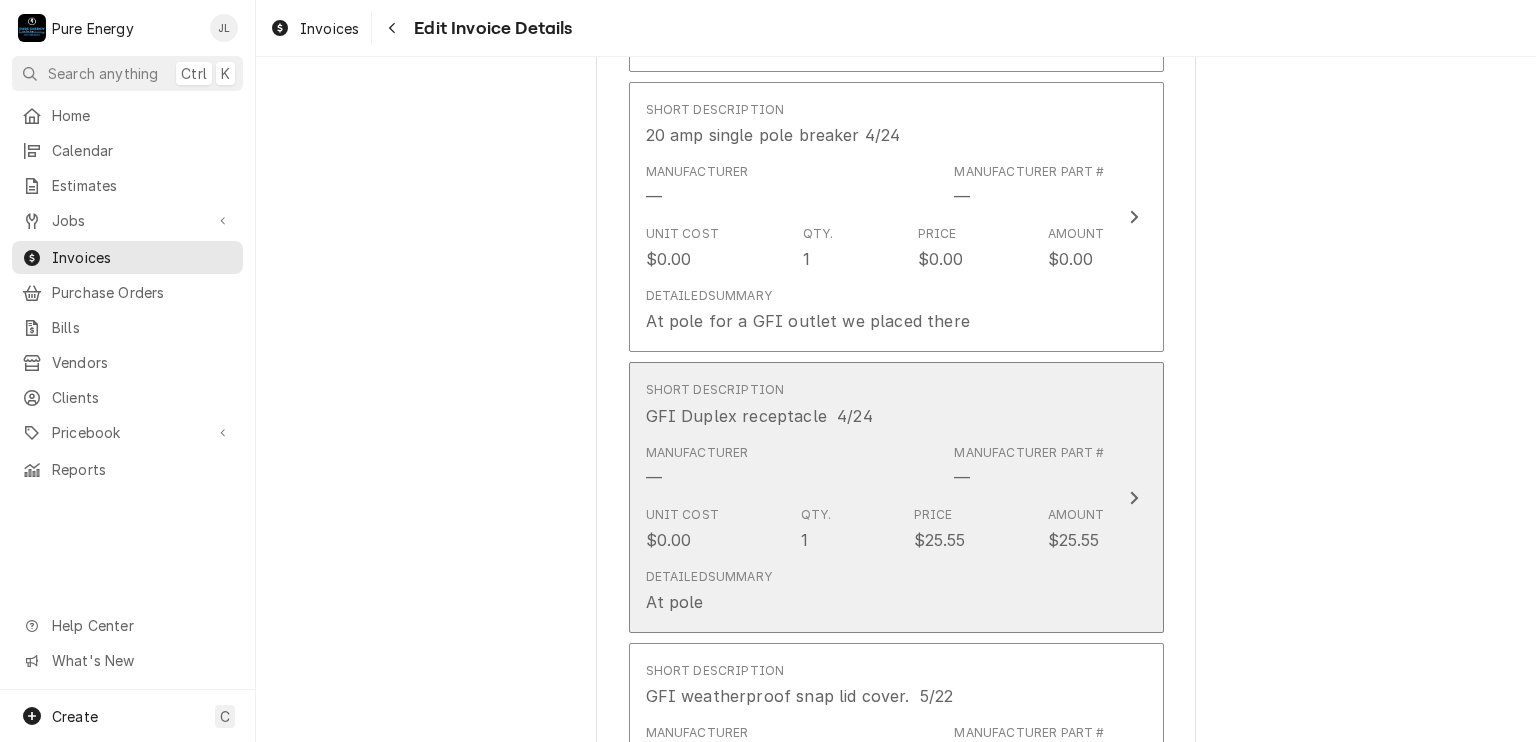 scroll, scrollTop: 5432, scrollLeft: 0, axis: vertical 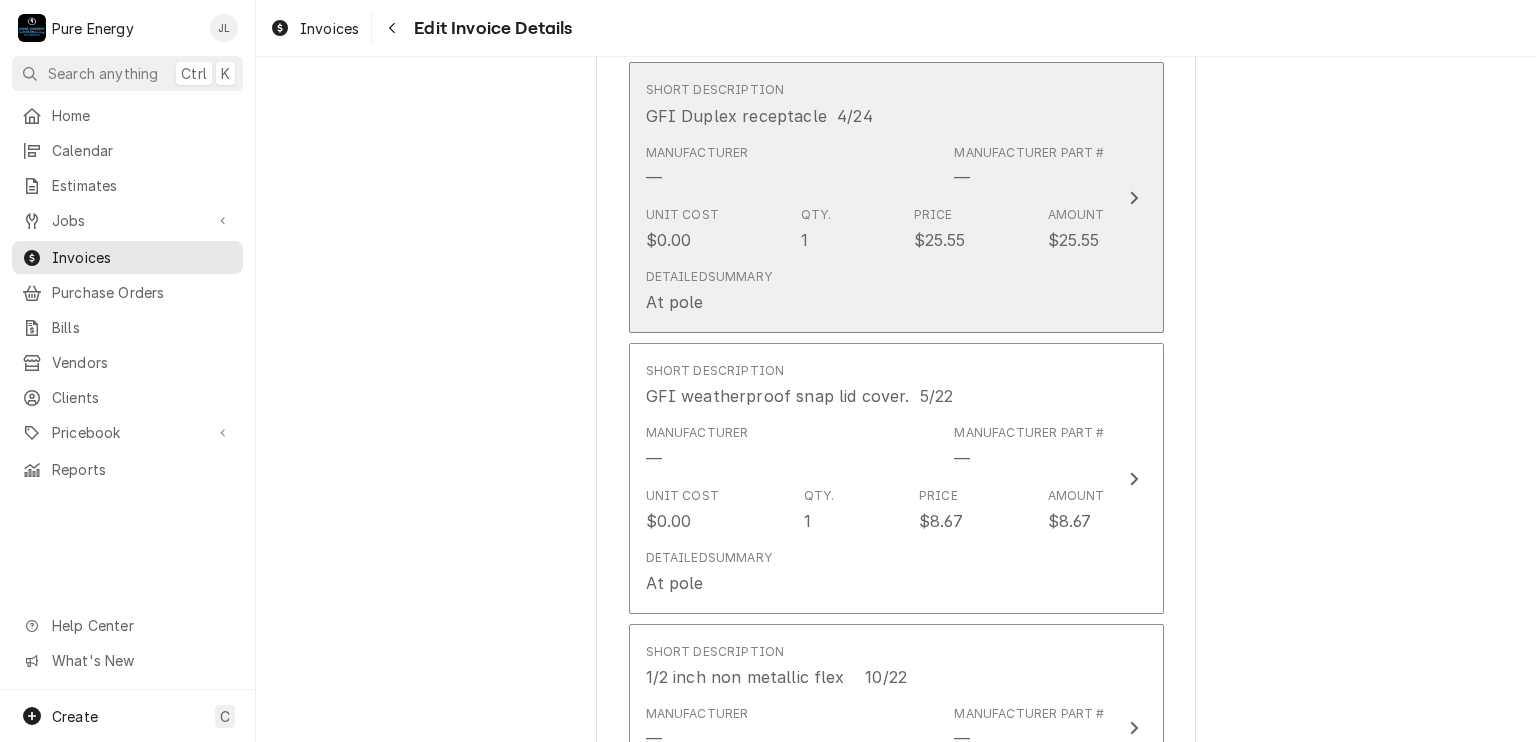 click on "Short Description GFI Duplex receptacle  4/24" at bounding box center [875, 104] 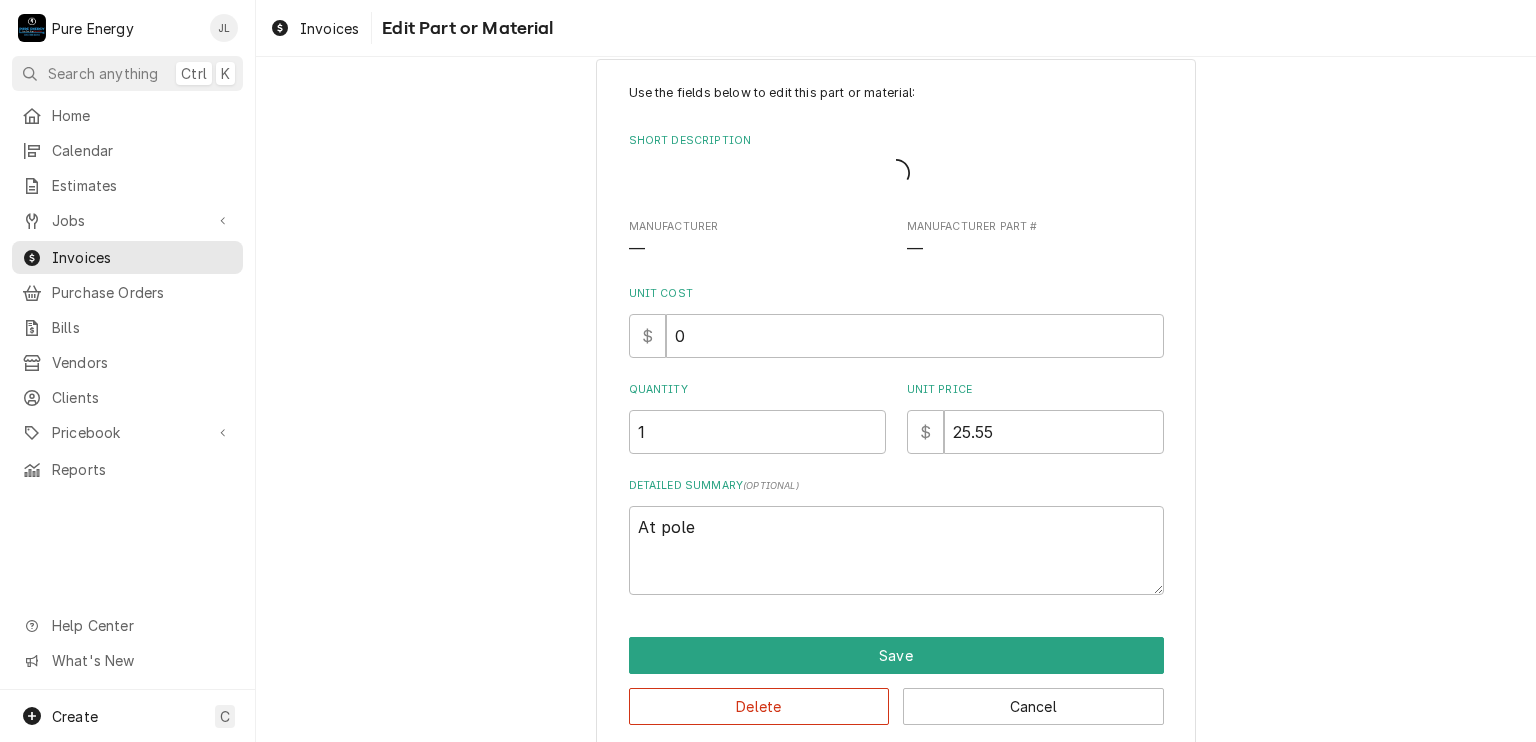 scroll, scrollTop: 0, scrollLeft: 0, axis: both 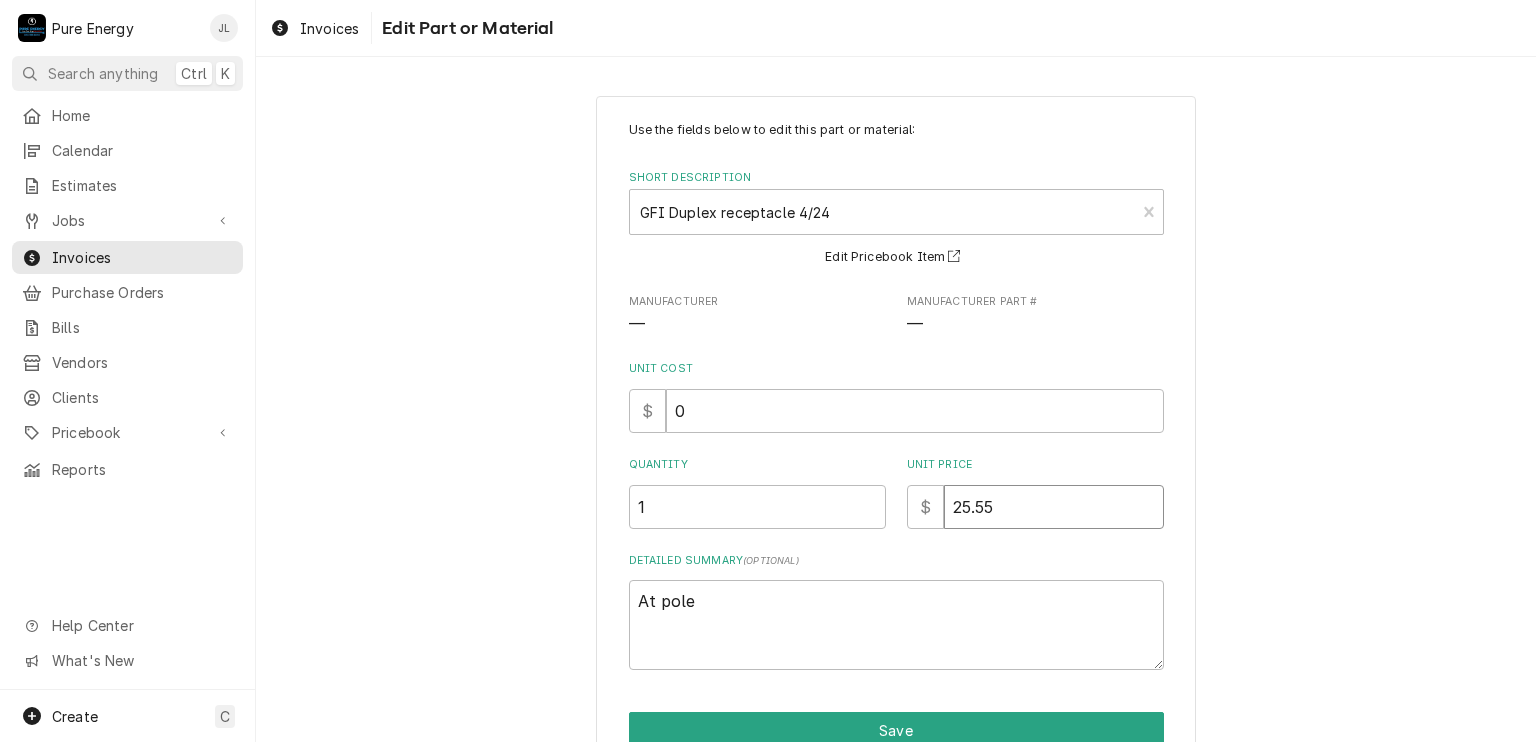 click on "25.55" at bounding box center (1054, 507) 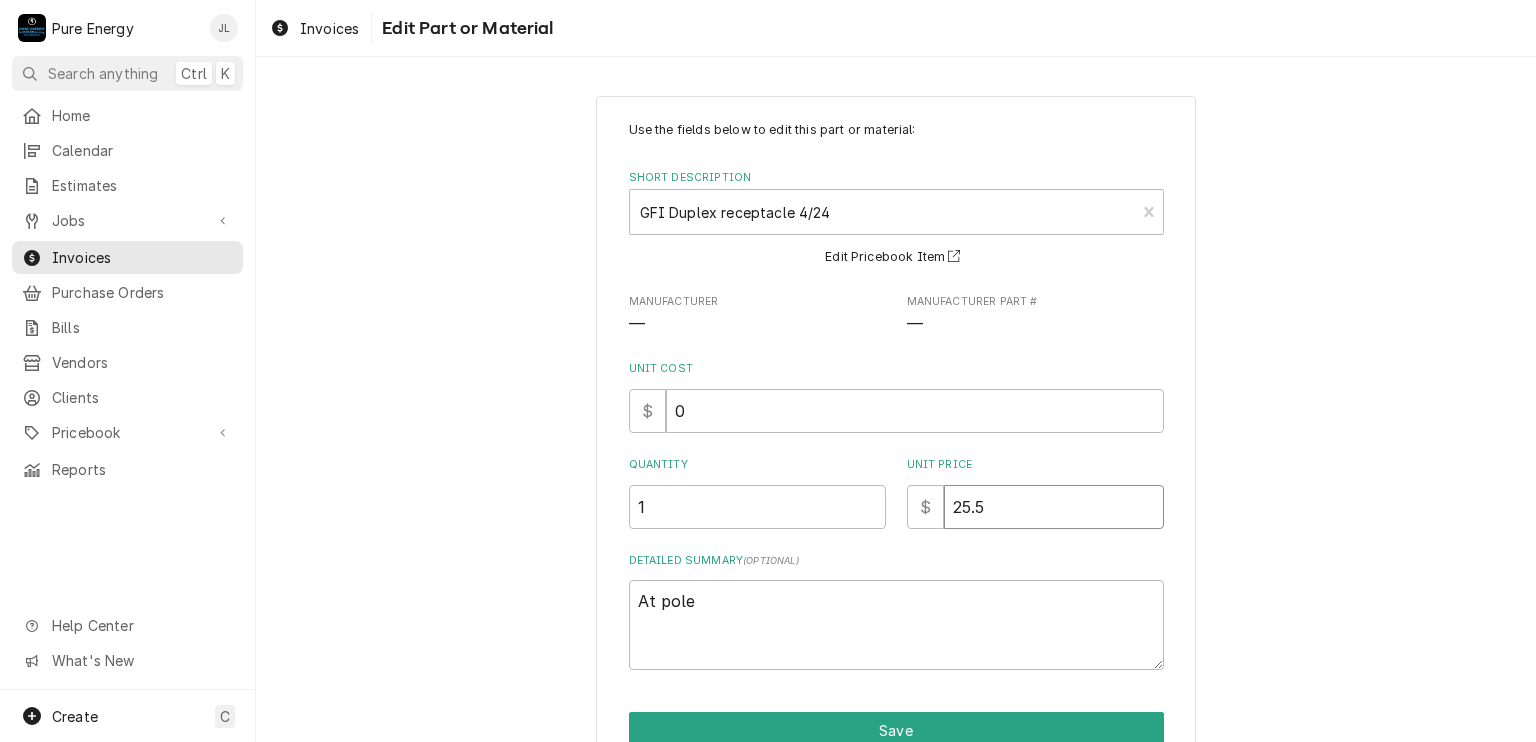 type on "x" 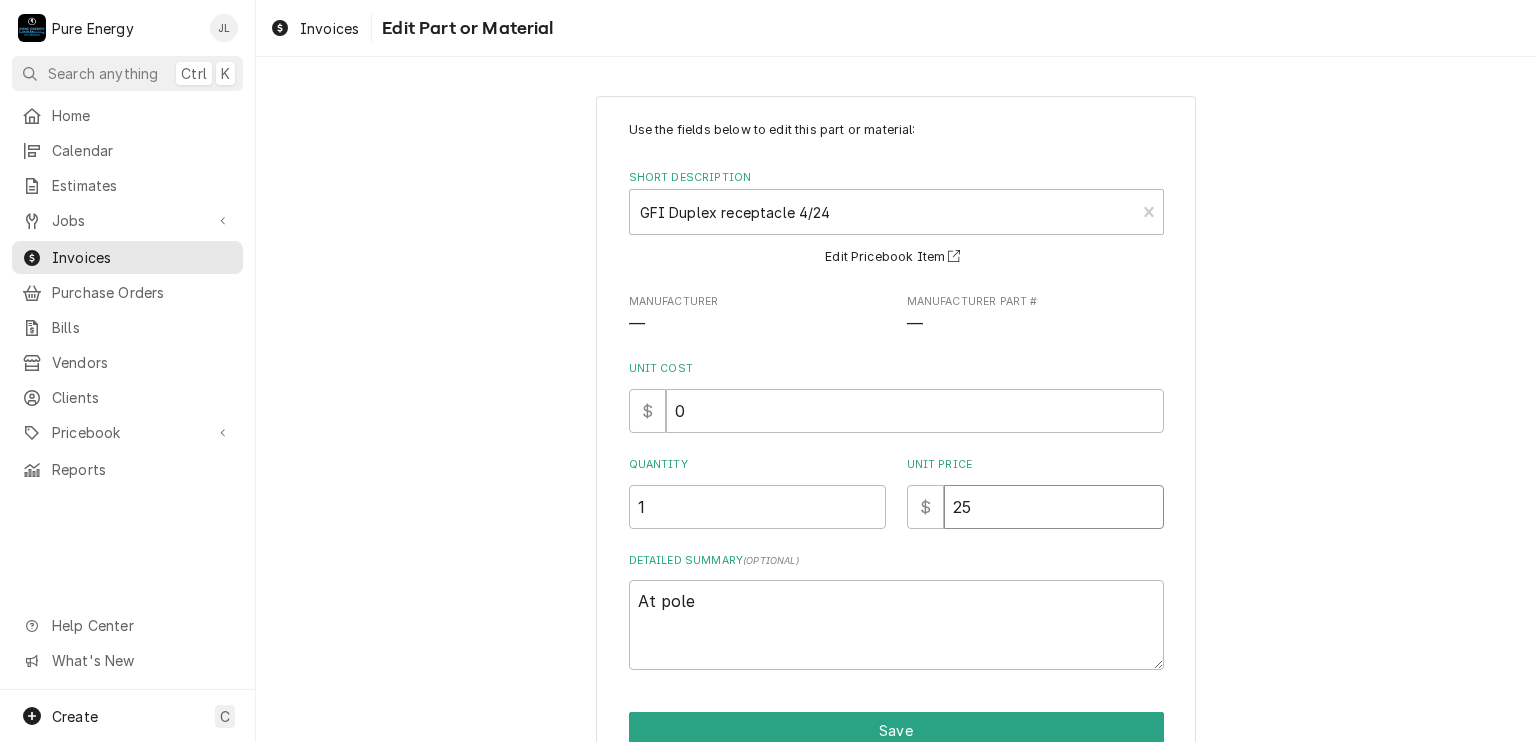 type on "x" 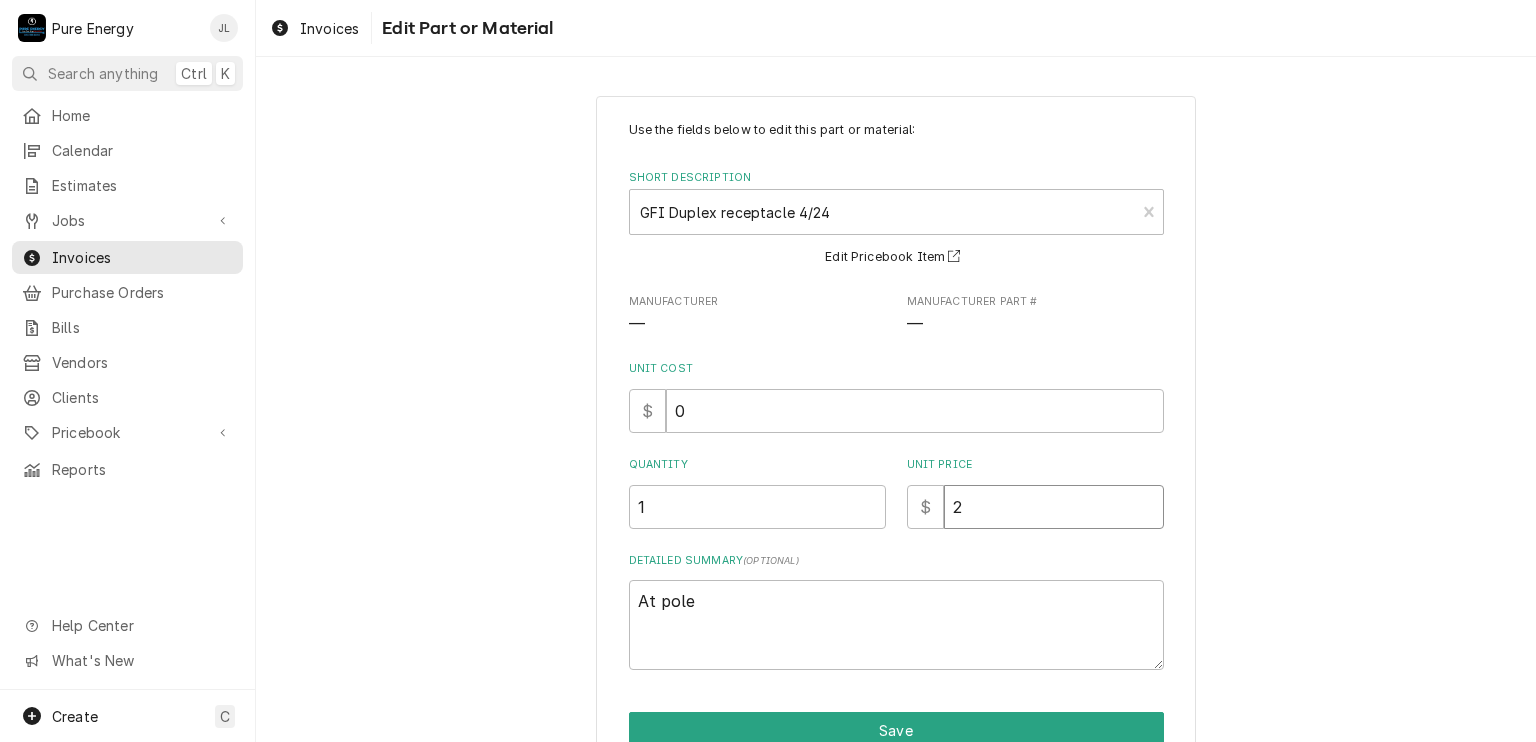 type on "x" 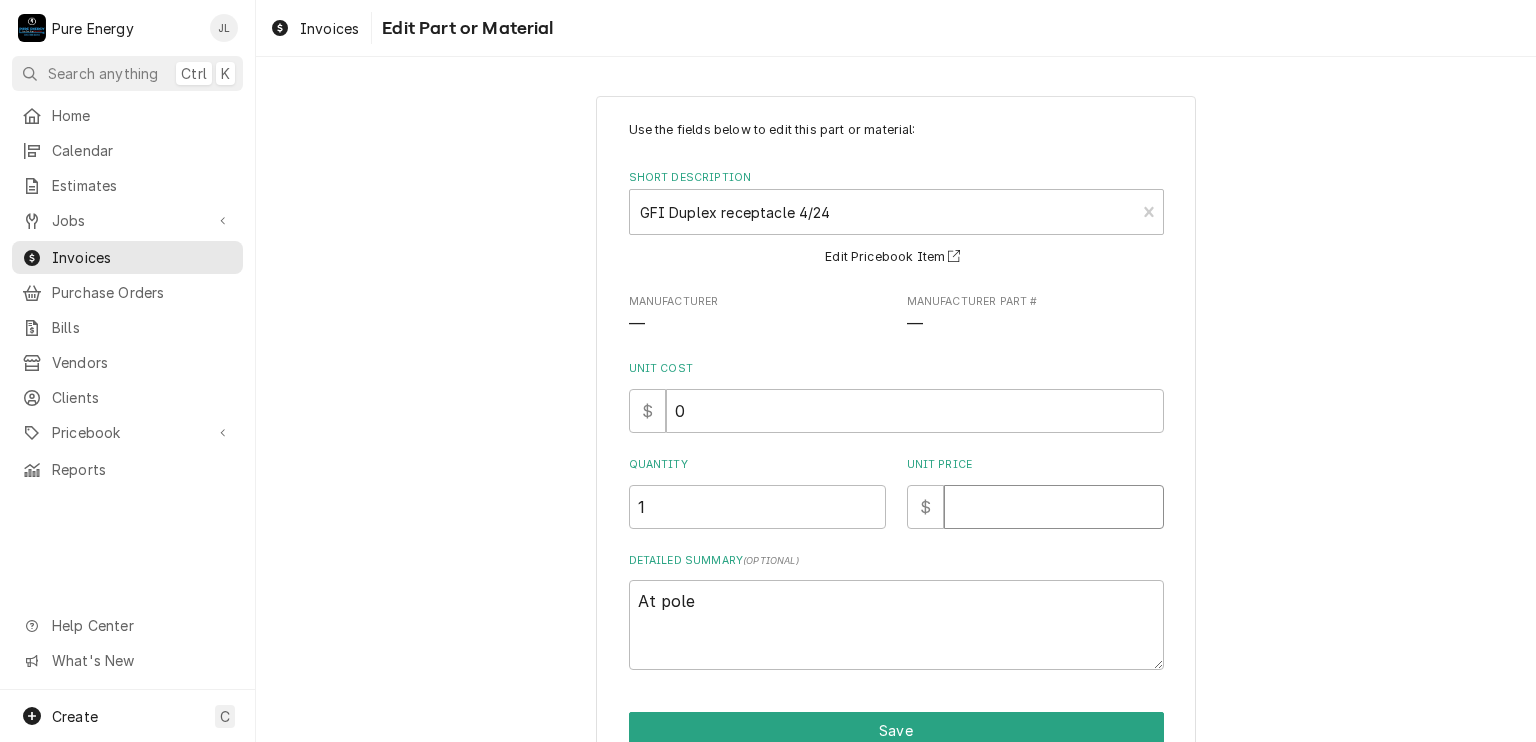 type on "x" 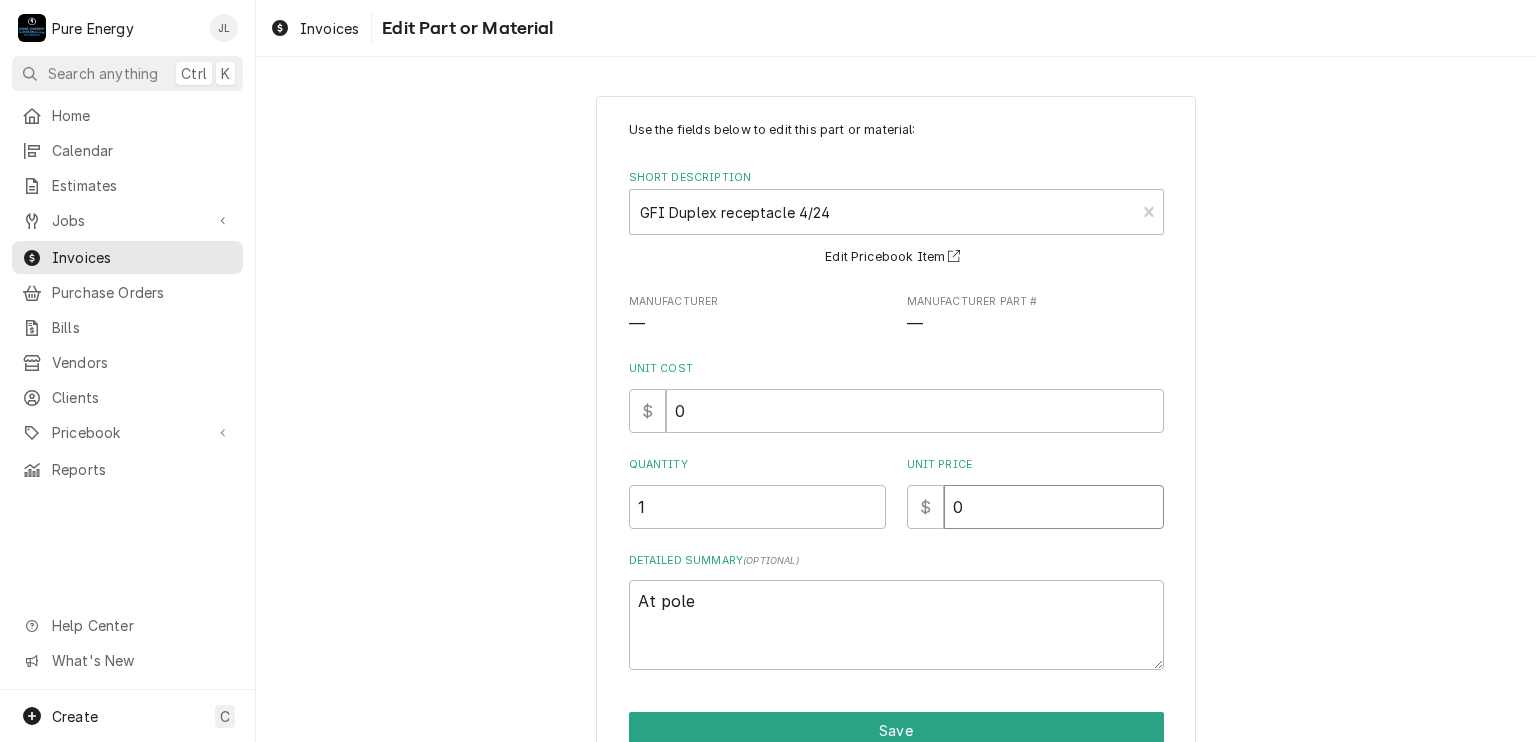 type on "x" 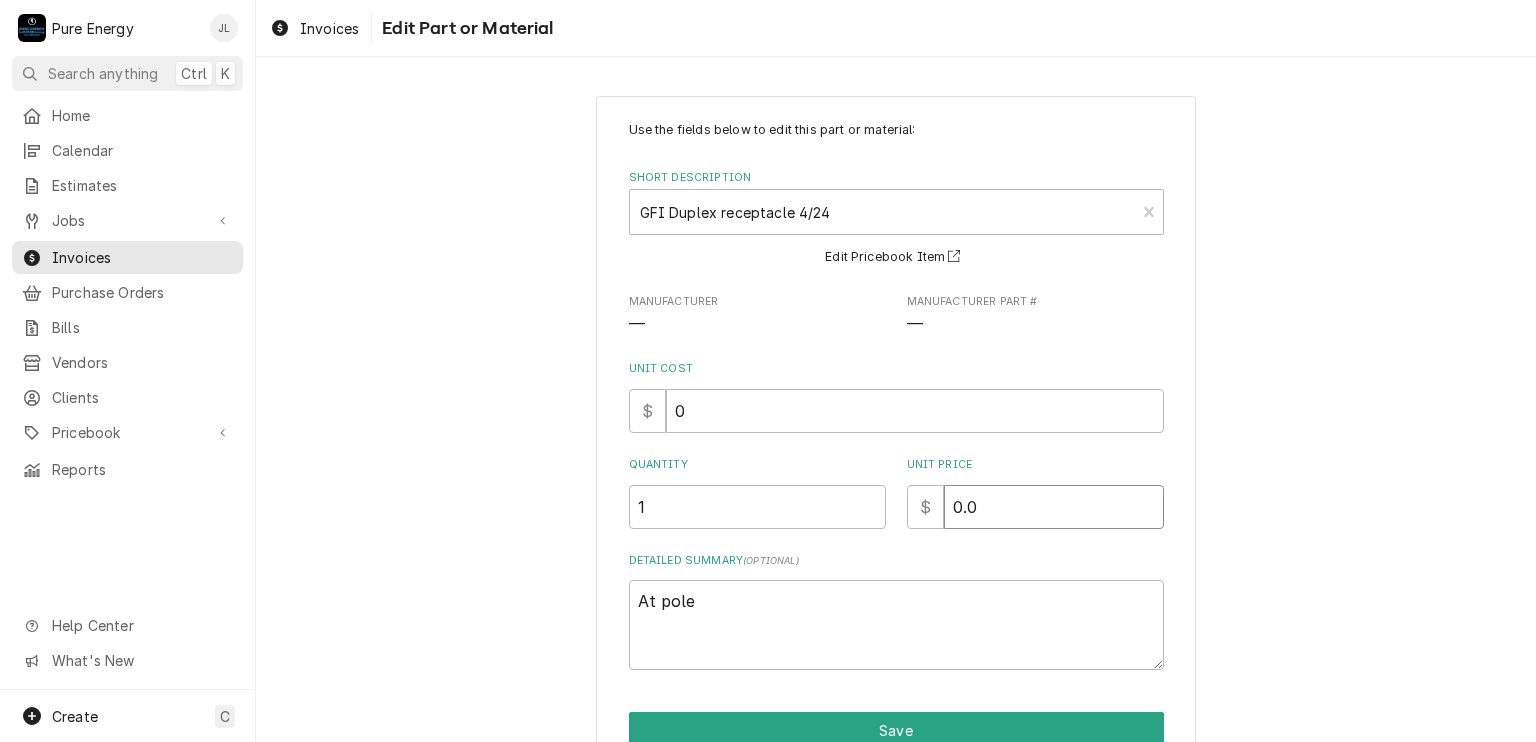 type on "0.0" 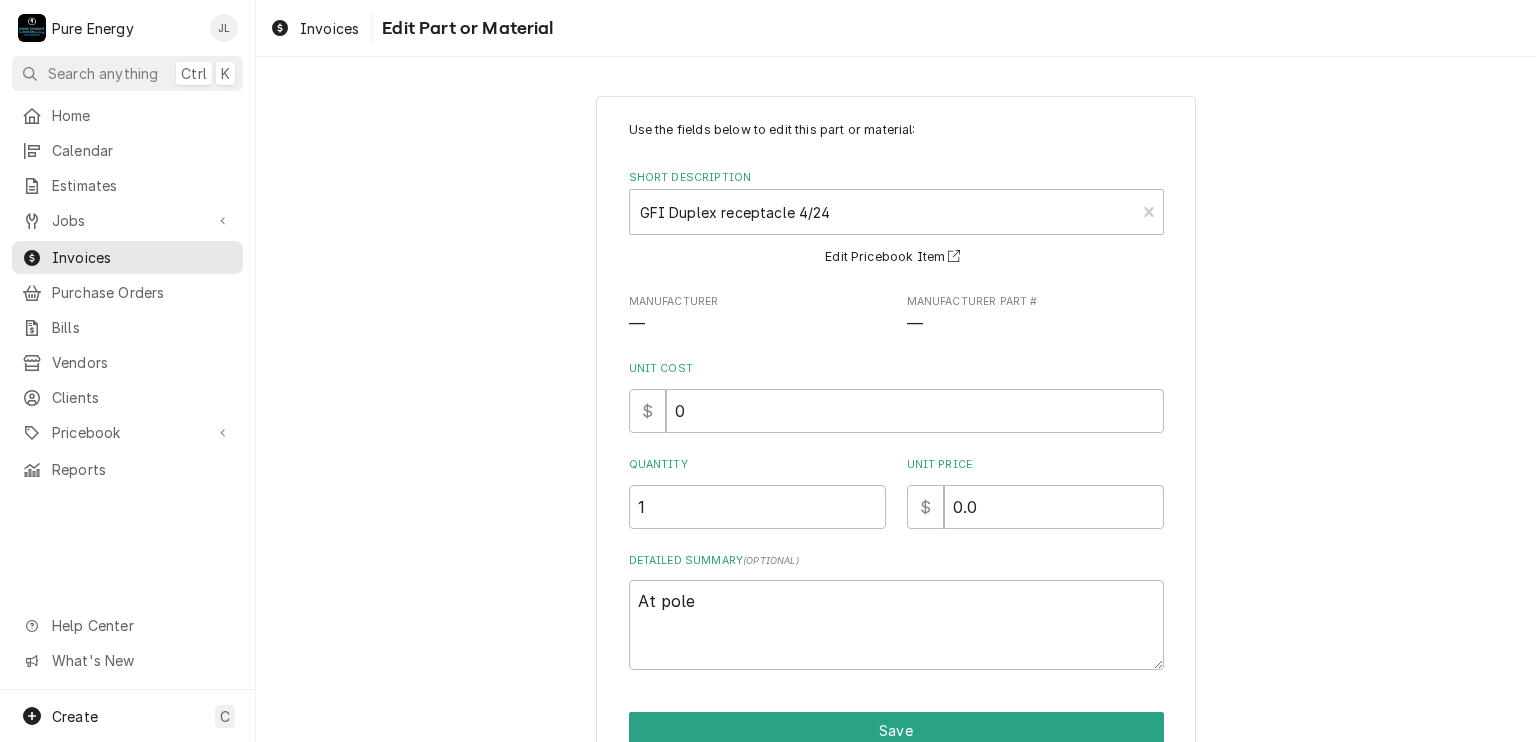scroll, scrollTop: 99, scrollLeft: 0, axis: vertical 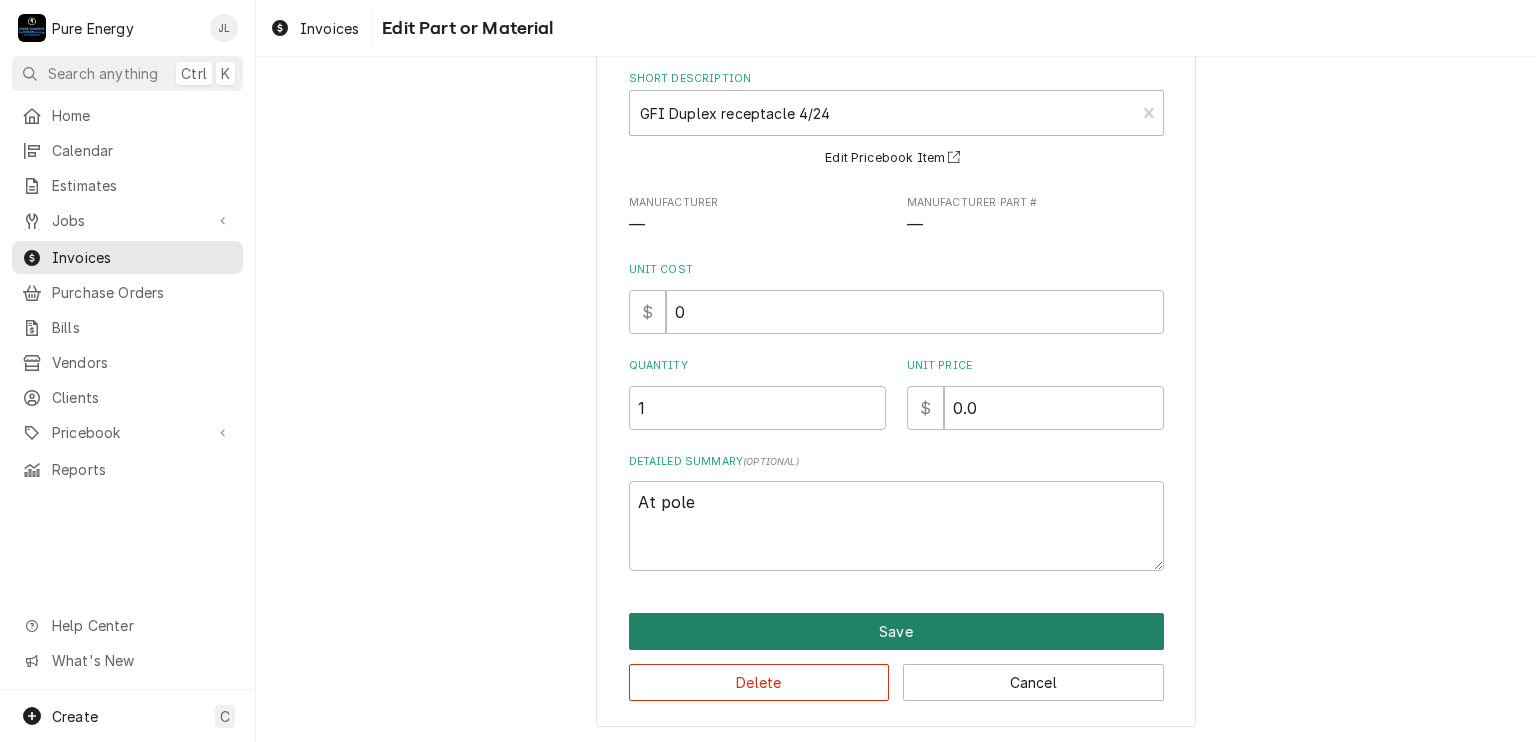 click on "Save" at bounding box center [896, 631] 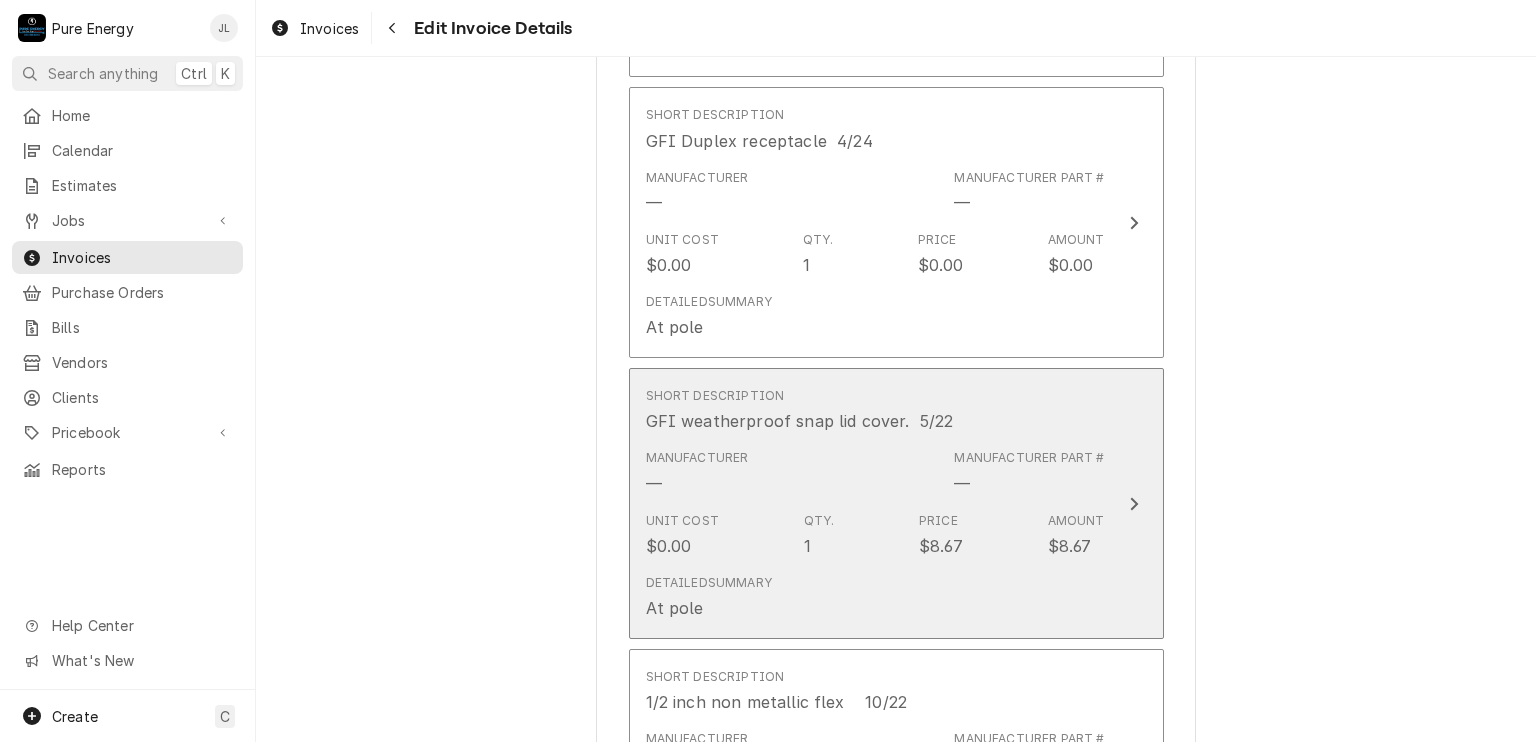 scroll, scrollTop: 5607, scrollLeft: 0, axis: vertical 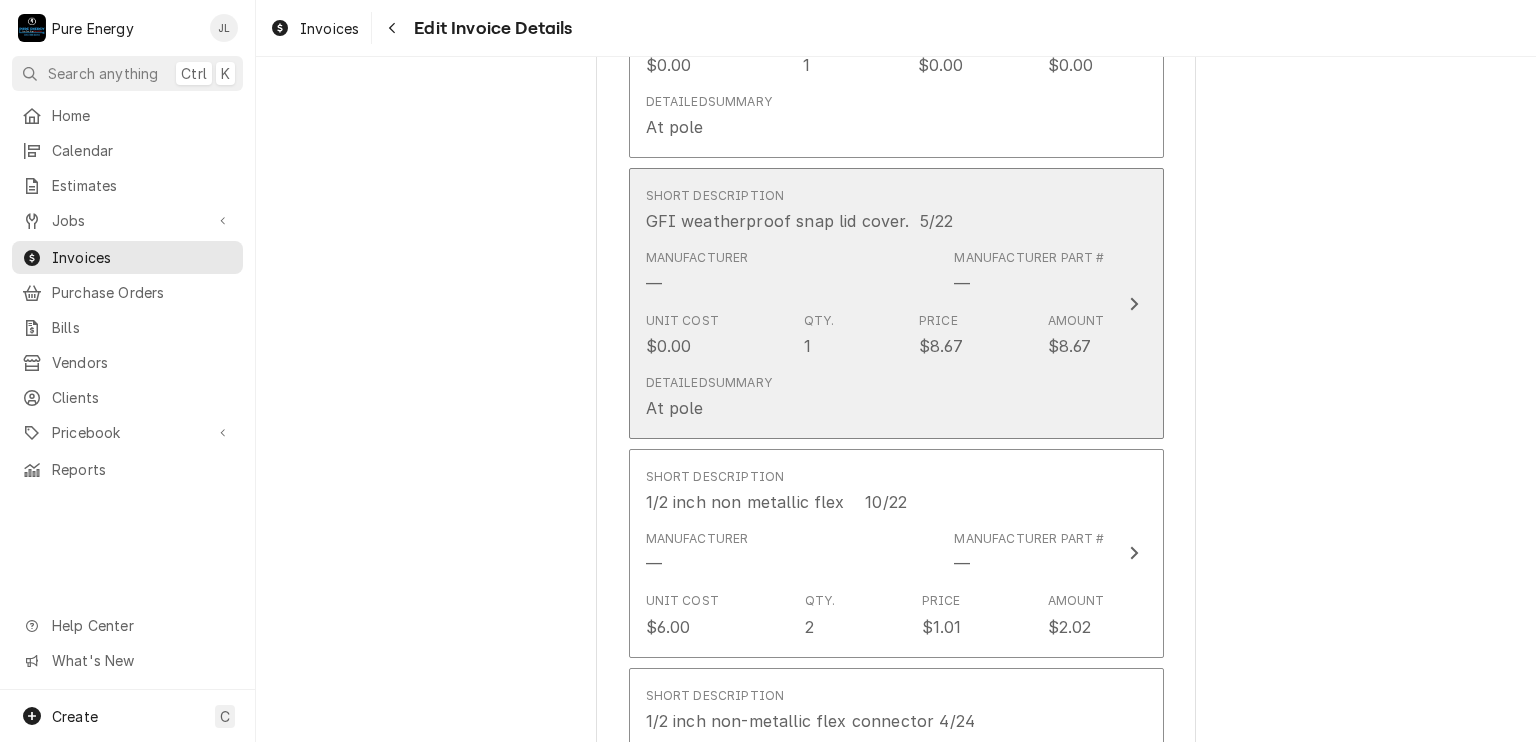 click on "Short Description GFI weatherproof snap lid cover.  5/22" at bounding box center (875, 210) 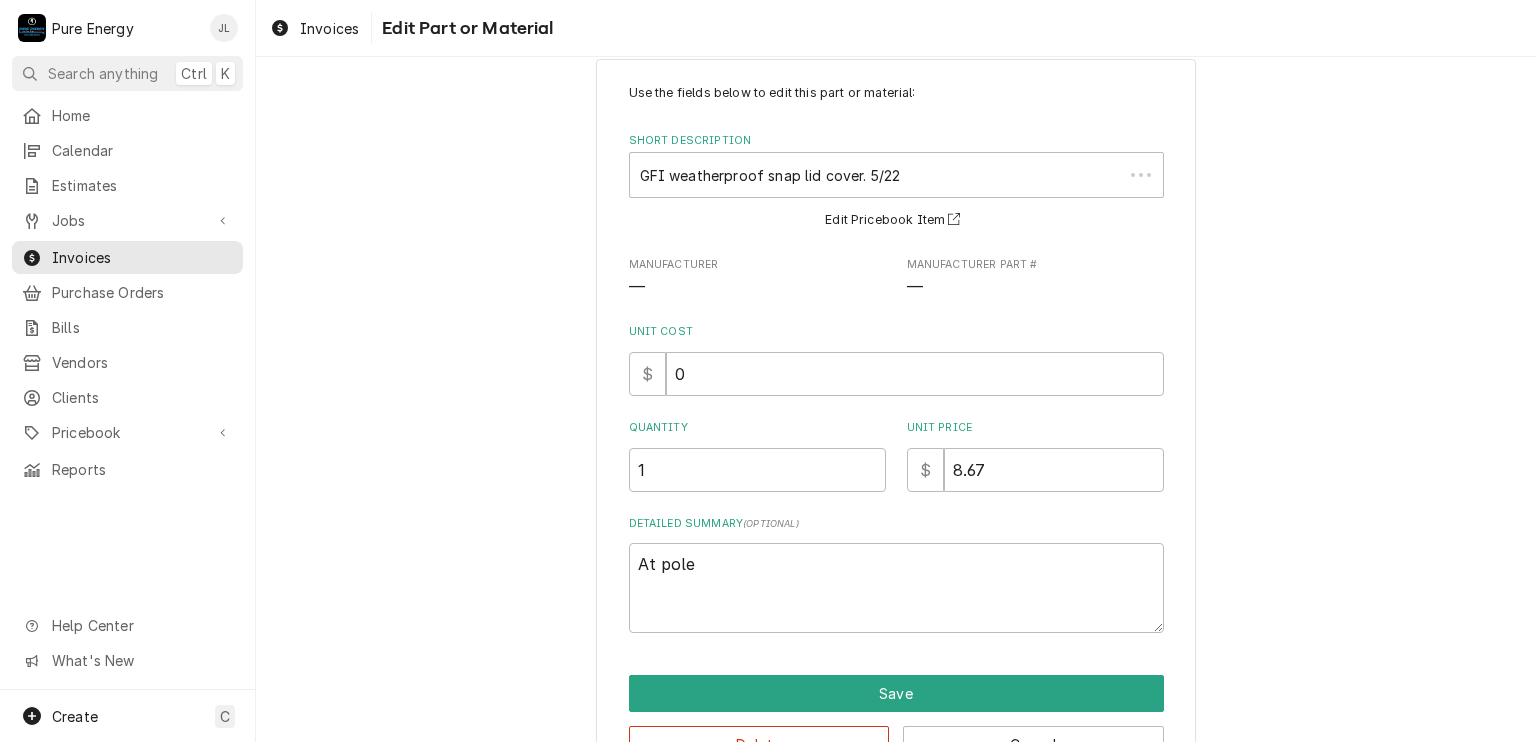 scroll, scrollTop: 0, scrollLeft: 0, axis: both 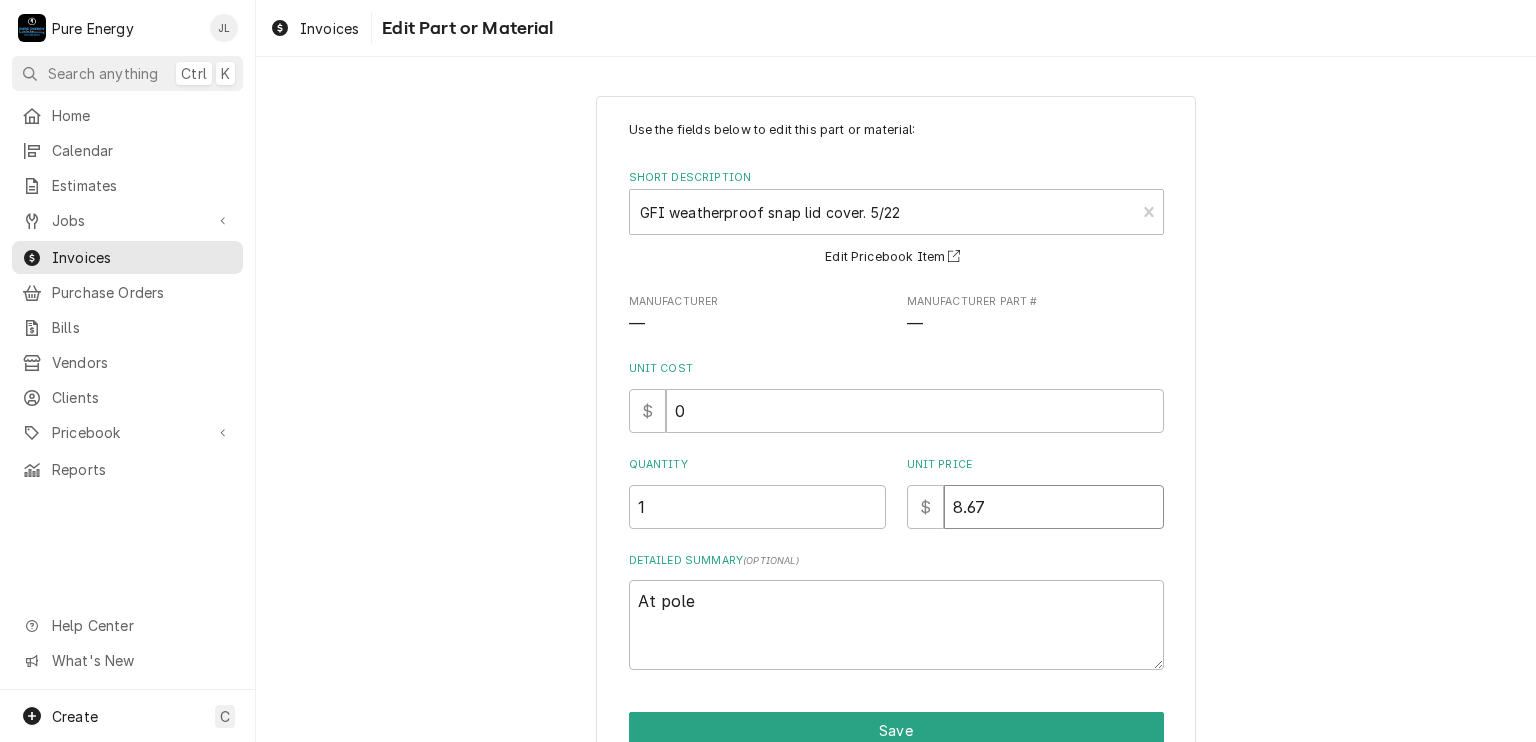 click on "8.67" at bounding box center [1054, 507] 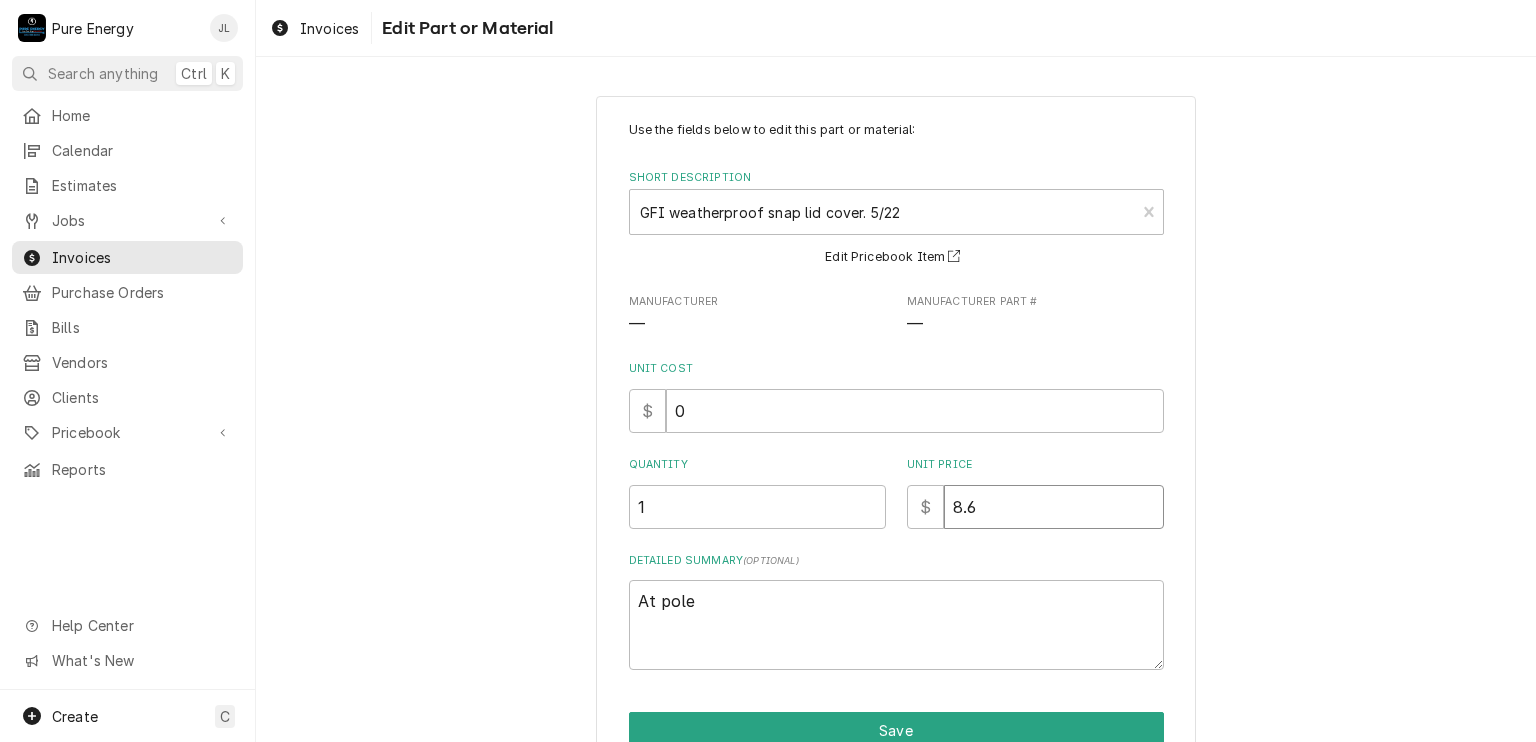 type on "x" 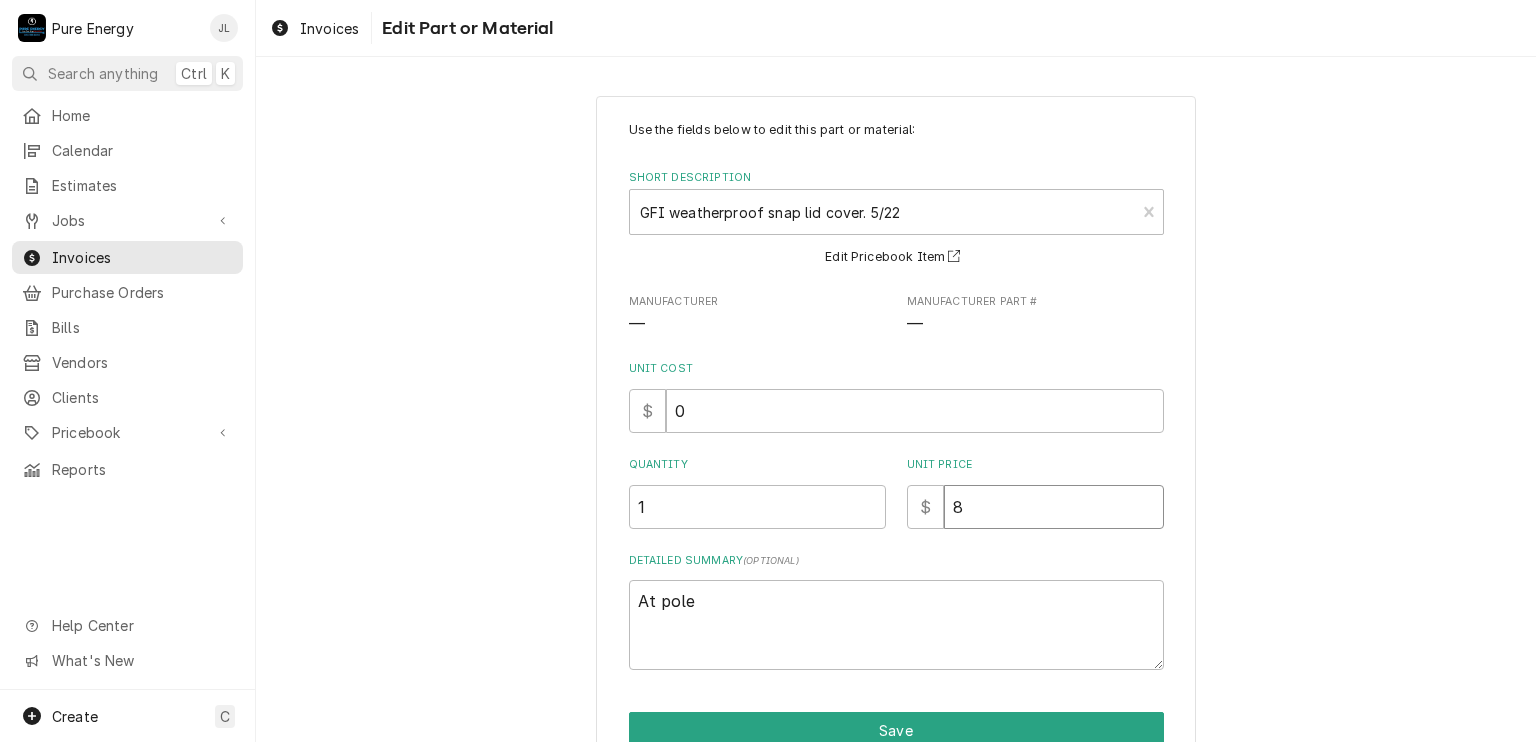 type on "x" 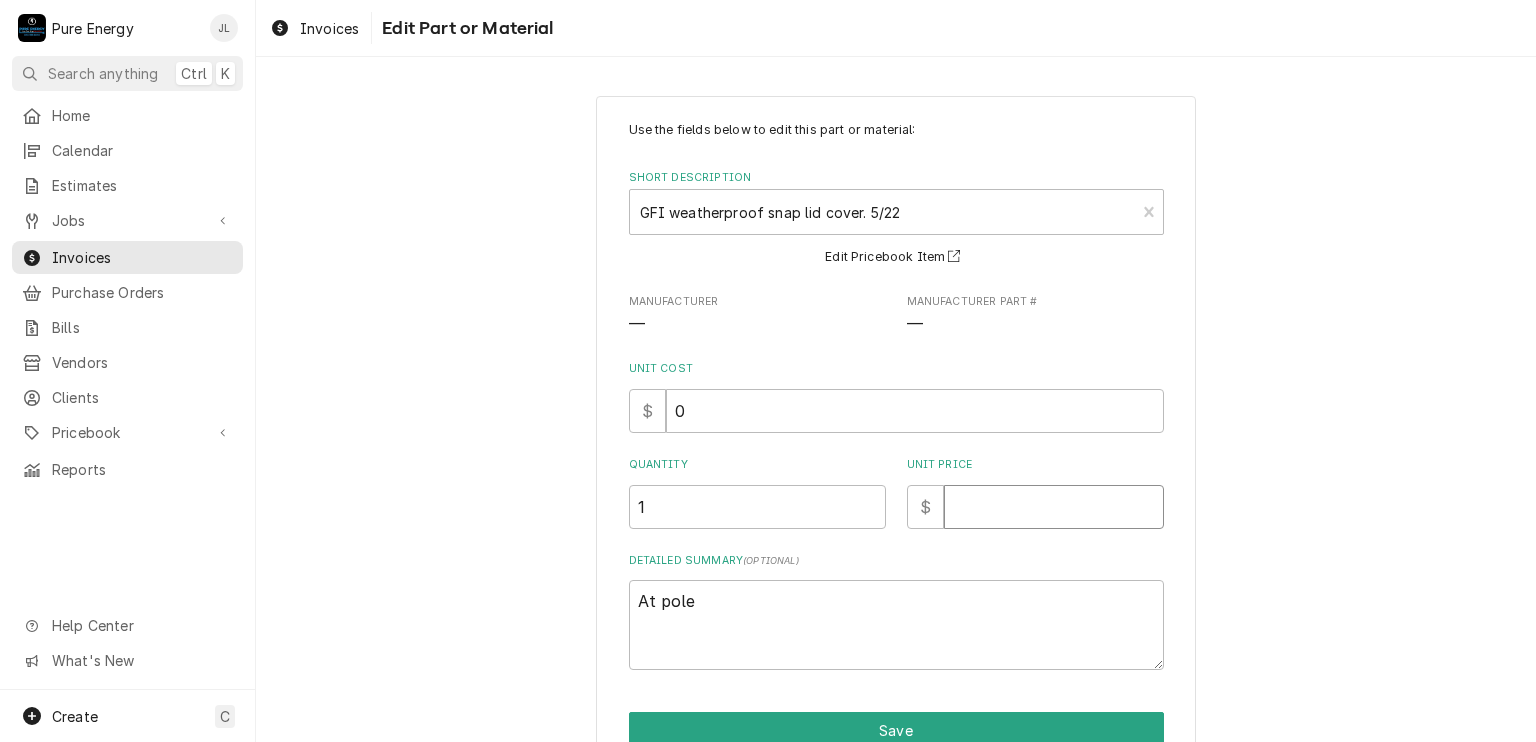 type on "x" 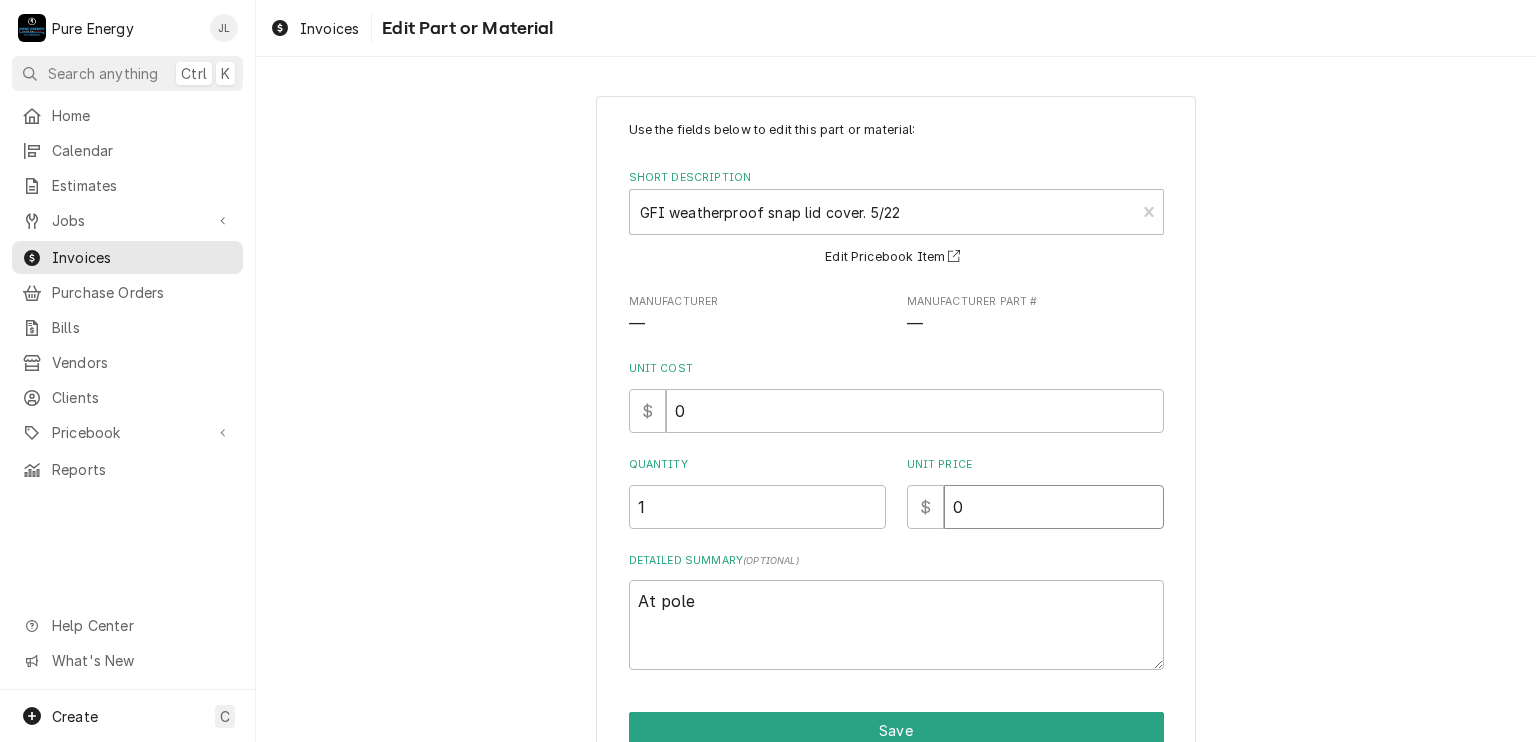 type on "x" 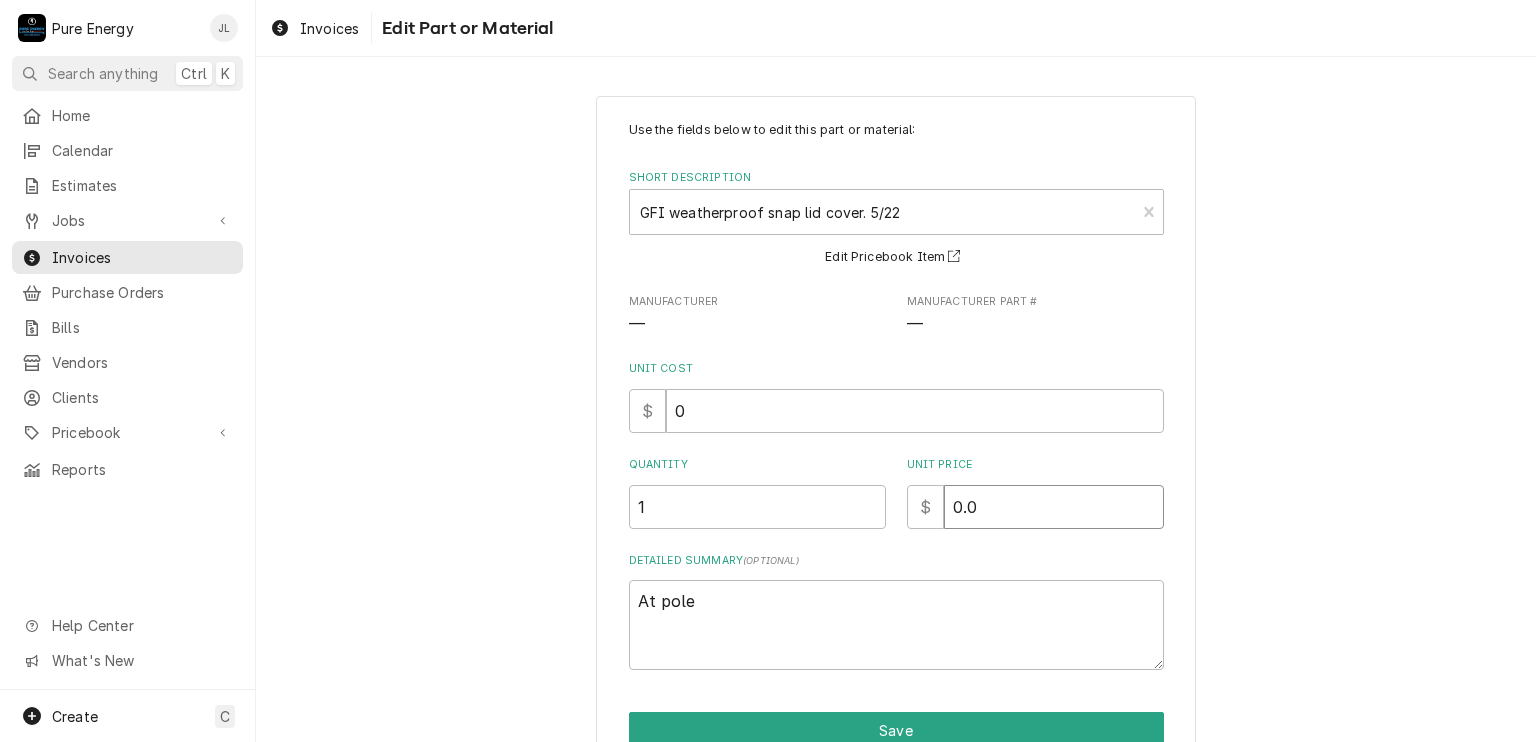 type on "0.0" 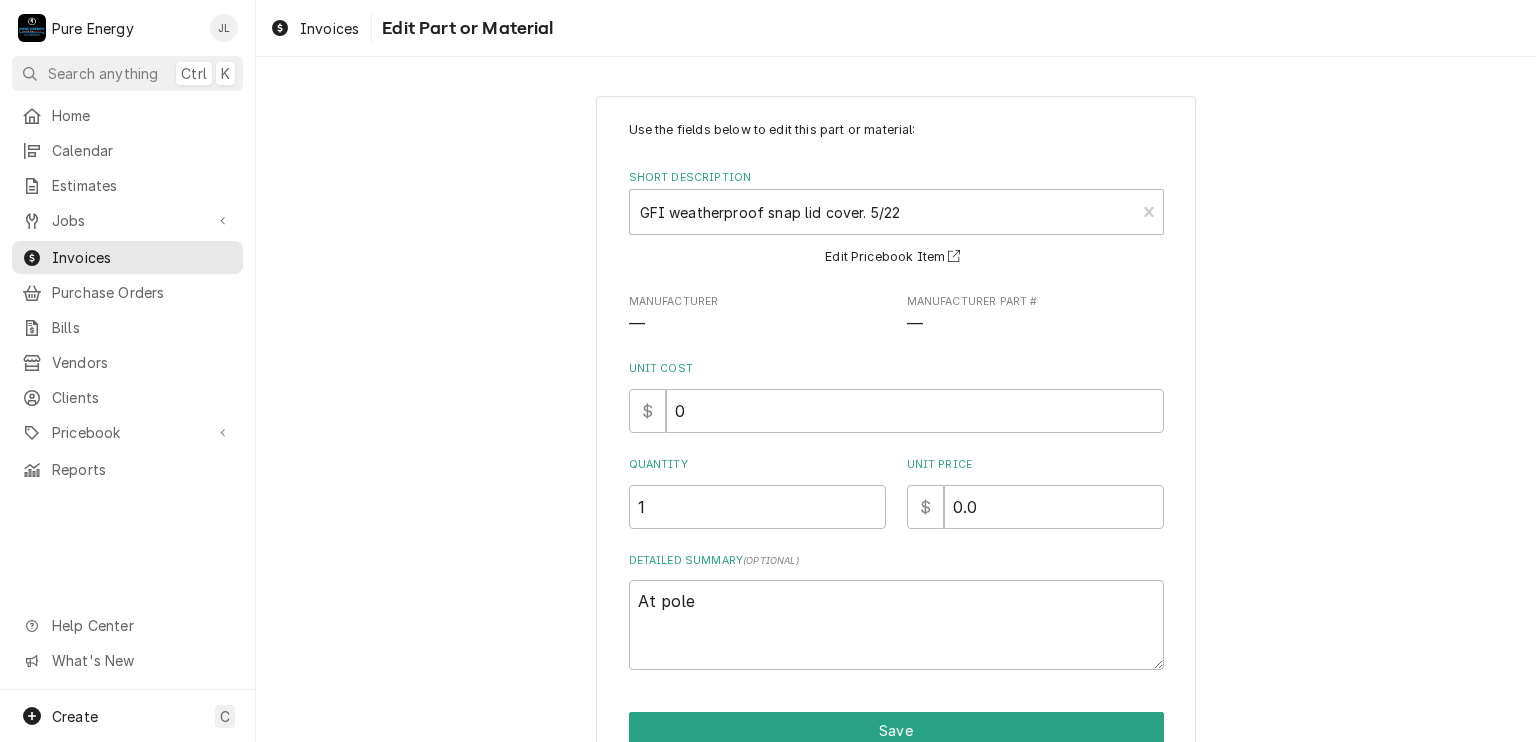 scroll, scrollTop: 99, scrollLeft: 0, axis: vertical 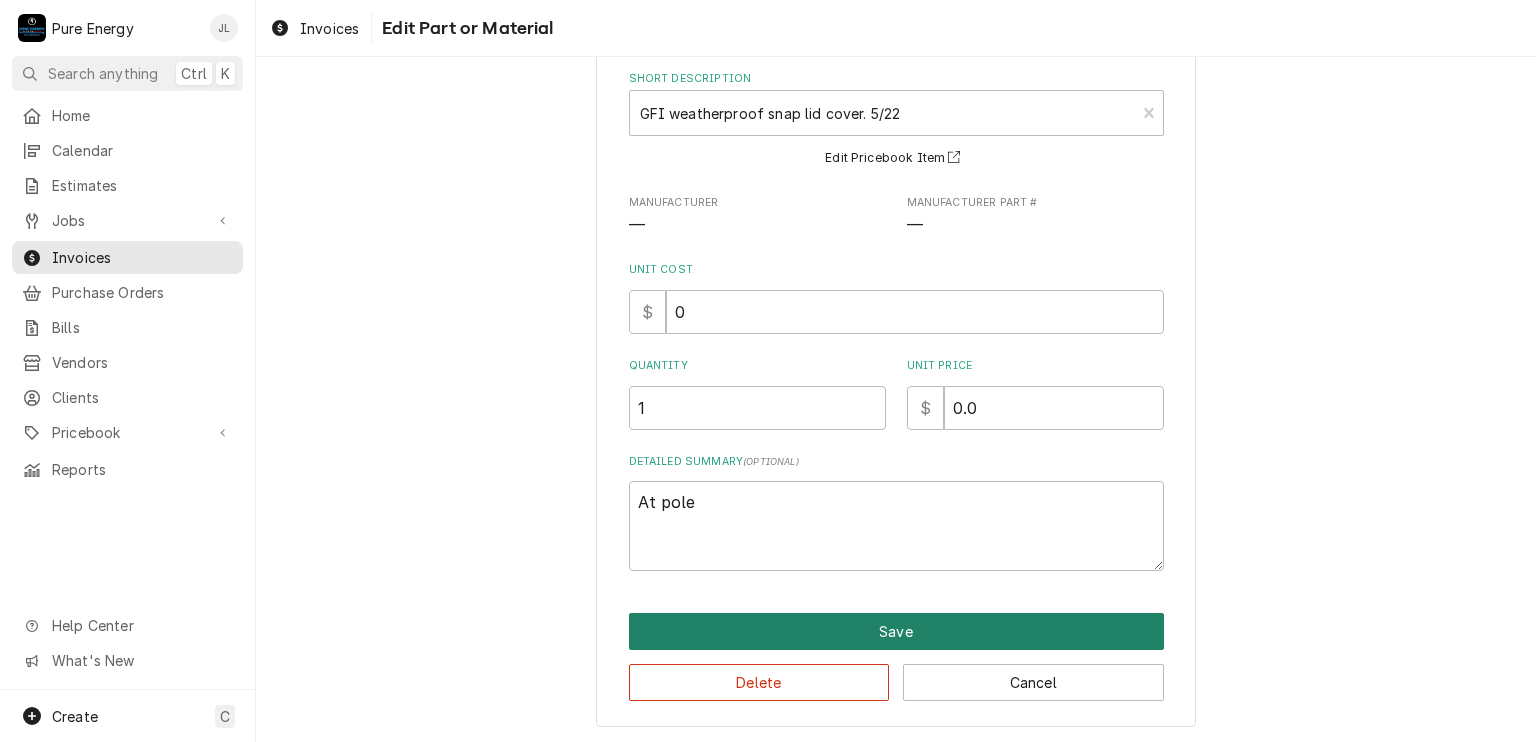click on "Save" at bounding box center (896, 631) 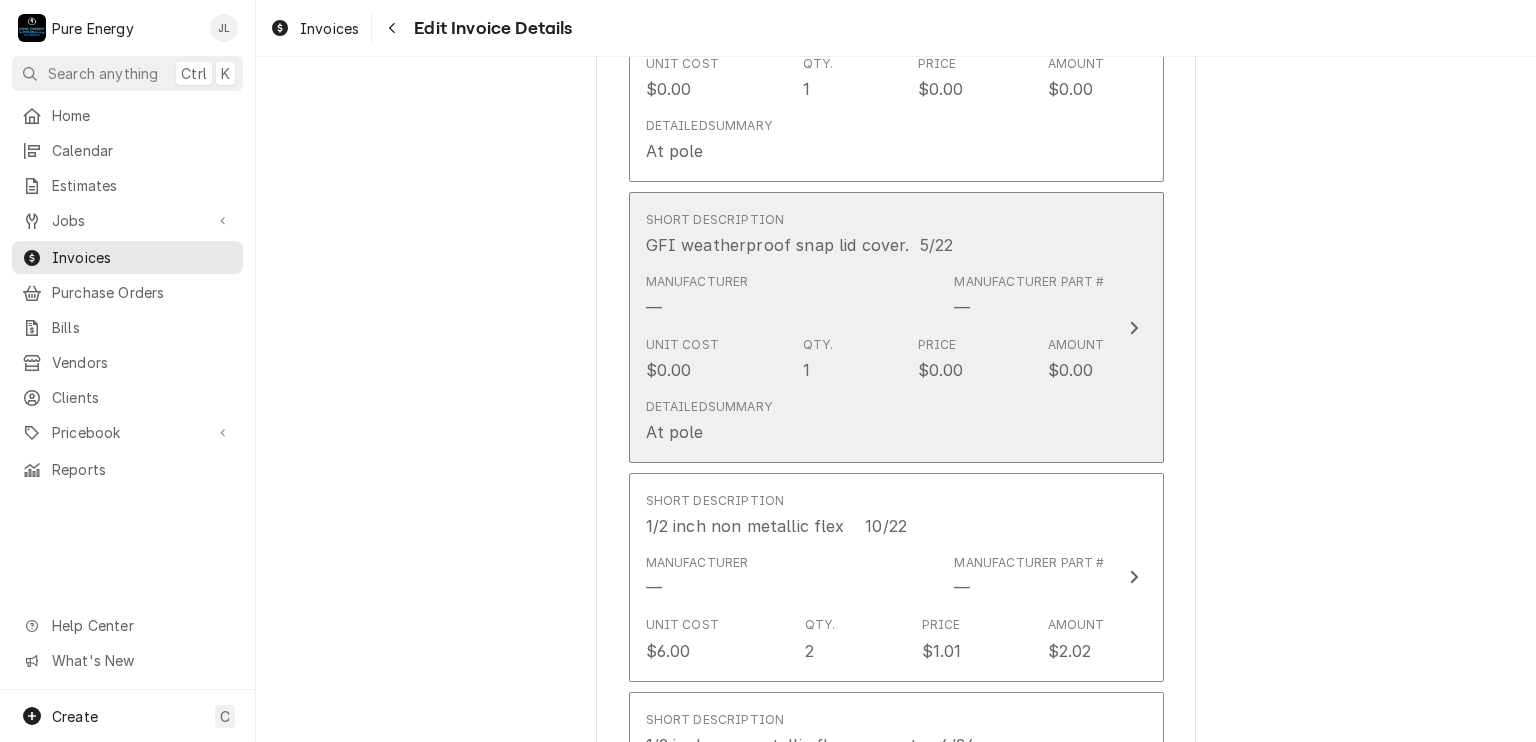 scroll, scrollTop: 5883, scrollLeft: 0, axis: vertical 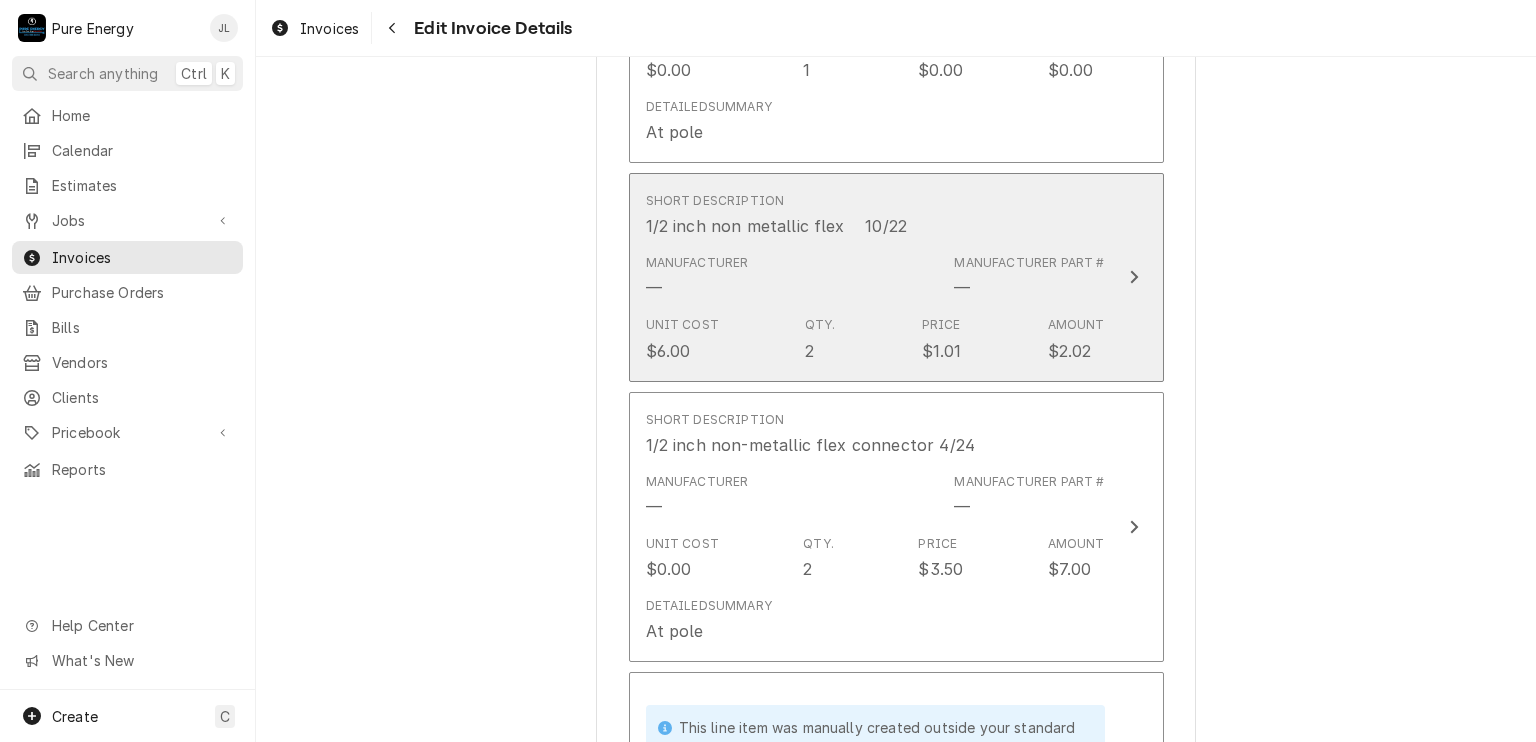 click on "Short Description 1/2 inch non metallic flex    10/22" at bounding box center [875, 215] 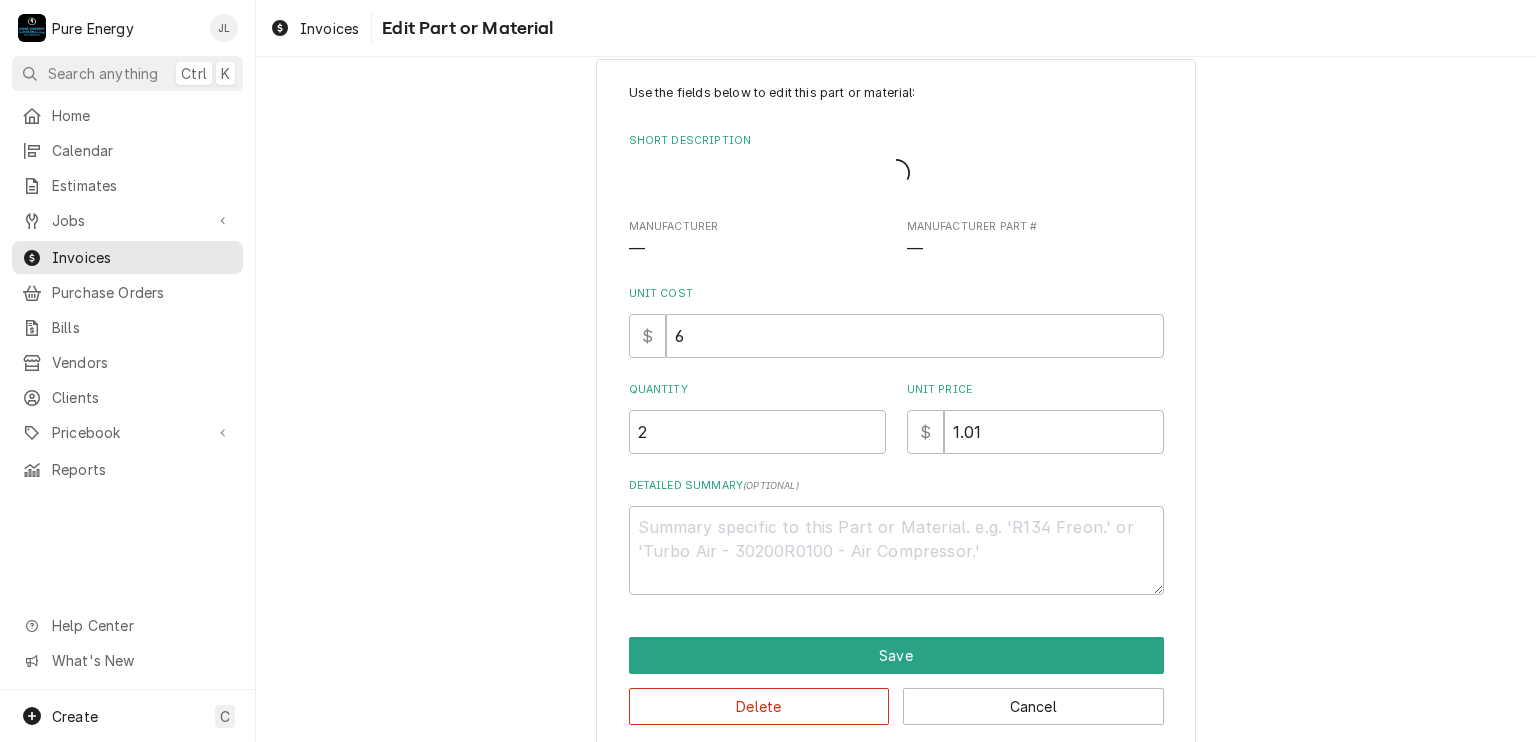 scroll, scrollTop: 0, scrollLeft: 0, axis: both 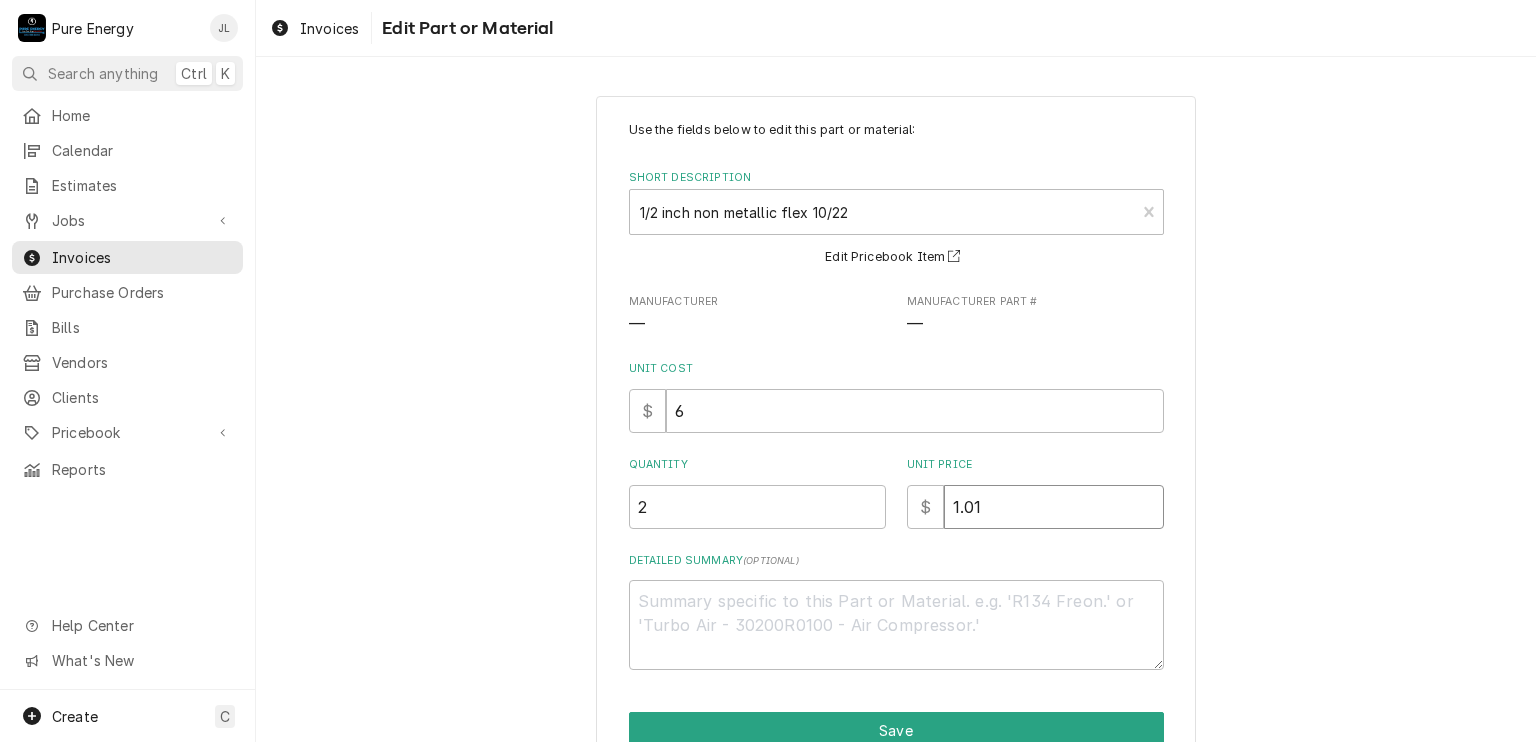 click on "1.01" at bounding box center [1054, 507] 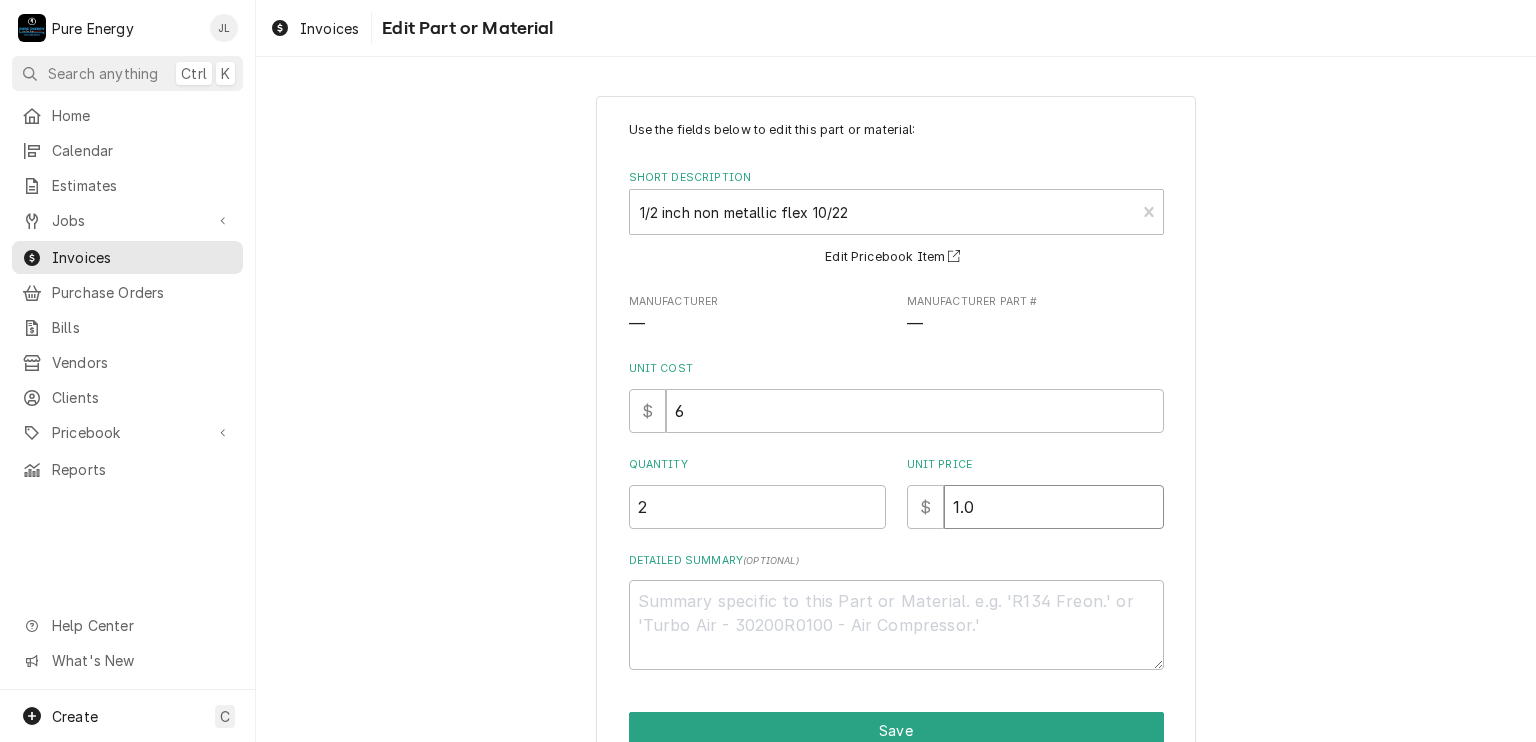 type on "x" 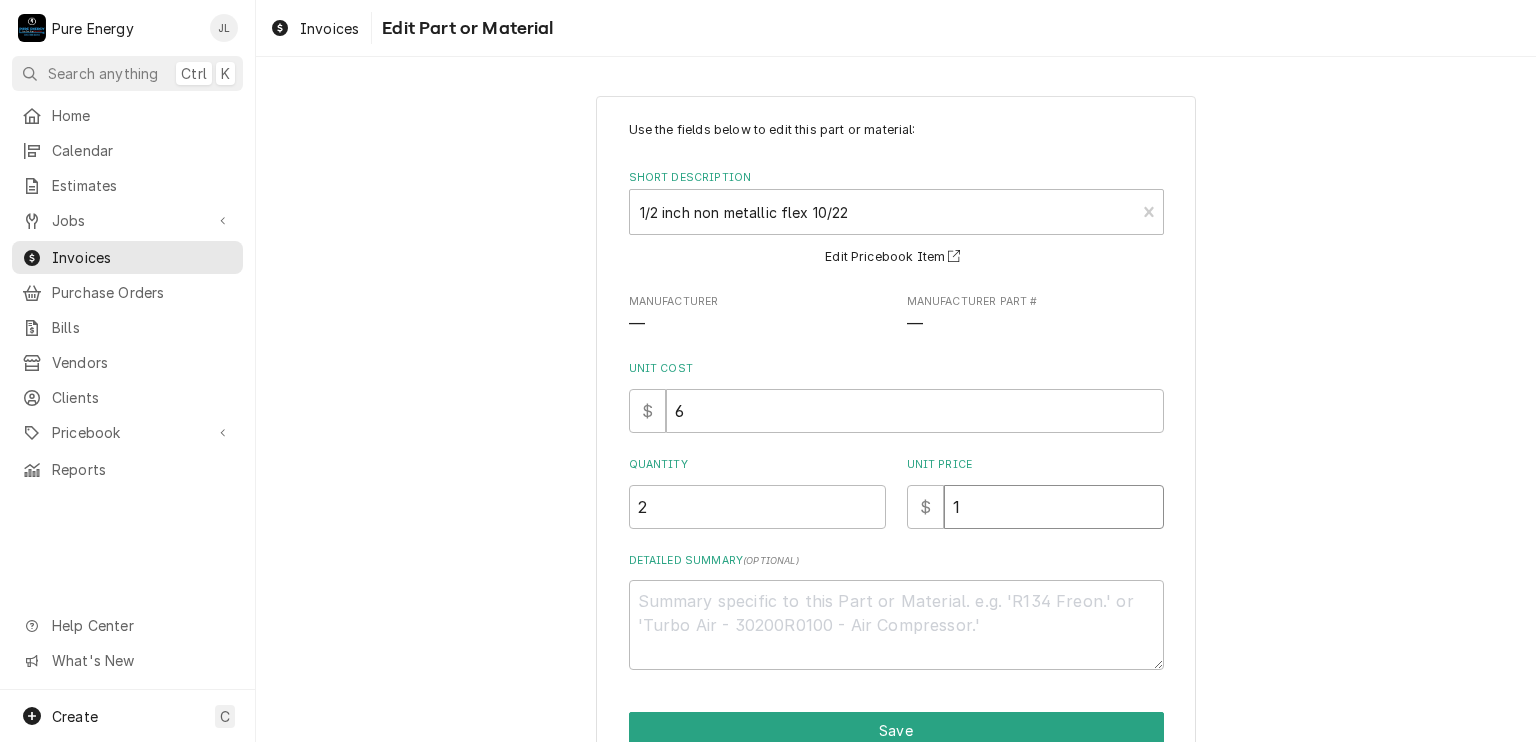 type on "x" 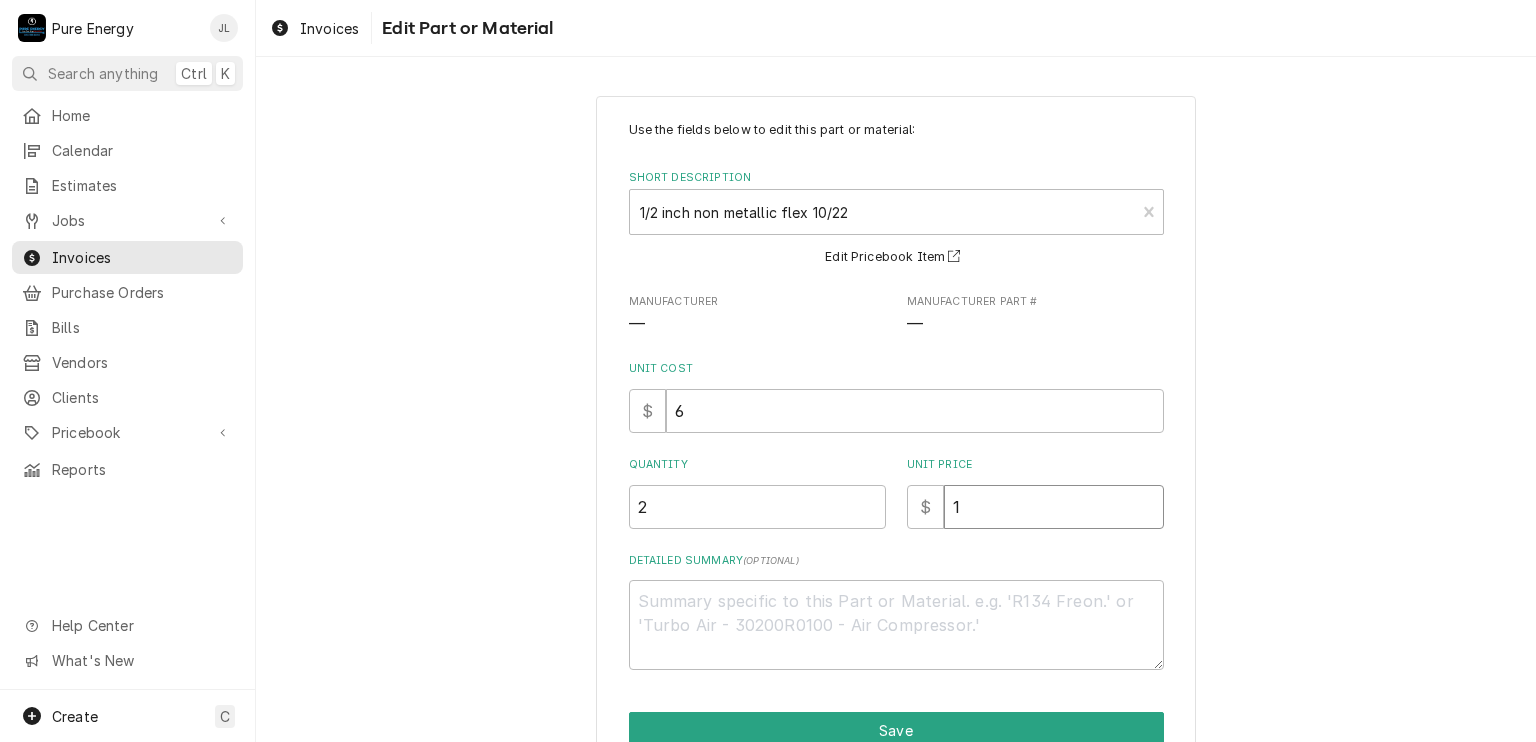 type 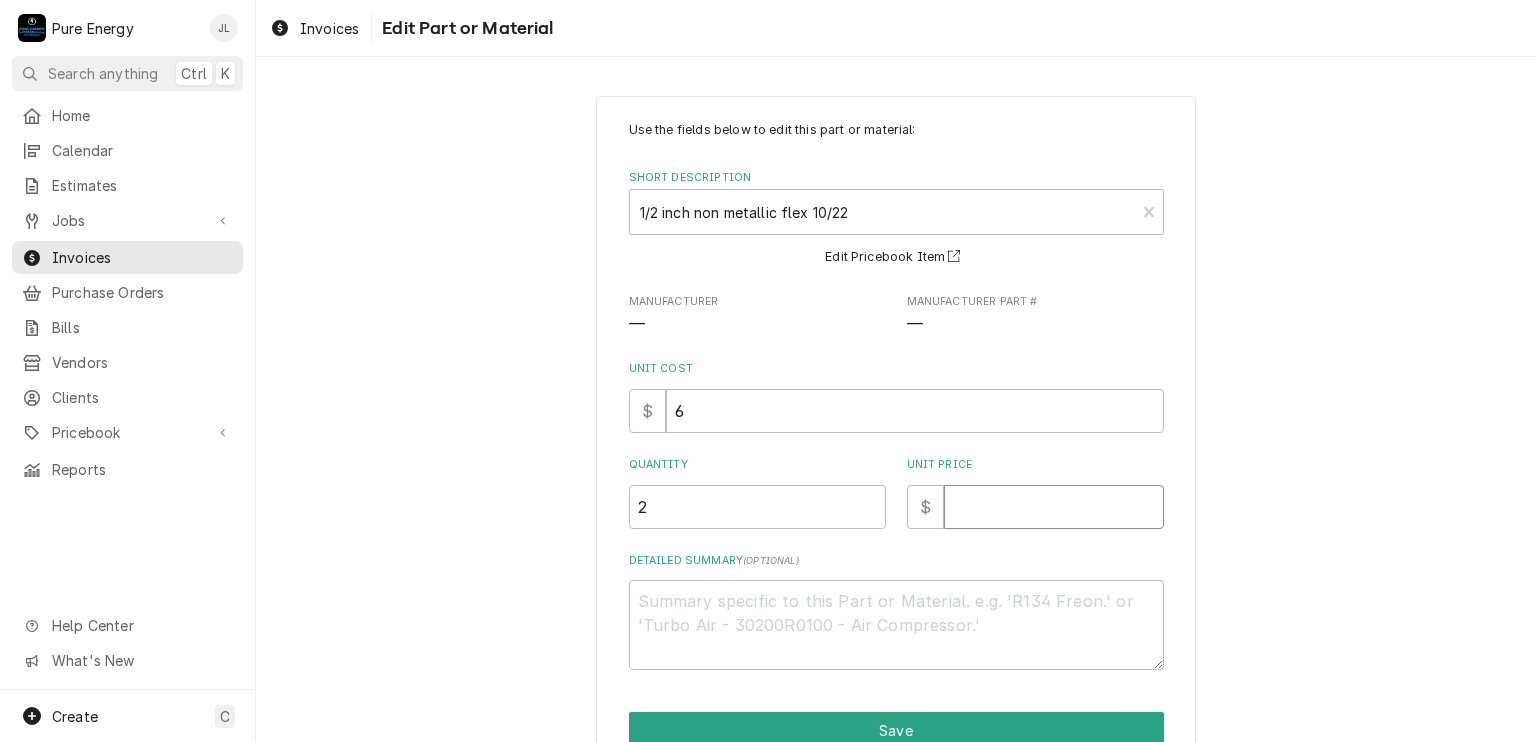 type on "x" 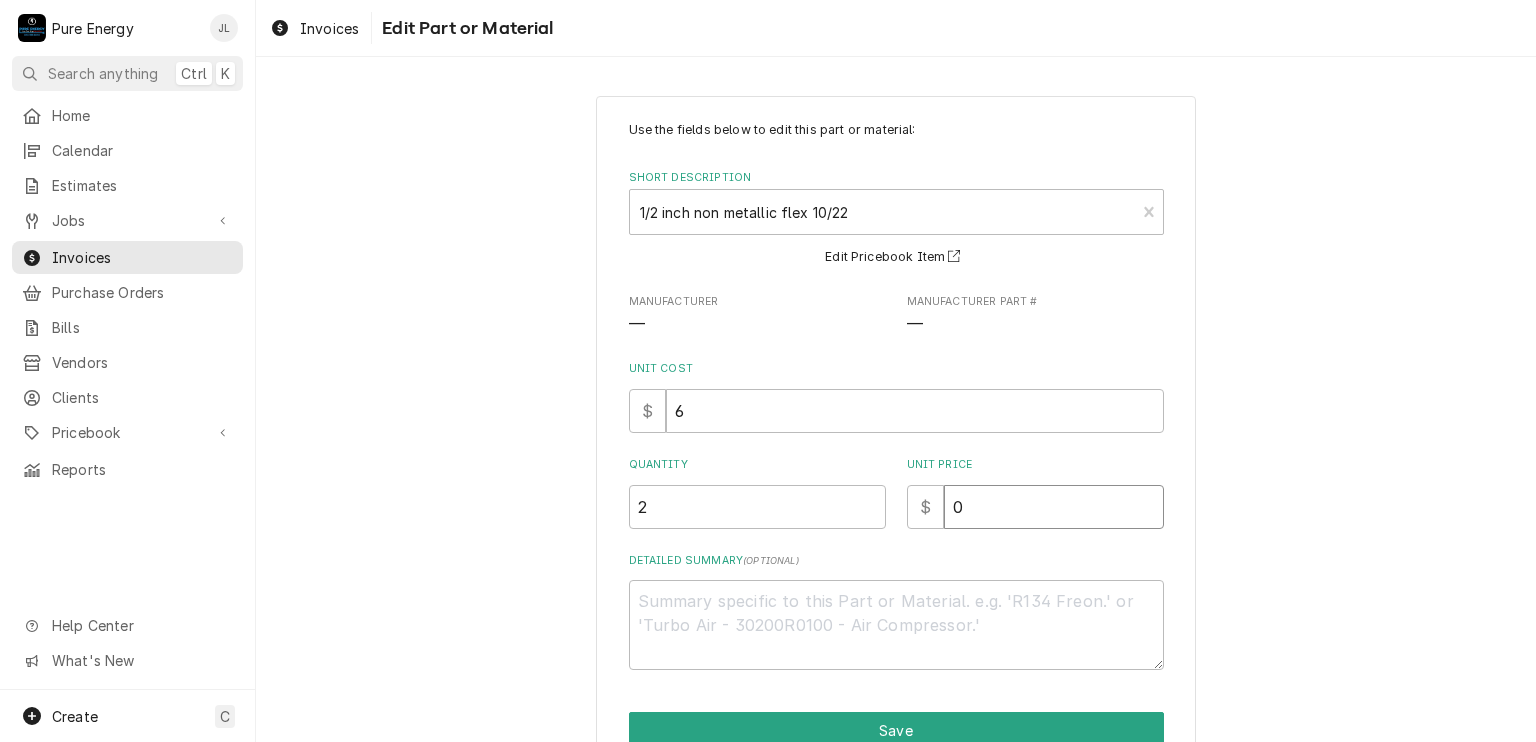 type on "x" 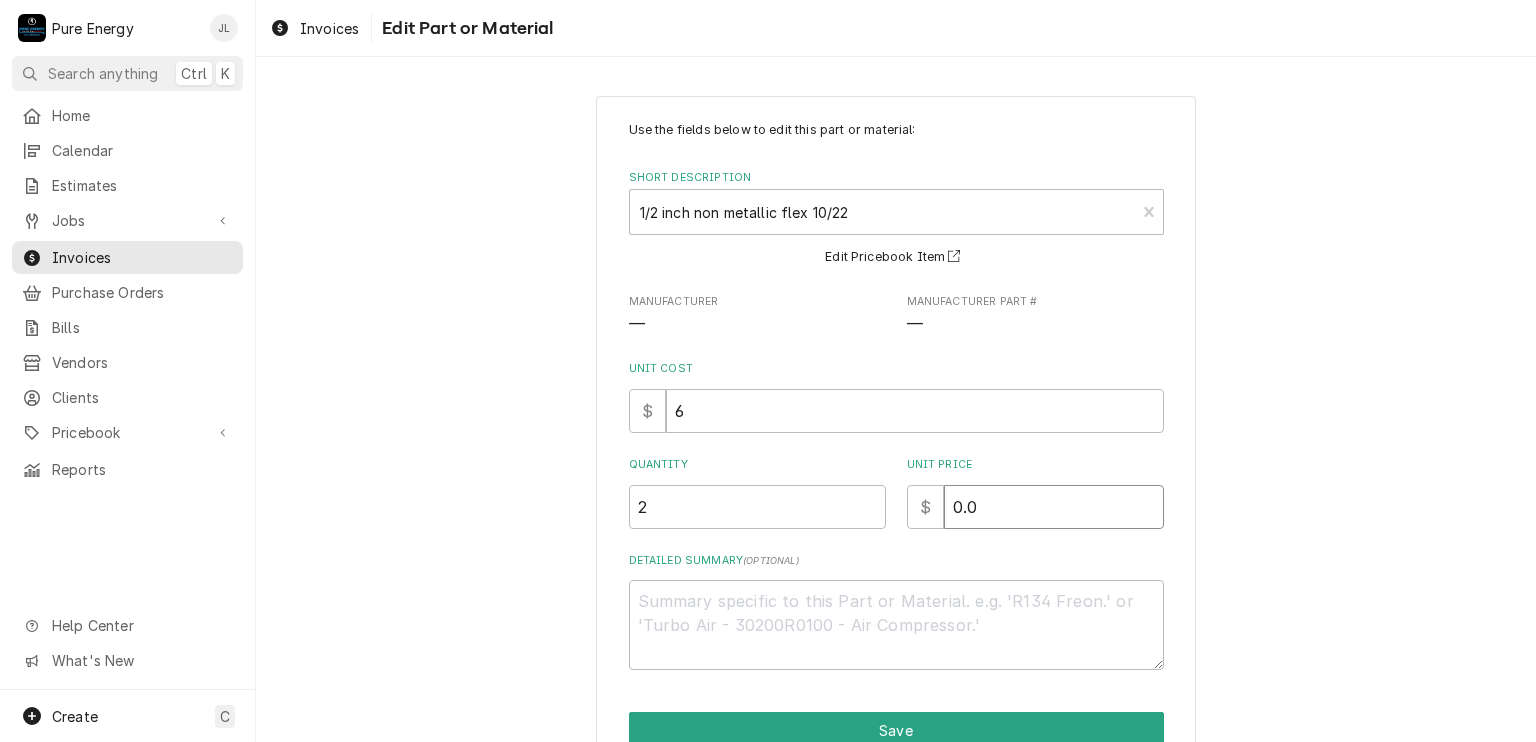 type on "0.0" 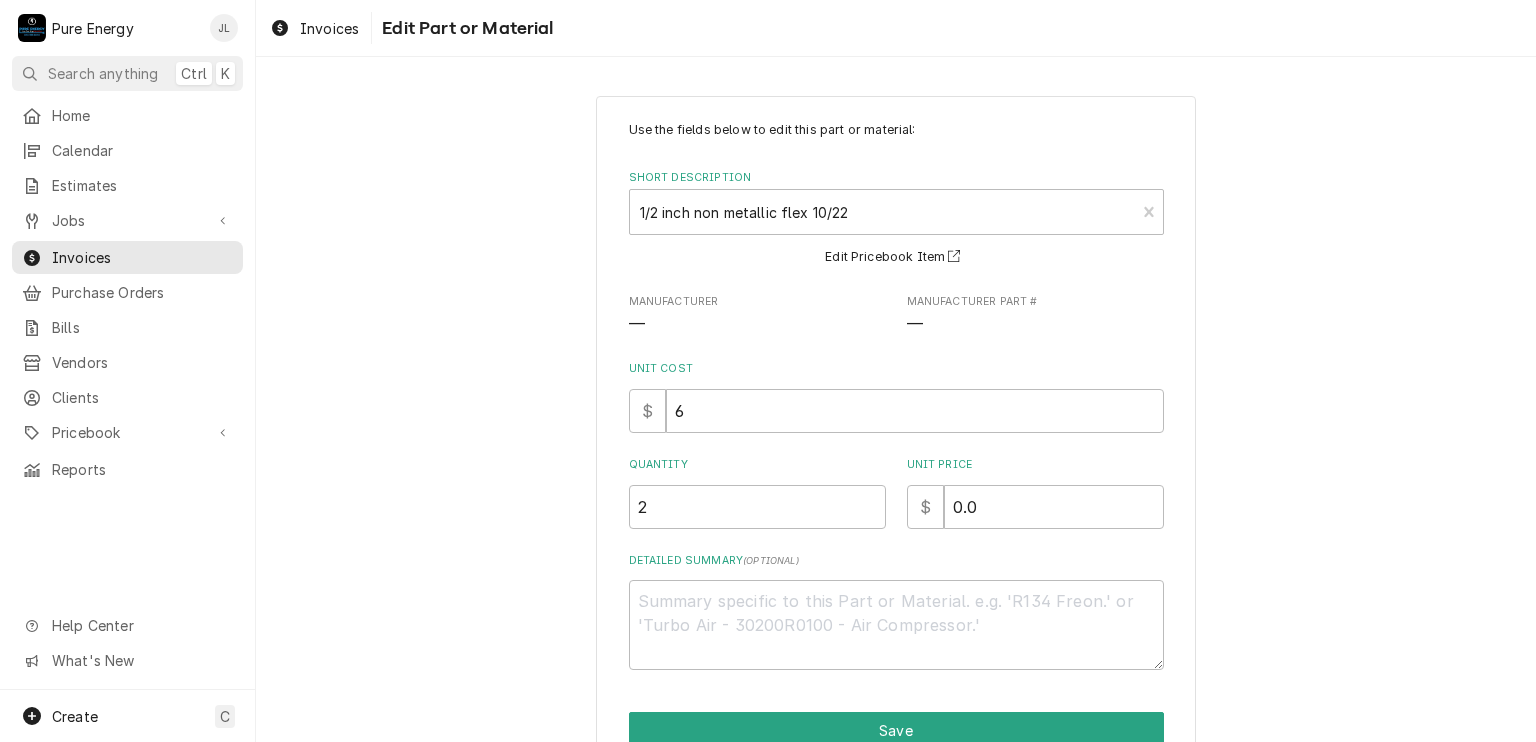 scroll, scrollTop: 99, scrollLeft: 0, axis: vertical 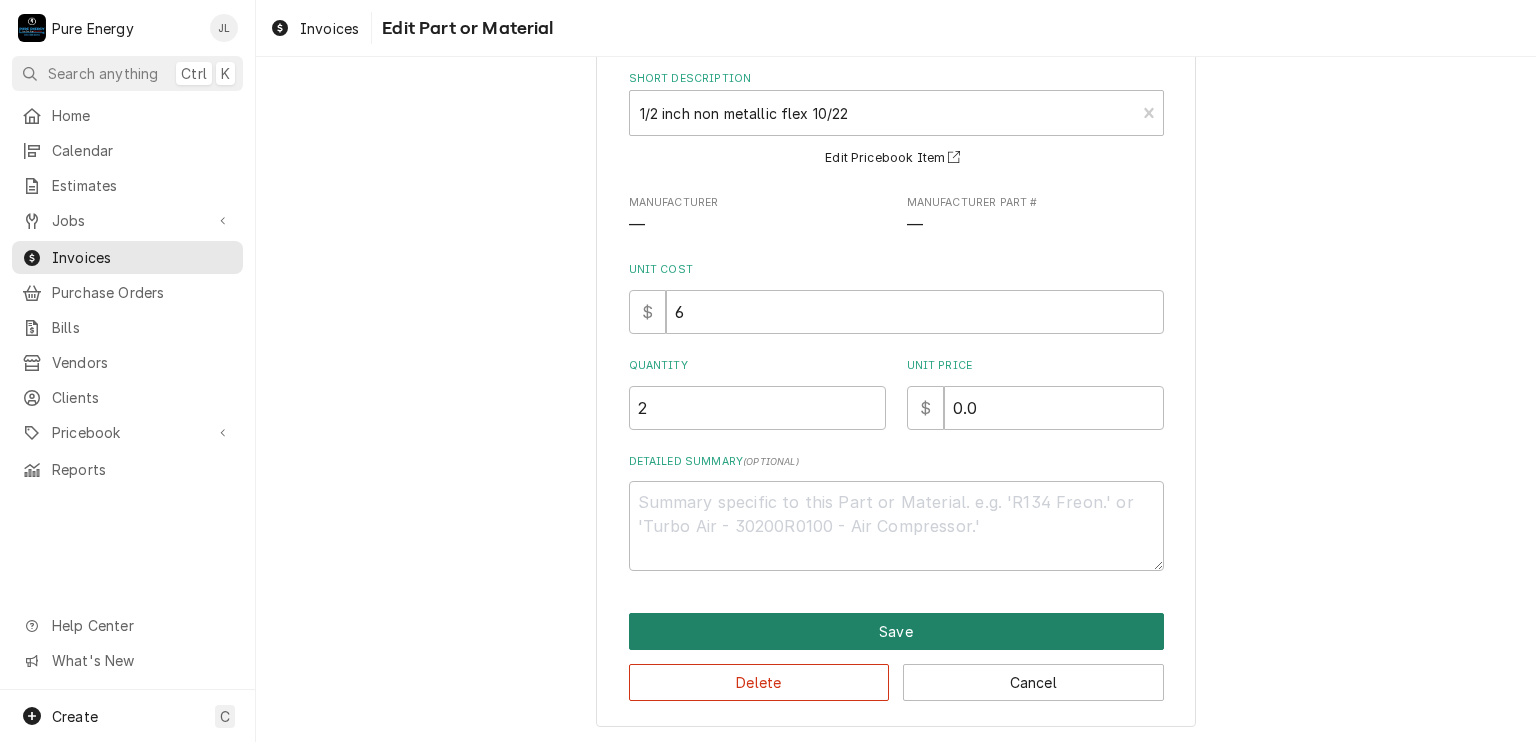 click on "Save" at bounding box center [896, 631] 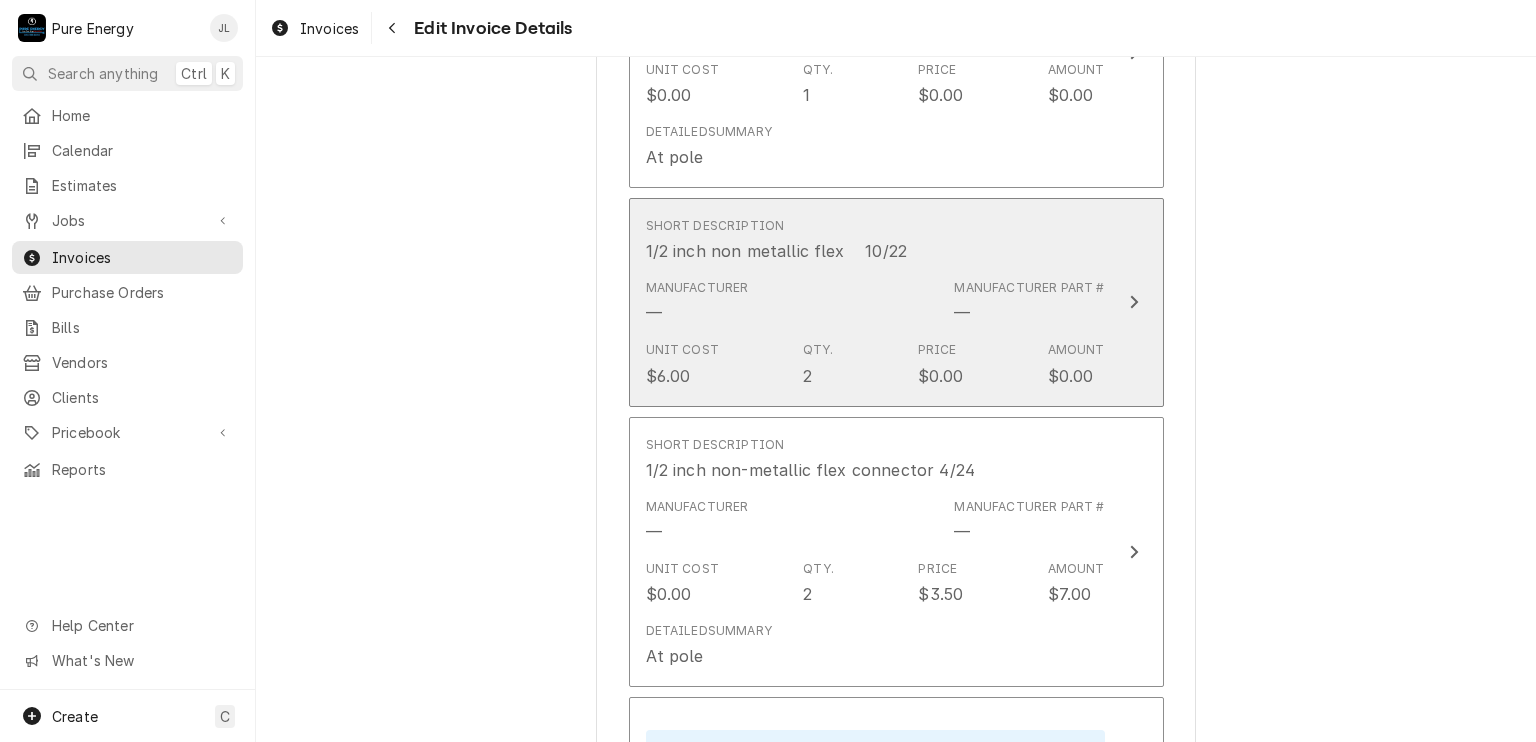 scroll, scrollTop: 6158, scrollLeft: 0, axis: vertical 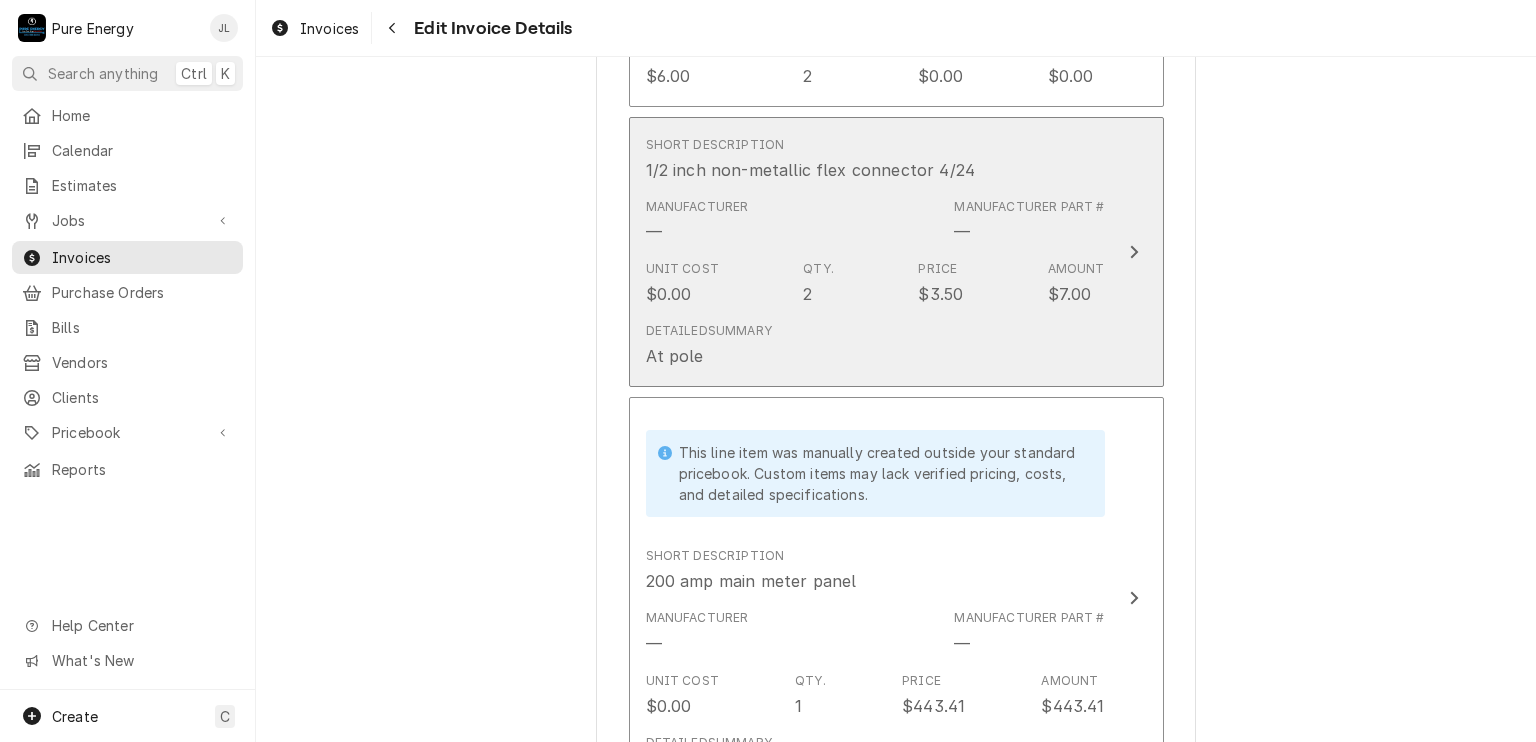 click on "Short Description 1/2 inch non-metallic flex connector 4/24" at bounding box center [875, 159] 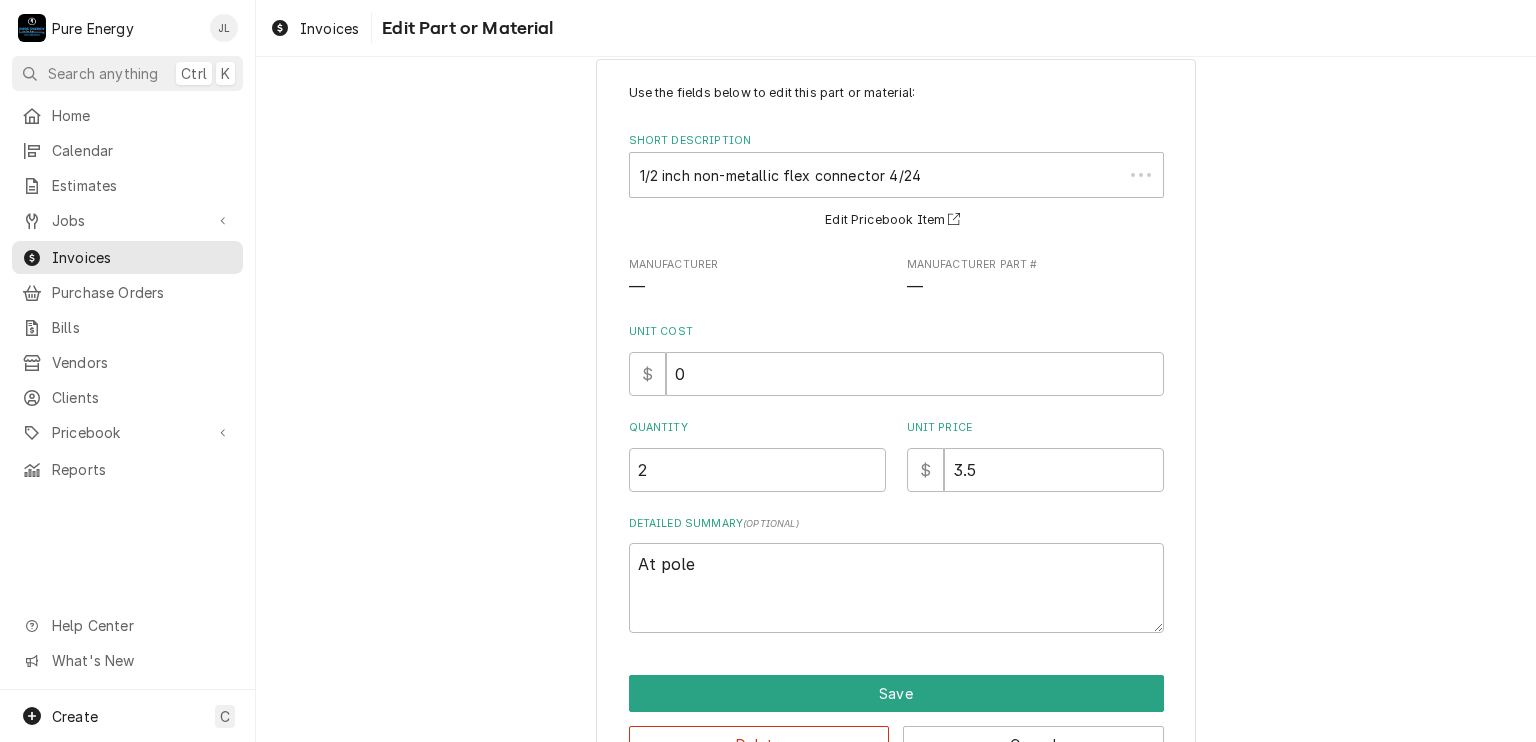 scroll, scrollTop: 0, scrollLeft: 0, axis: both 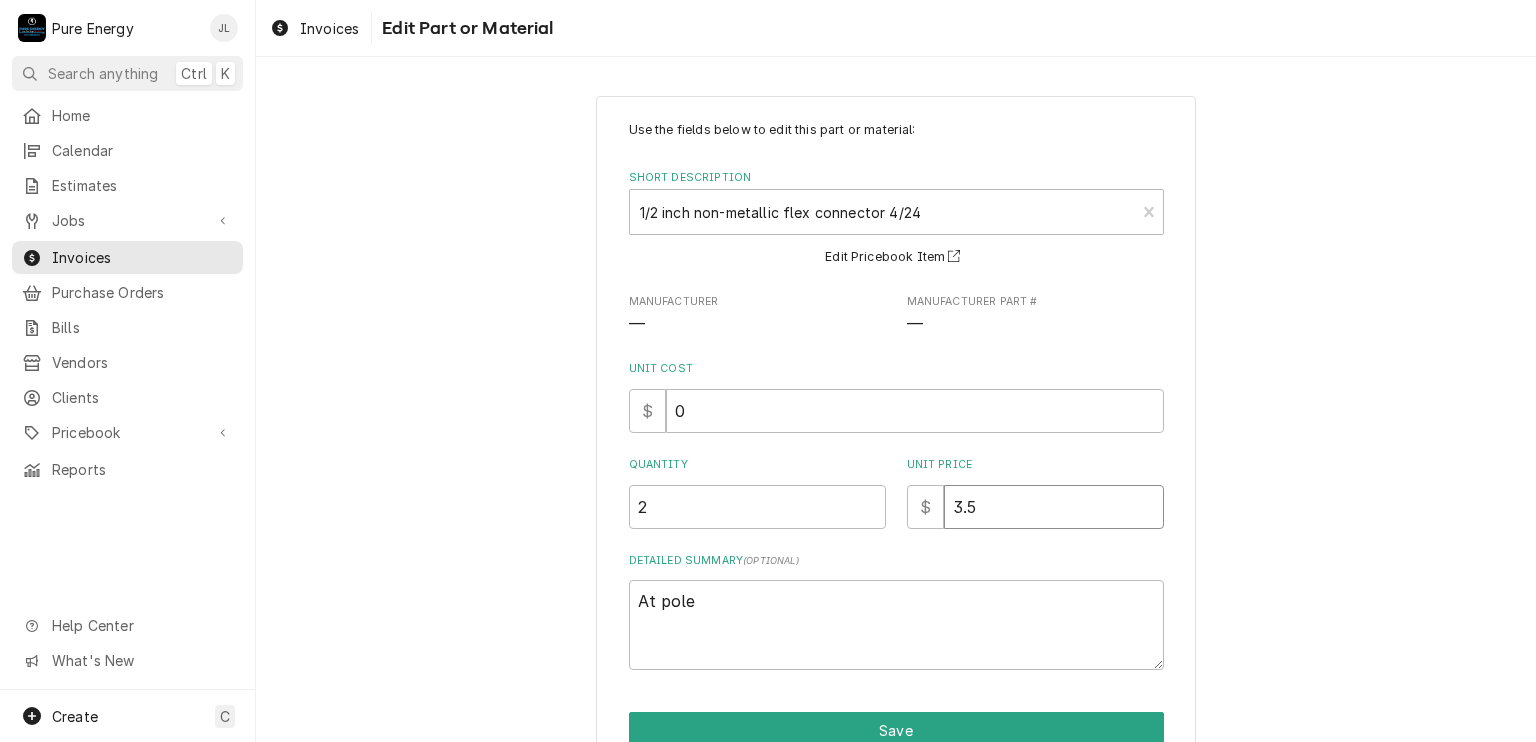 click on "3.5" at bounding box center [1054, 507] 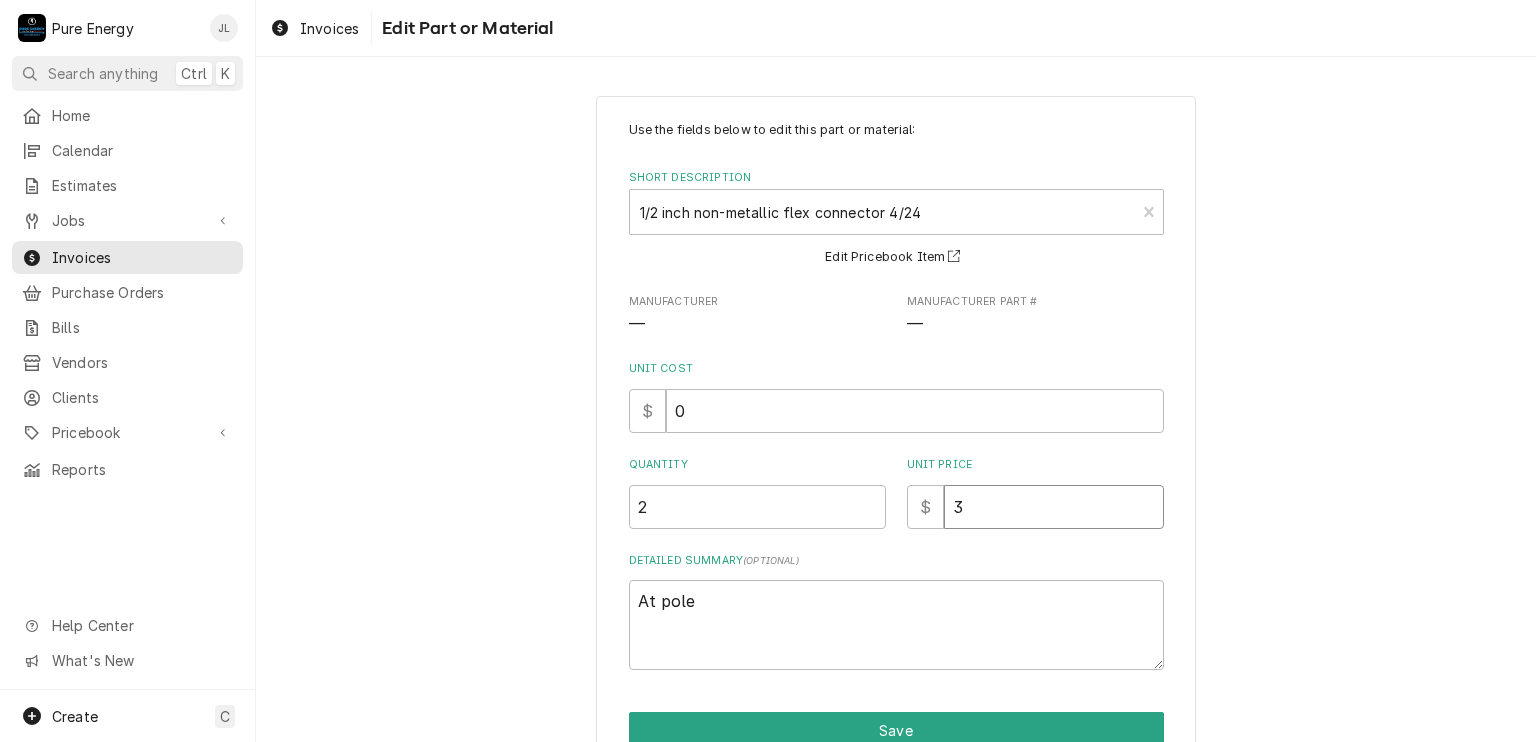 type on "x" 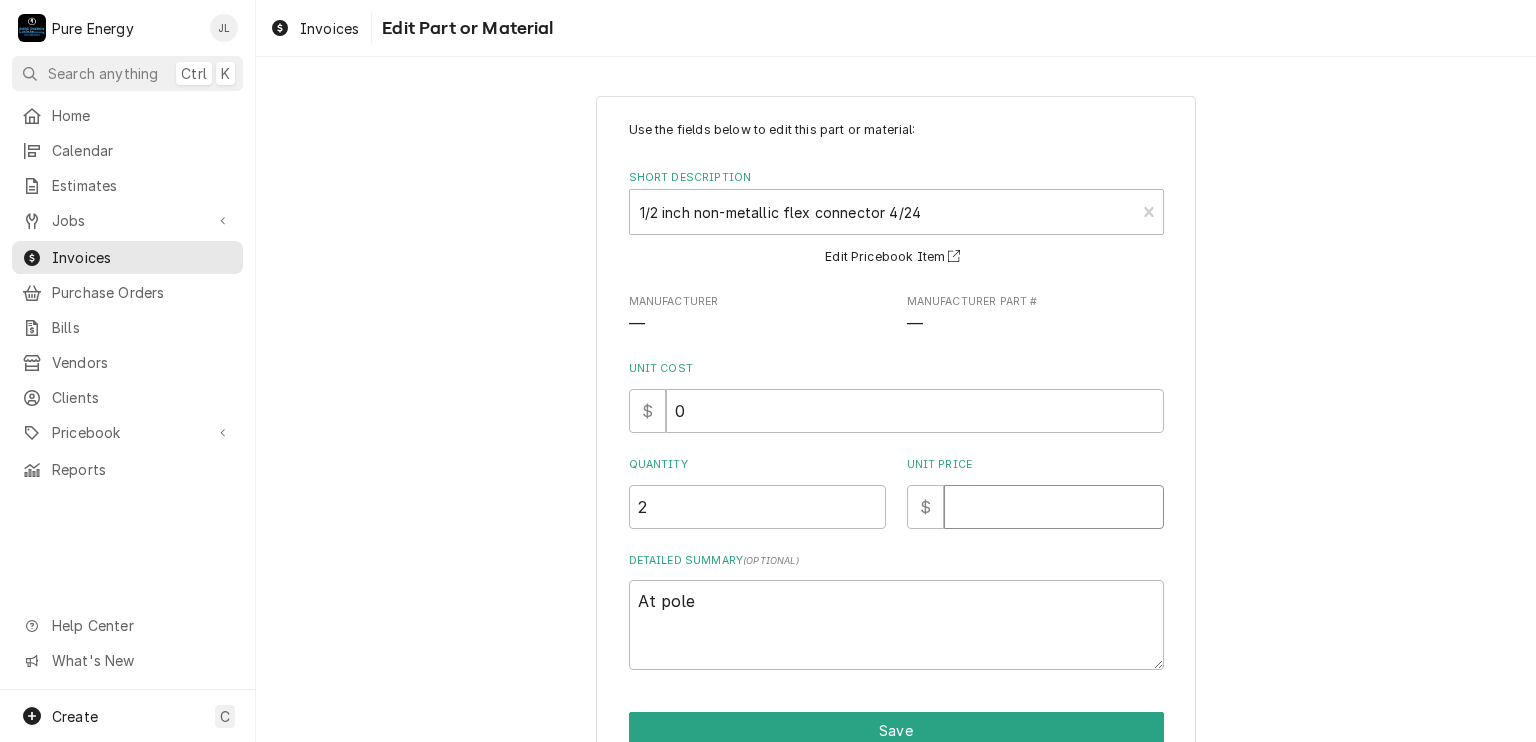 type on "x" 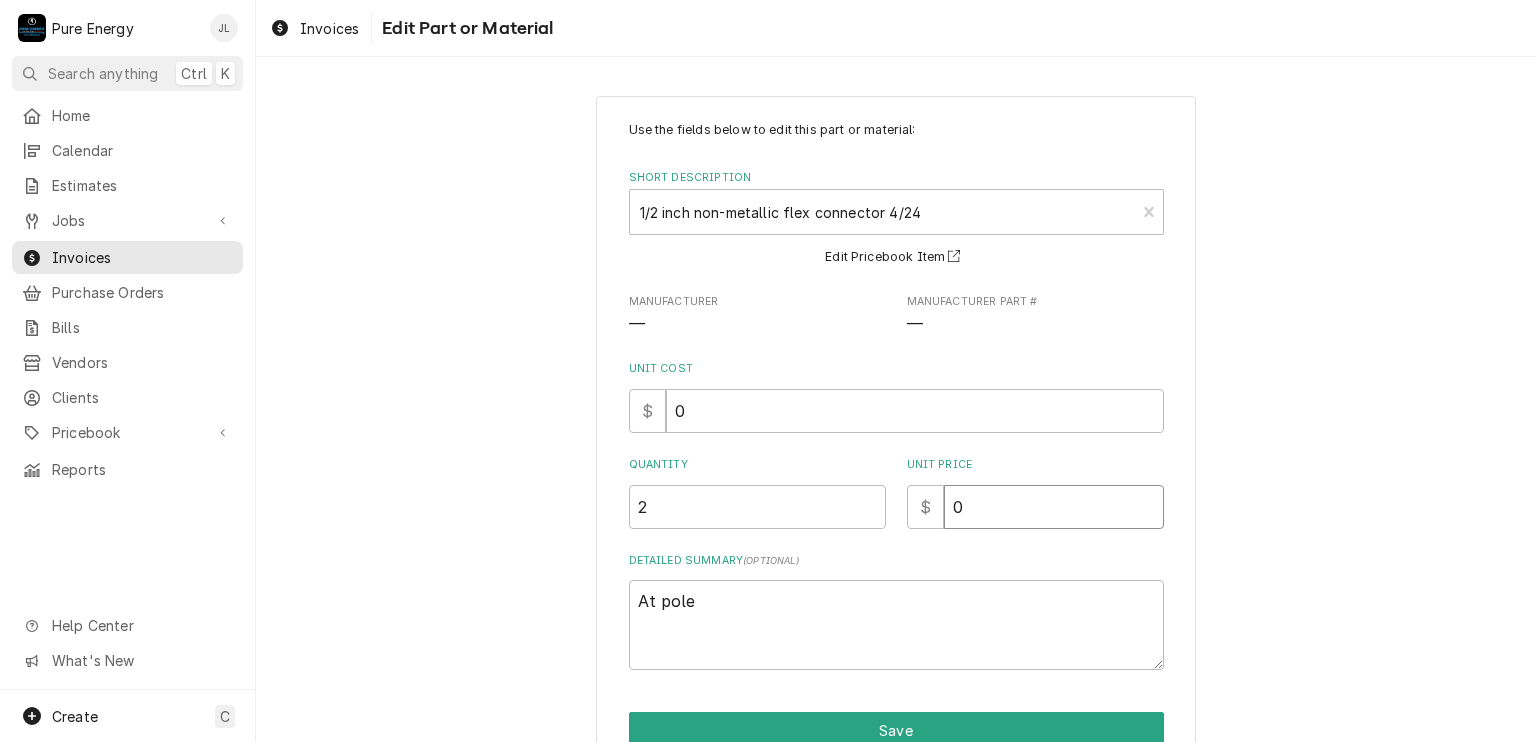 type on "x" 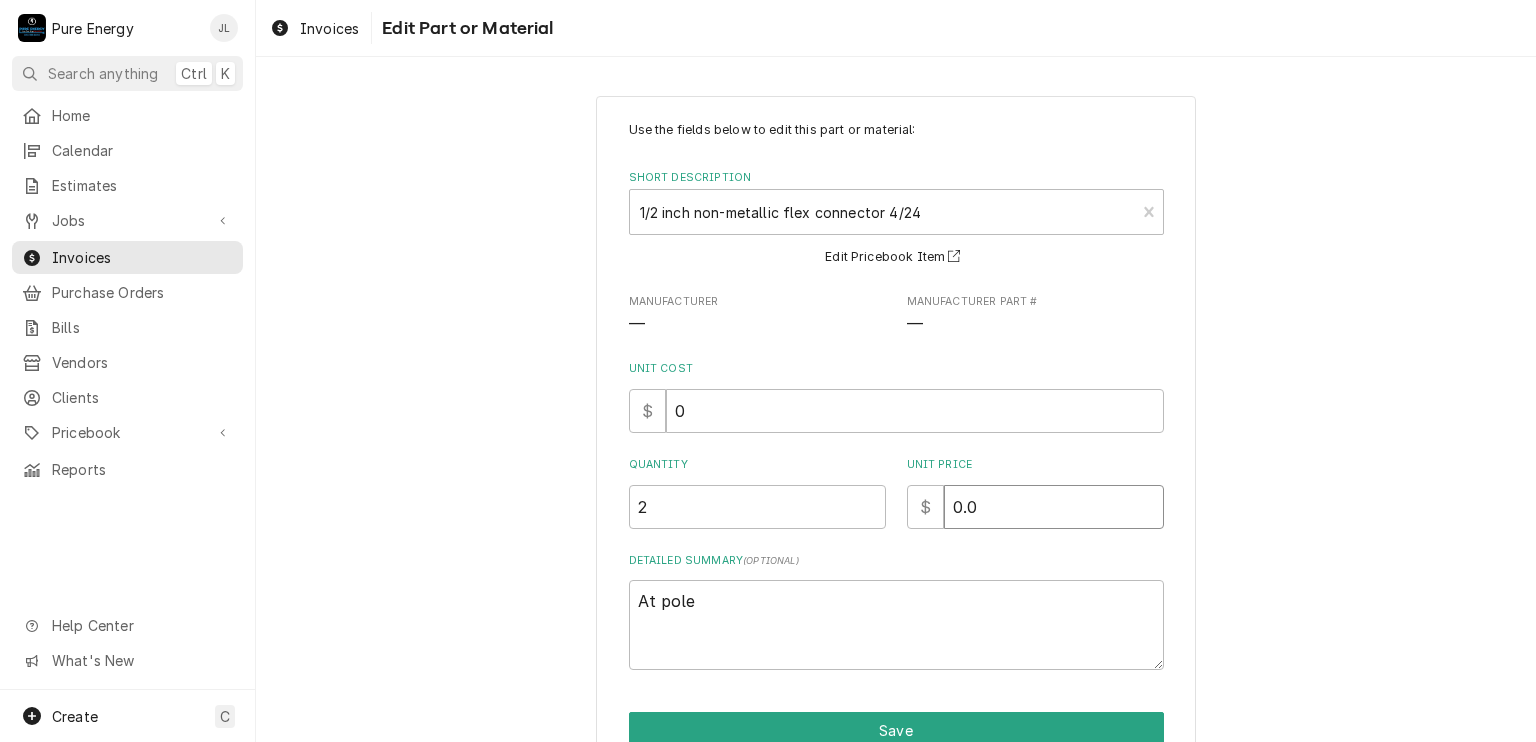 type on "0.0" 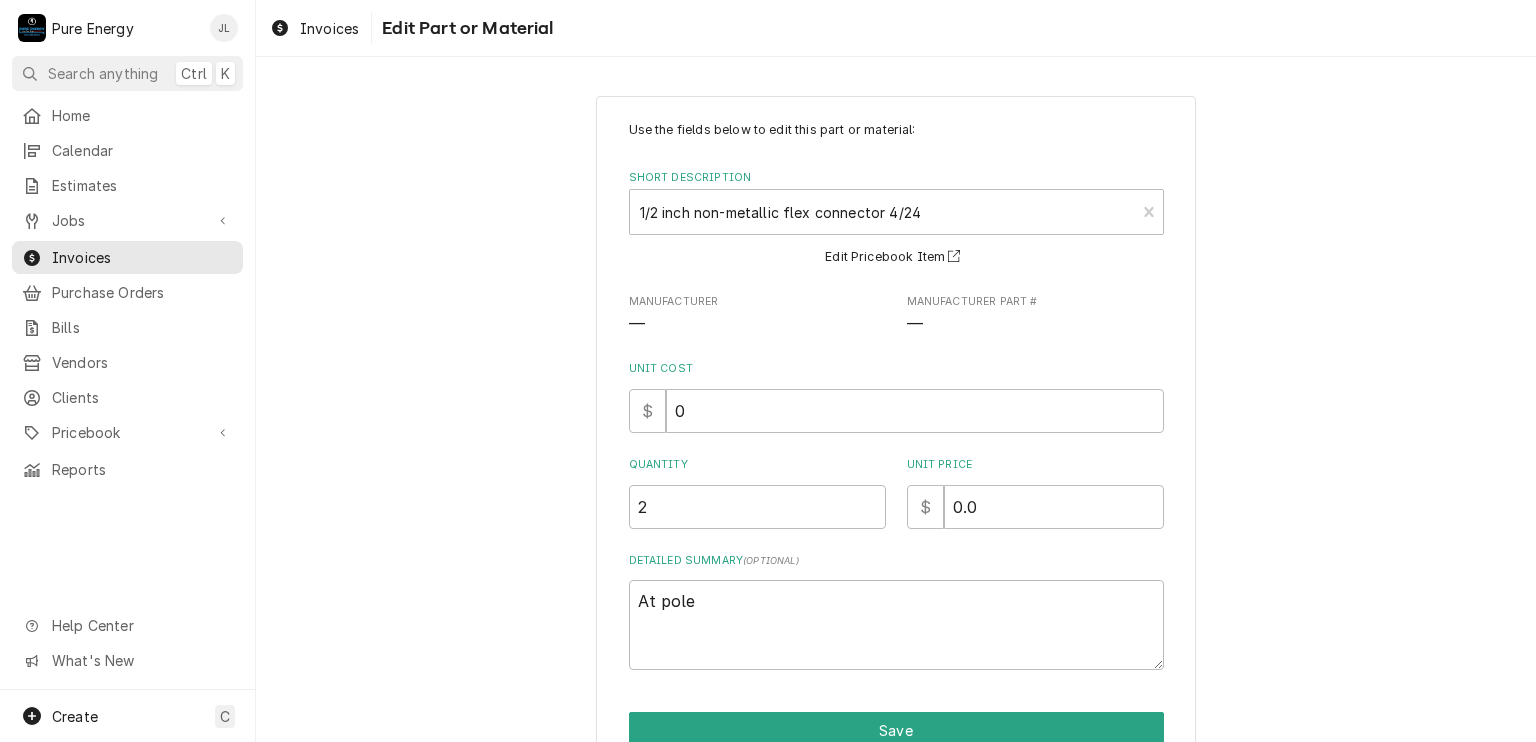 scroll, scrollTop: 99, scrollLeft: 0, axis: vertical 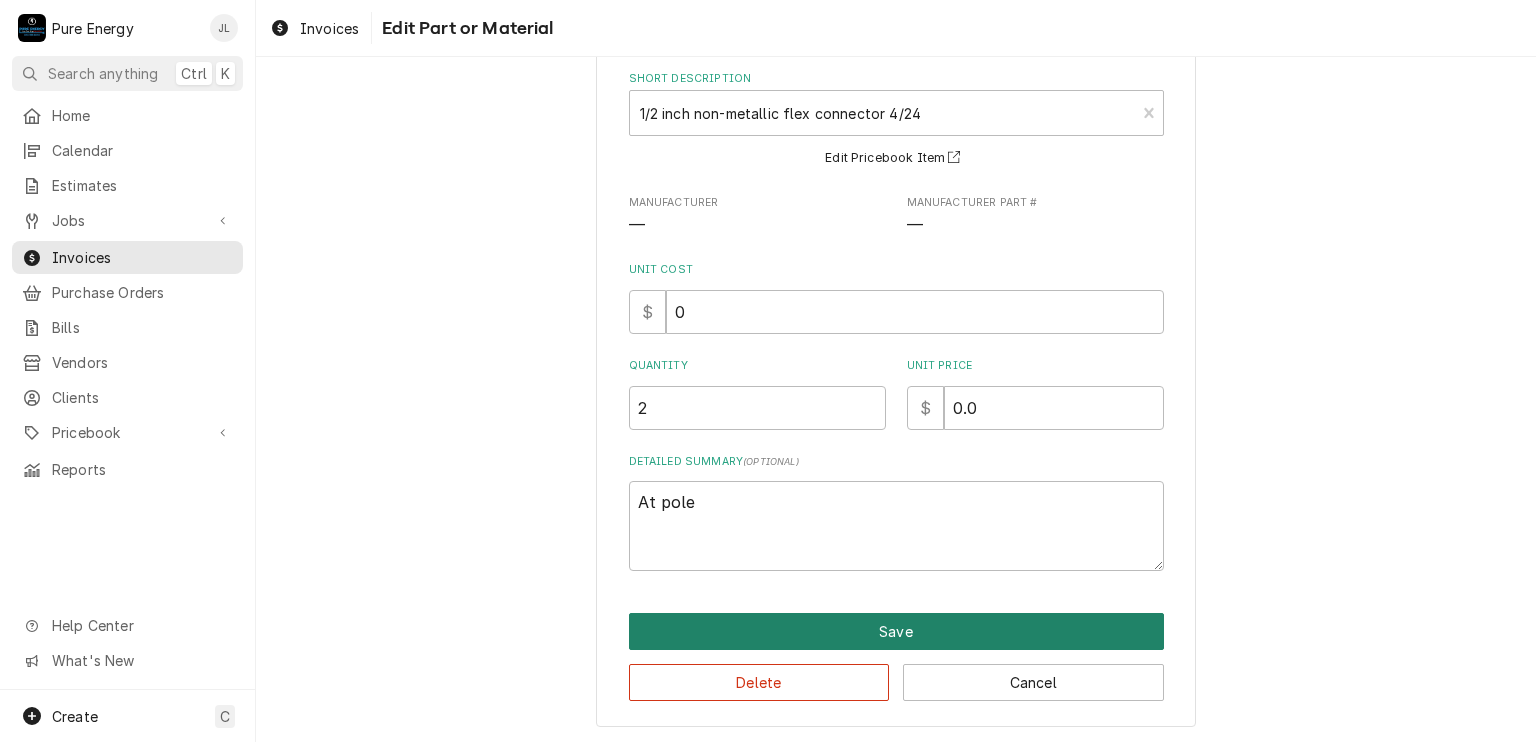 click on "Save" at bounding box center (896, 631) 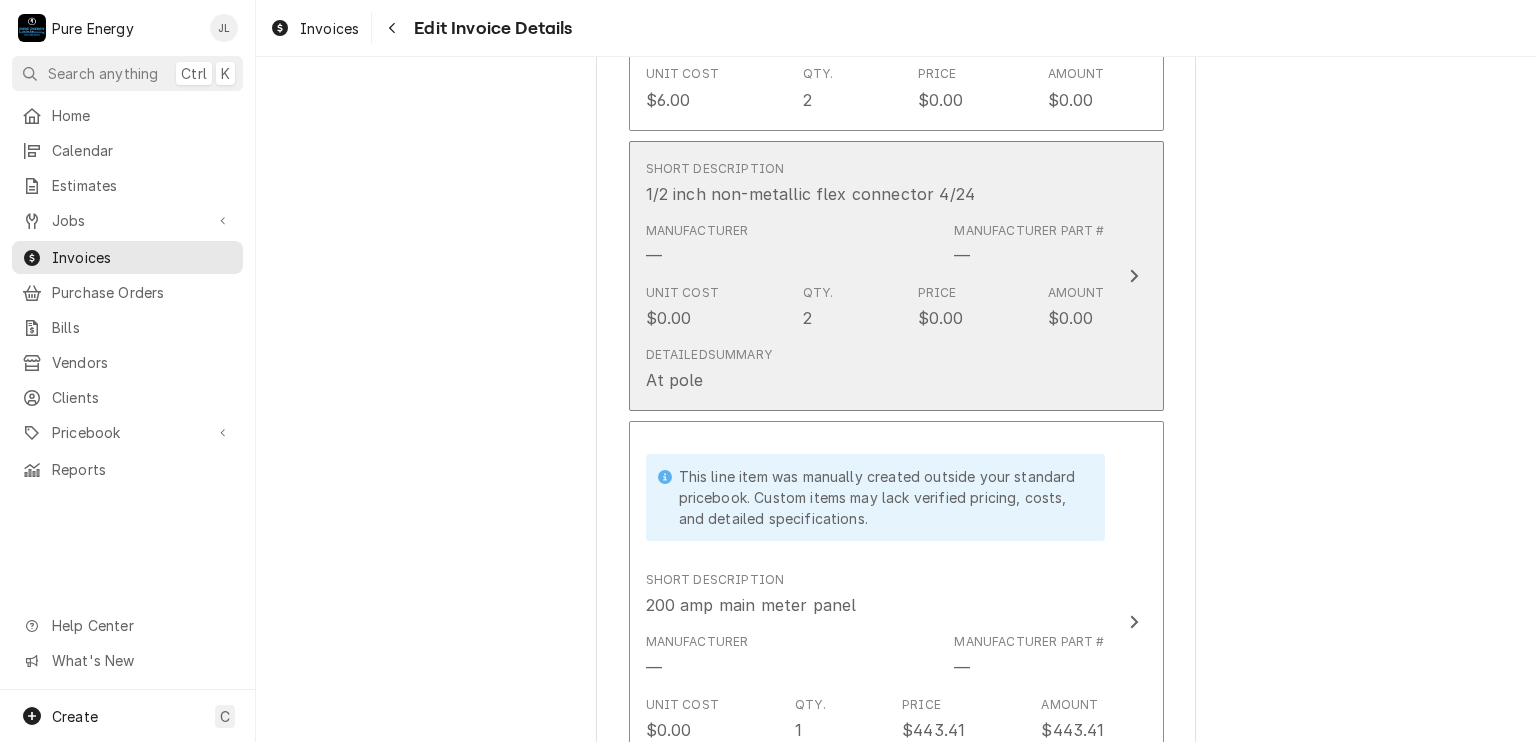 scroll, scrollTop: 6534, scrollLeft: 0, axis: vertical 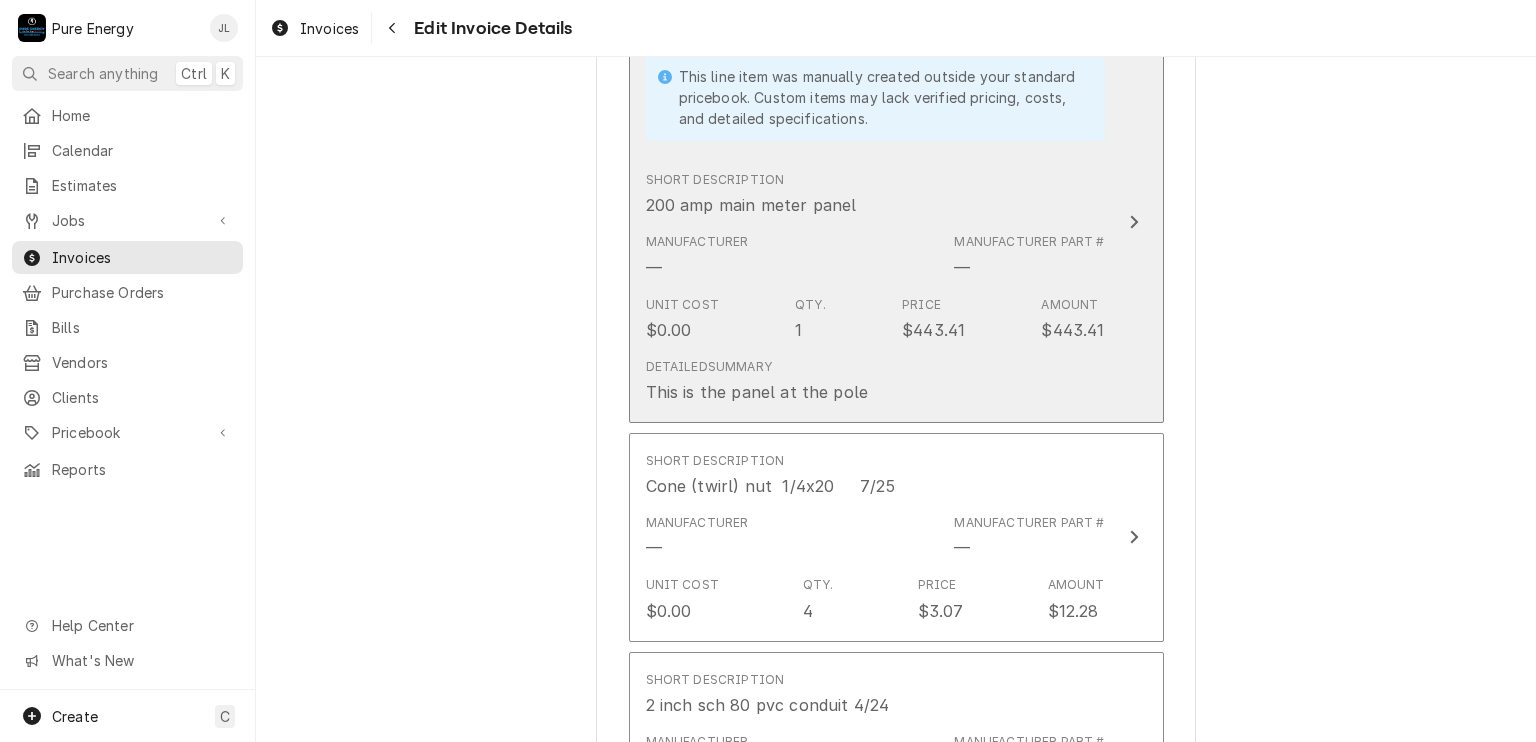 click on "Short Description 200 amp main meter panel" at bounding box center [875, 194] 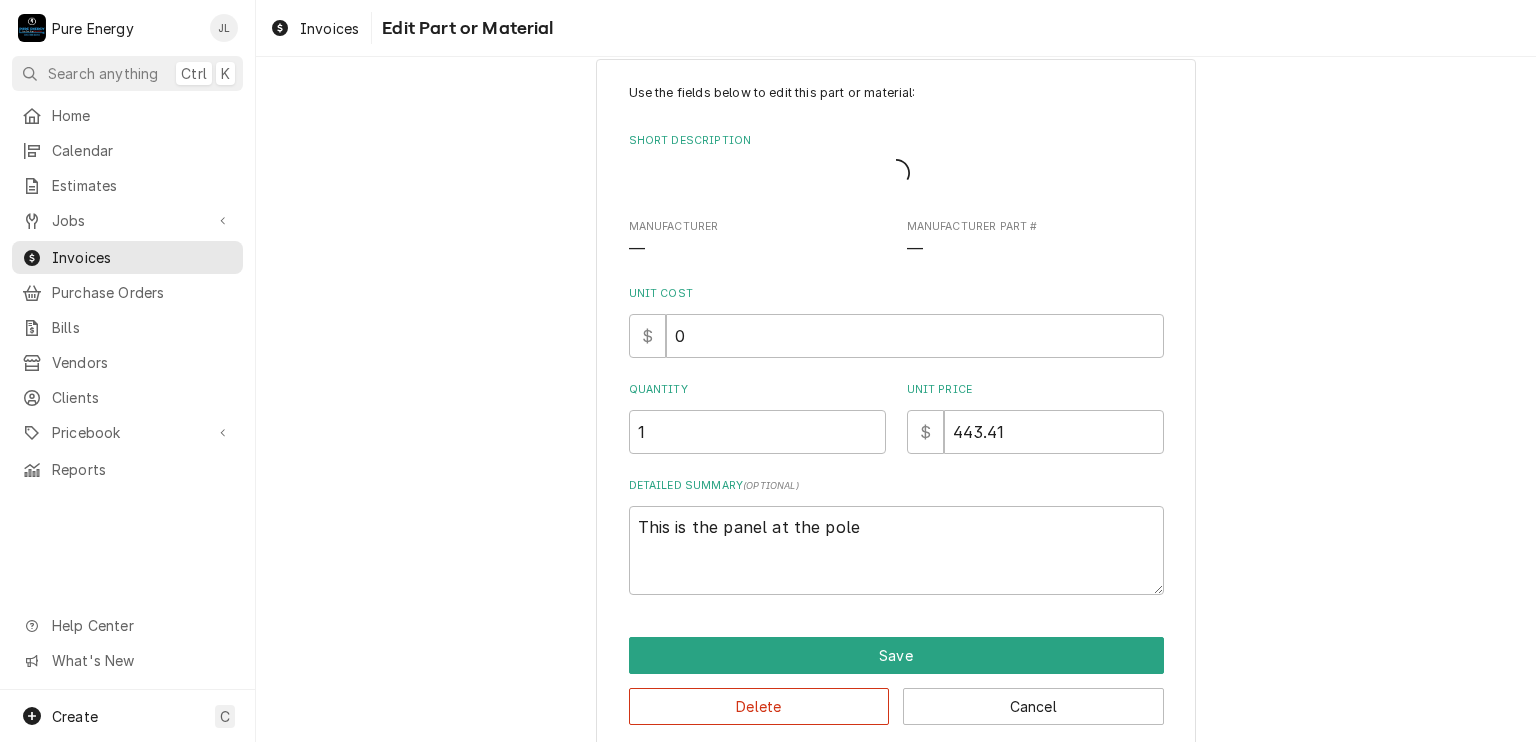 scroll, scrollTop: 0, scrollLeft: 0, axis: both 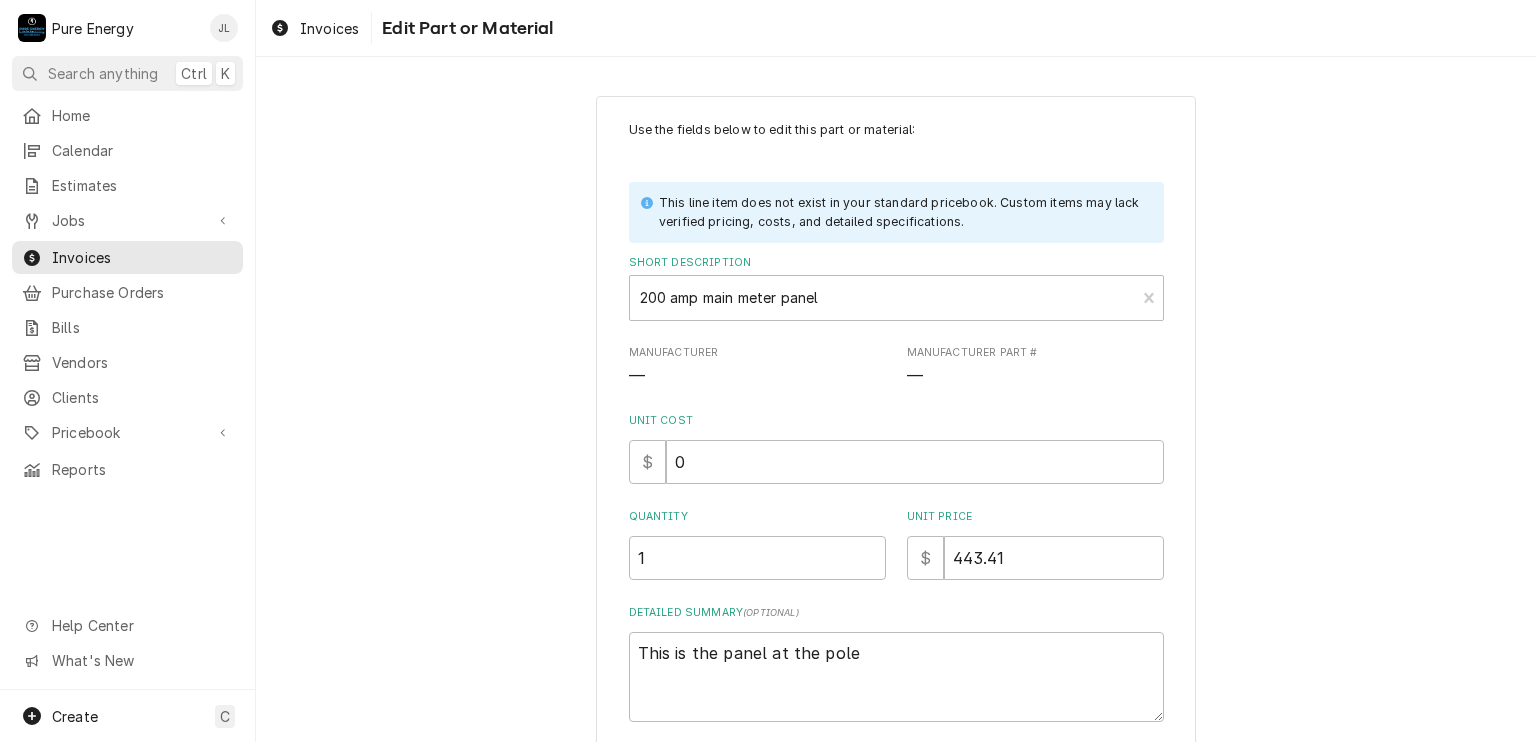 click on "Use the fields below to edit this part or material: This line item does not exist in your standard pricebook. Custom items may lack verified pricing, costs, and detailed specifications. Short Description 200 amp main meter panel Manufacturer — Manufacturer Part # — Unit Cost $ 0 Quantity 1 Unit Price $ 443.41 Detailed Summary  ( optional ) This is the panel at the pole" at bounding box center [896, 421] 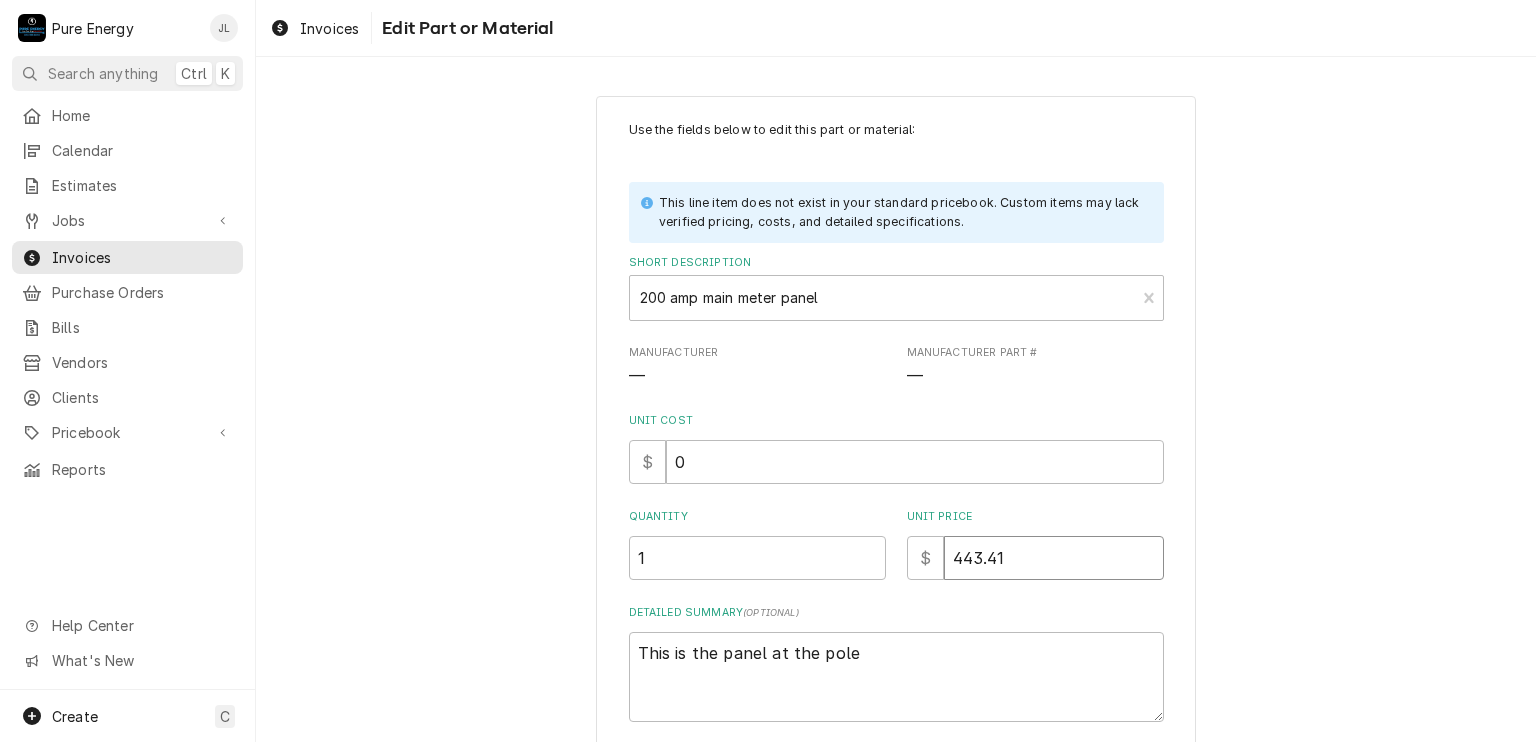 click on "443.41" at bounding box center (1054, 558) 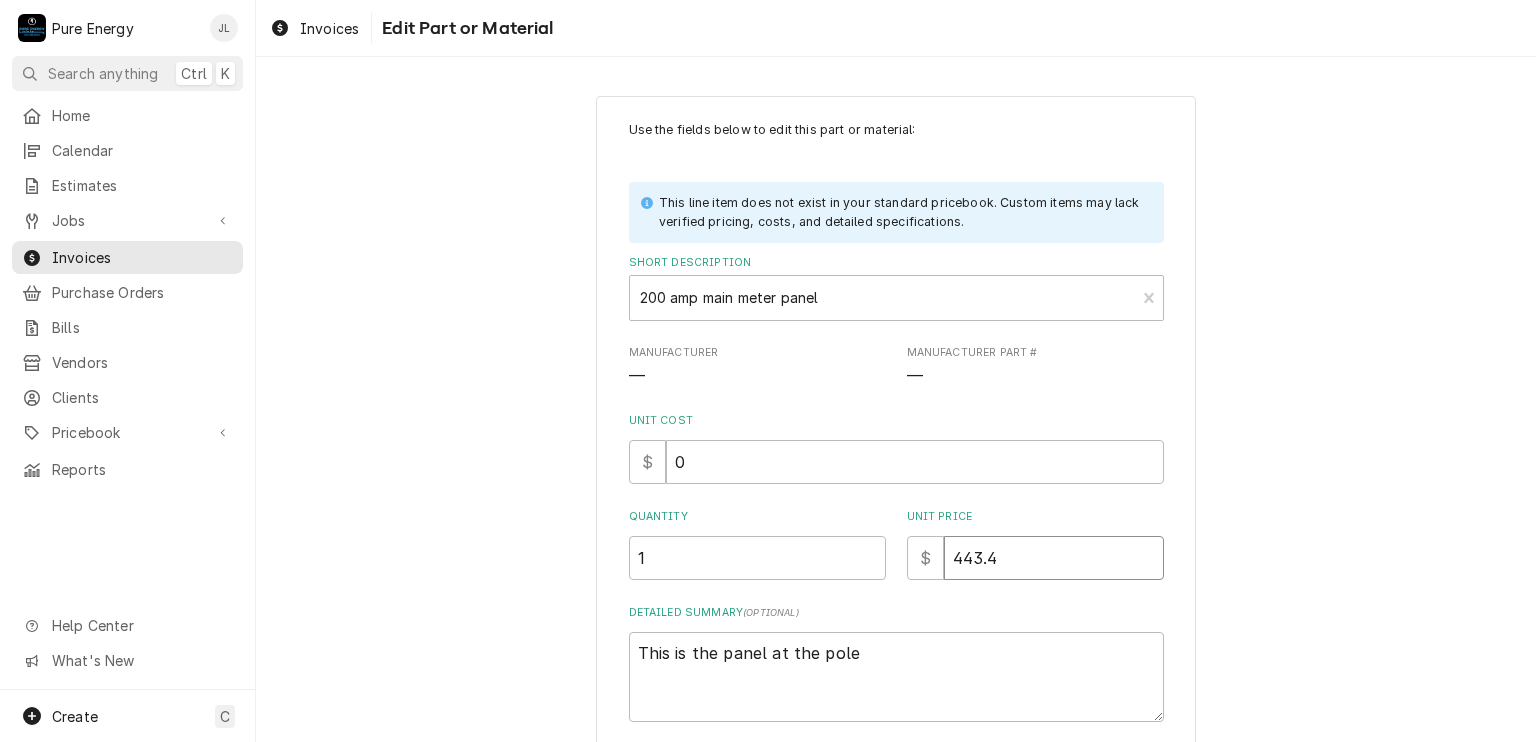 type on "x" 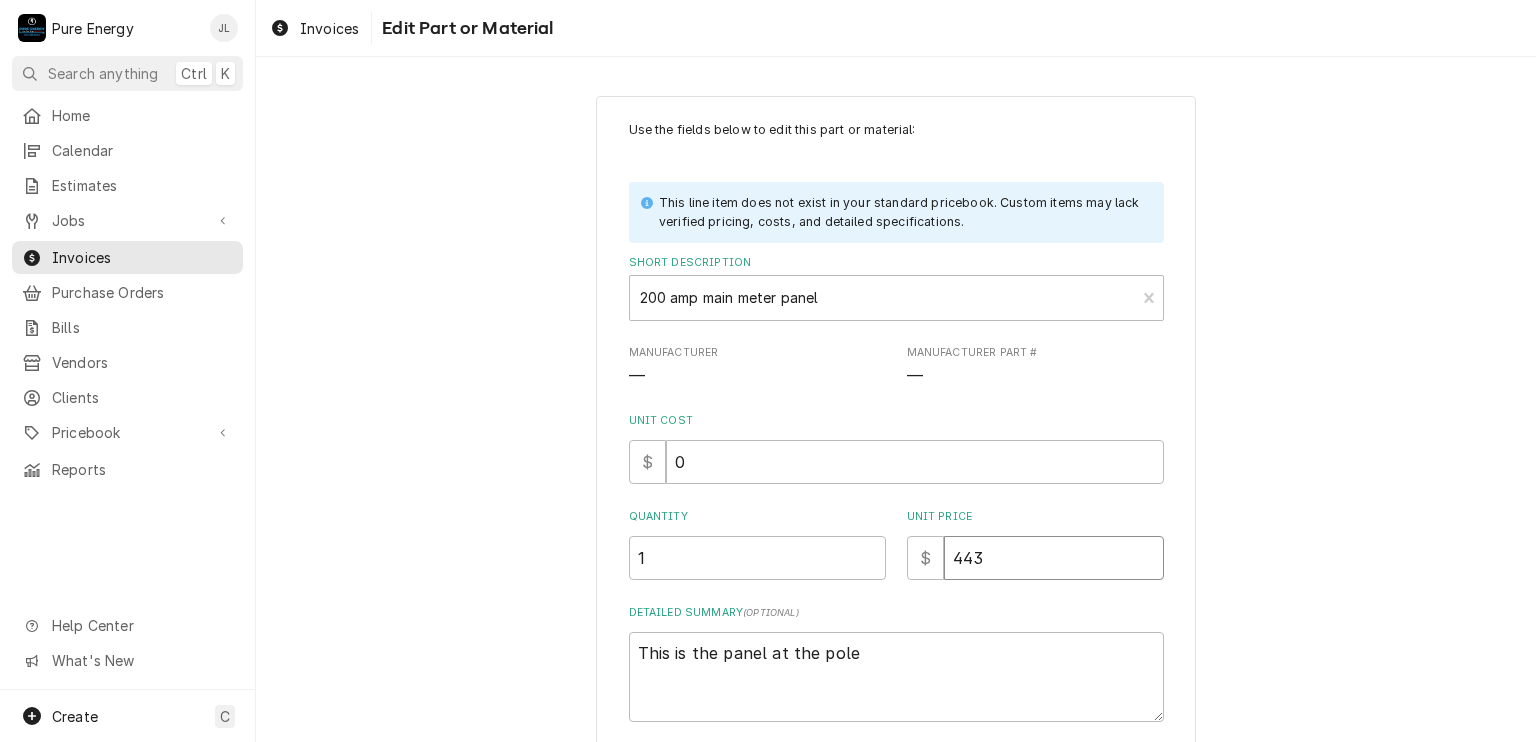 type on "x" 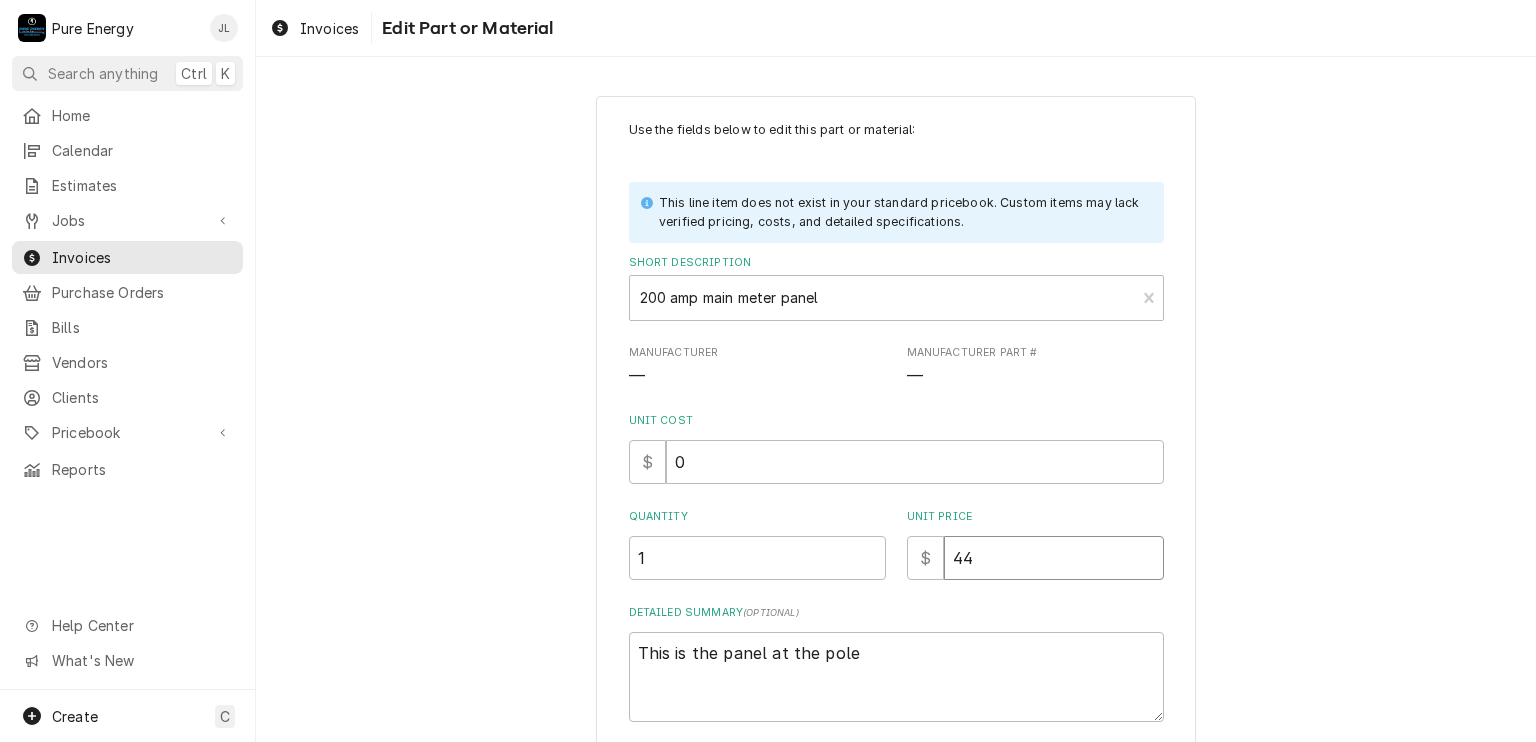 type on "x" 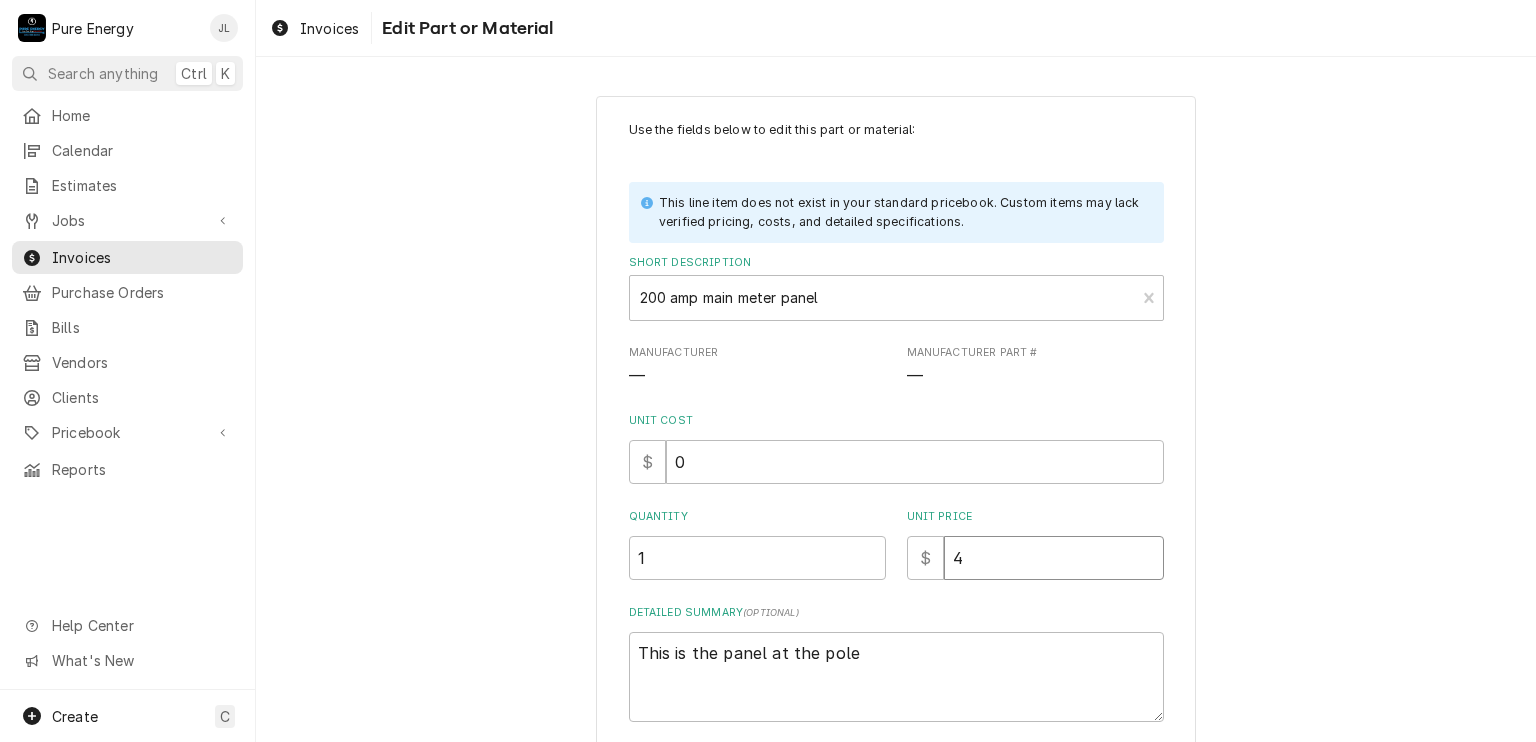 type on "x" 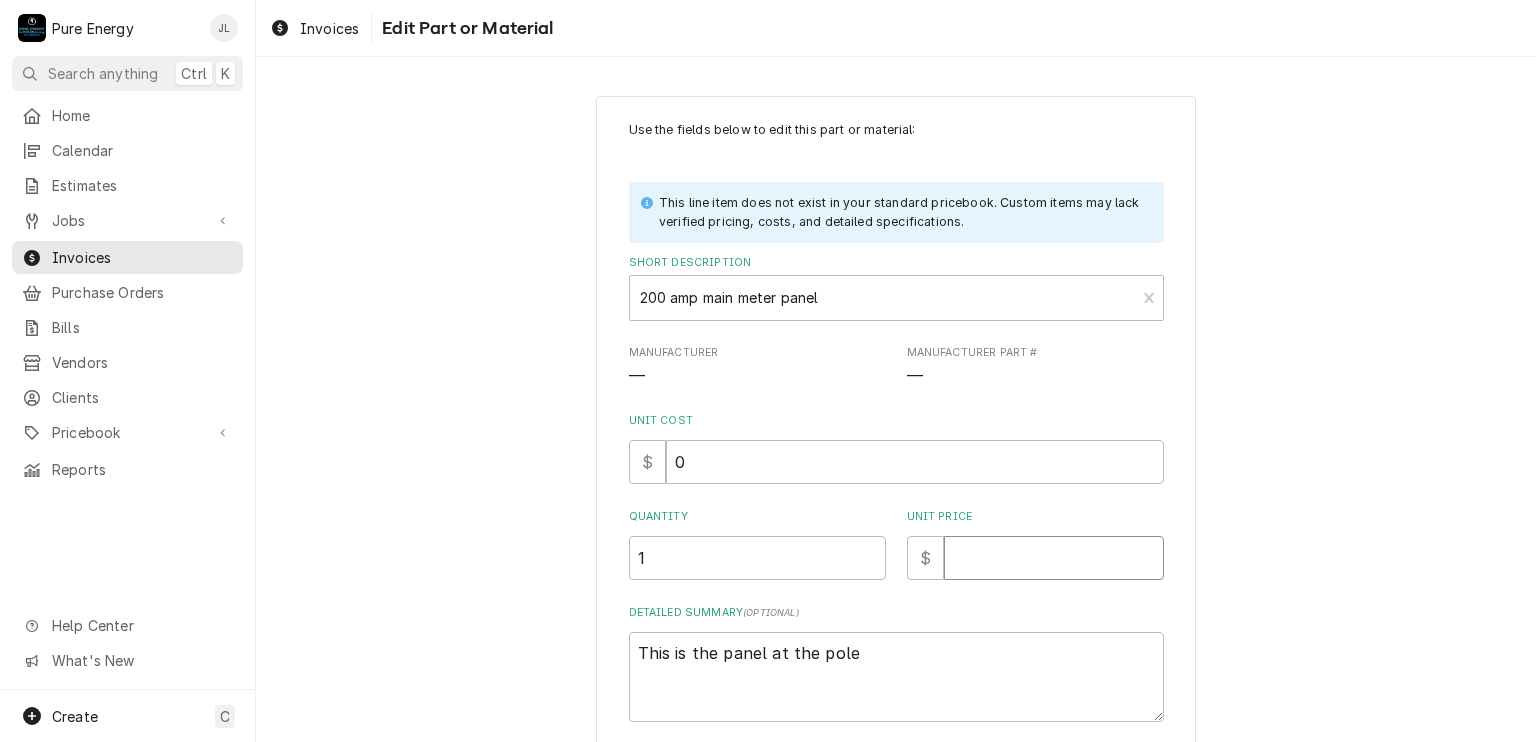 type on "x" 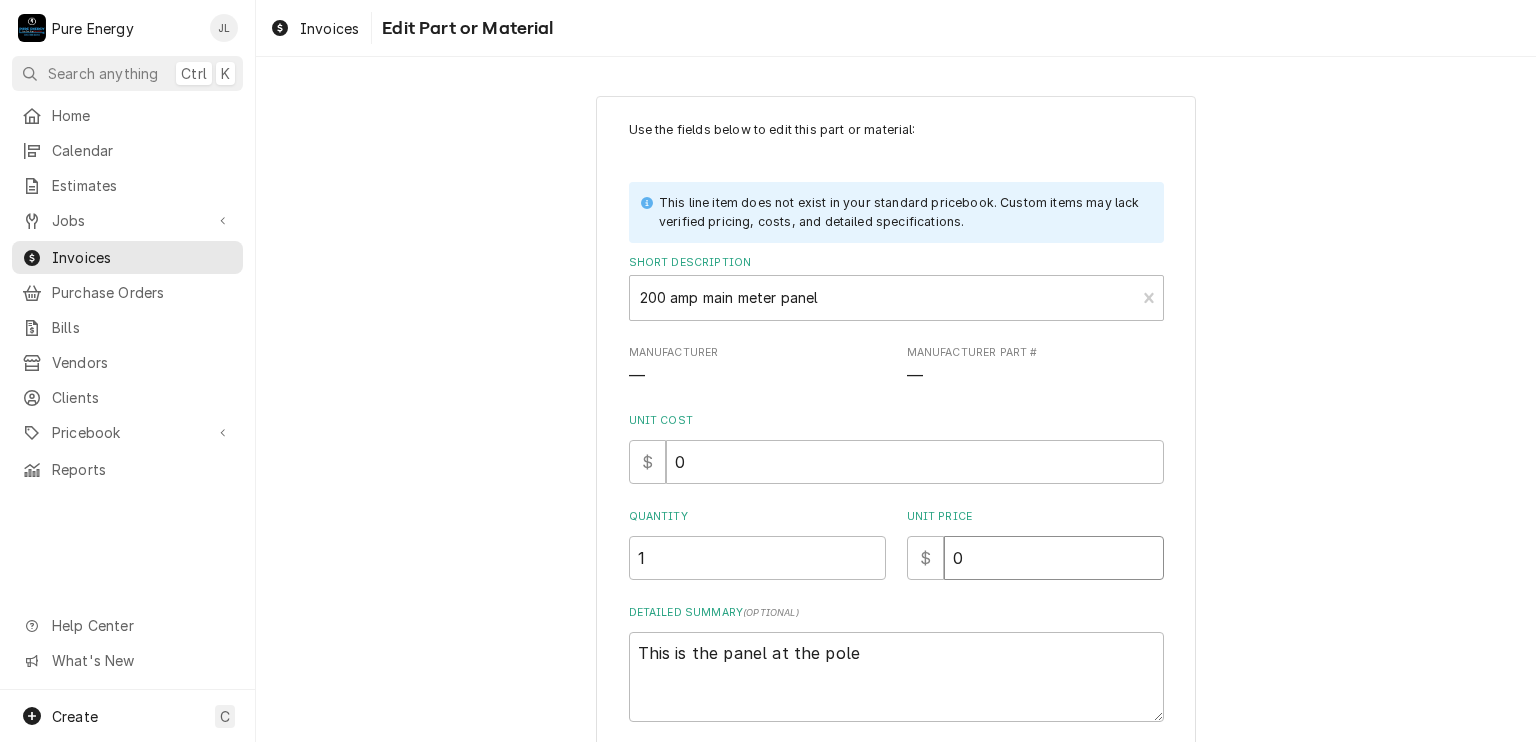 type on "x" 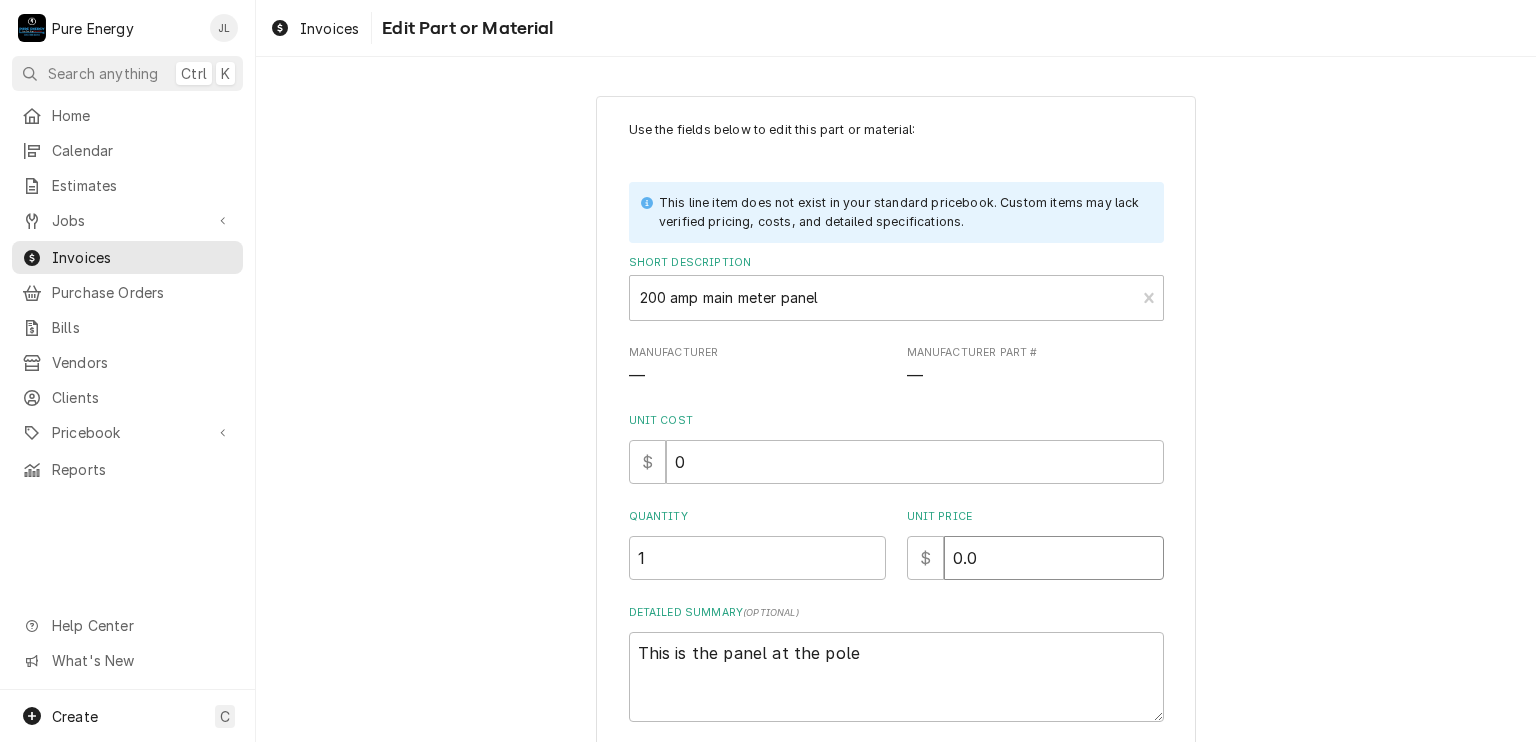 type on "0.0" 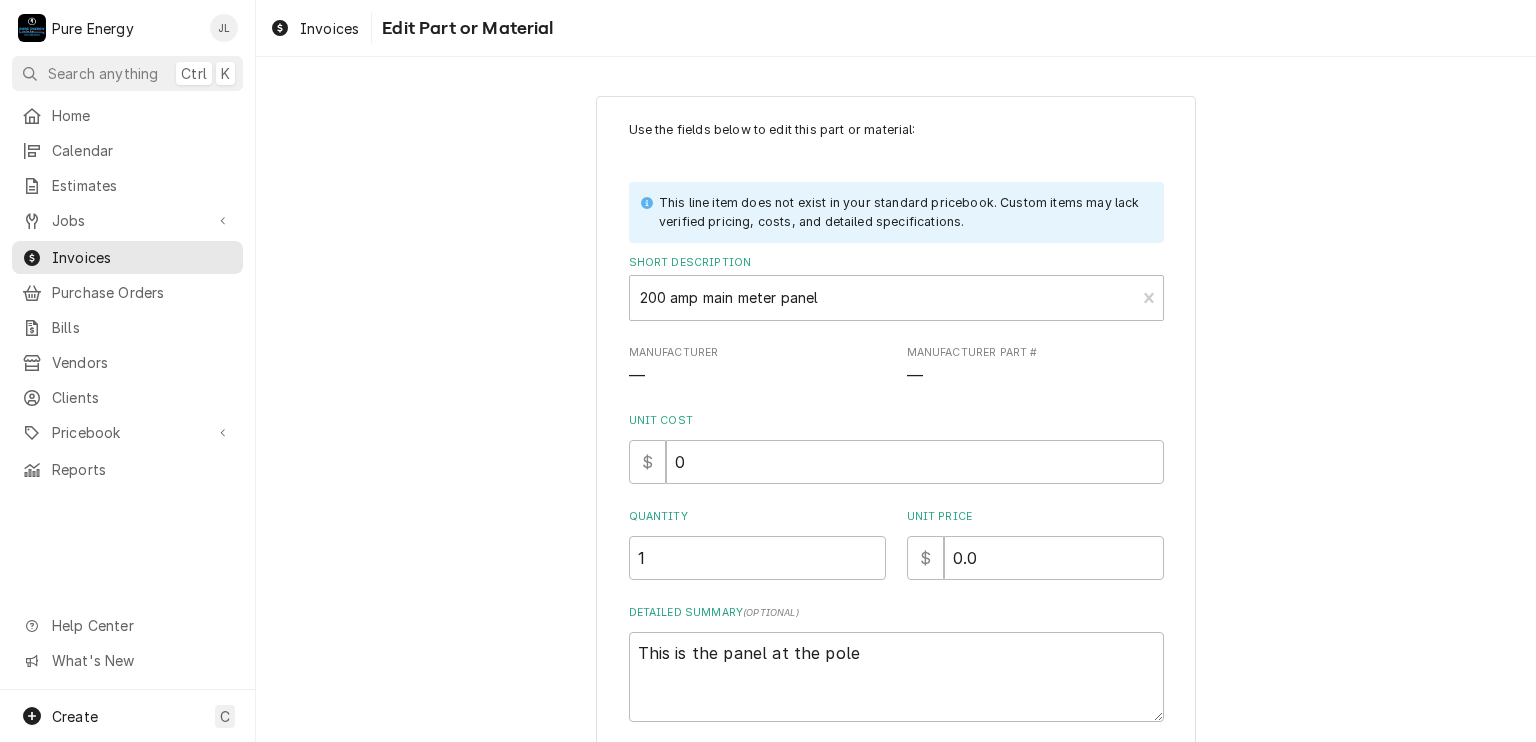 scroll, scrollTop: 150, scrollLeft: 0, axis: vertical 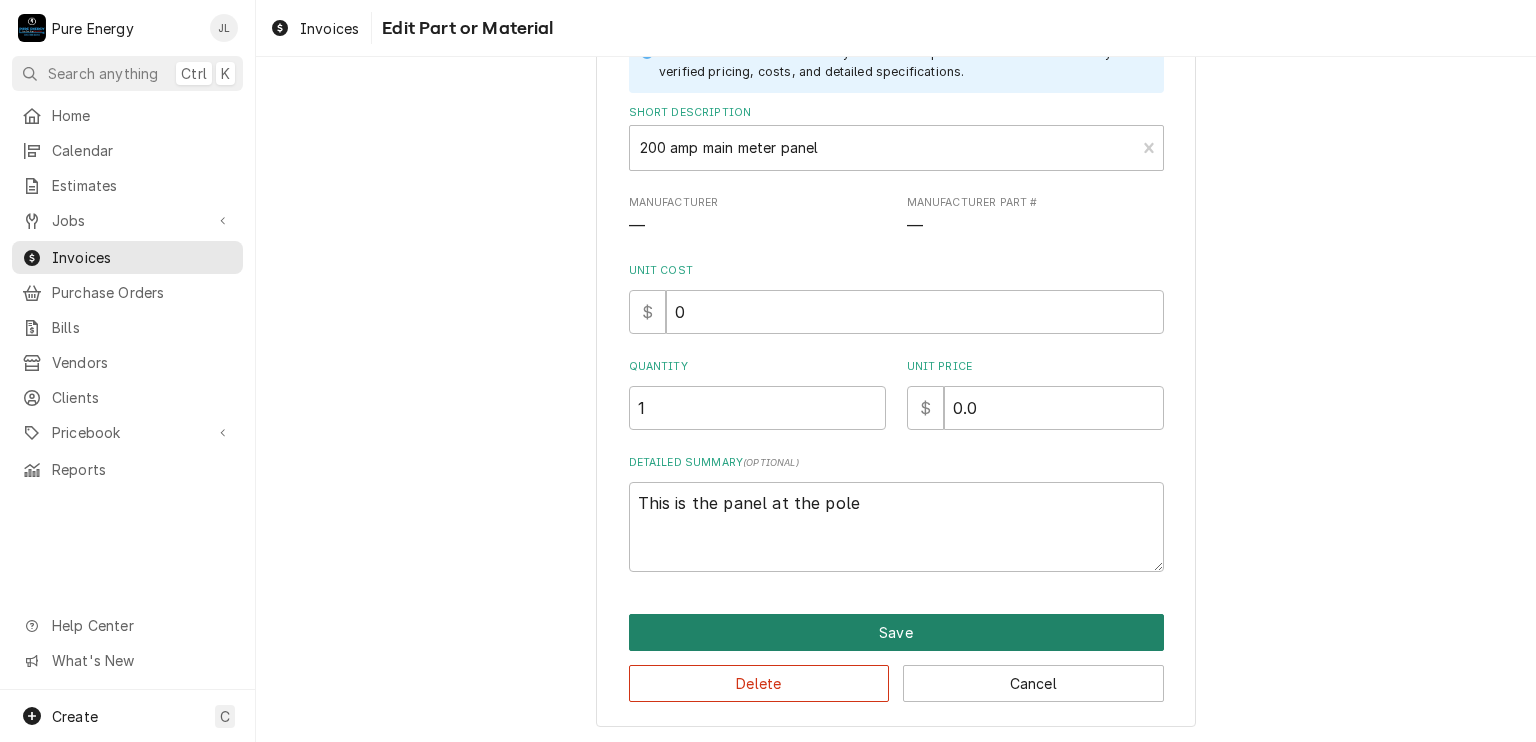 click on "Save" at bounding box center [896, 632] 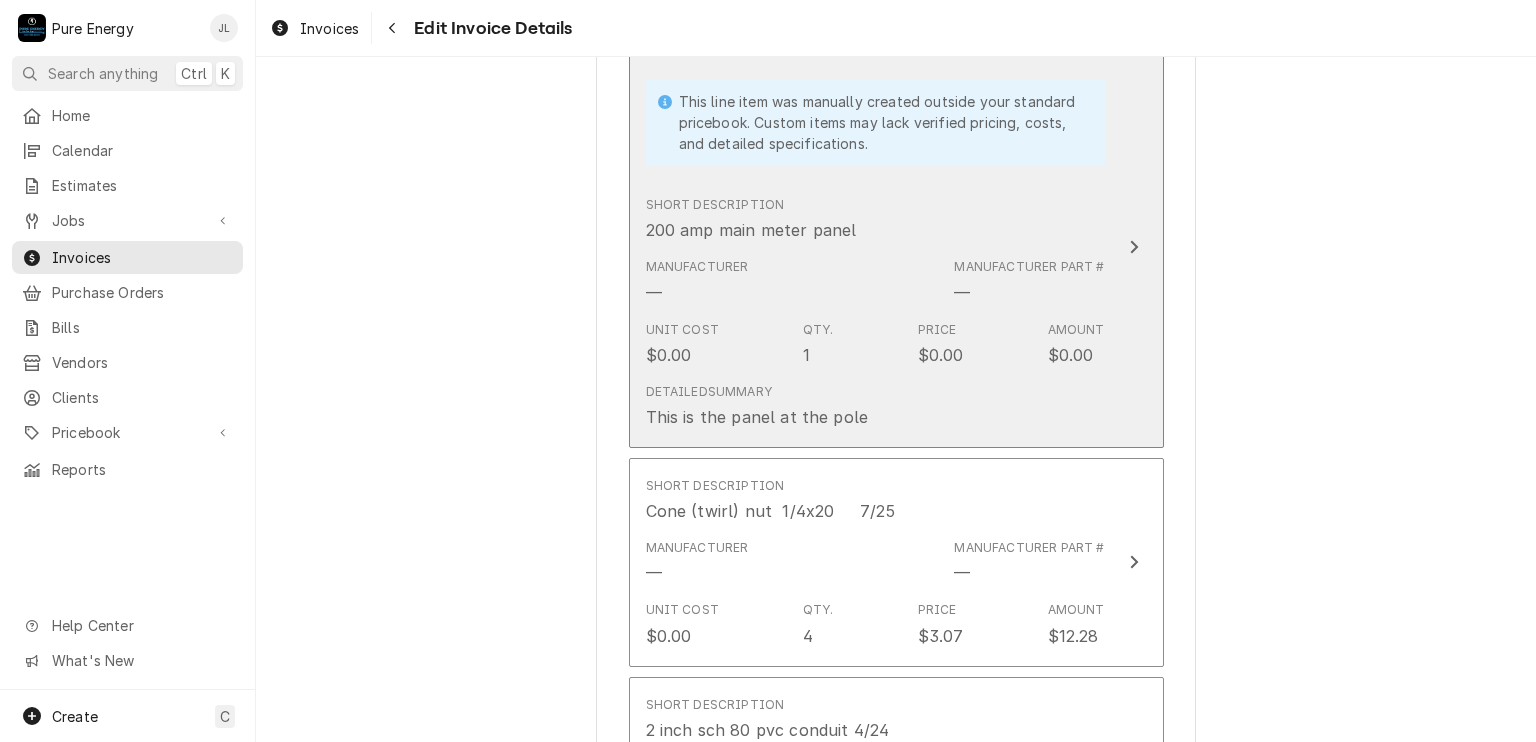 scroll, scrollTop: 6809, scrollLeft: 0, axis: vertical 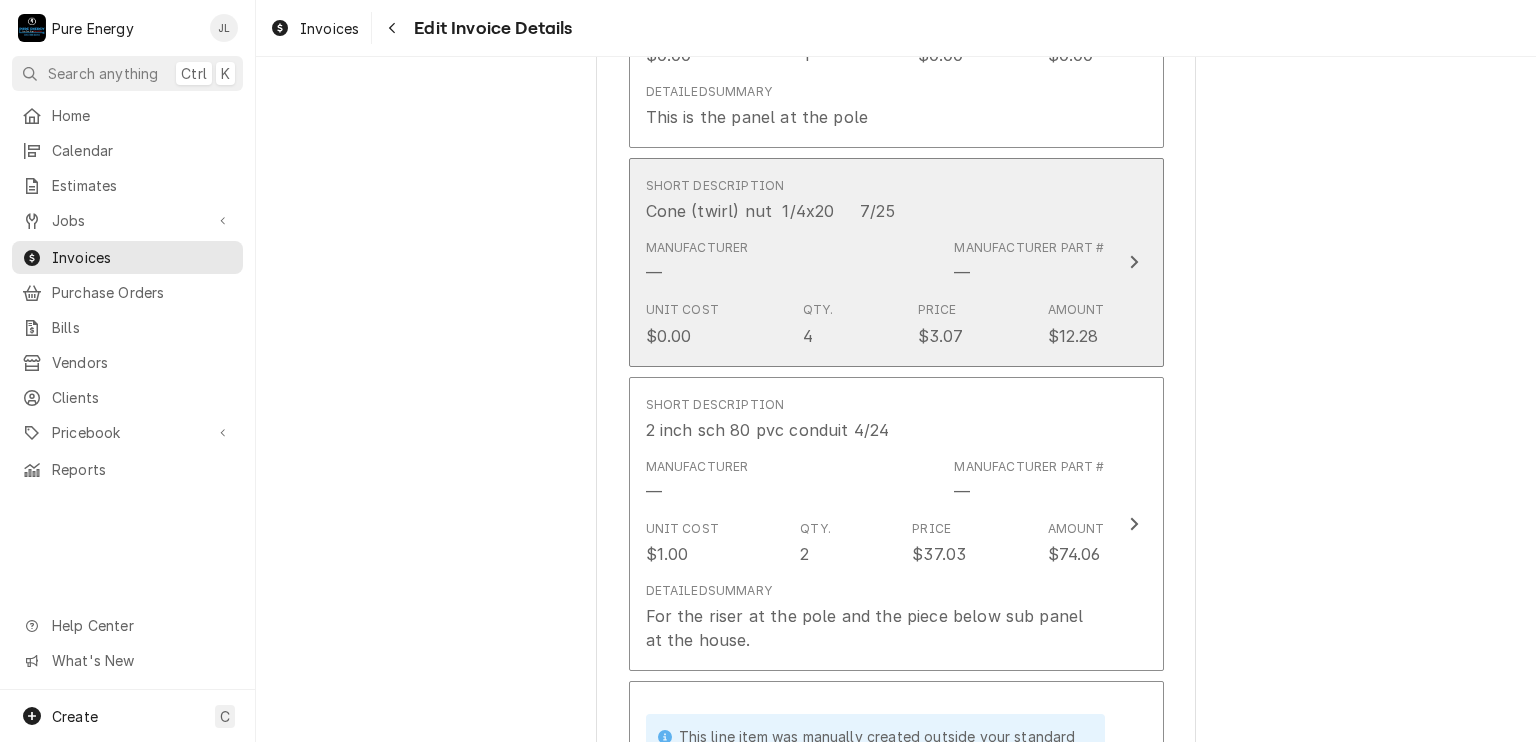 click on "Short Description Cone (twirl) nut  1/4x20     7/25" at bounding box center [875, 200] 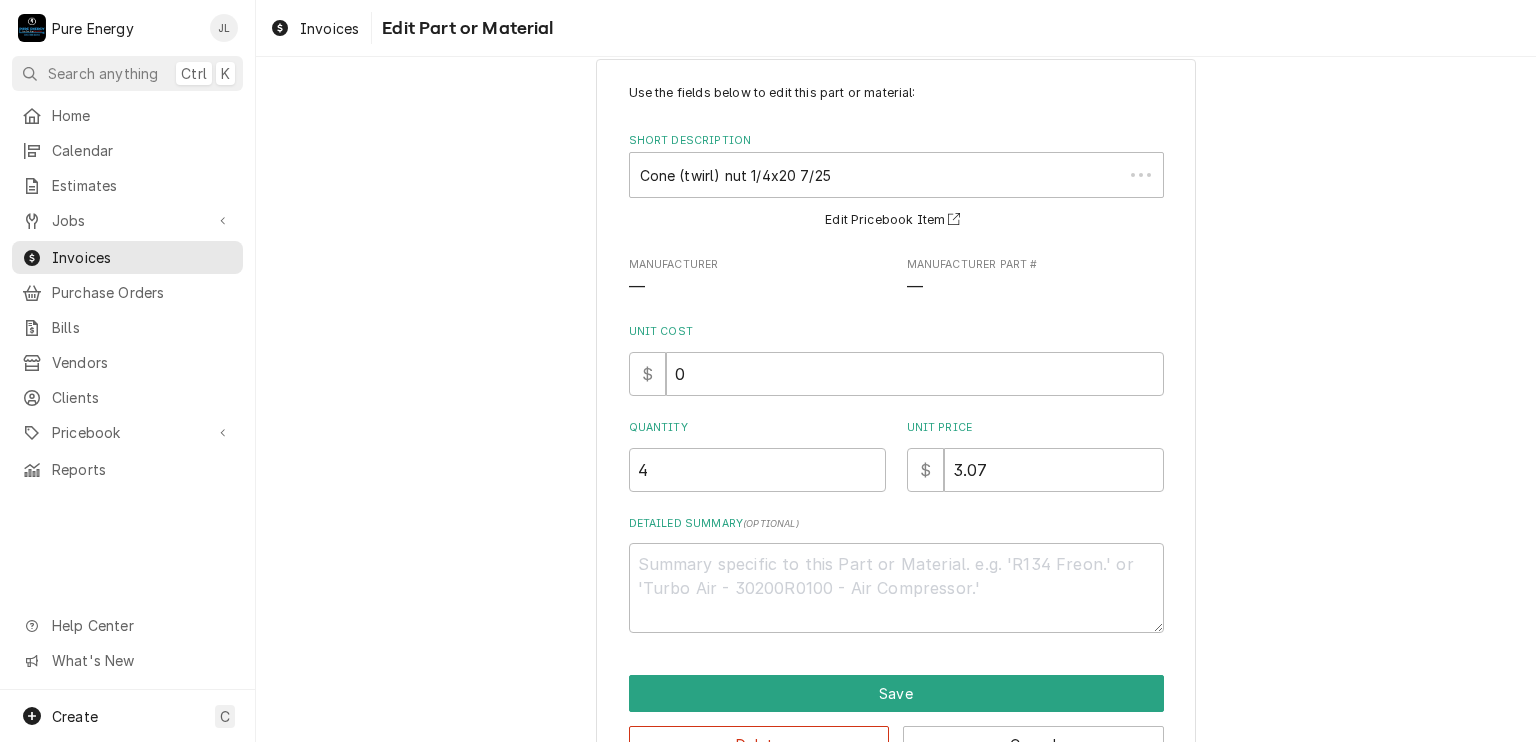 scroll, scrollTop: 0, scrollLeft: 0, axis: both 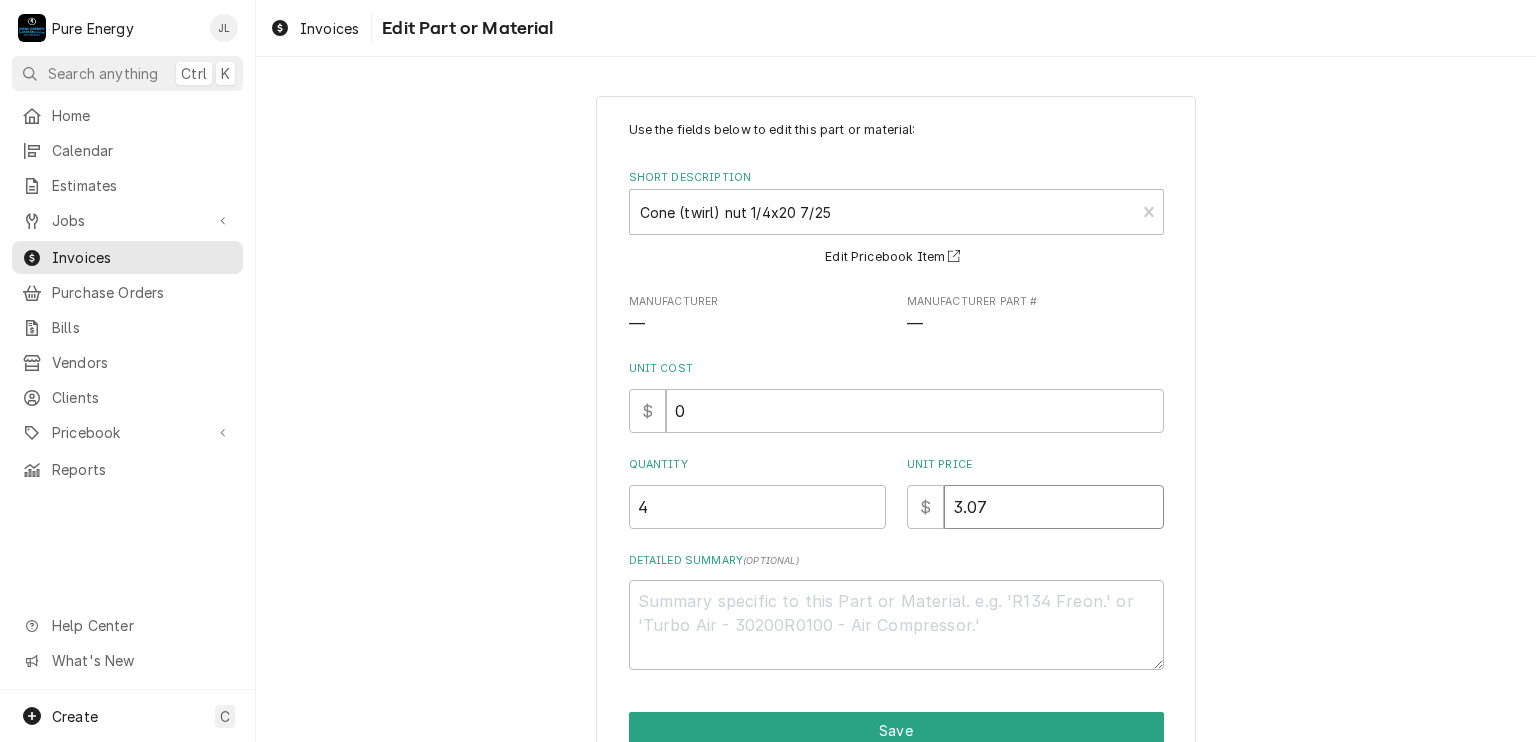 click on "3.07" at bounding box center (1054, 507) 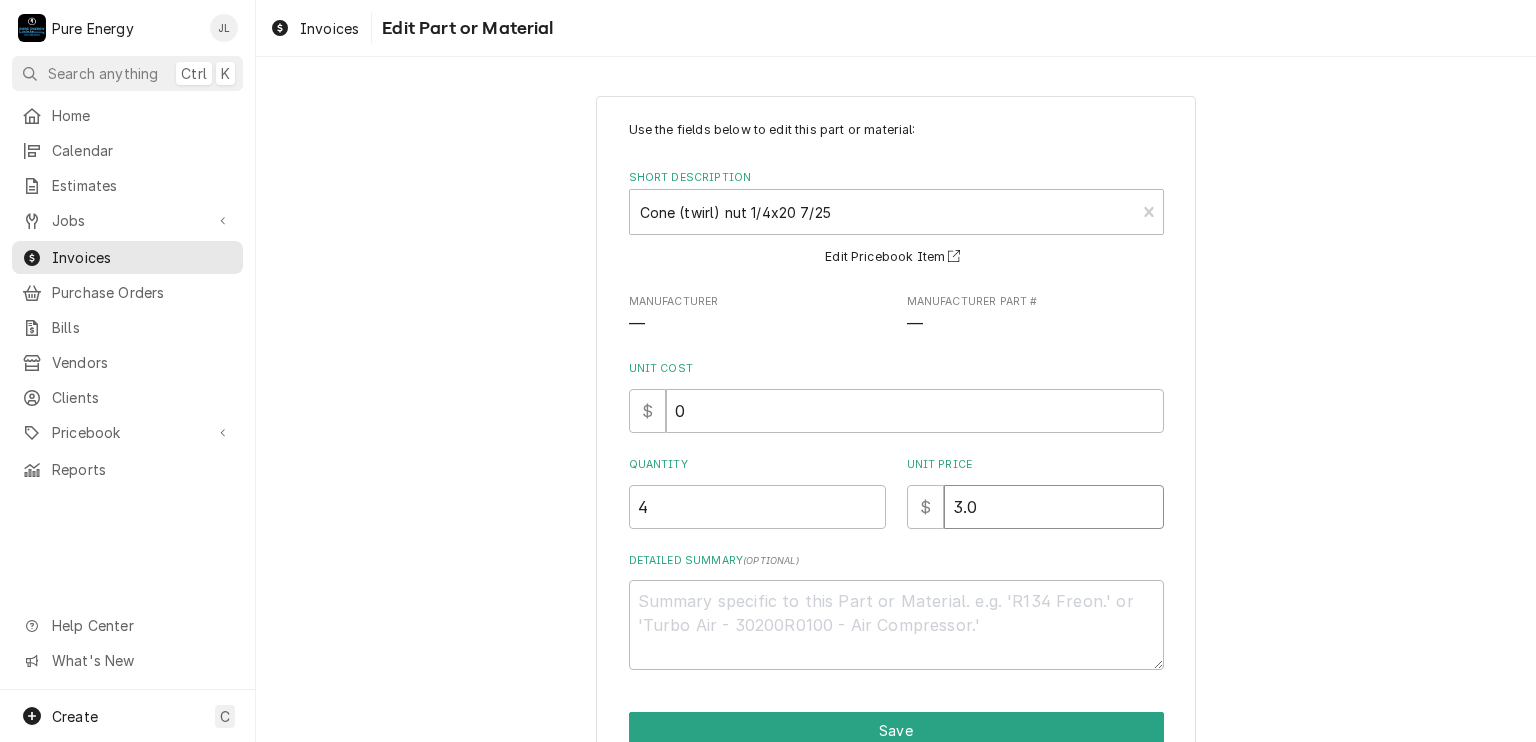 type on "x" 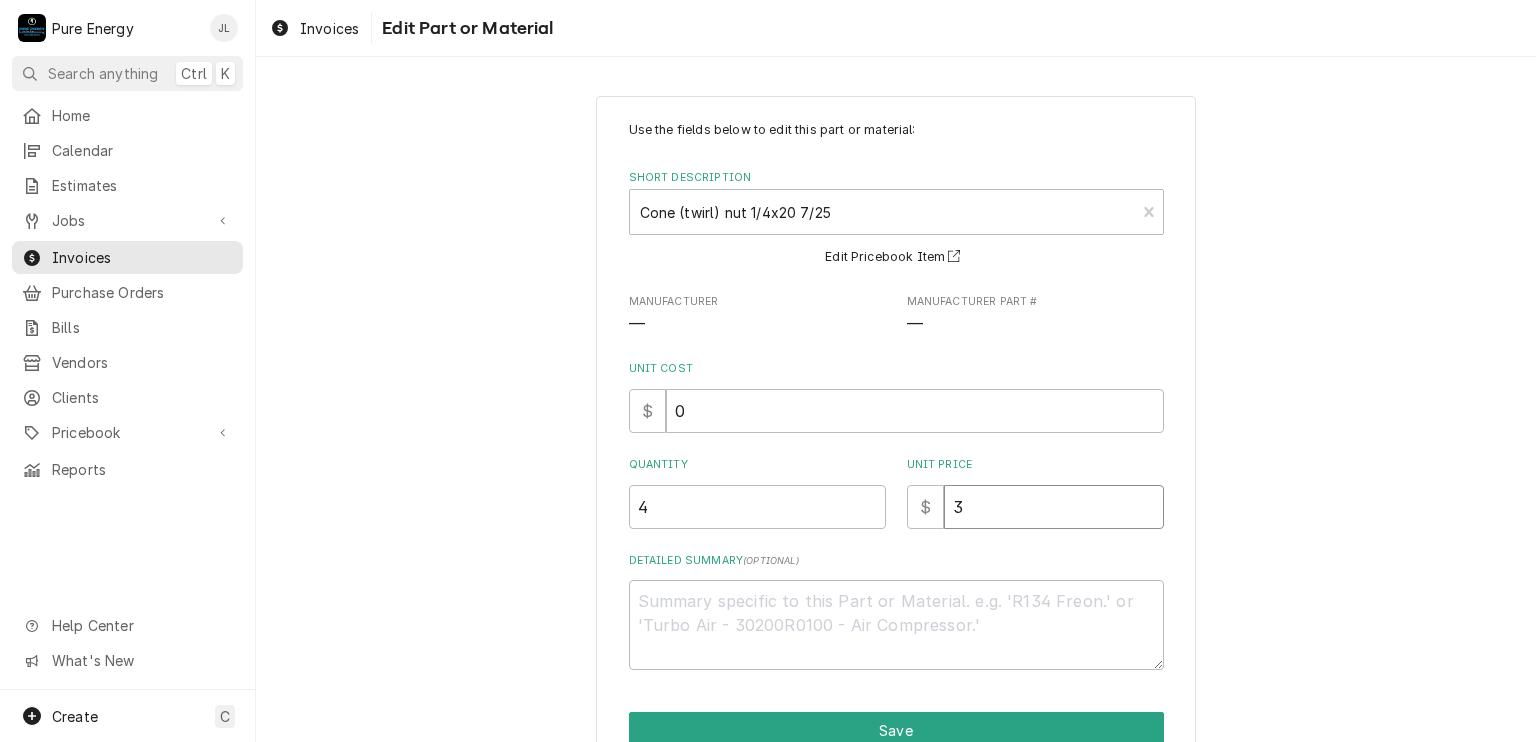 type on "x" 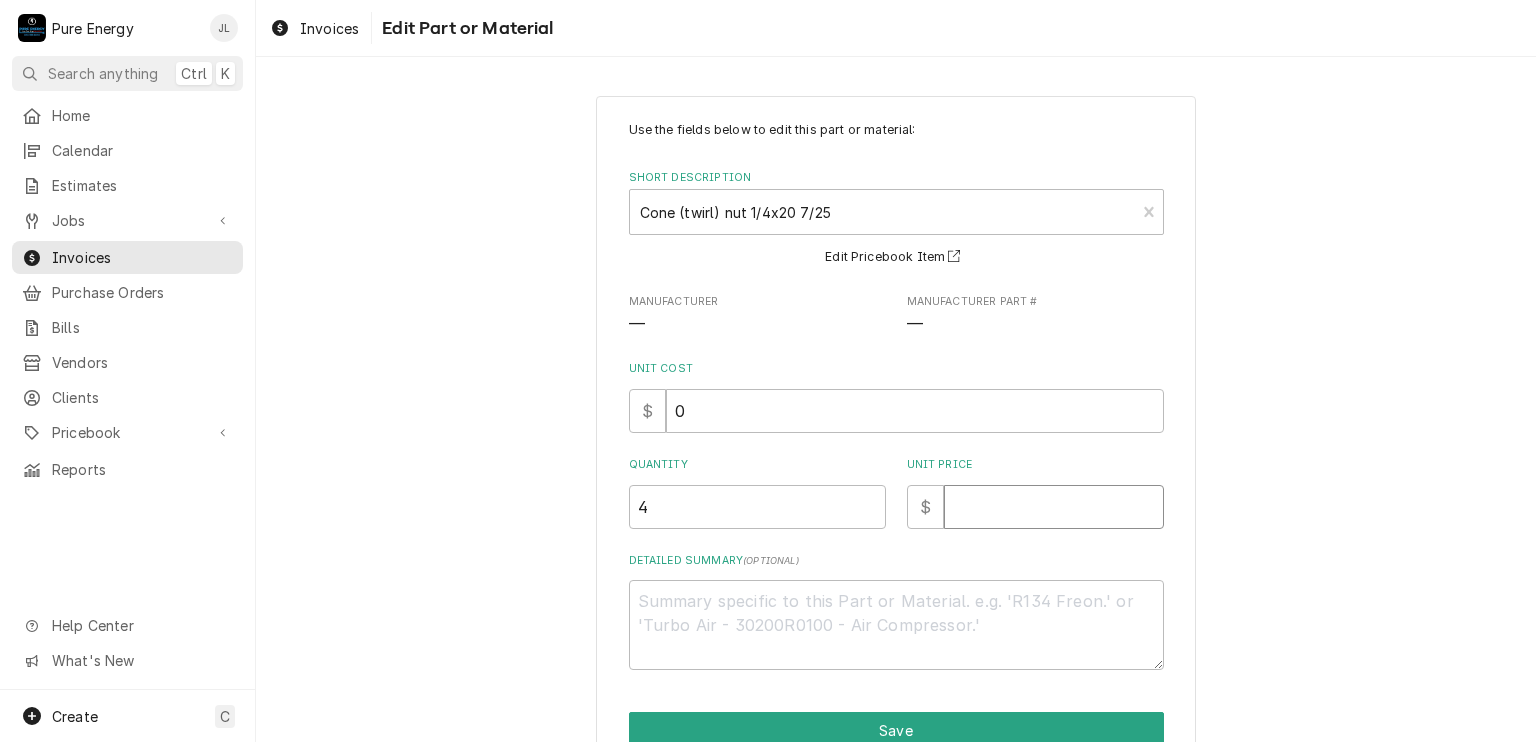 type on "x" 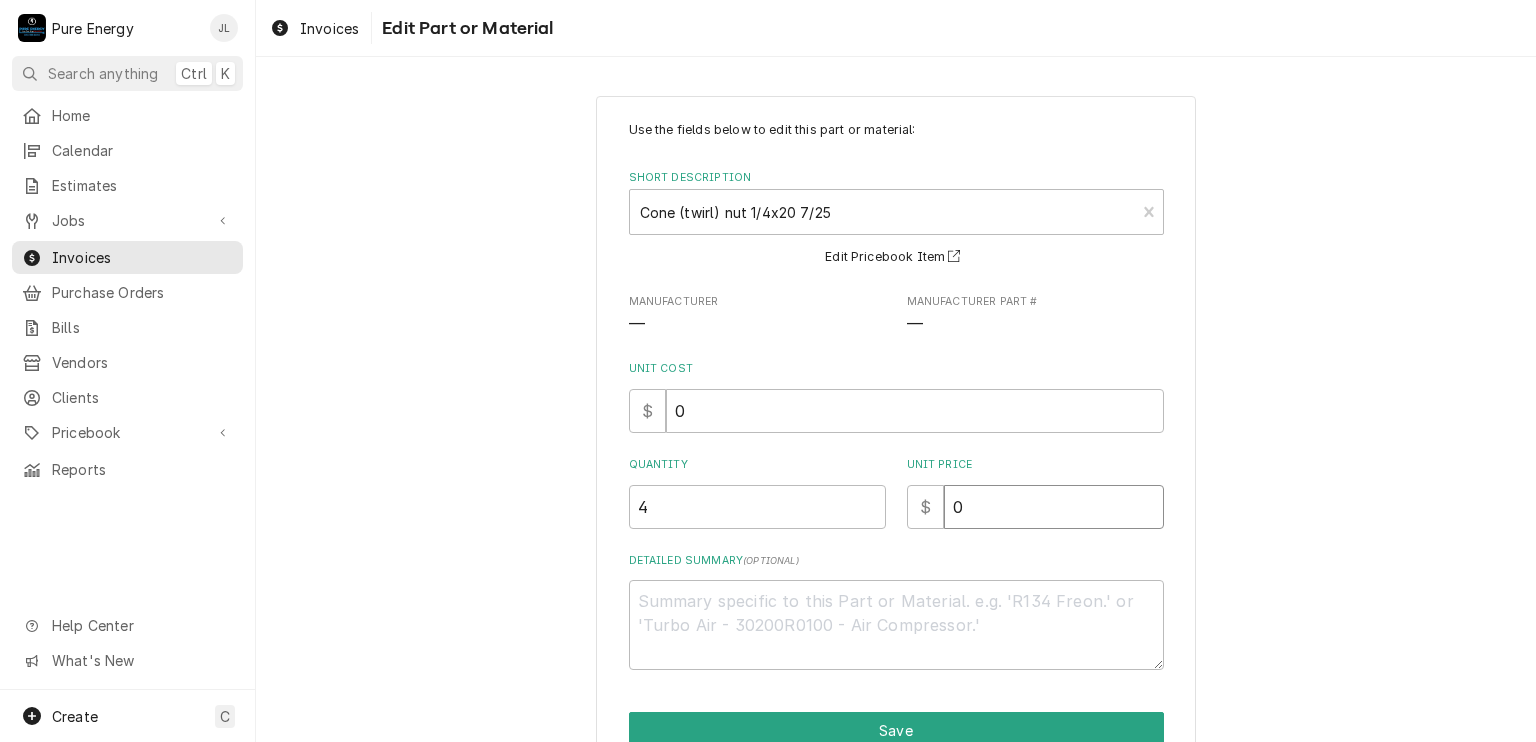 type on "x" 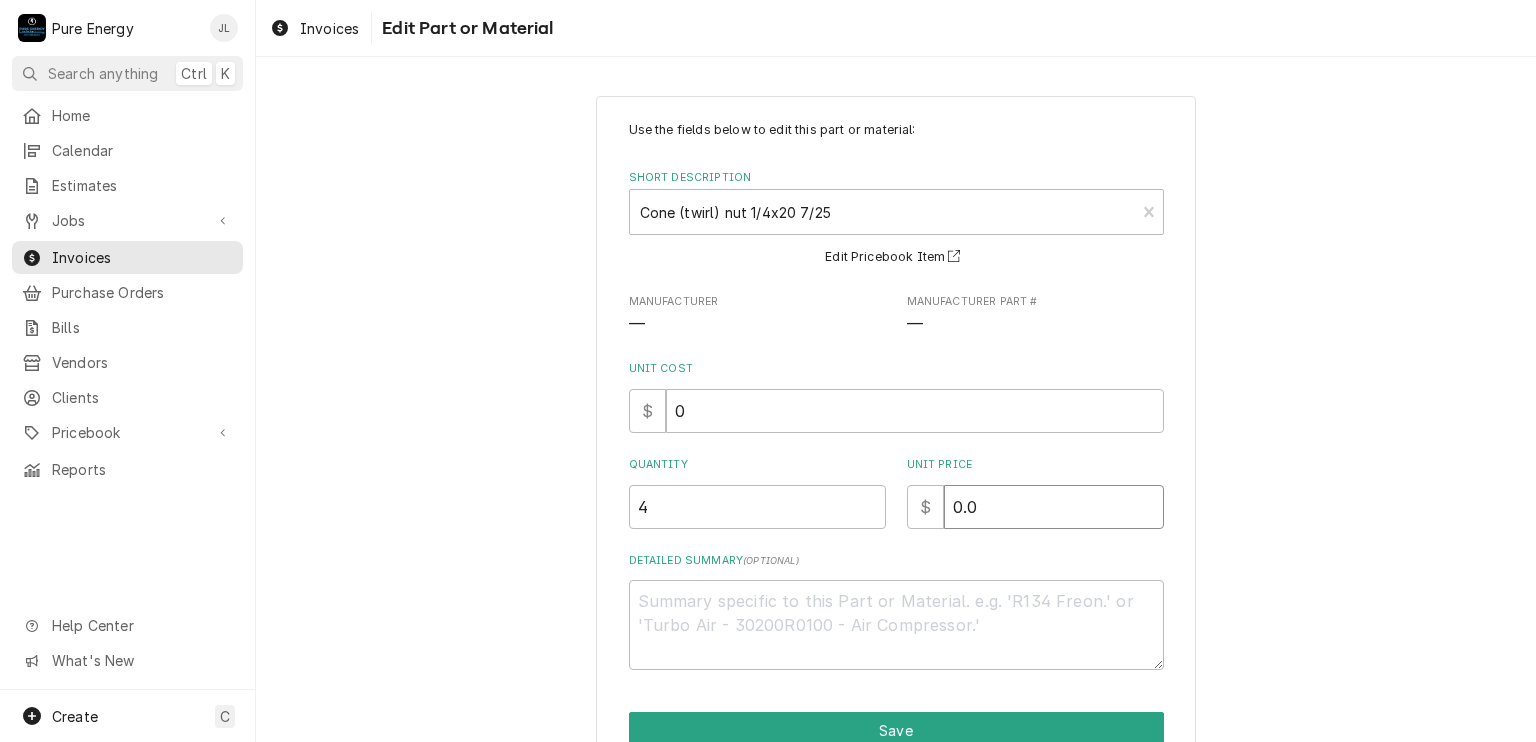 type on "0.0" 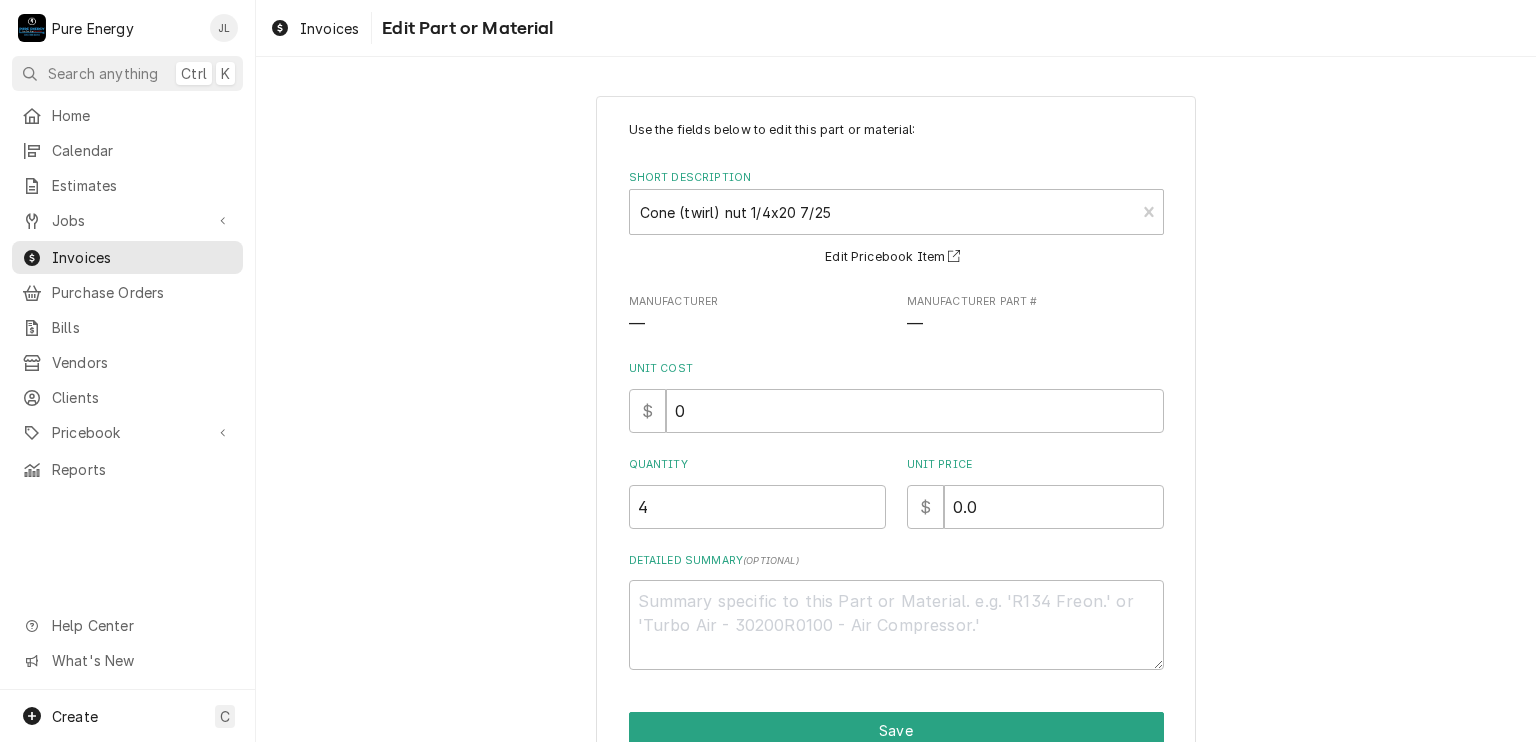scroll, scrollTop: 99, scrollLeft: 0, axis: vertical 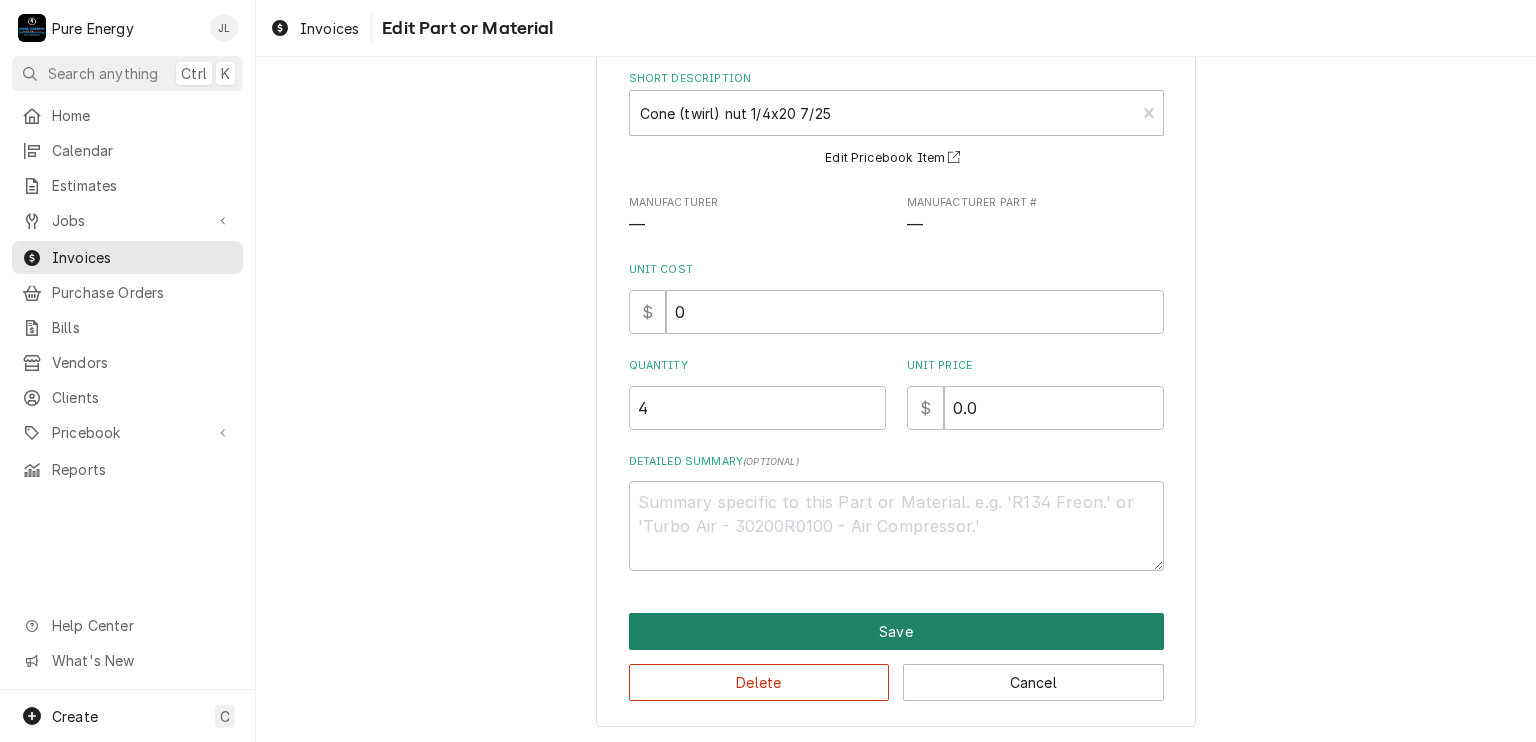 click on "Save" at bounding box center (896, 631) 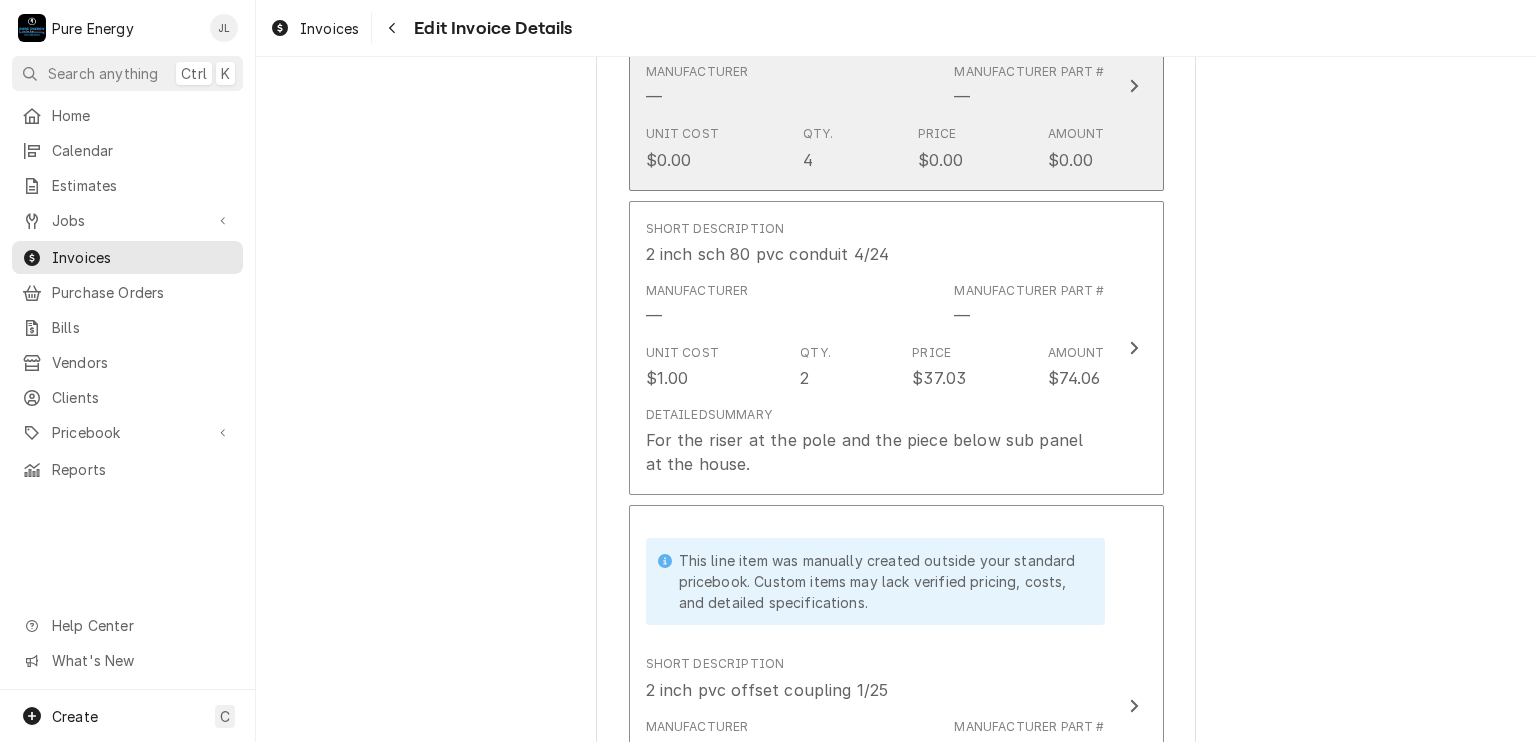 scroll, scrollTop: 7185, scrollLeft: 0, axis: vertical 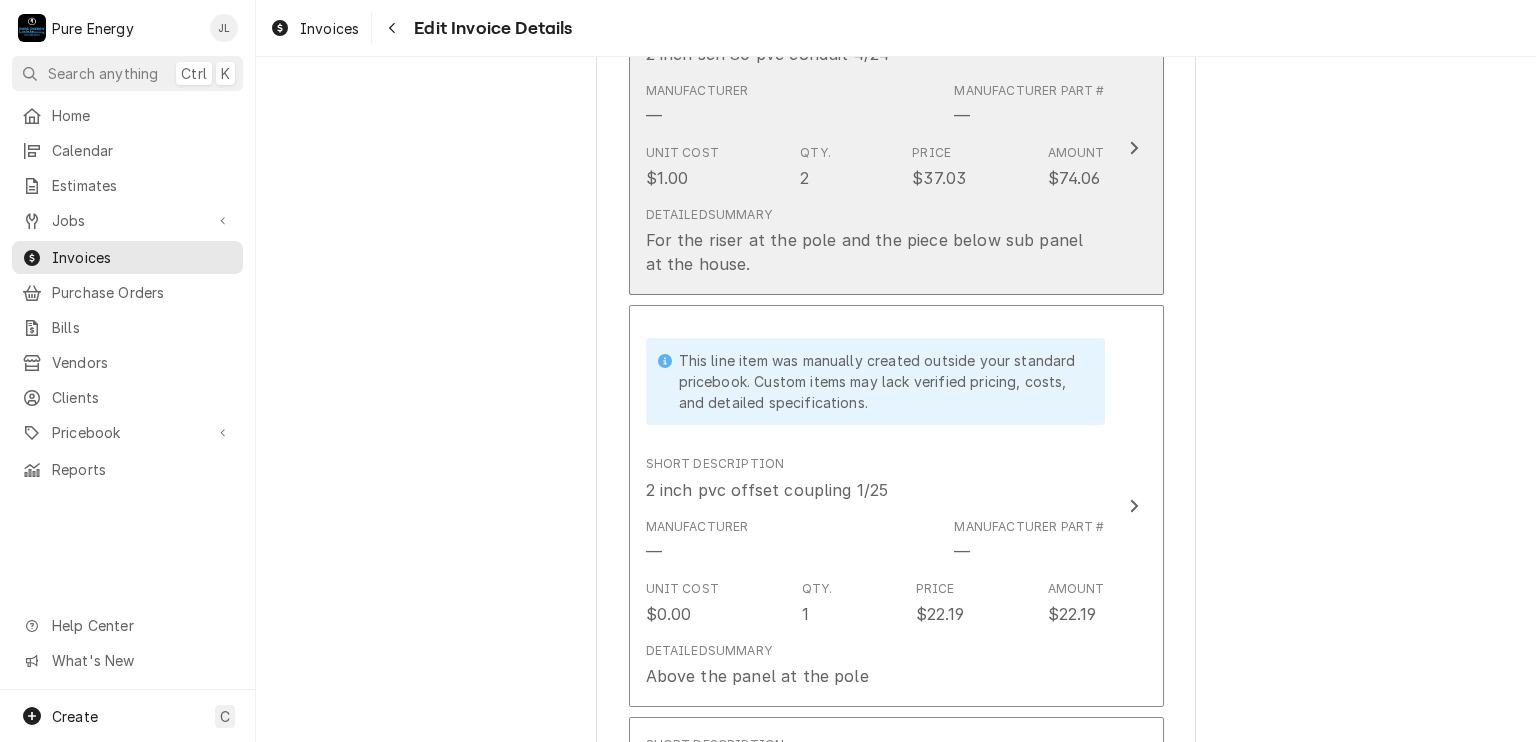 click on "Manufacturer Part # —" at bounding box center (1029, 105) 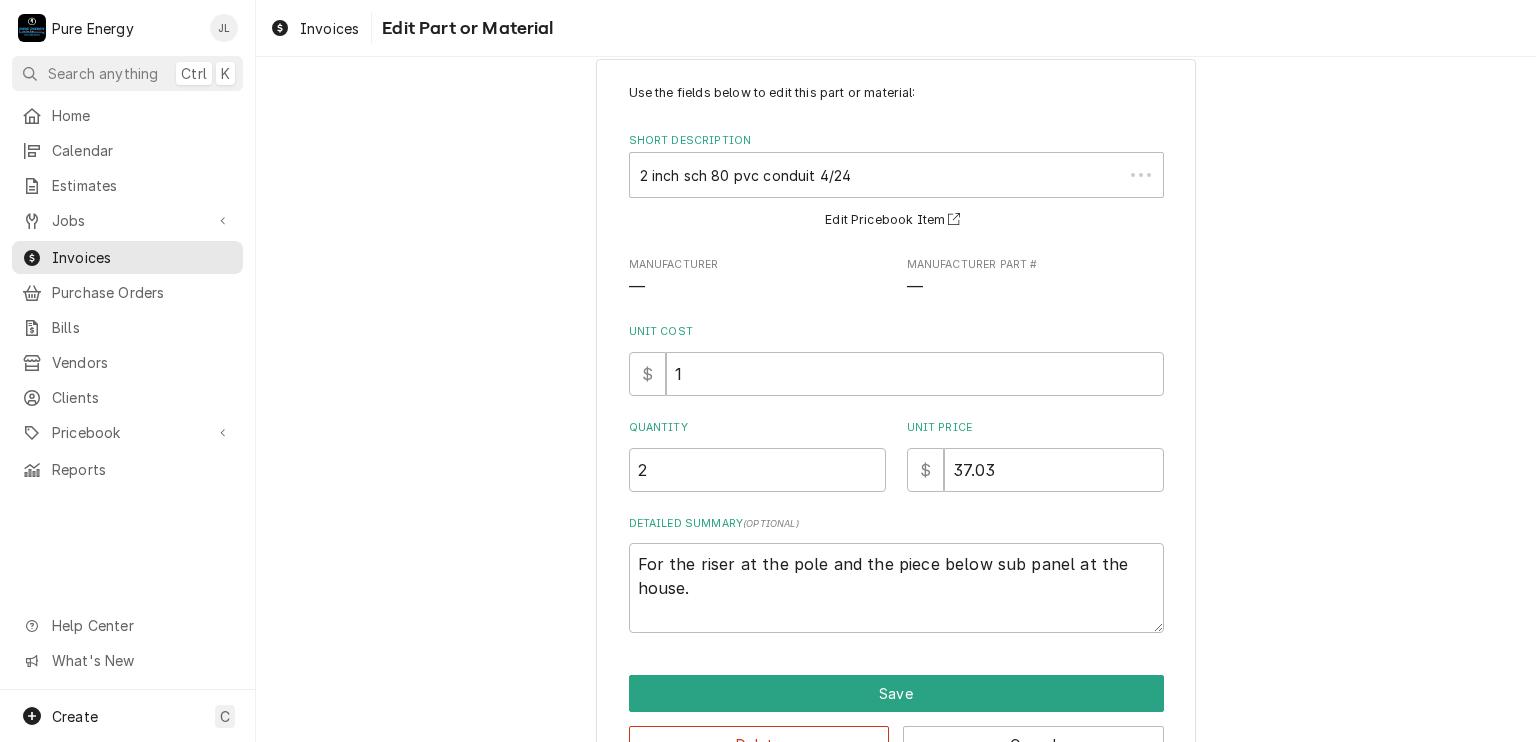 scroll, scrollTop: 0, scrollLeft: 0, axis: both 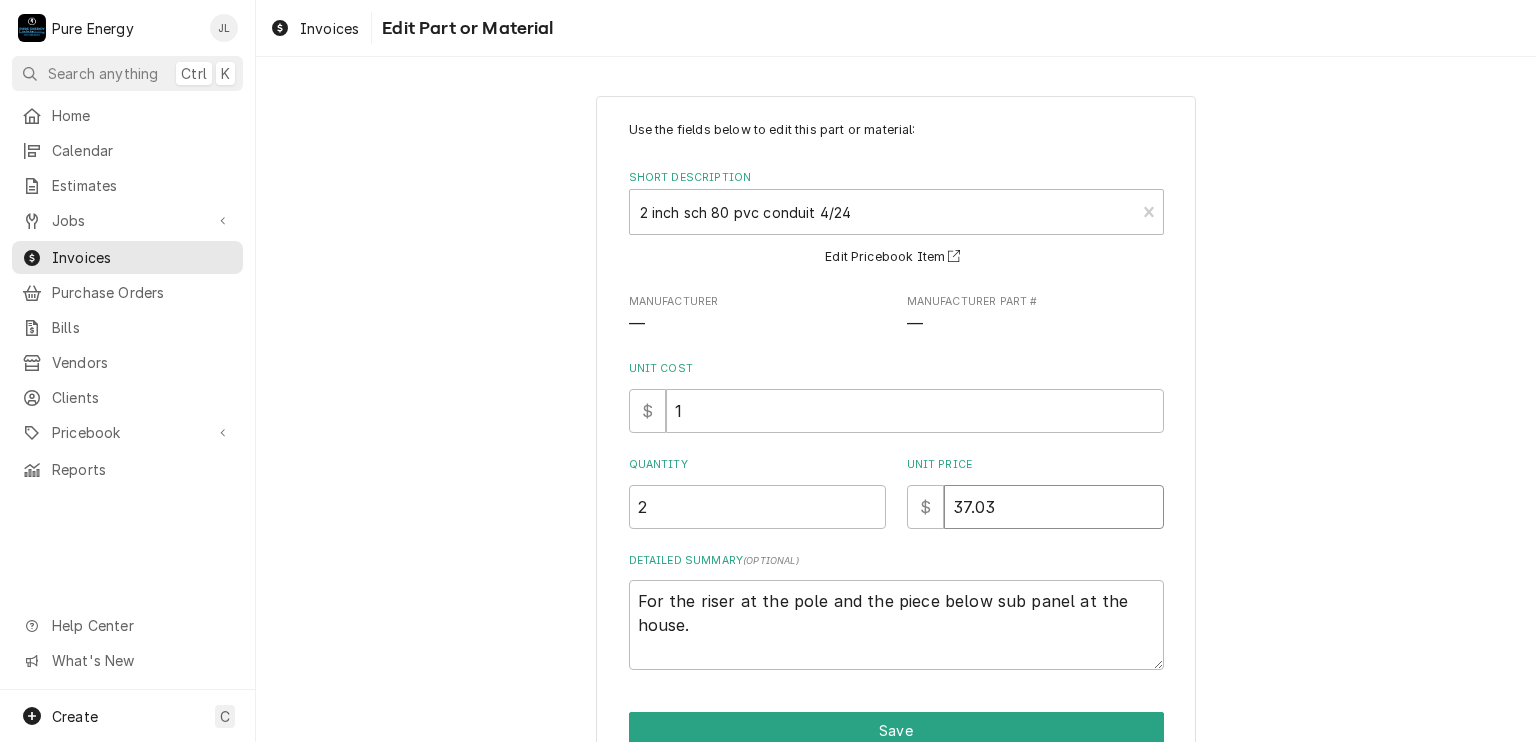 click on "37.03" at bounding box center [1054, 507] 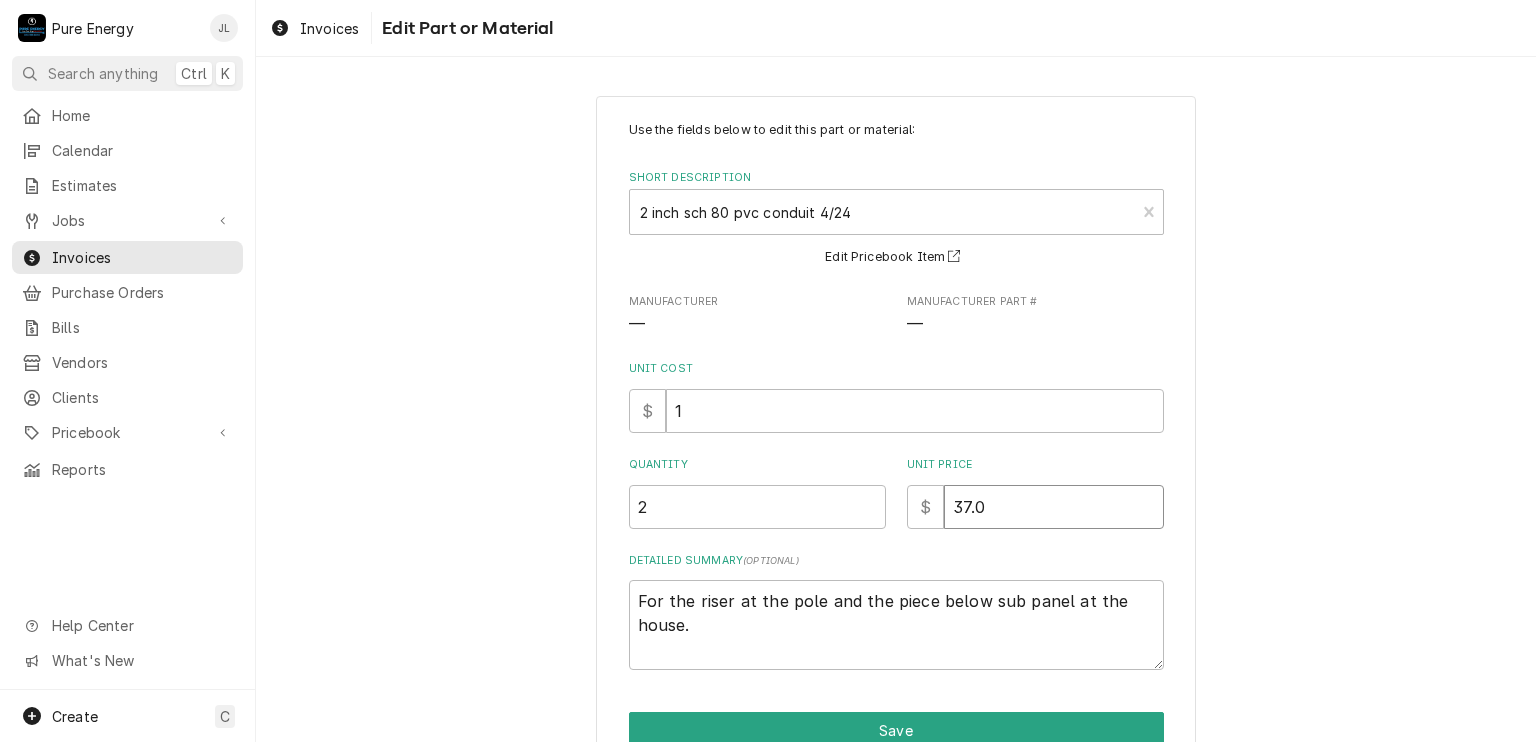 type on "x" 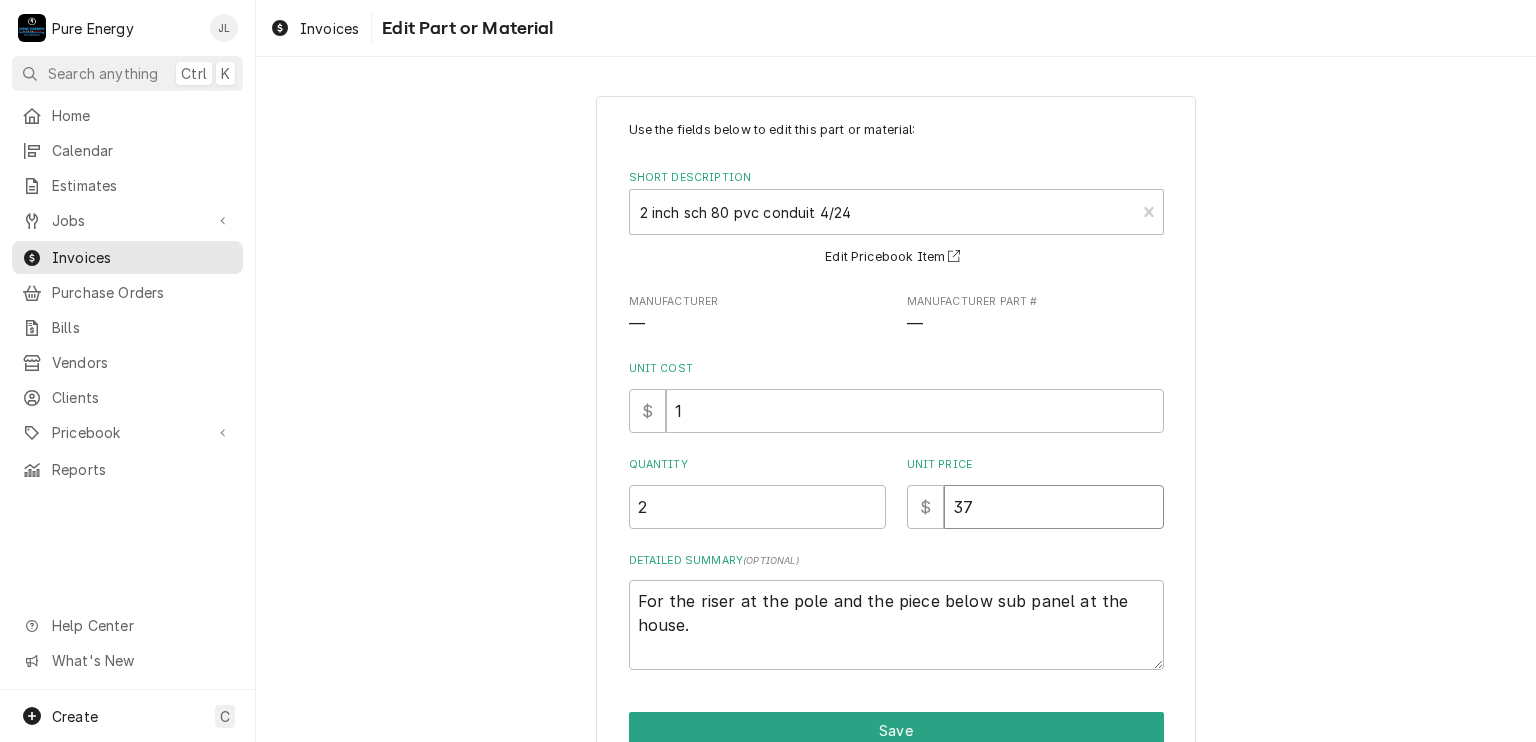 type on "x" 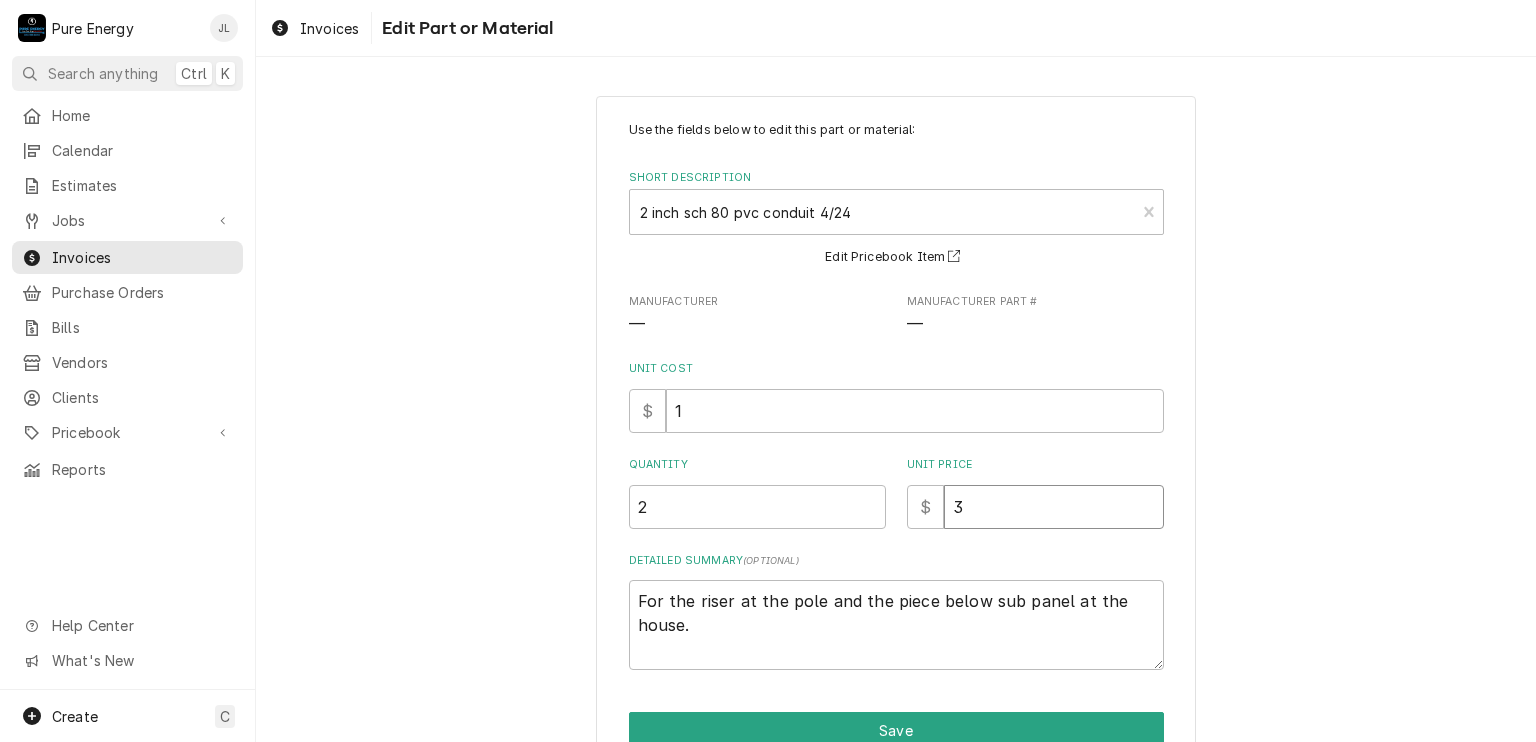 type on "x" 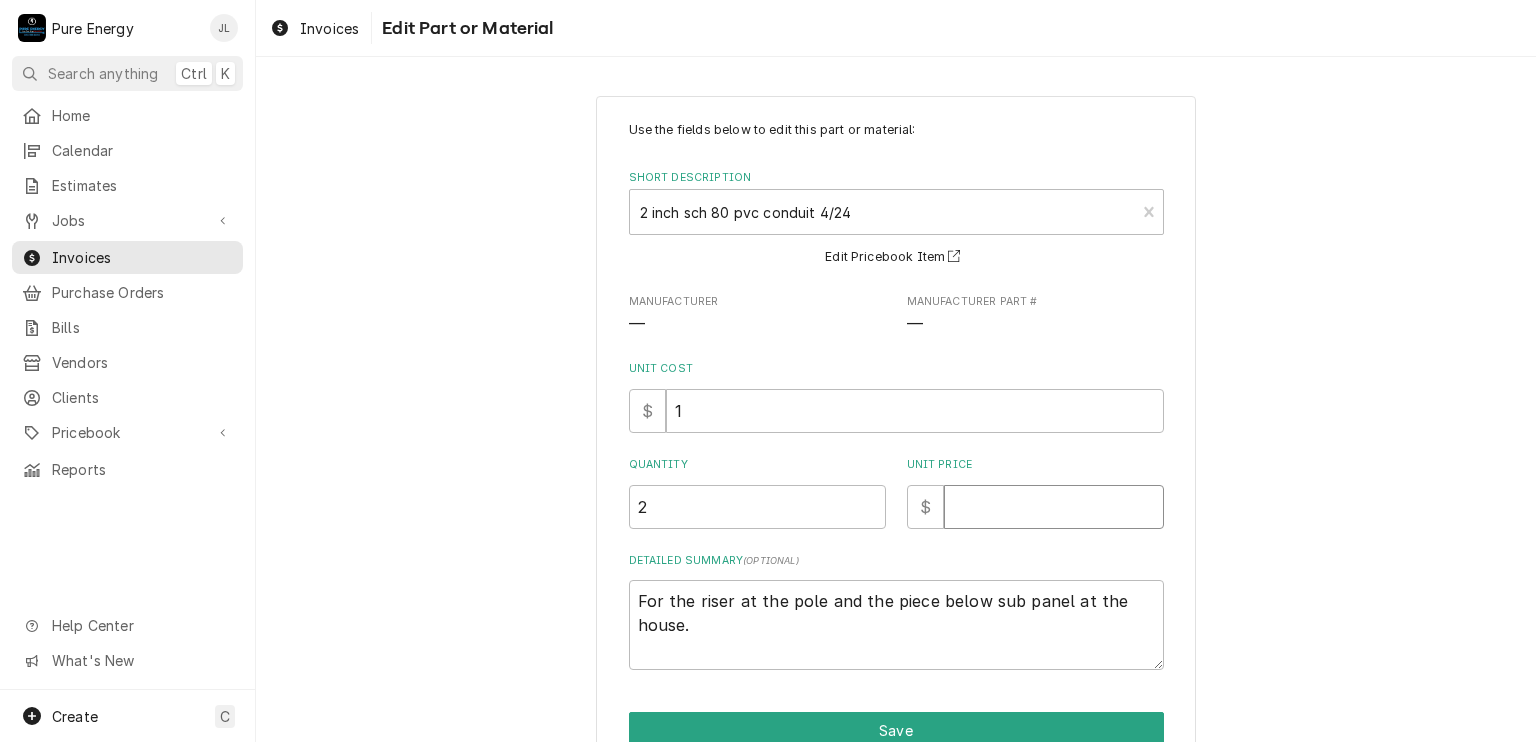 type on "x" 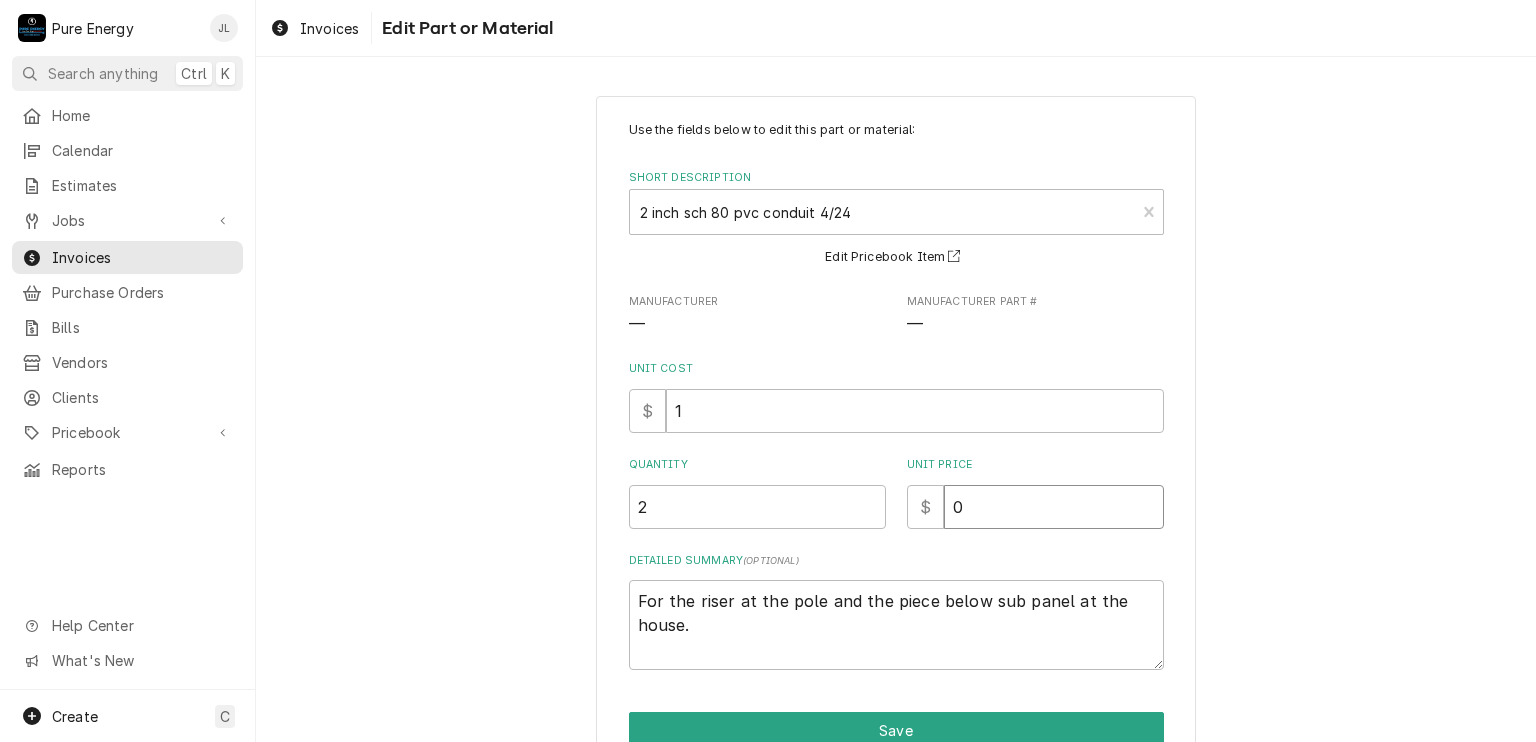 type on "x" 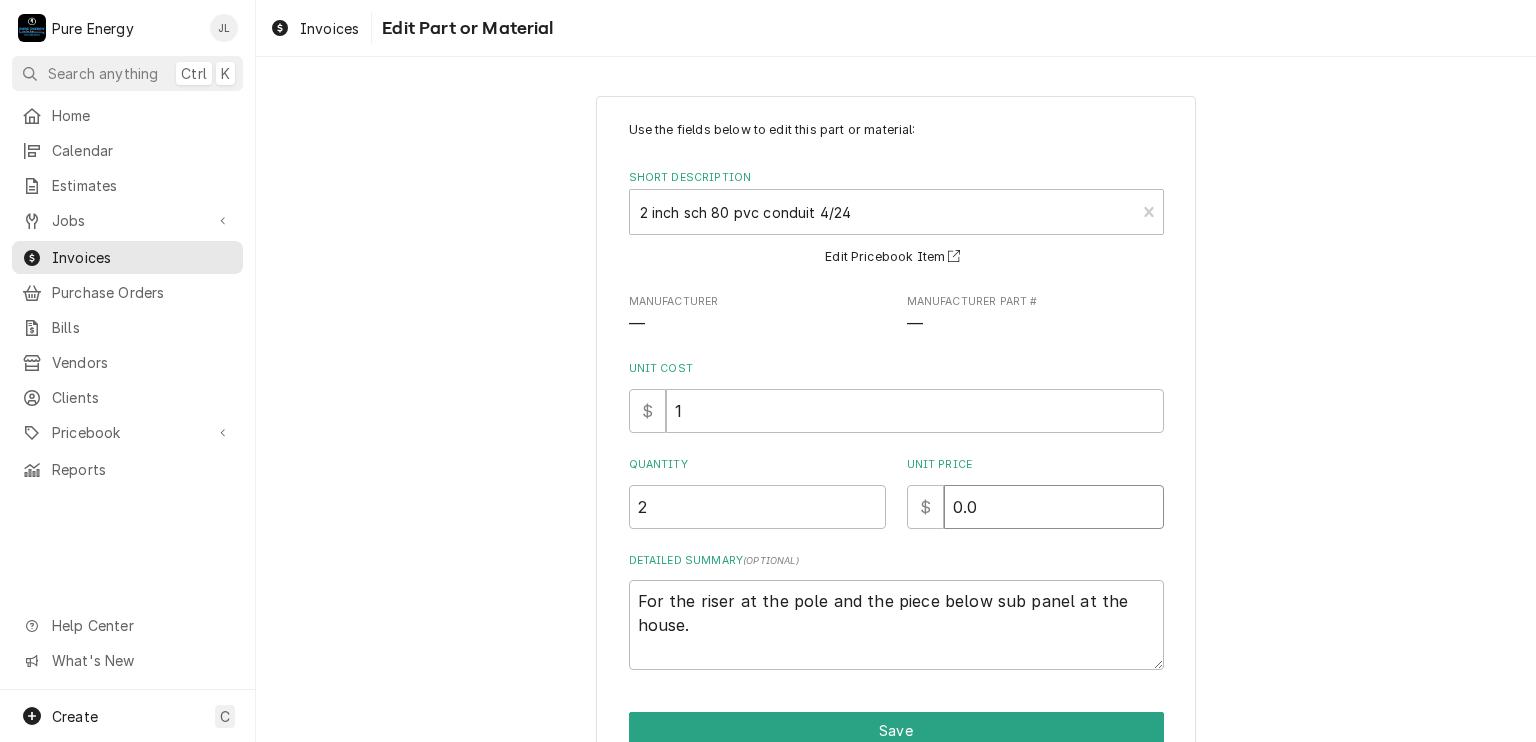 type on "0.0" 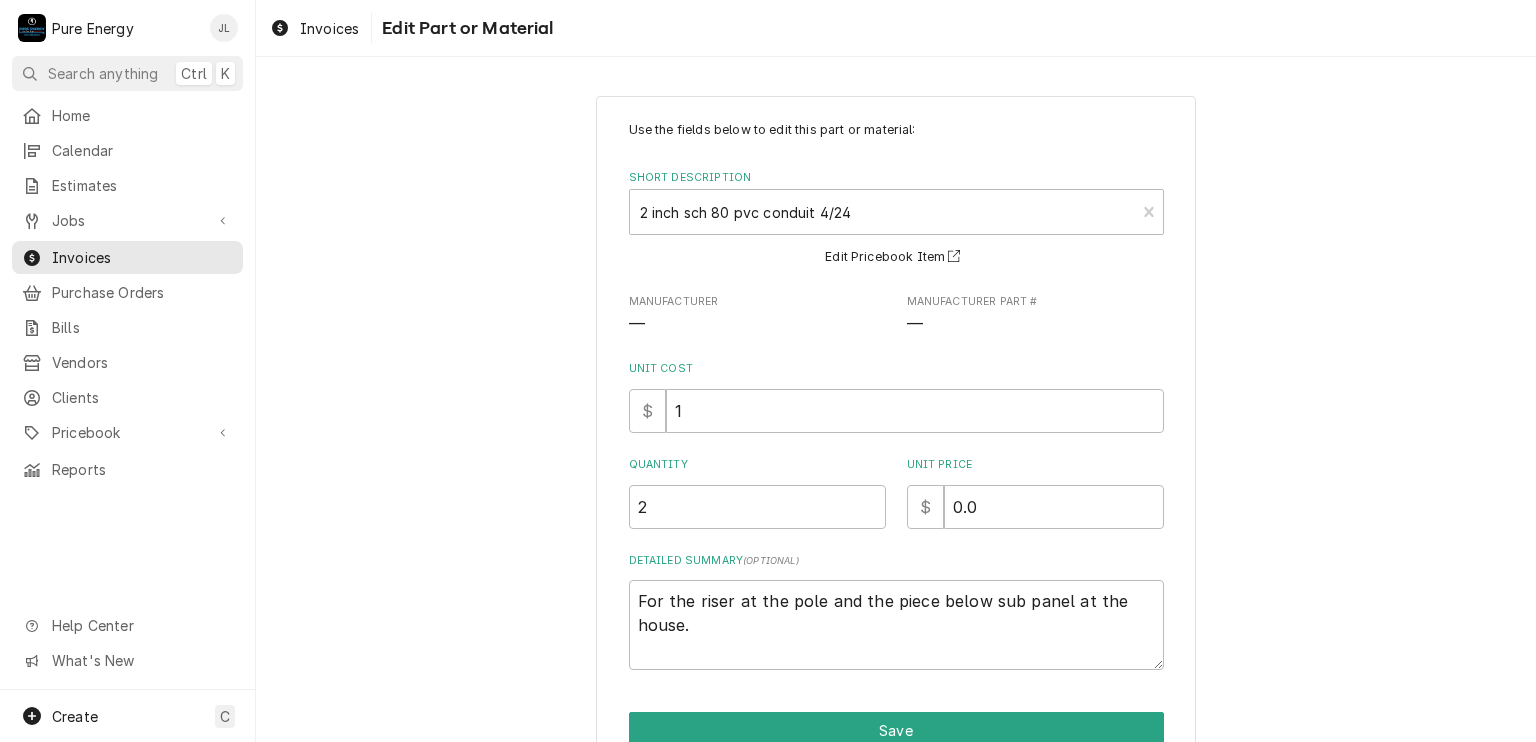 scroll, scrollTop: 99, scrollLeft: 0, axis: vertical 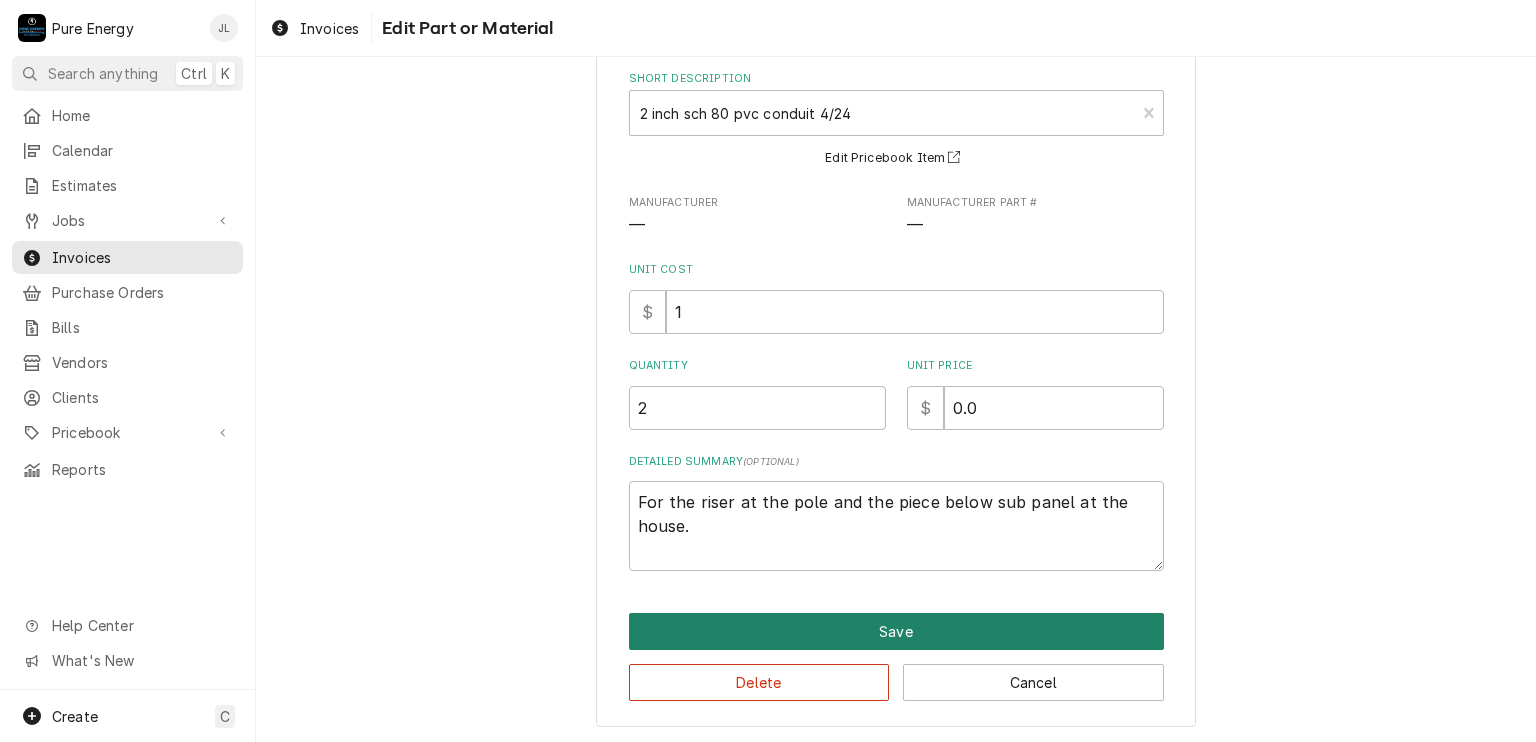click on "Save" at bounding box center [896, 631] 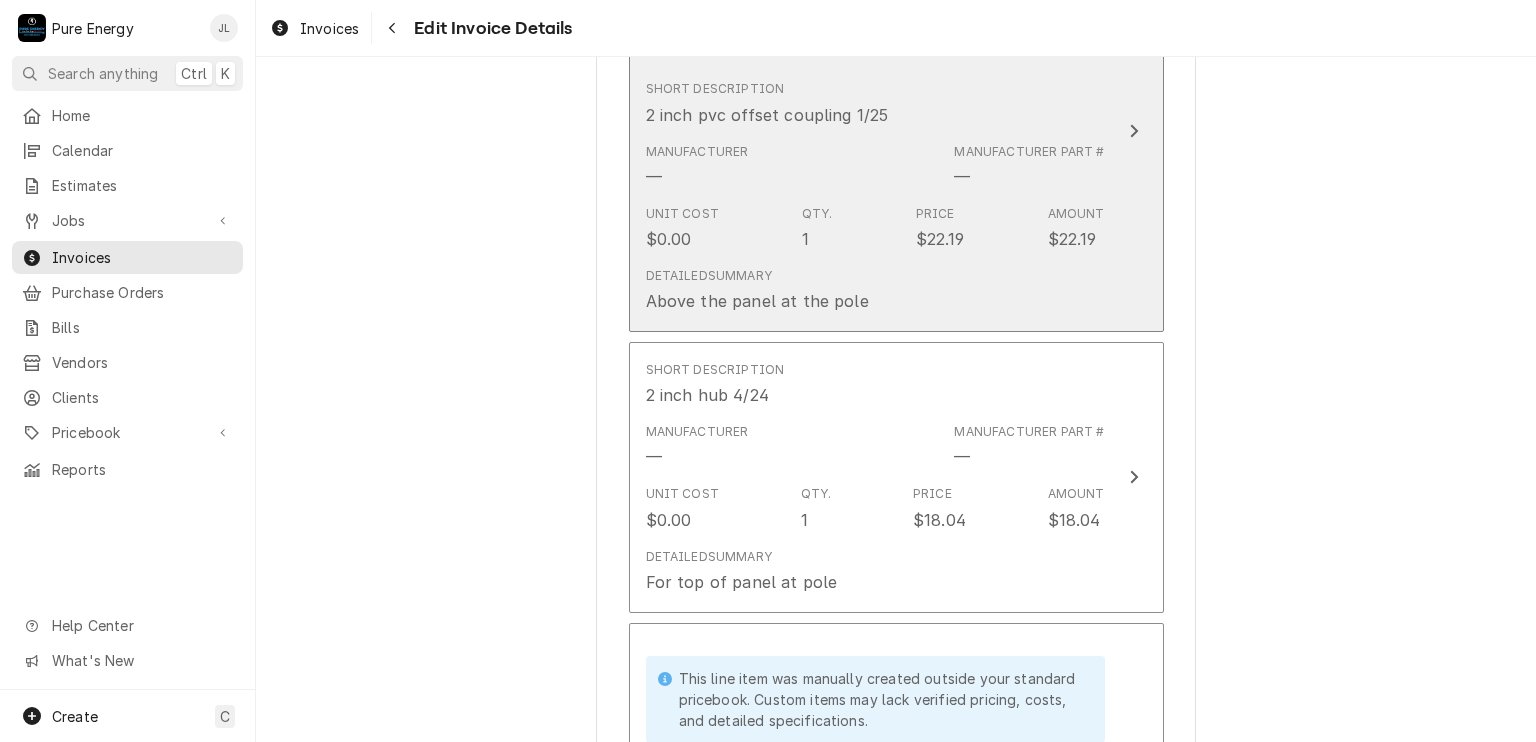 click on "Short Description 2 inch pvc offset coupling 1/25" at bounding box center [875, 103] 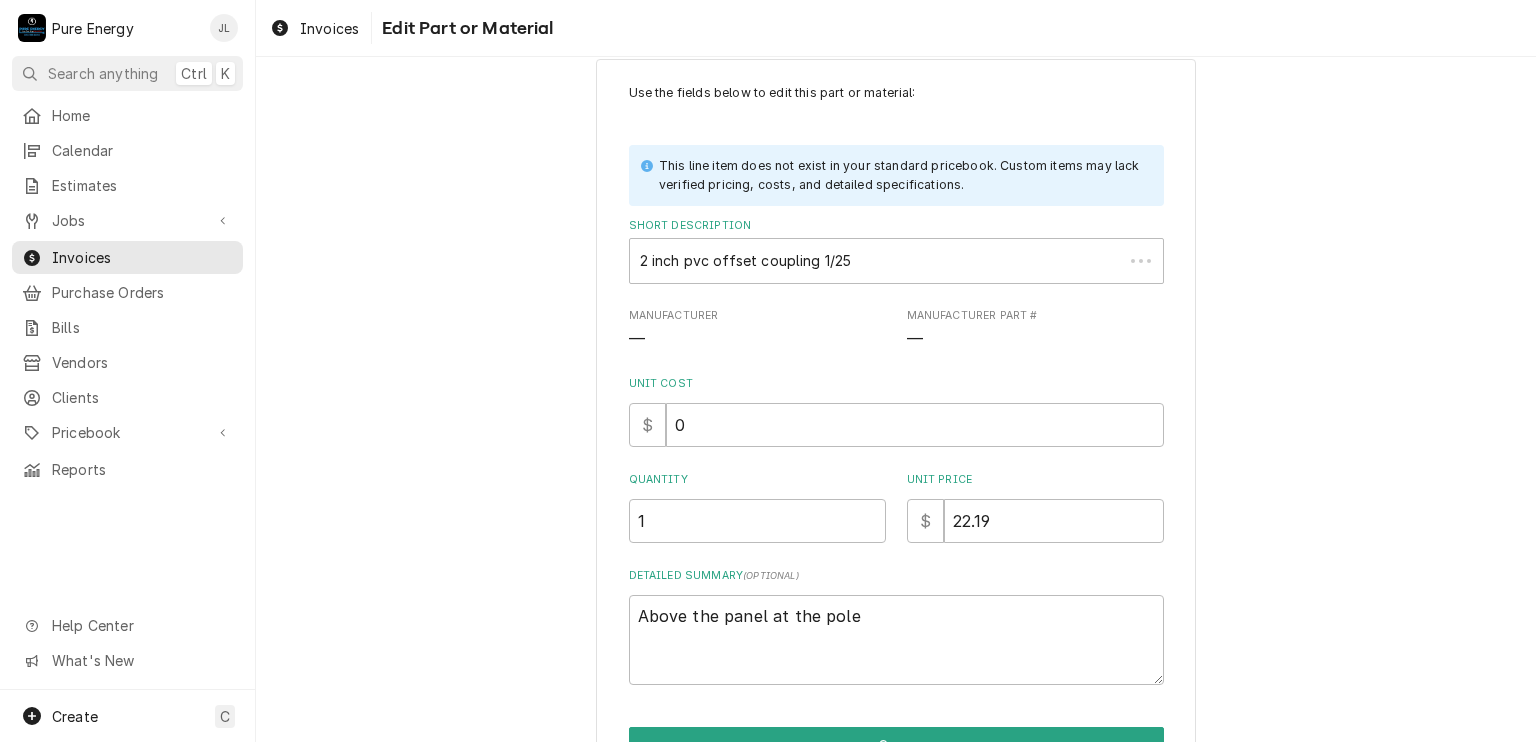 scroll, scrollTop: 0, scrollLeft: 0, axis: both 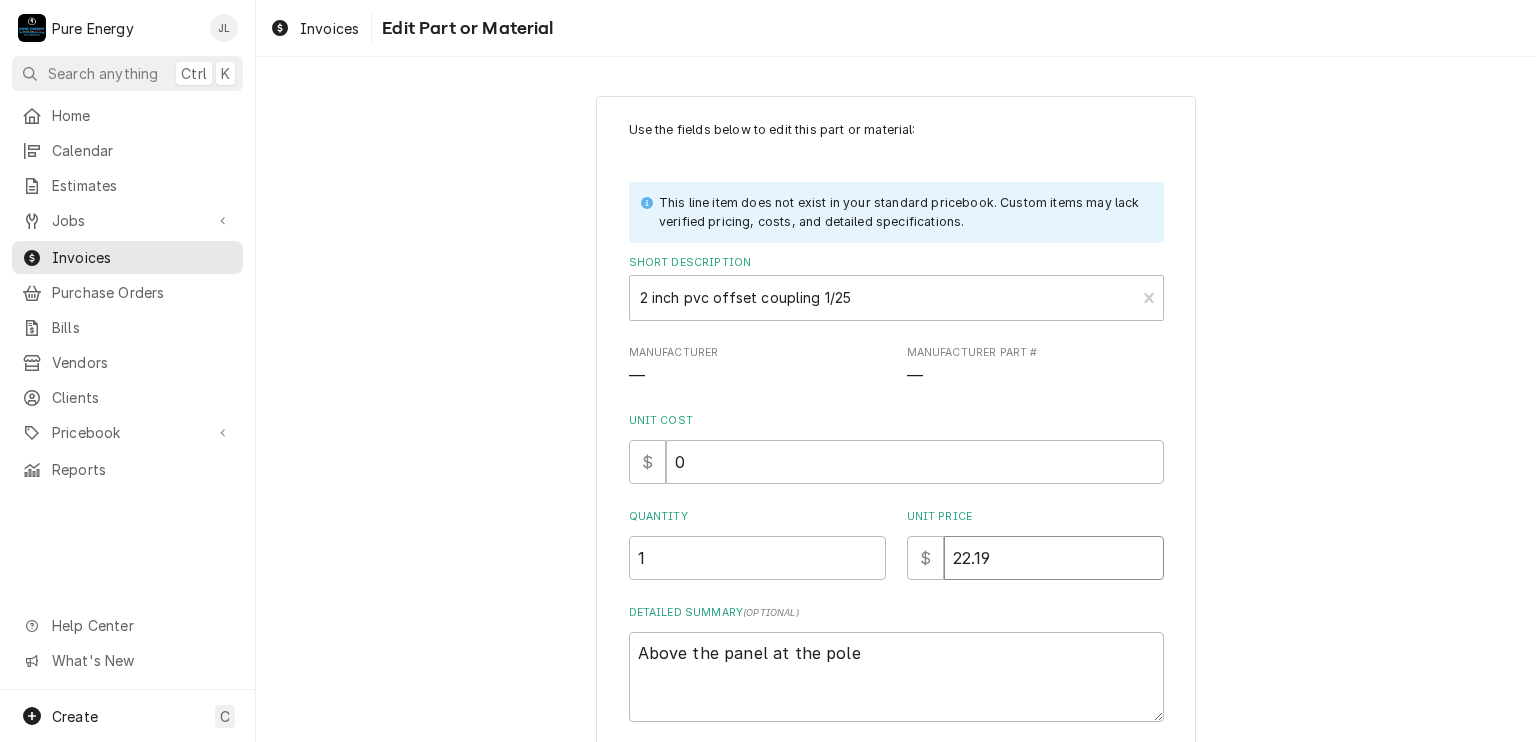 click on "22.19" at bounding box center [1054, 558] 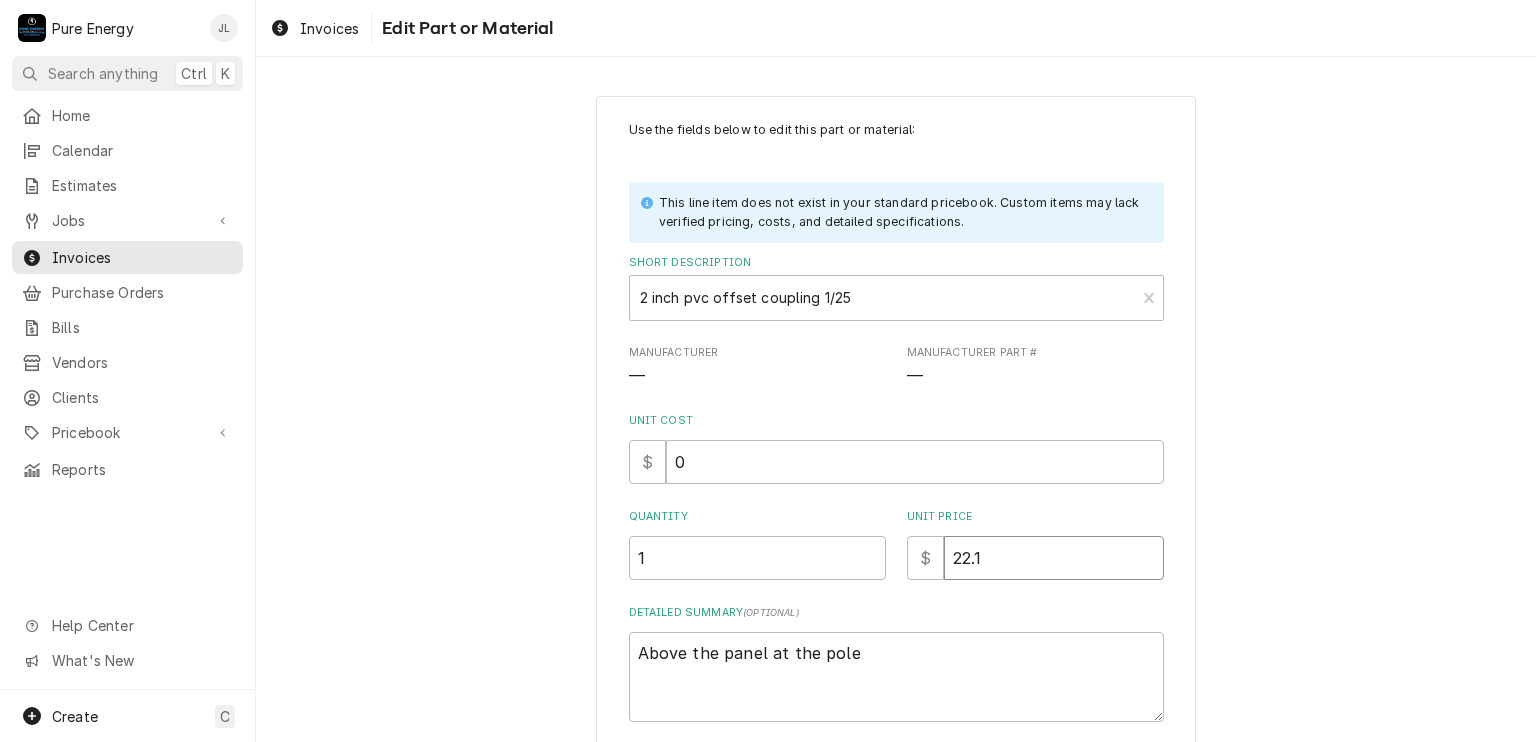 type on "x" 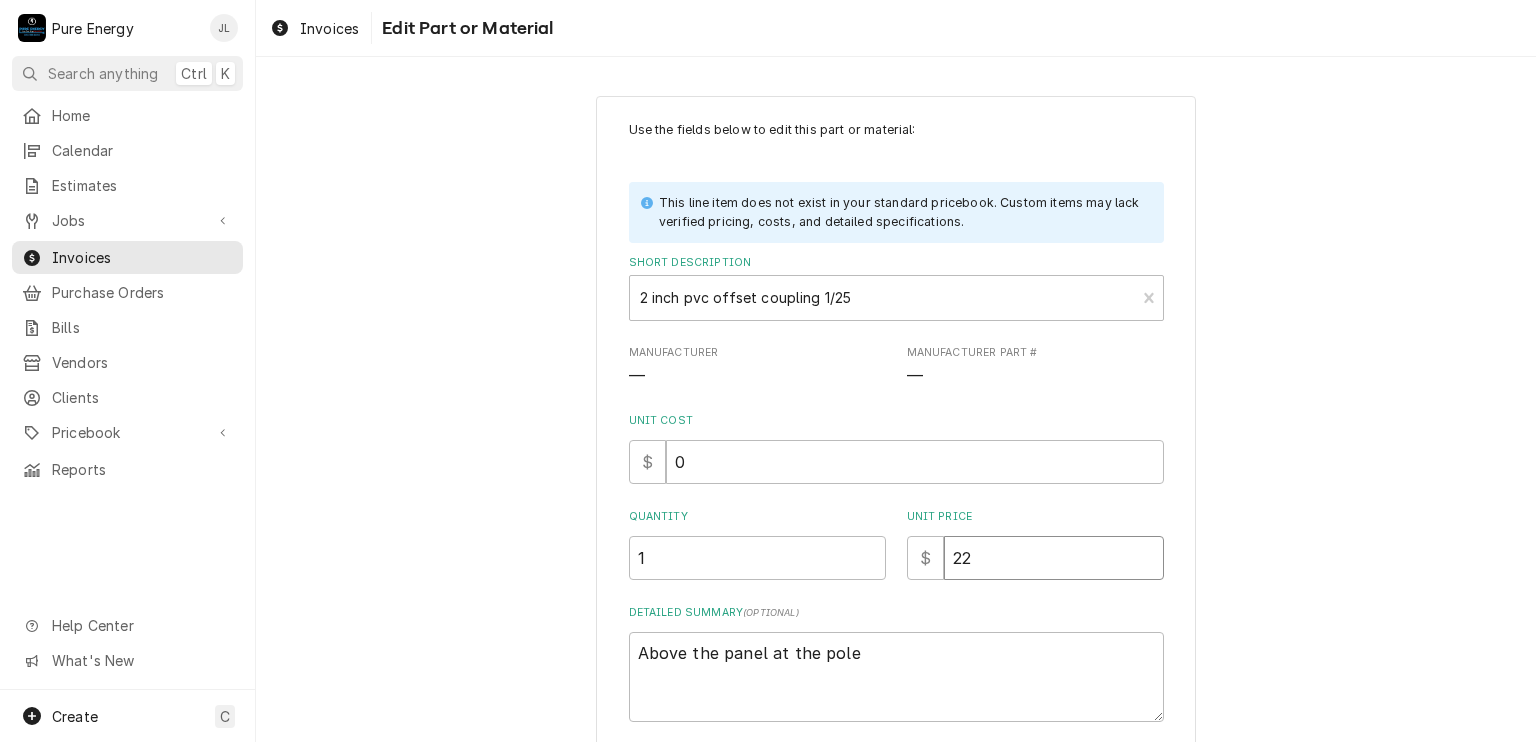 type on "x" 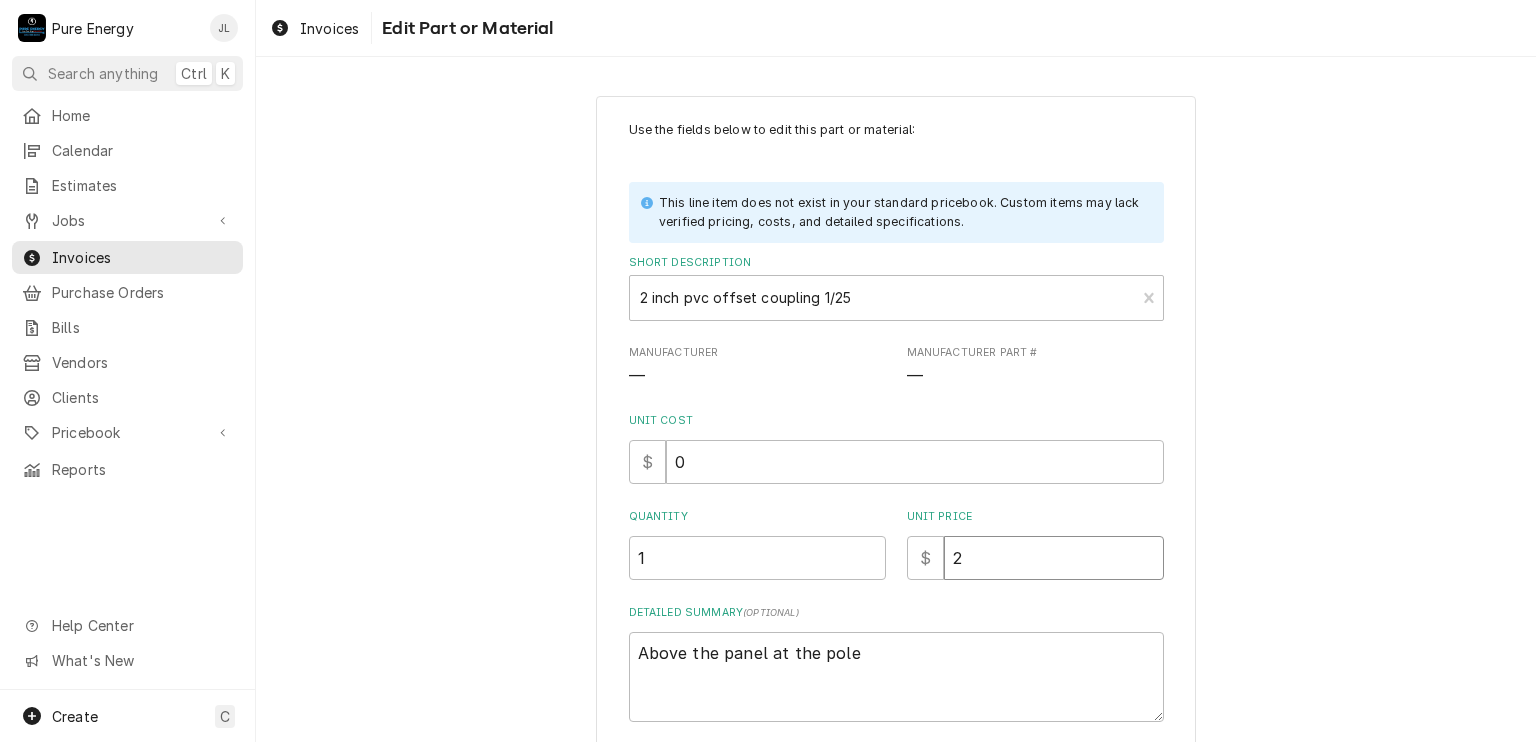 type on "x" 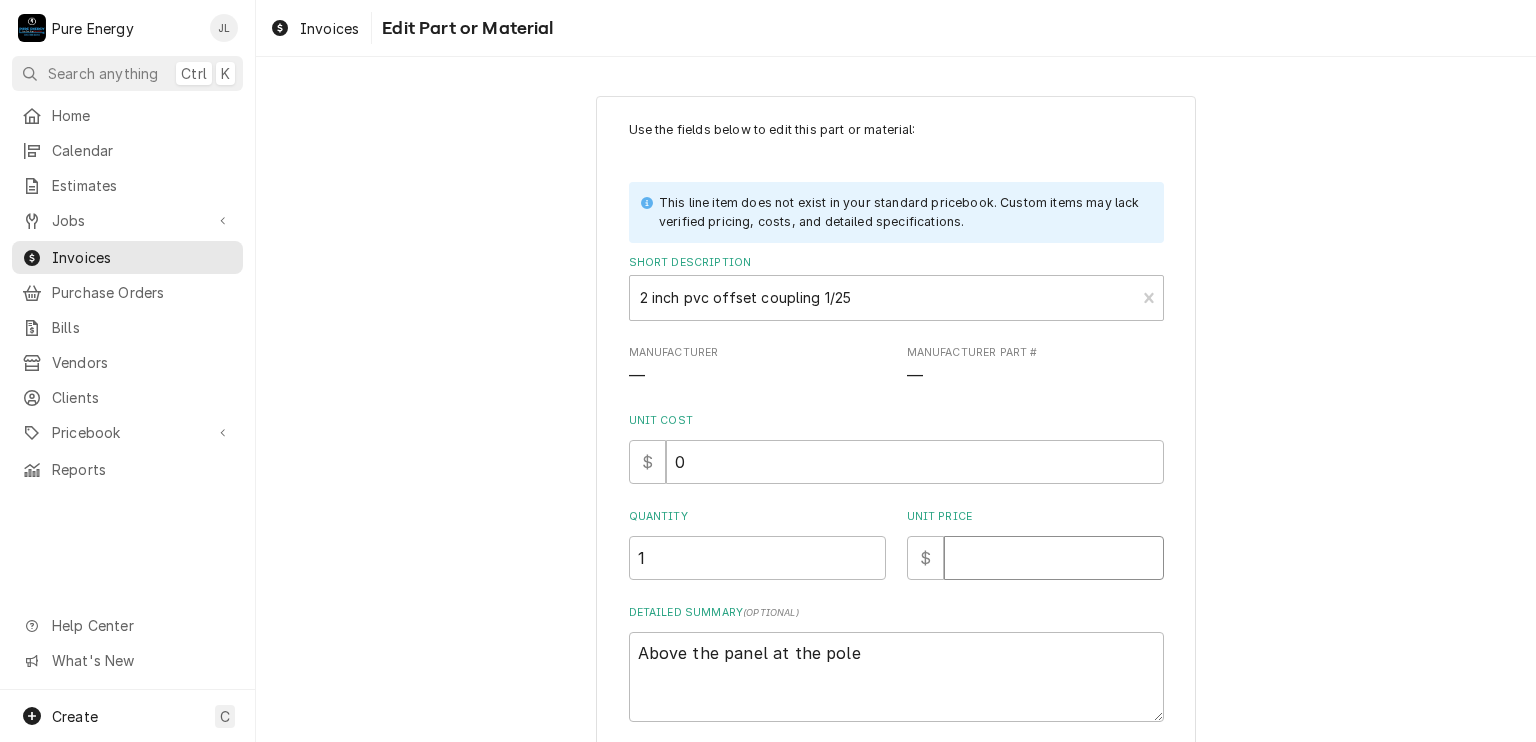 type on "x" 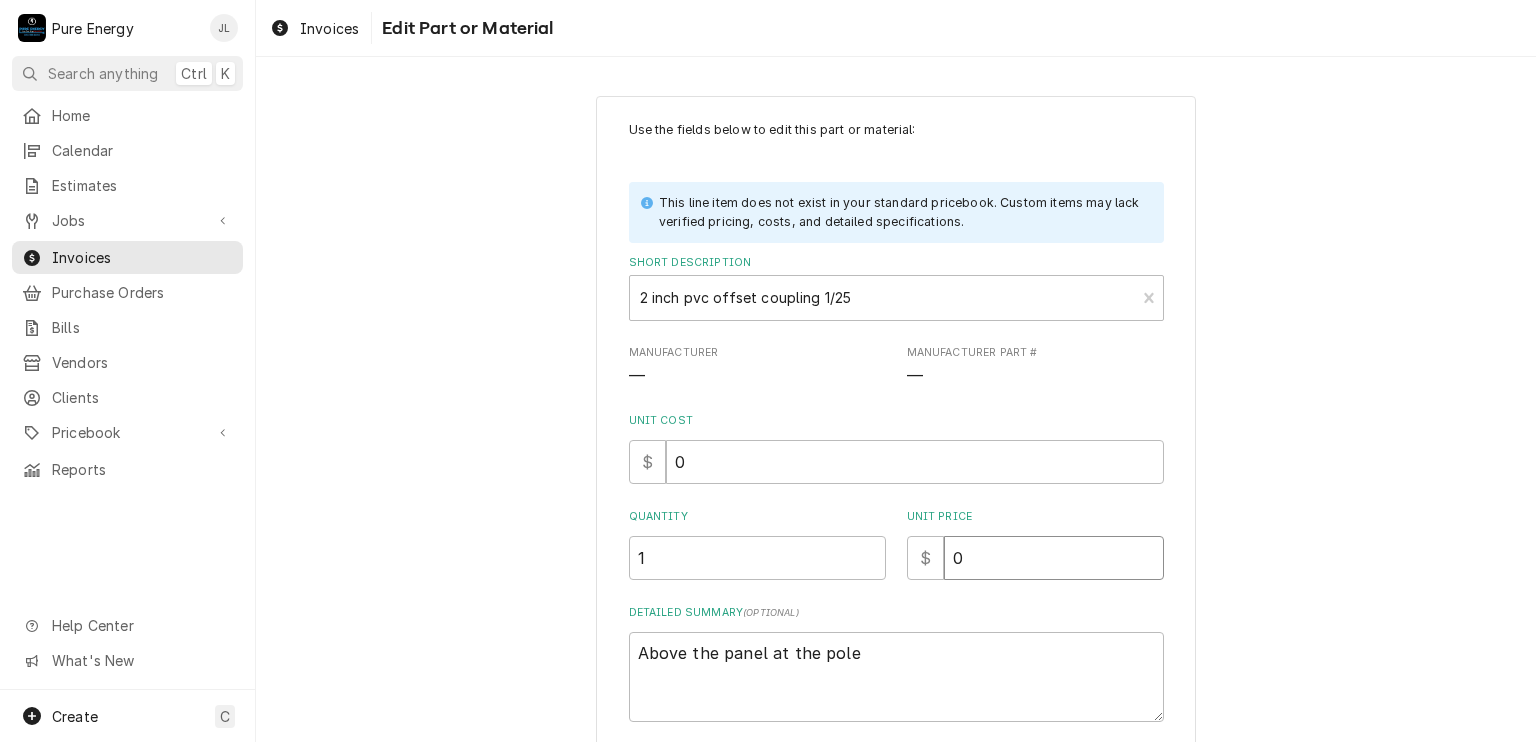 type on "x" 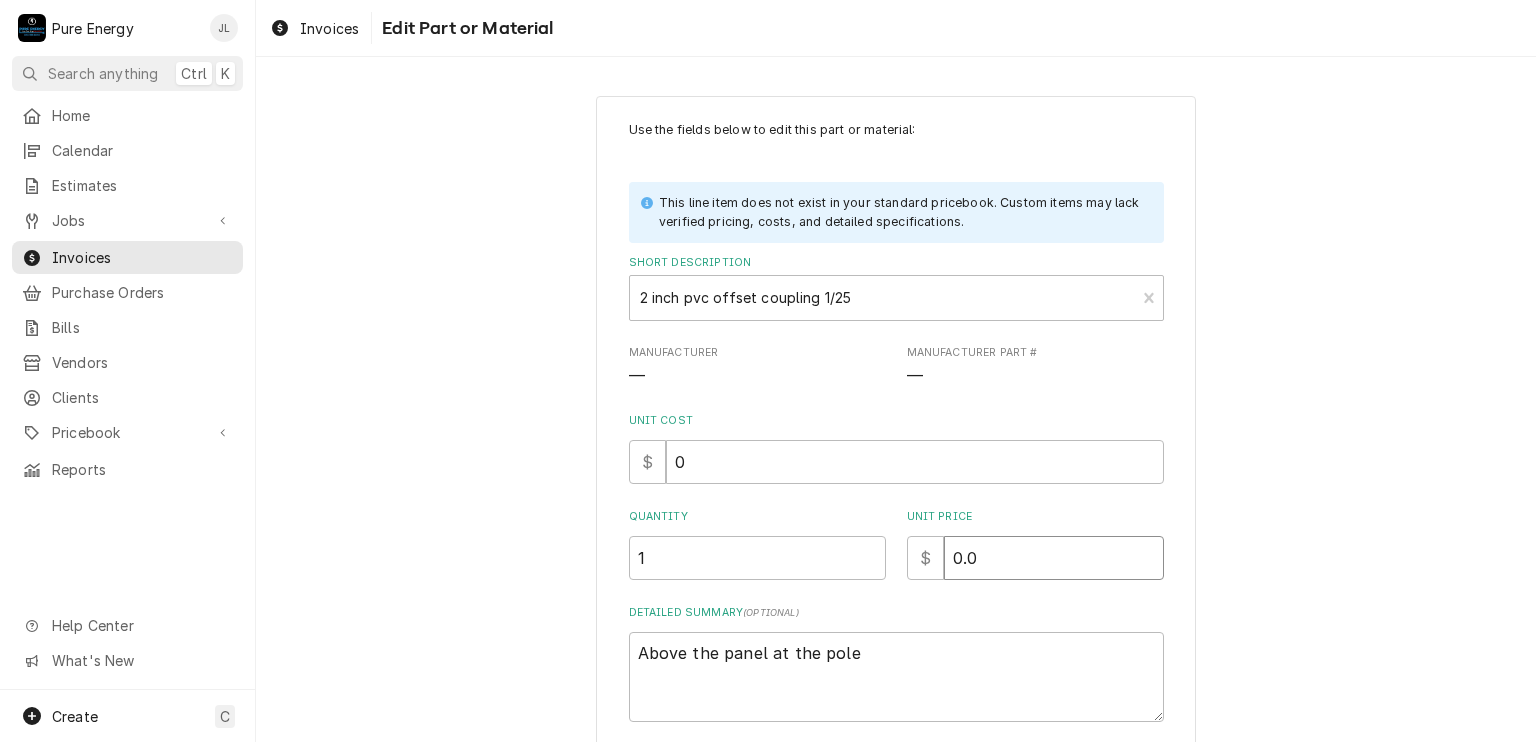 type on "0.0" 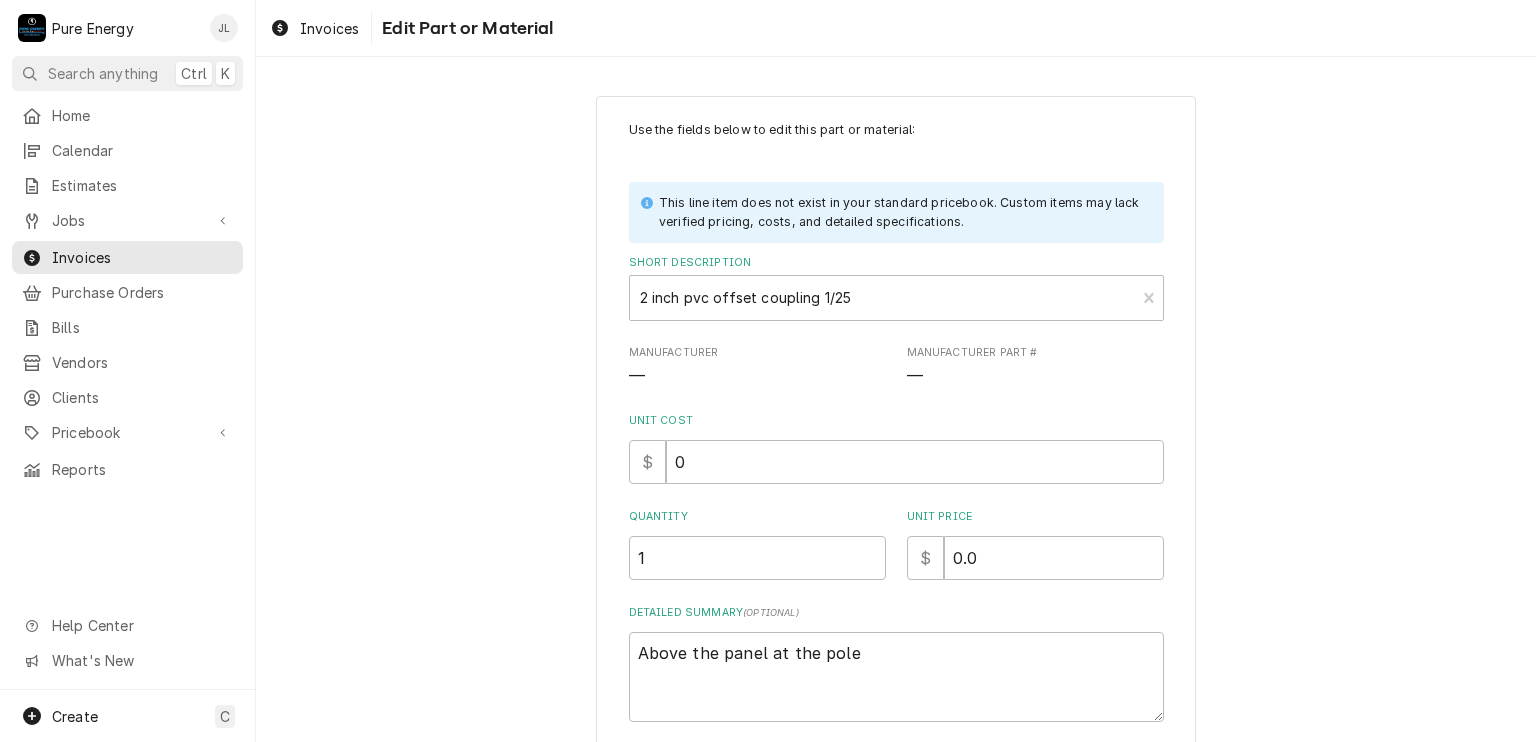 scroll, scrollTop: 150, scrollLeft: 0, axis: vertical 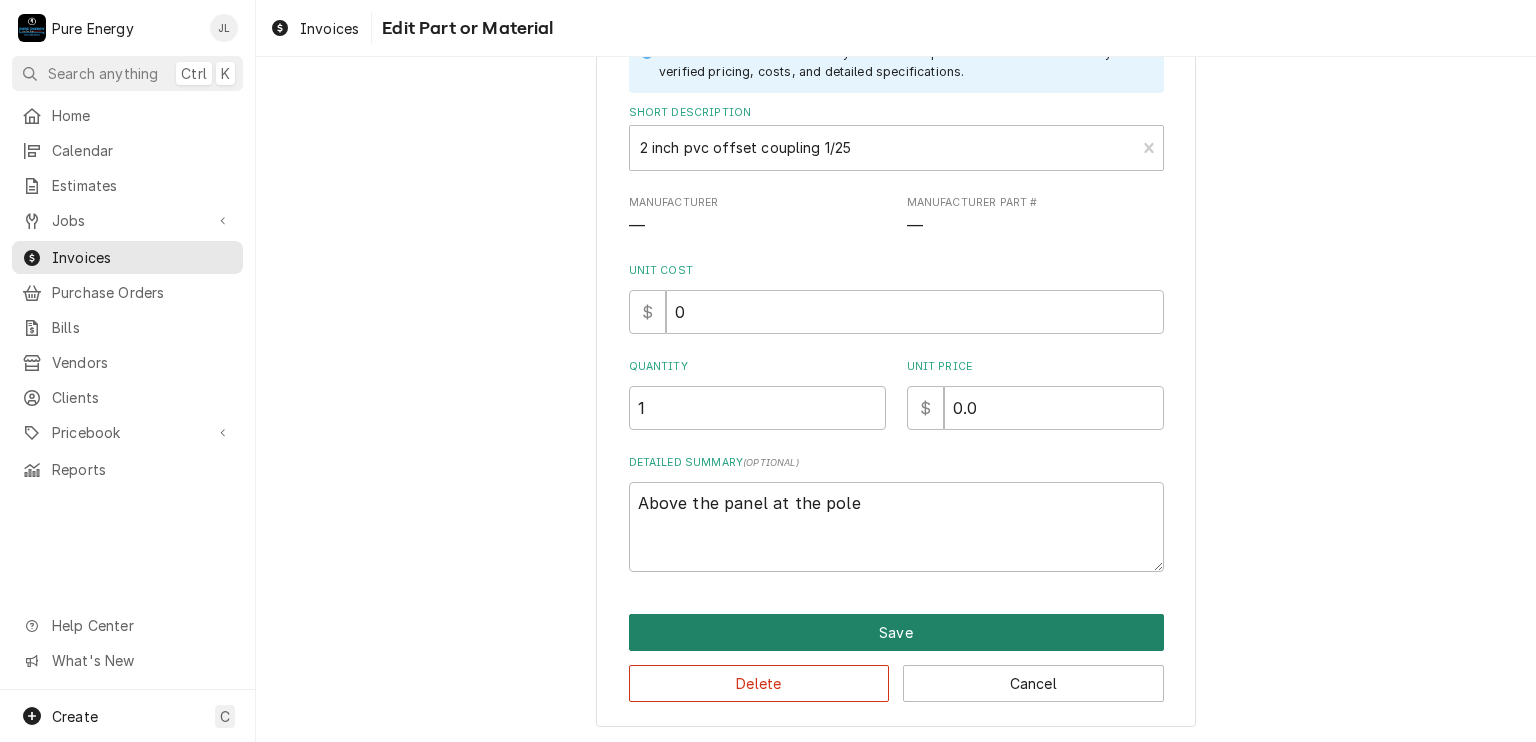 click on "Save" at bounding box center (896, 632) 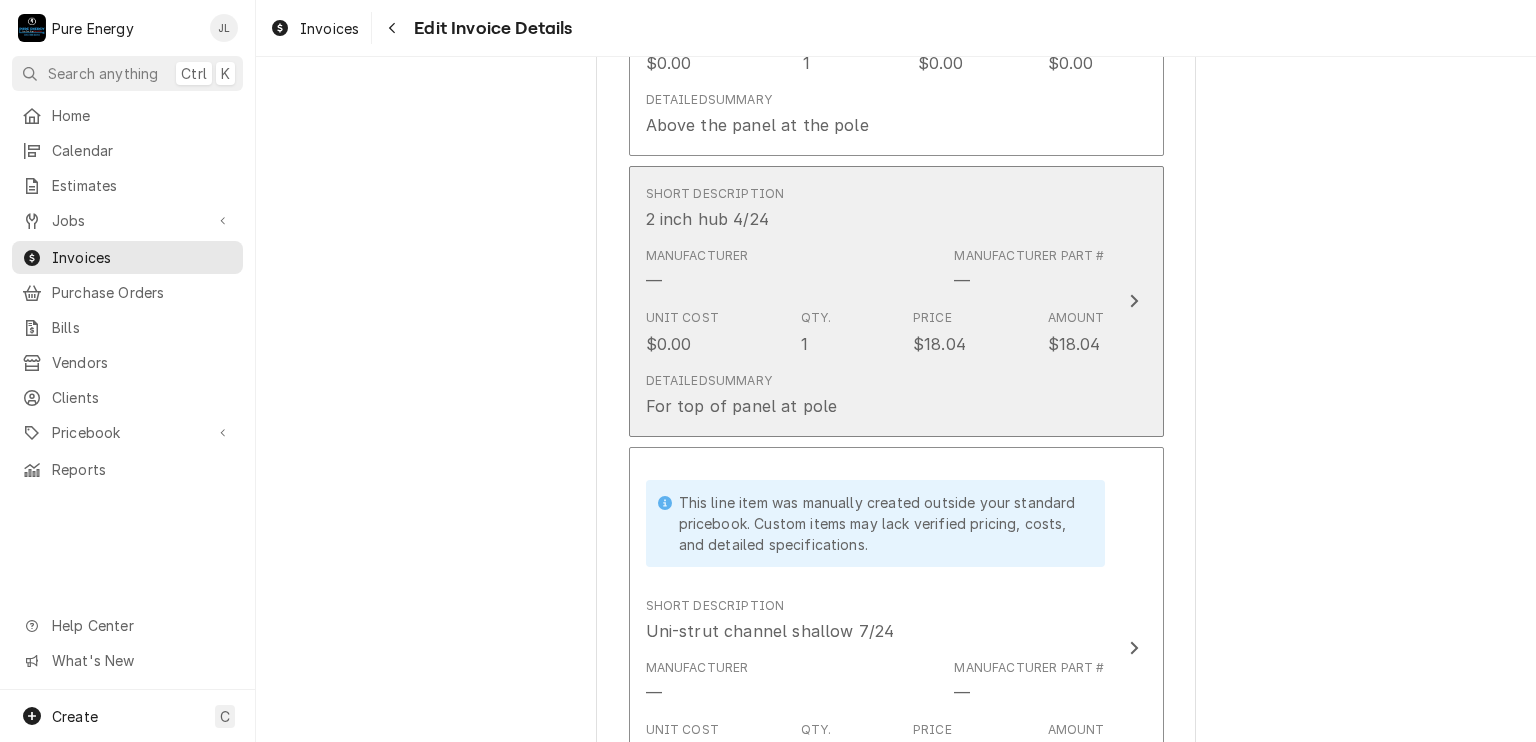 click on "Short Description 2 inch hub 4/24" at bounding box center (875, 208) 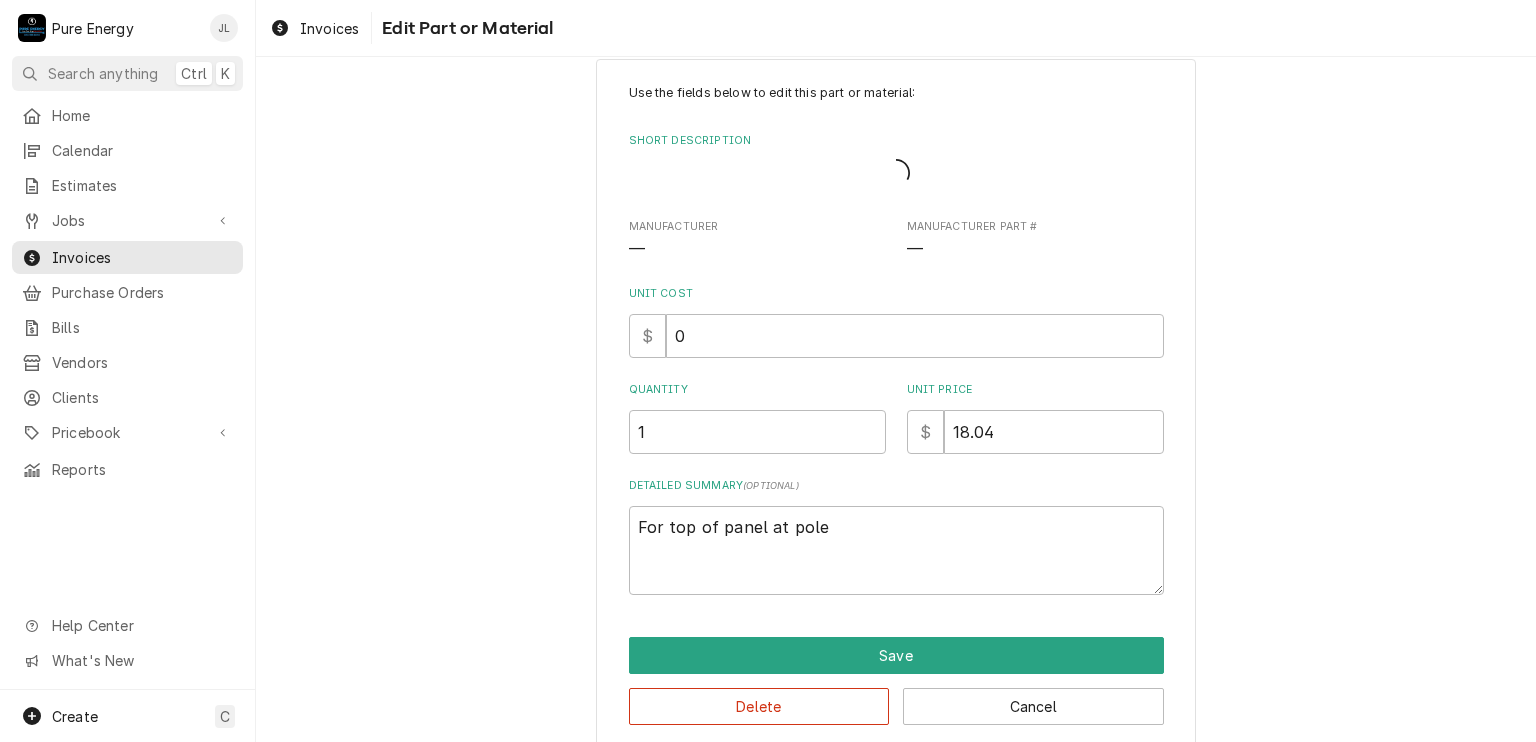 scroll, scrollTop: 0, scrollLeft: 0, axis: both 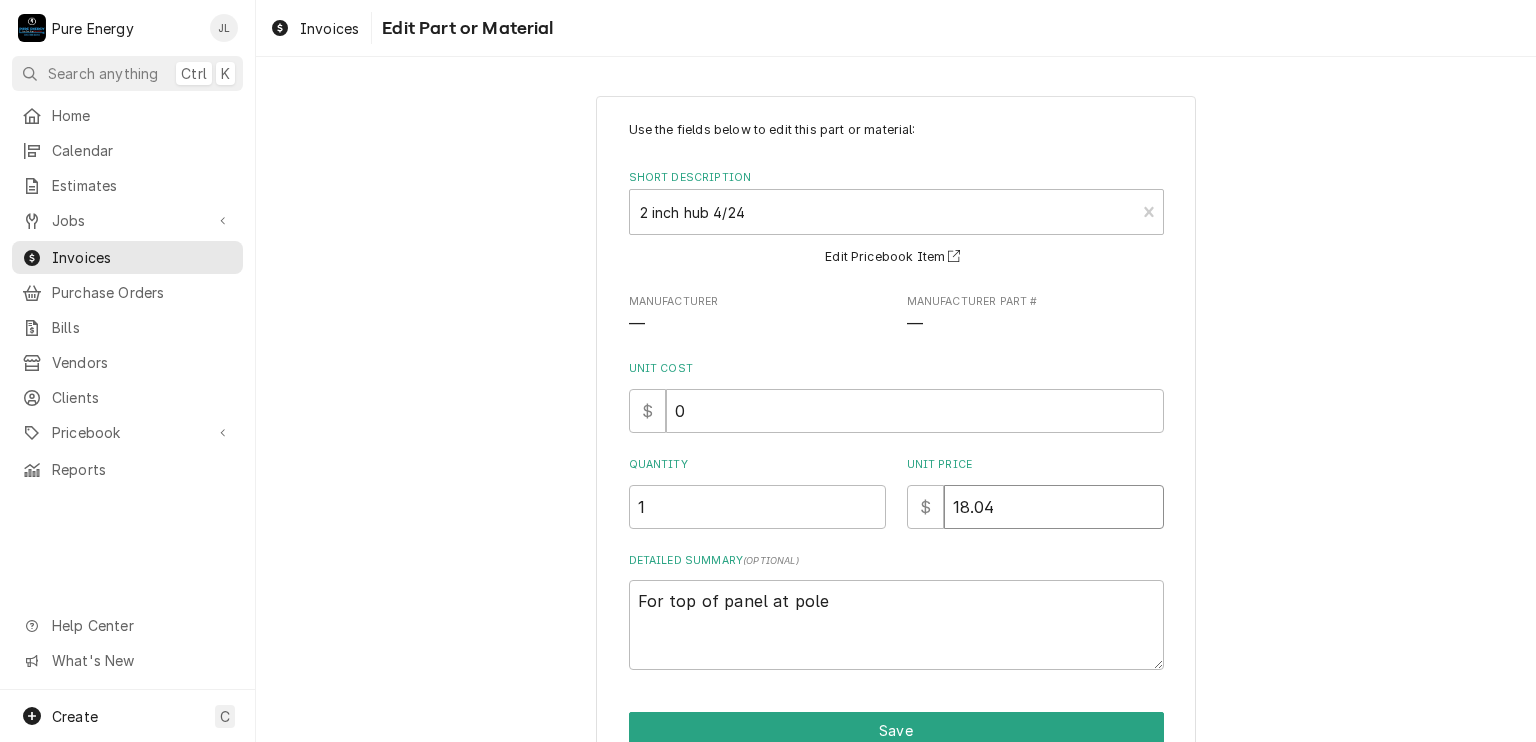click on "18.04" at bounding box center (1054, 507) 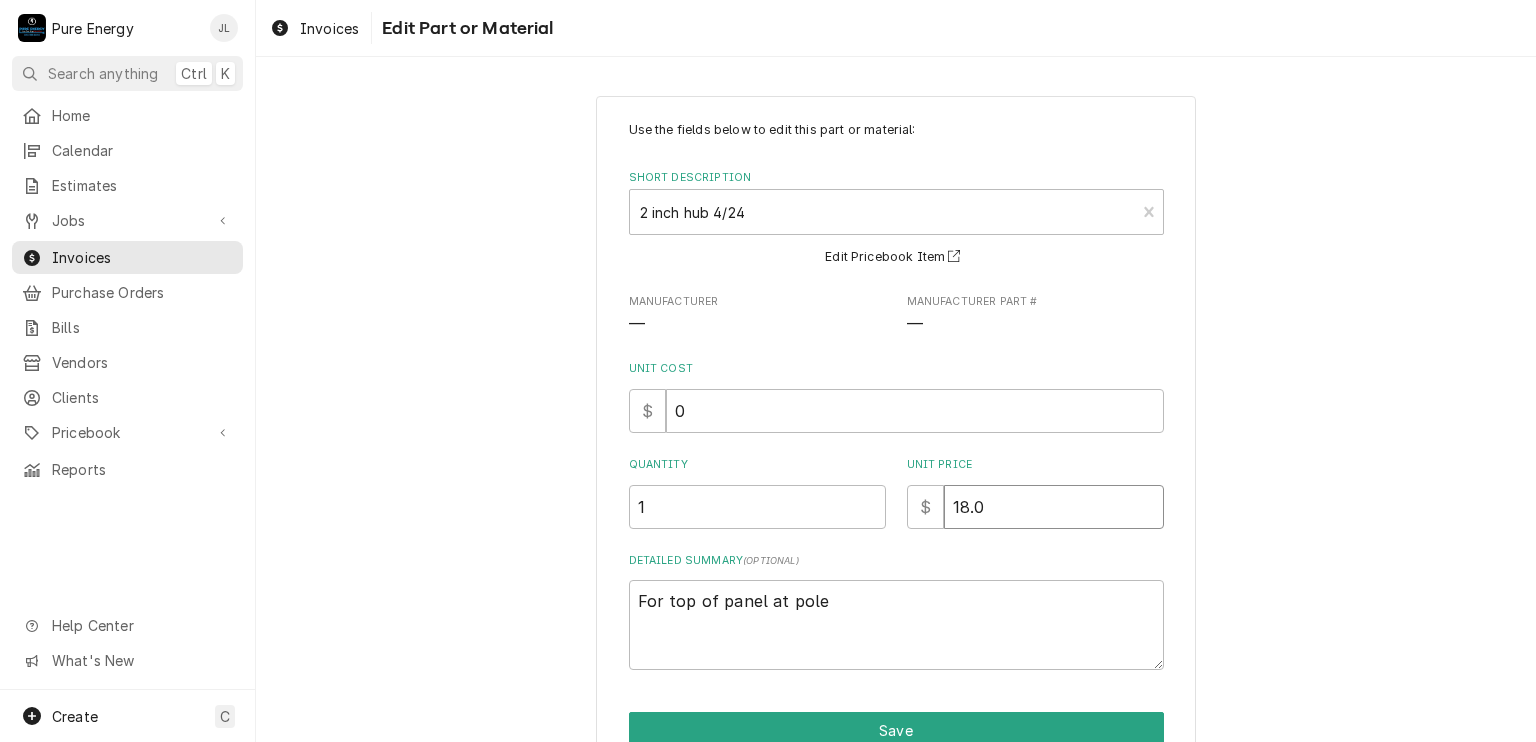 type on "x" 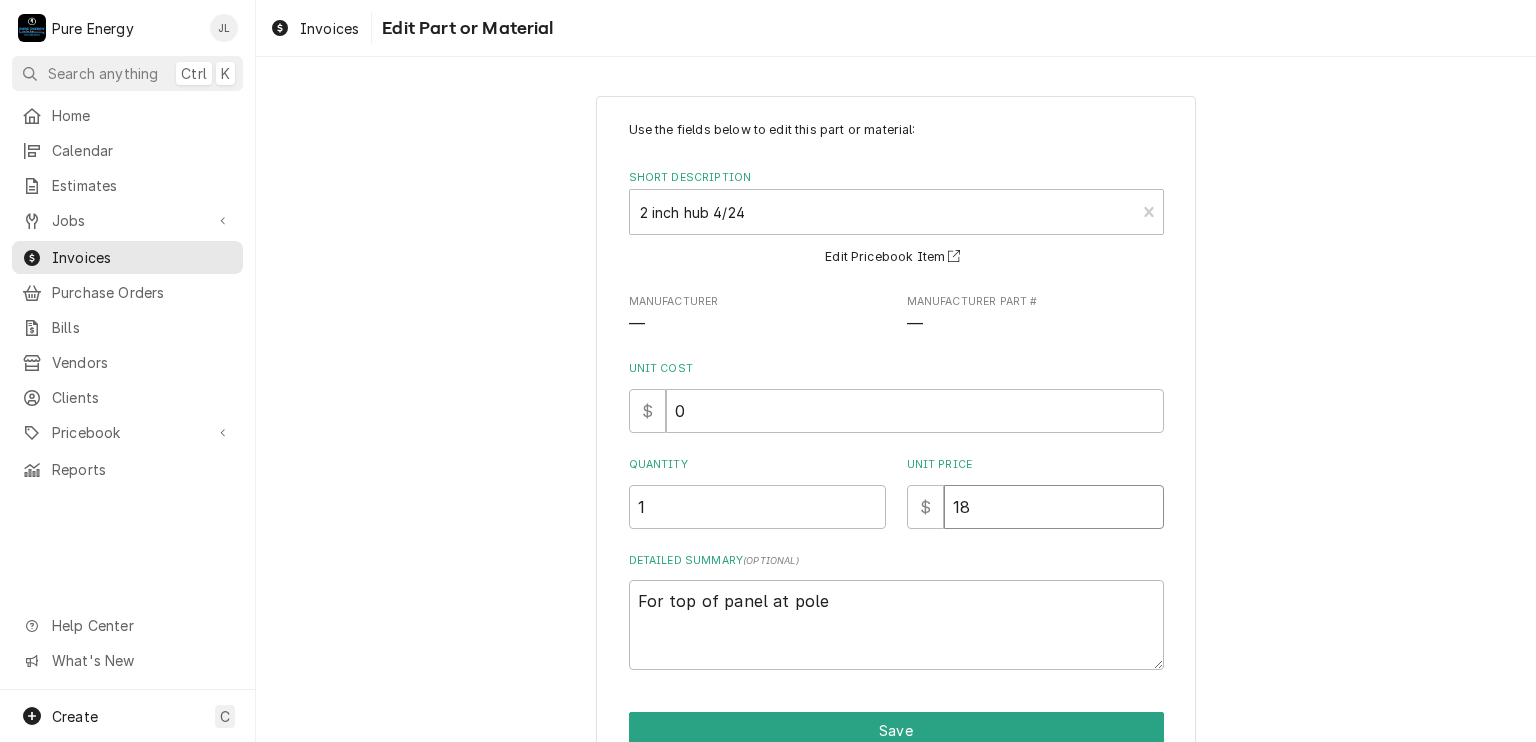 type 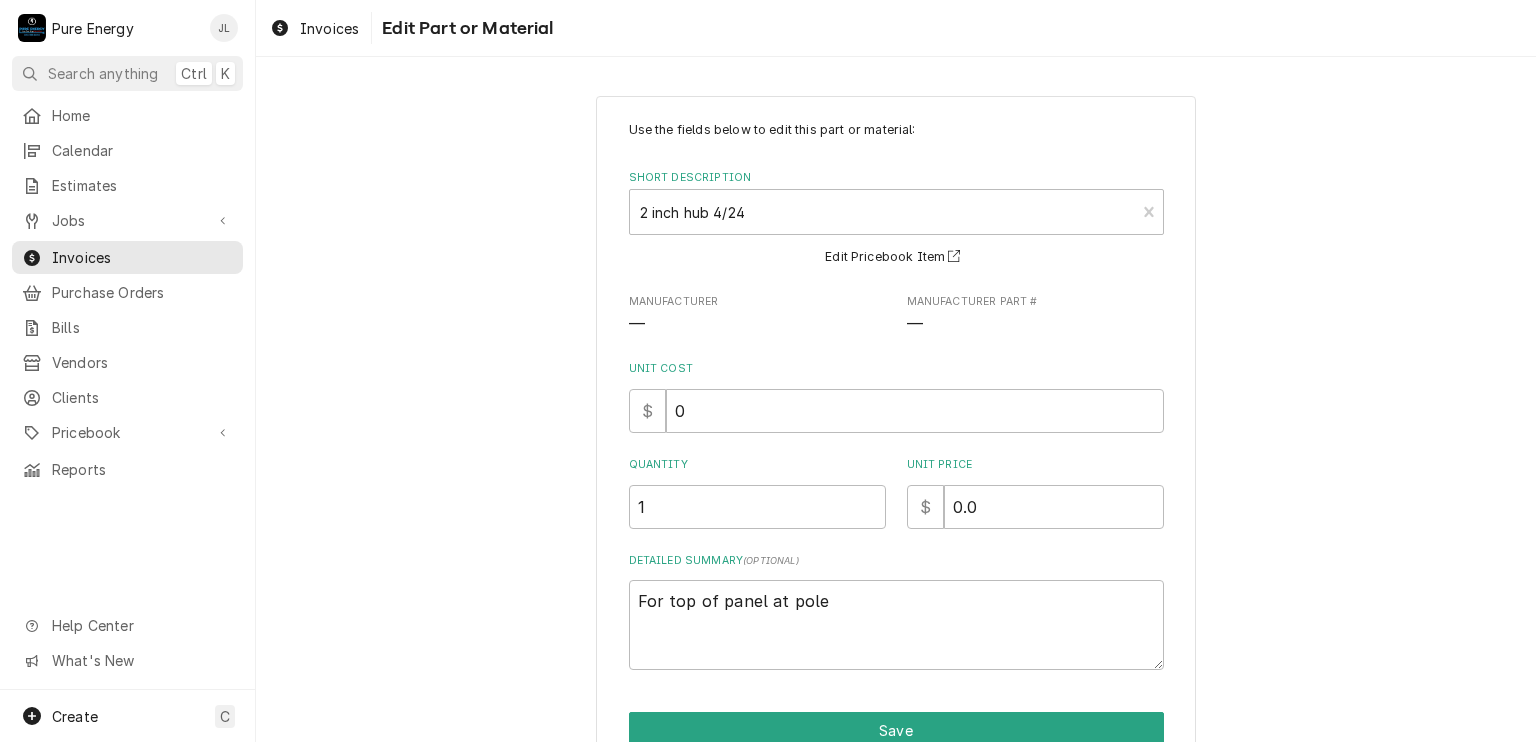 scroll, scrollTop: 99, scrollLeft: 0, axis: vertical 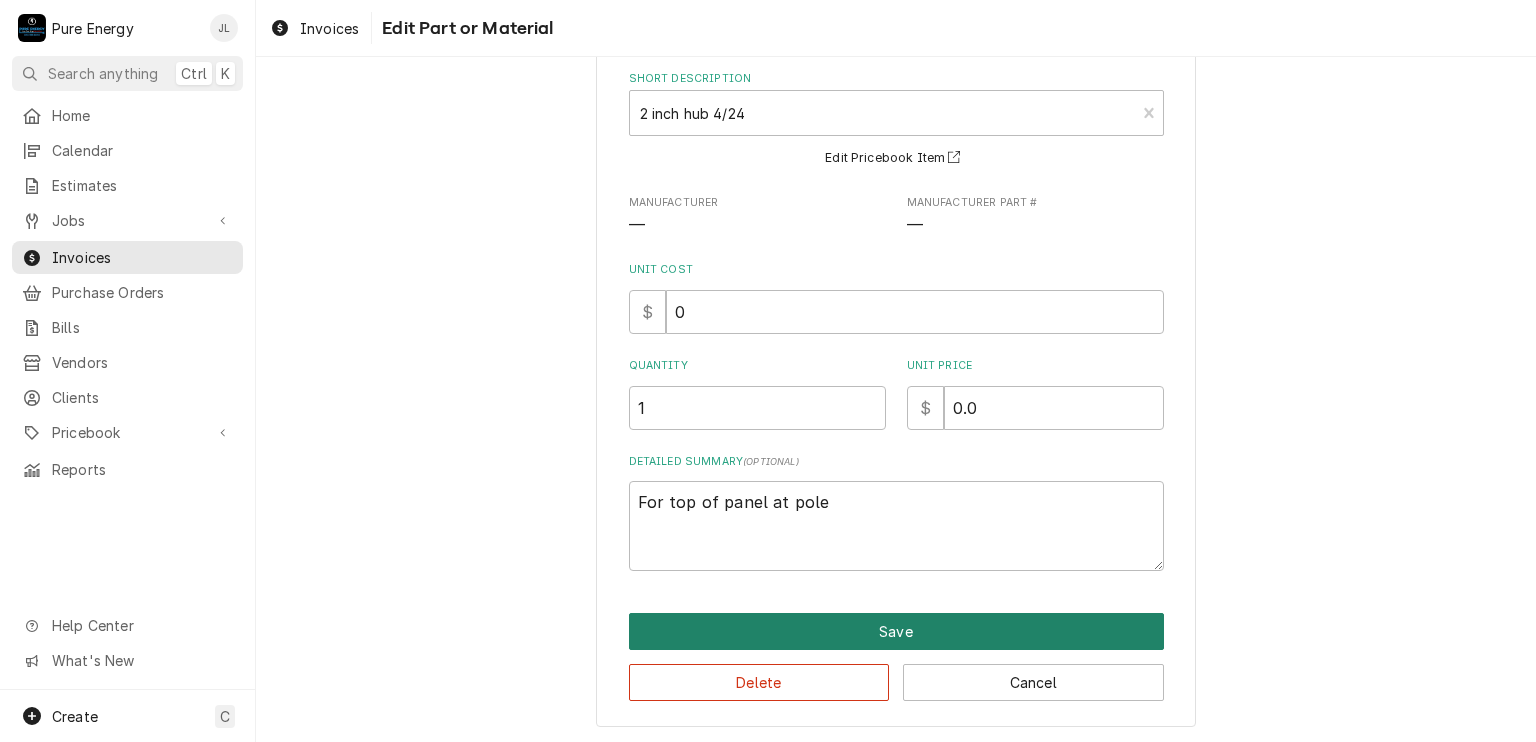 click on "Save" at bounding box center [896, 631] 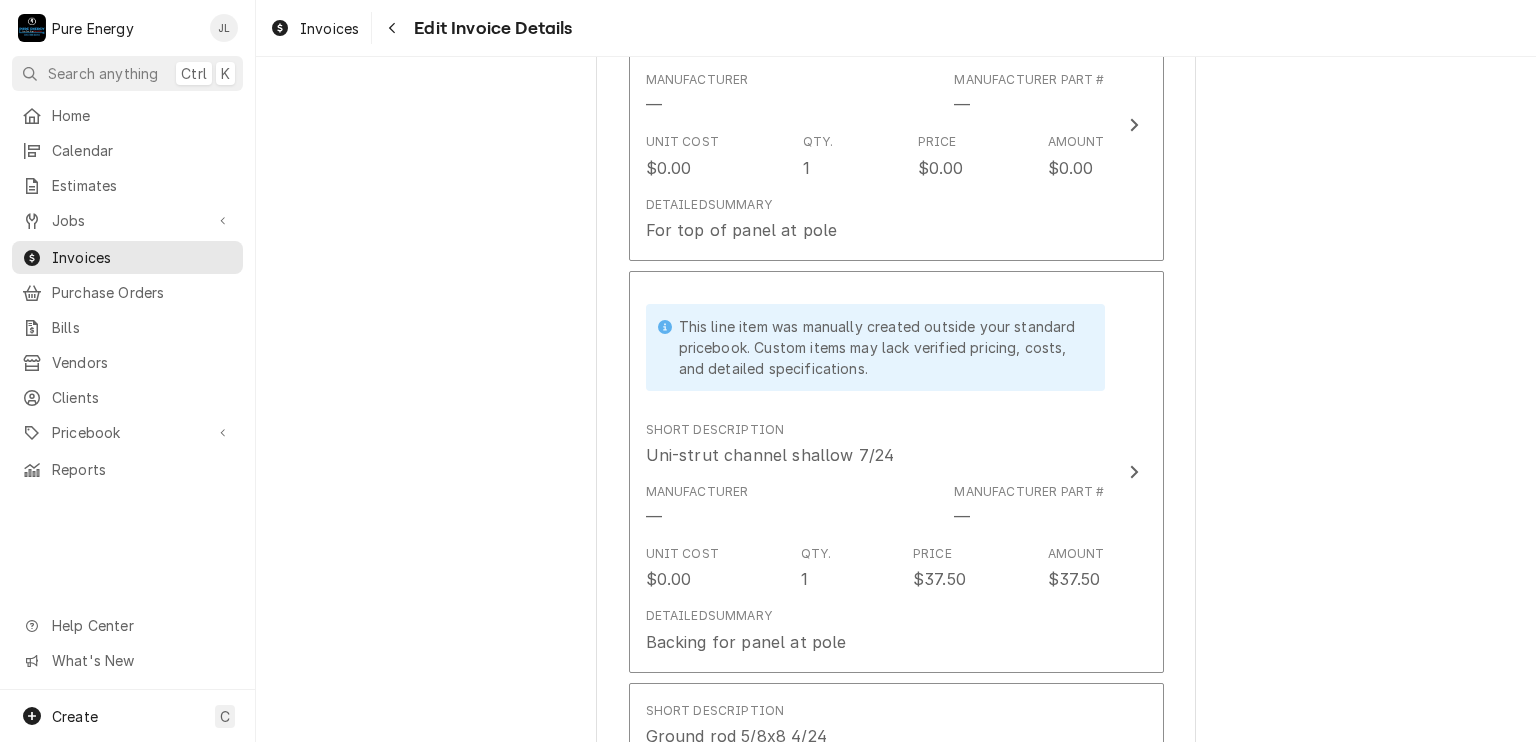 scroll, scrollTop: 8012, scrollLeft: 0, axis: vertical 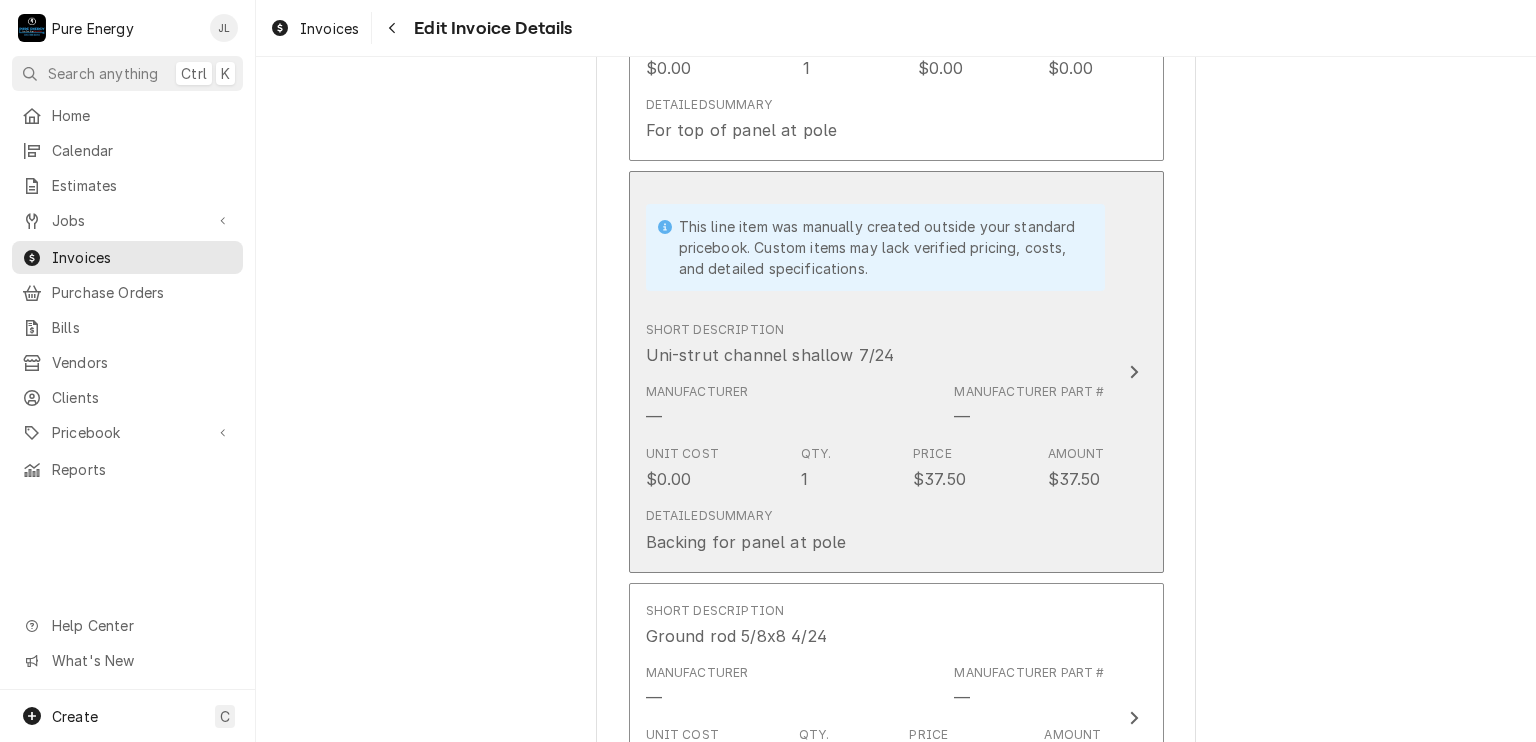 click on "This line item was manually created outside your standard pricebook. Custom items may lack verified pricing, costs, and detailed specifications." at bounding box center (875, 247) 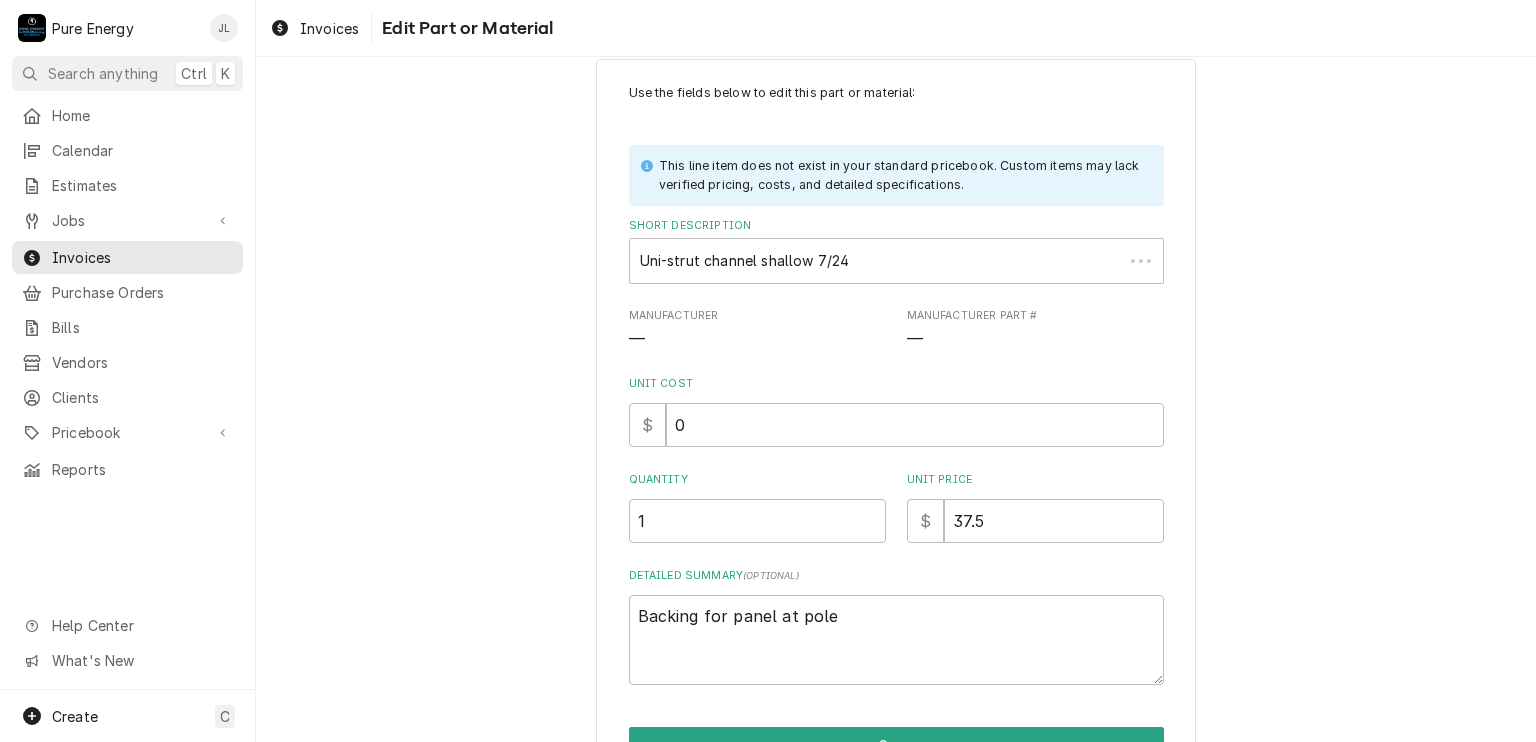 scroll, scrollTop: 0, scrollLeft: 0, axis: both 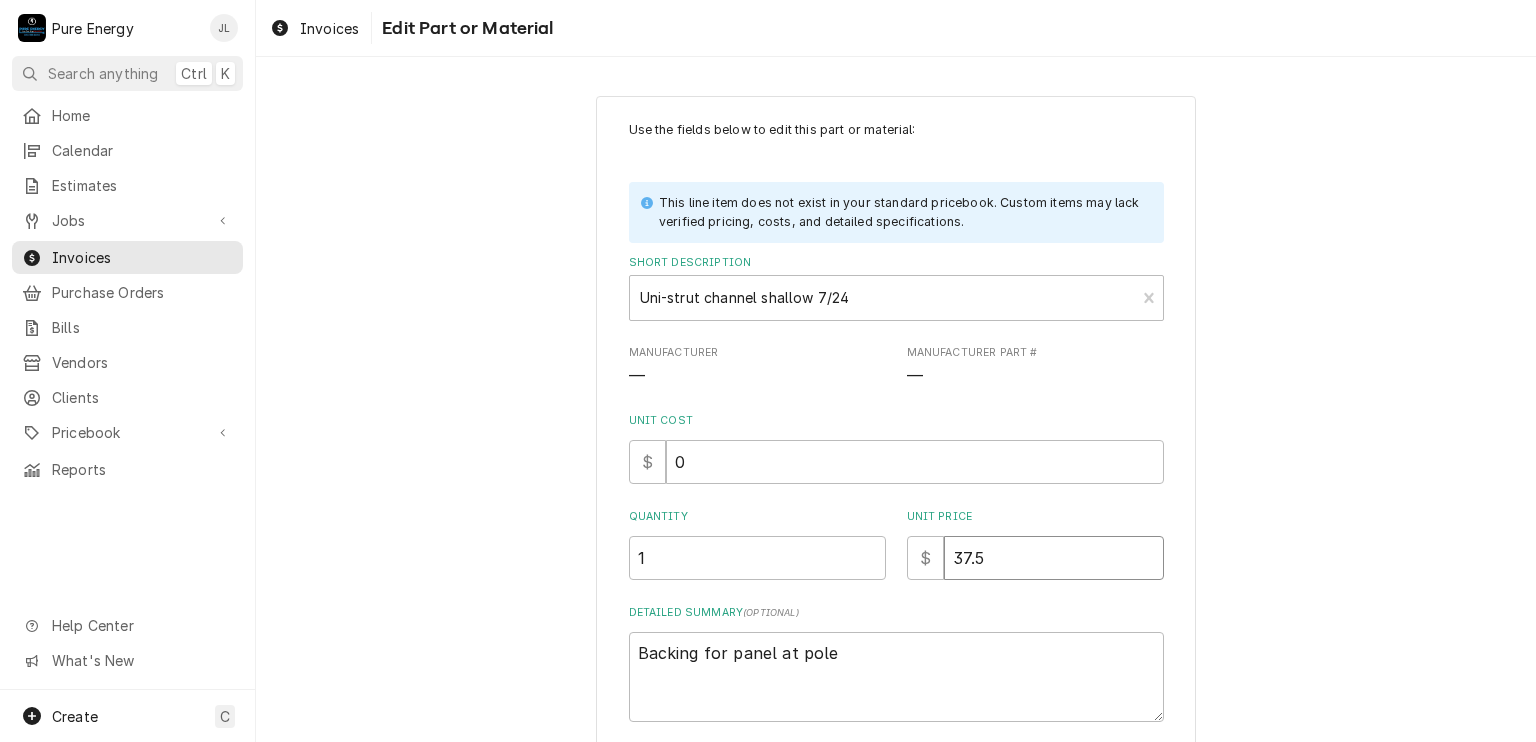 click on "37.5" at bounding box center [1054, 558] 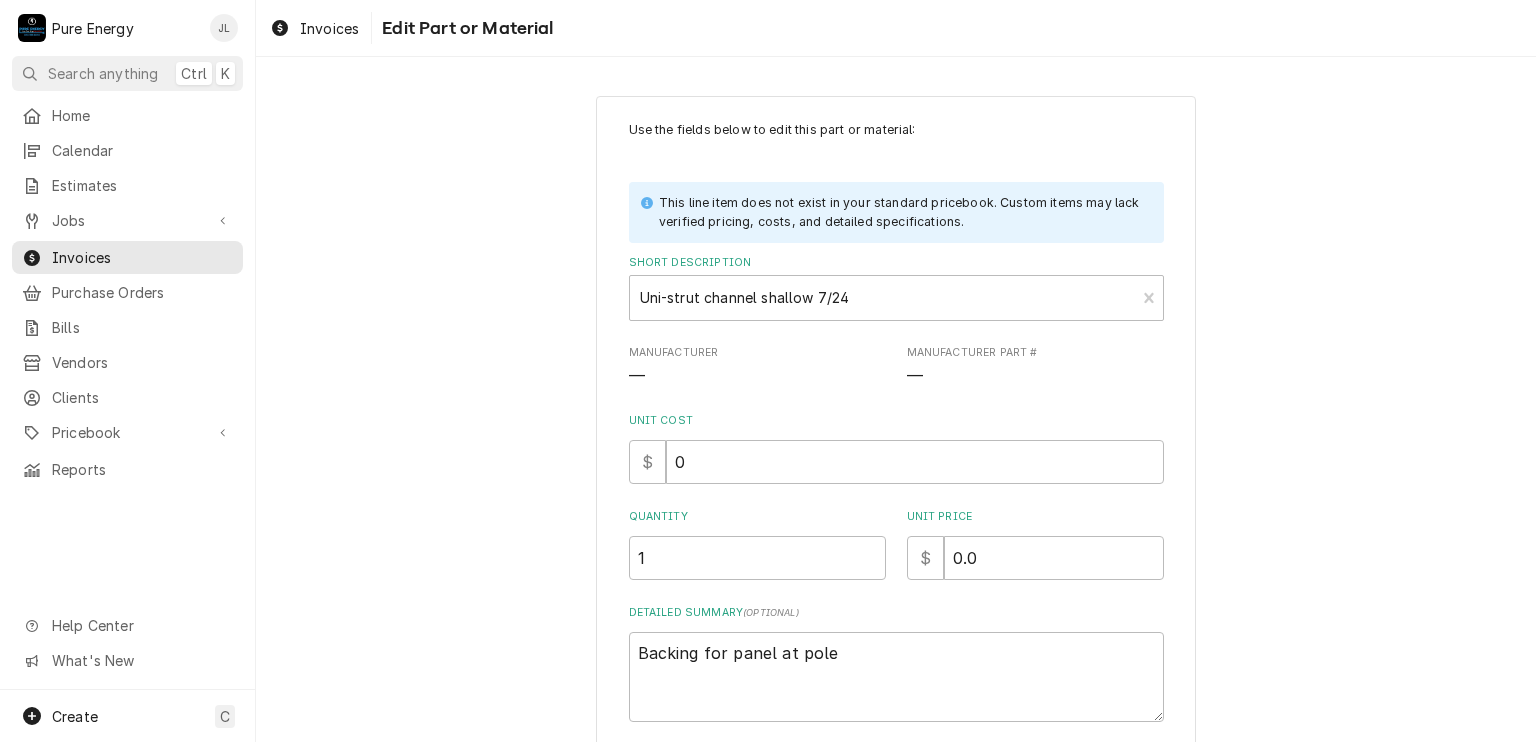 scroll, scrollTop: 150, scrollLeft: 0, axis: vertical 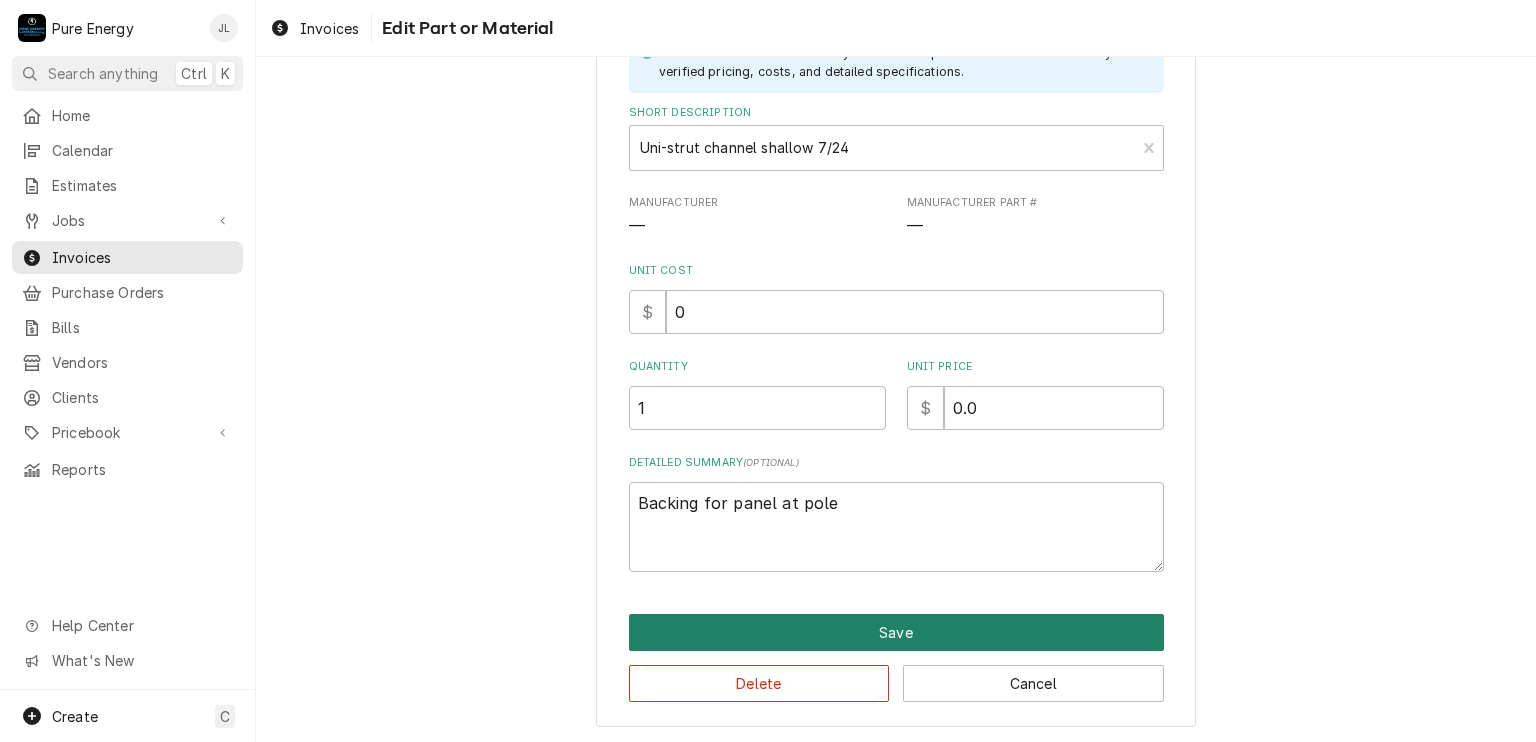 click on "Save" at bounding box center (896, 632) 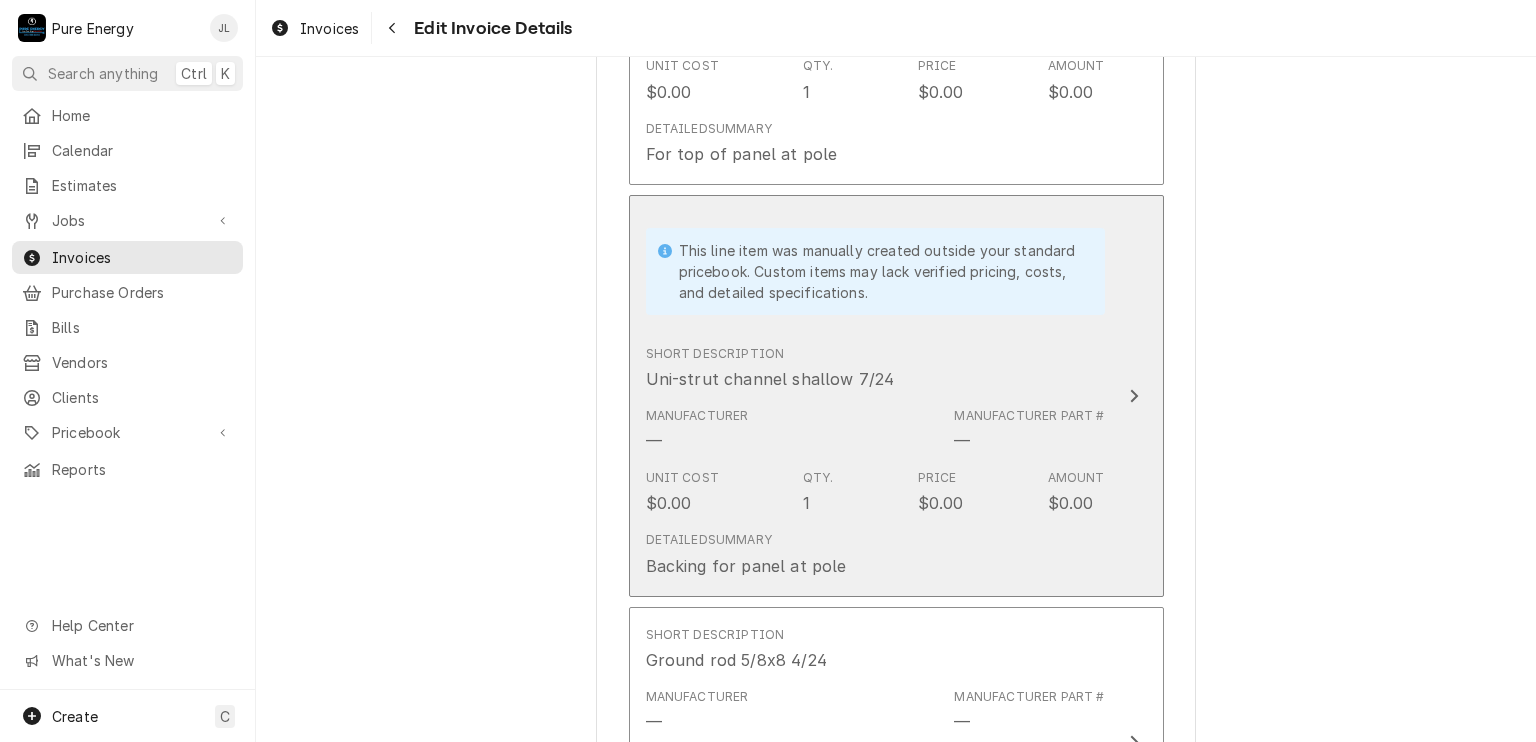 scroll, scrollTop: 8488, scrollLeft: 0, axis: vertical 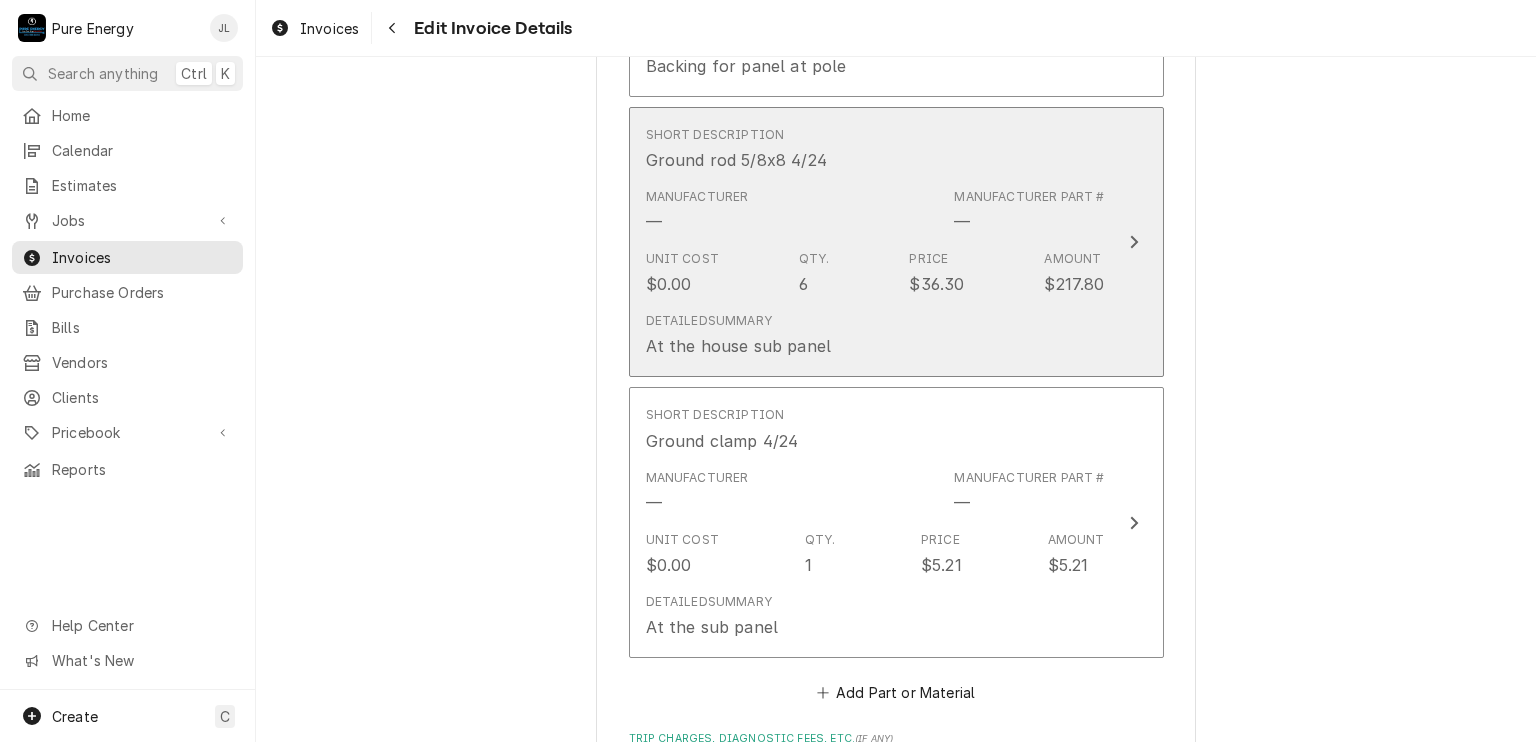 click on "Short Description Ground rod 5/8x8 4/24" at bounding box center (875, 149) 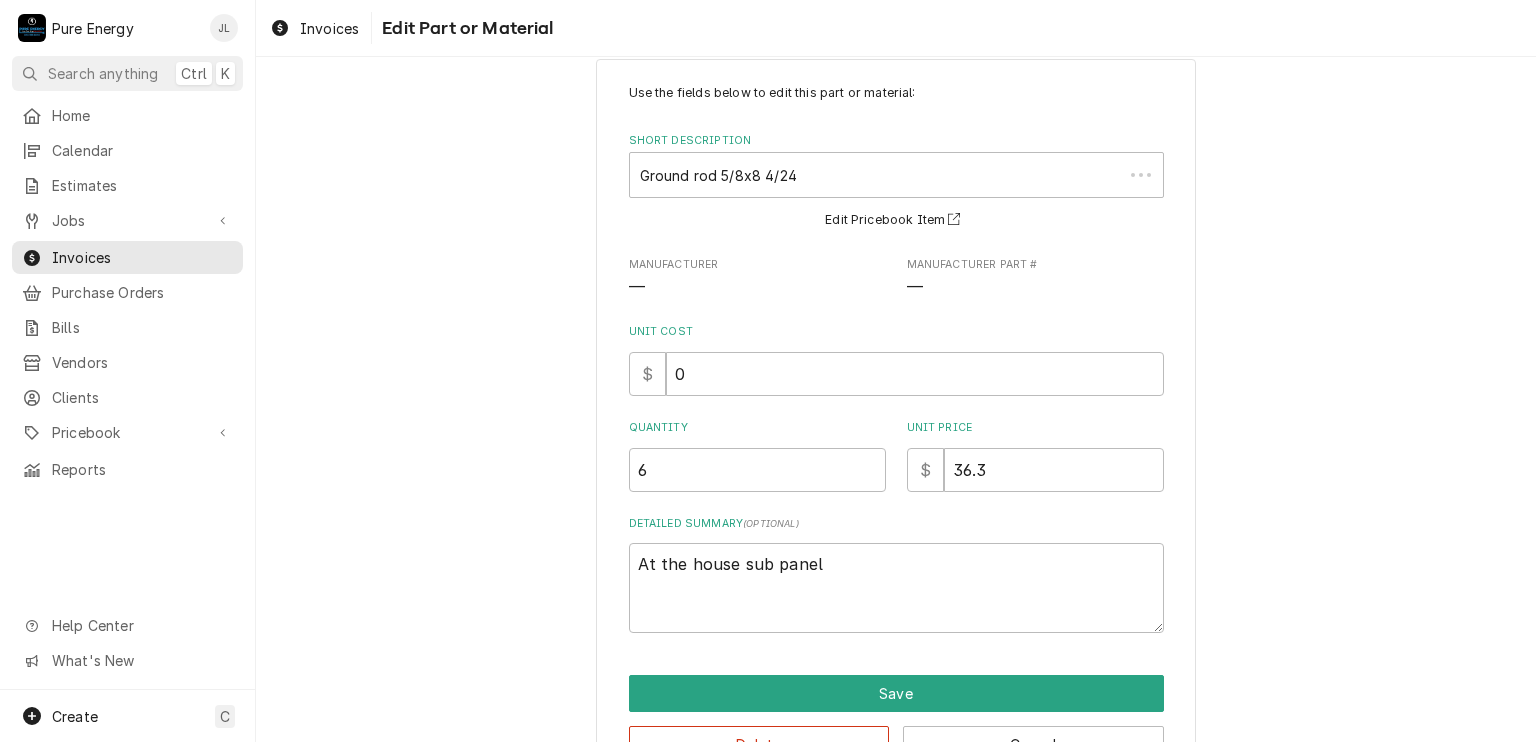 scroll, scrollTop: 0, scrollLeft: 0, axis: both 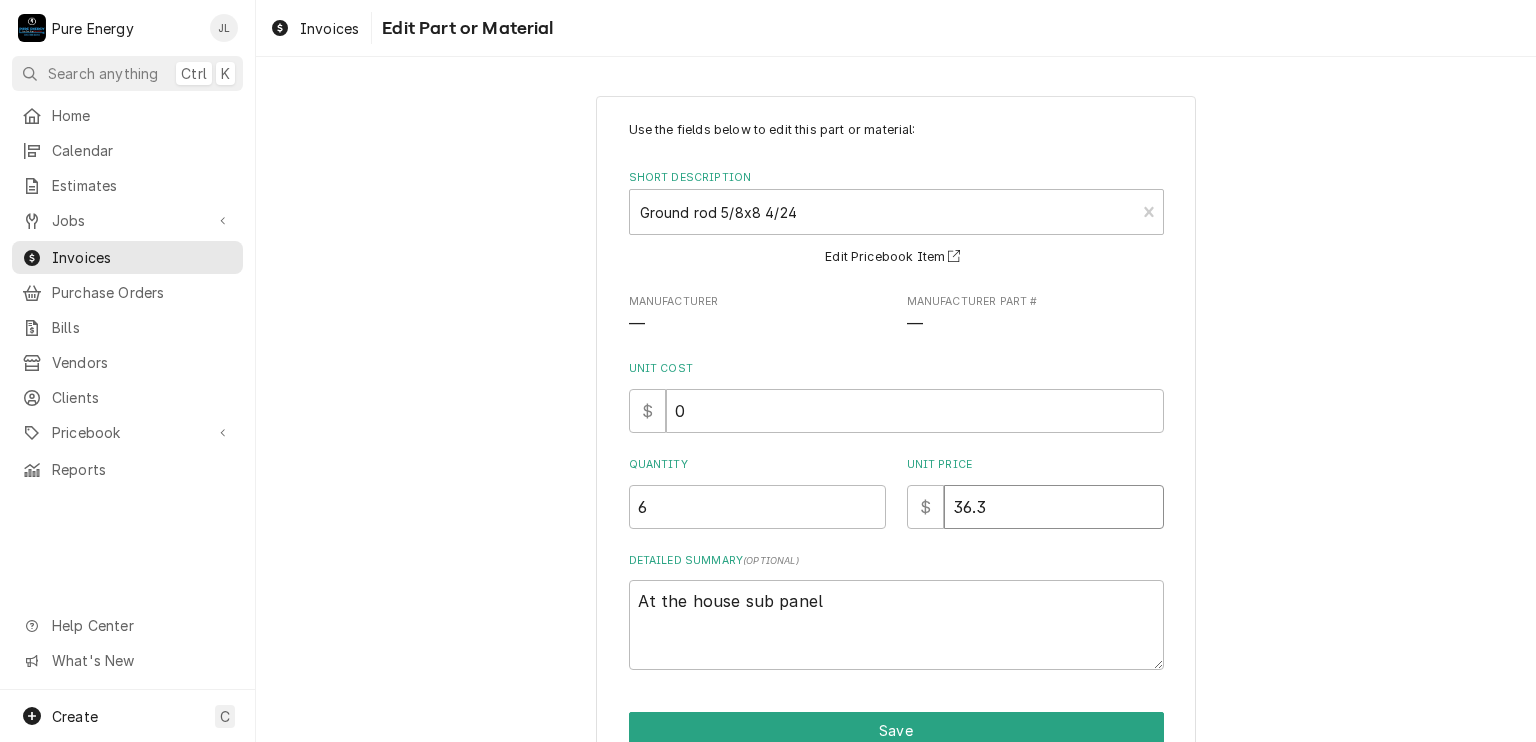 click on "36.3" at bounding box center (1054, 507) 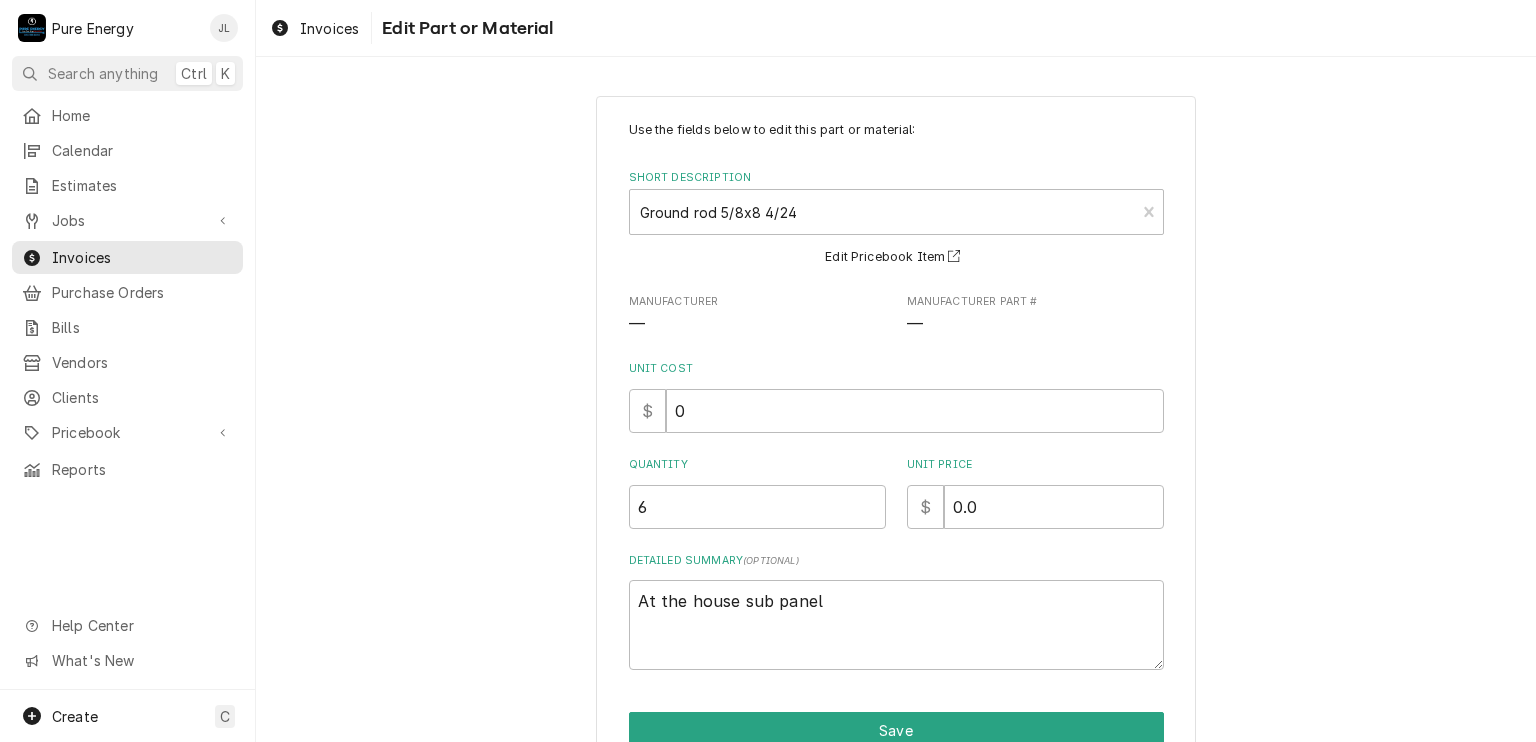 scroll, scrollTop: 99, scrollLeft: 0, axis: vertical 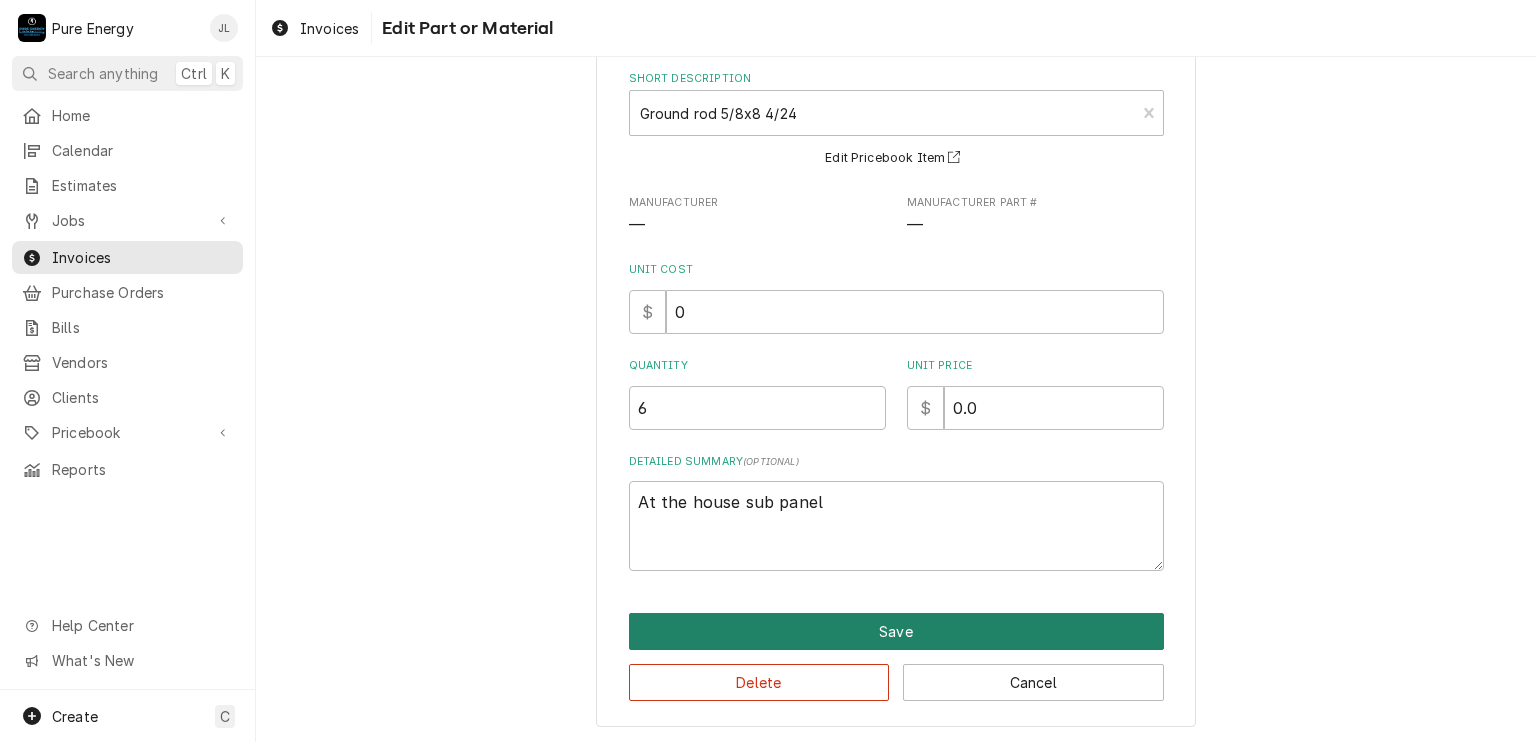 click on "Save" at bounding box center (896, 631) 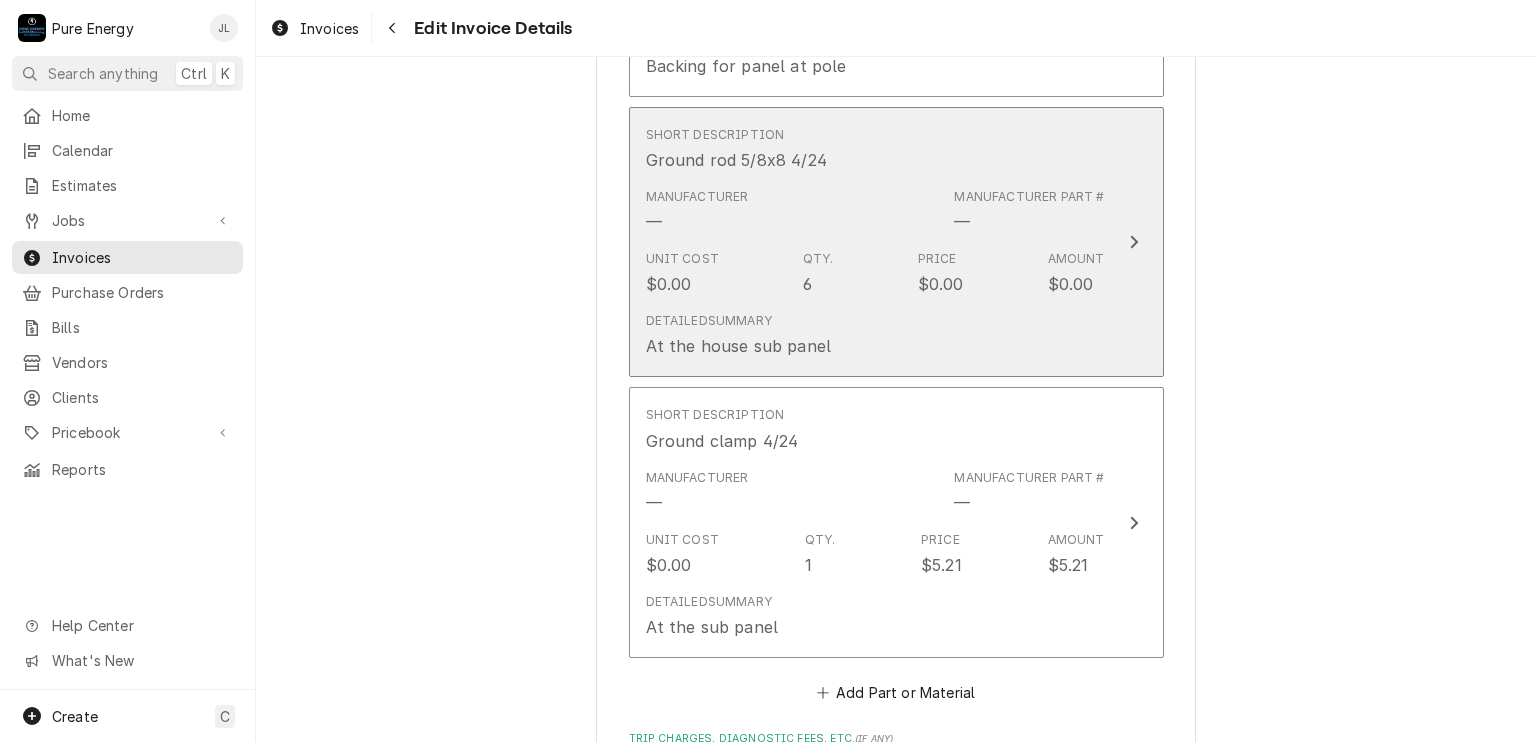 scroll, scrollTop: 8764, scrollLeft: 0, axis: vertical 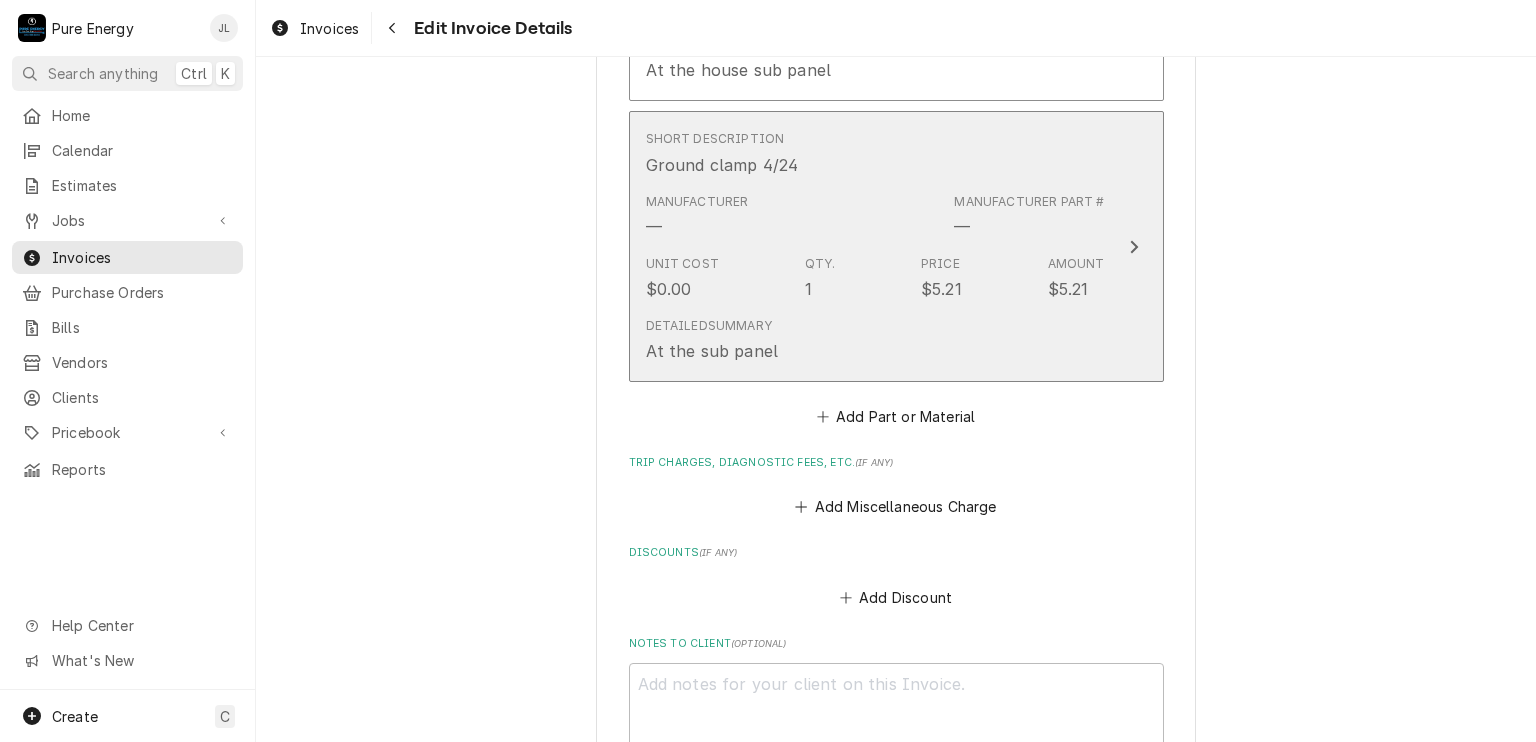 click on "Short Description Ground clamp 4/24" at bounding box center [875, 153] 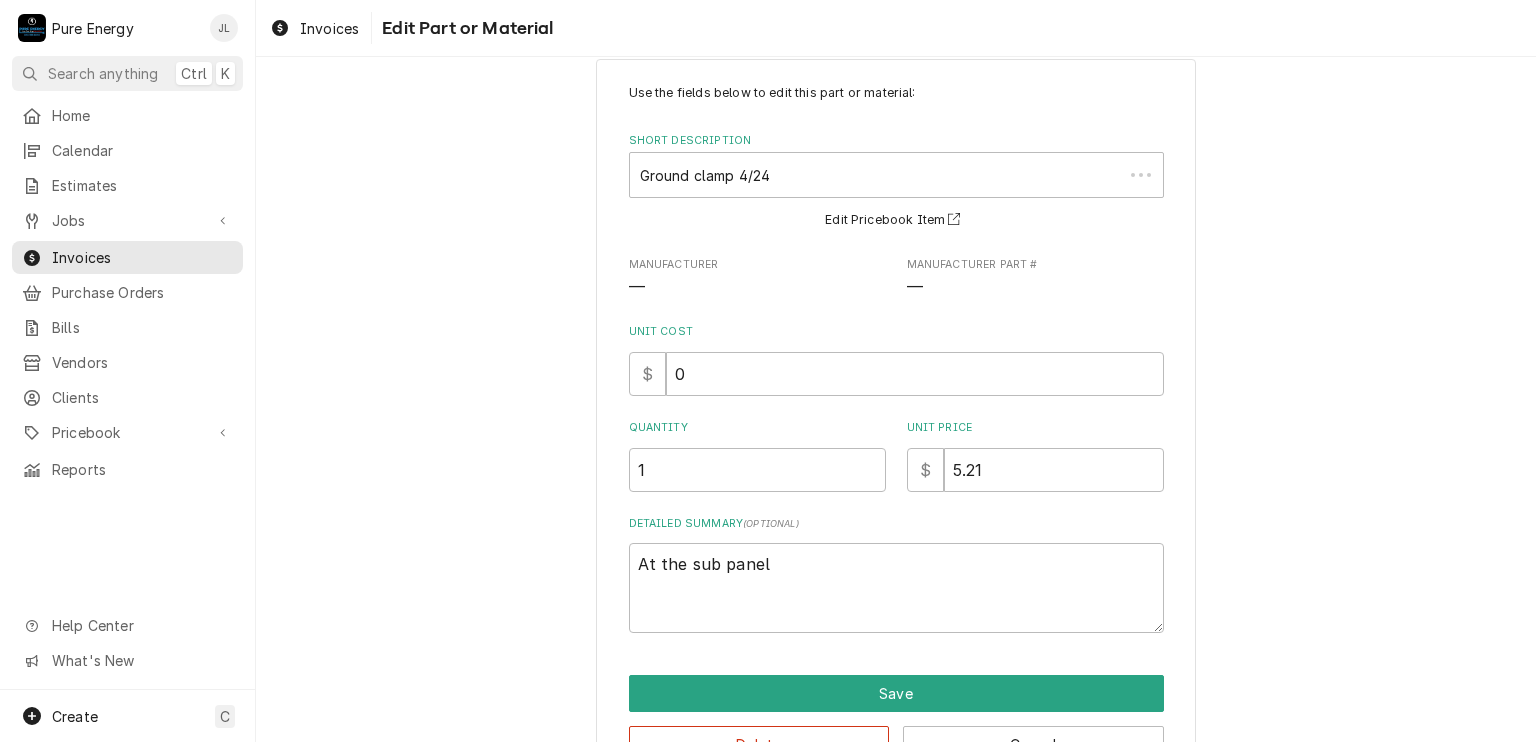 scroll, scrollTop: 0, scrollLeft: 0, axis: both 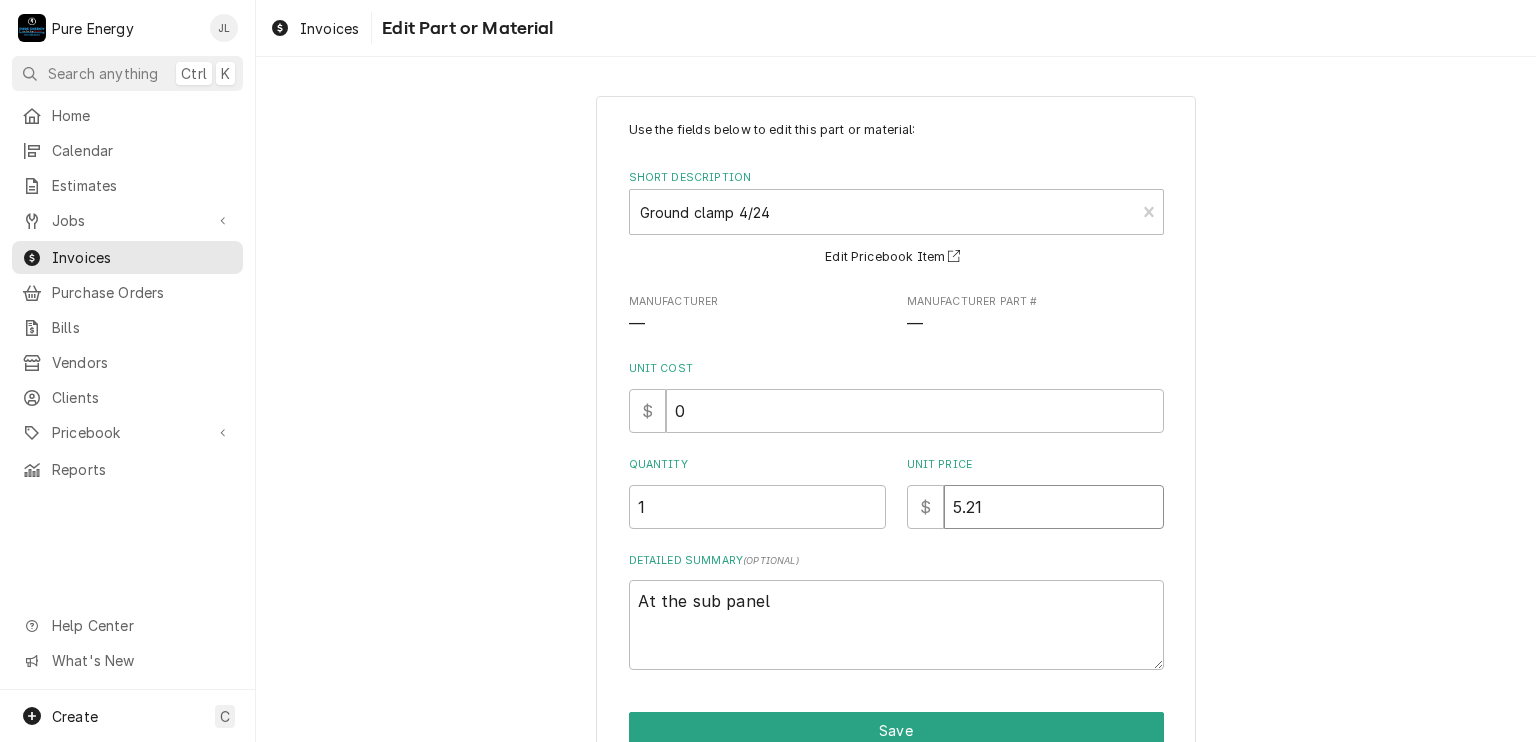 click on "5.21" at bounding box center (1054, 507) 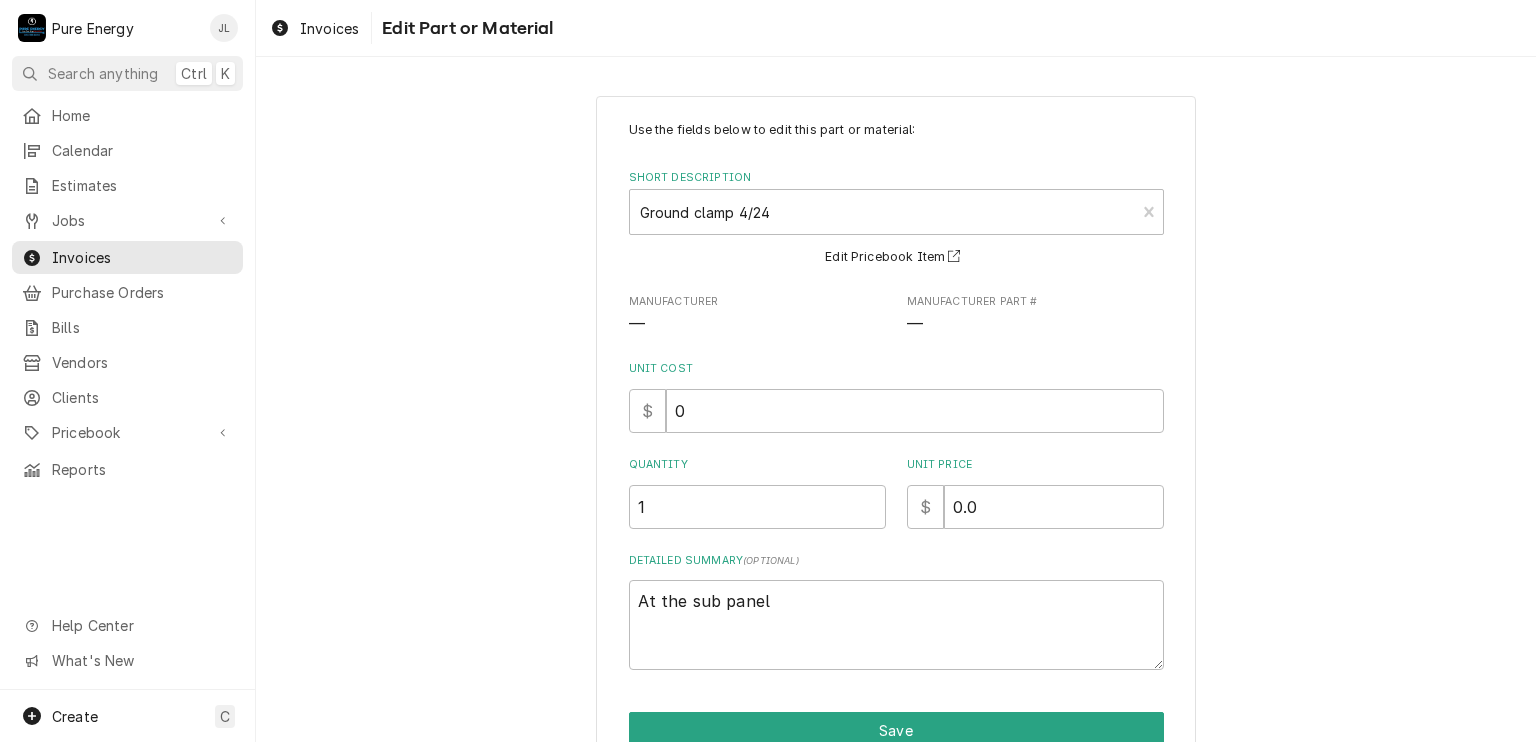 scroll 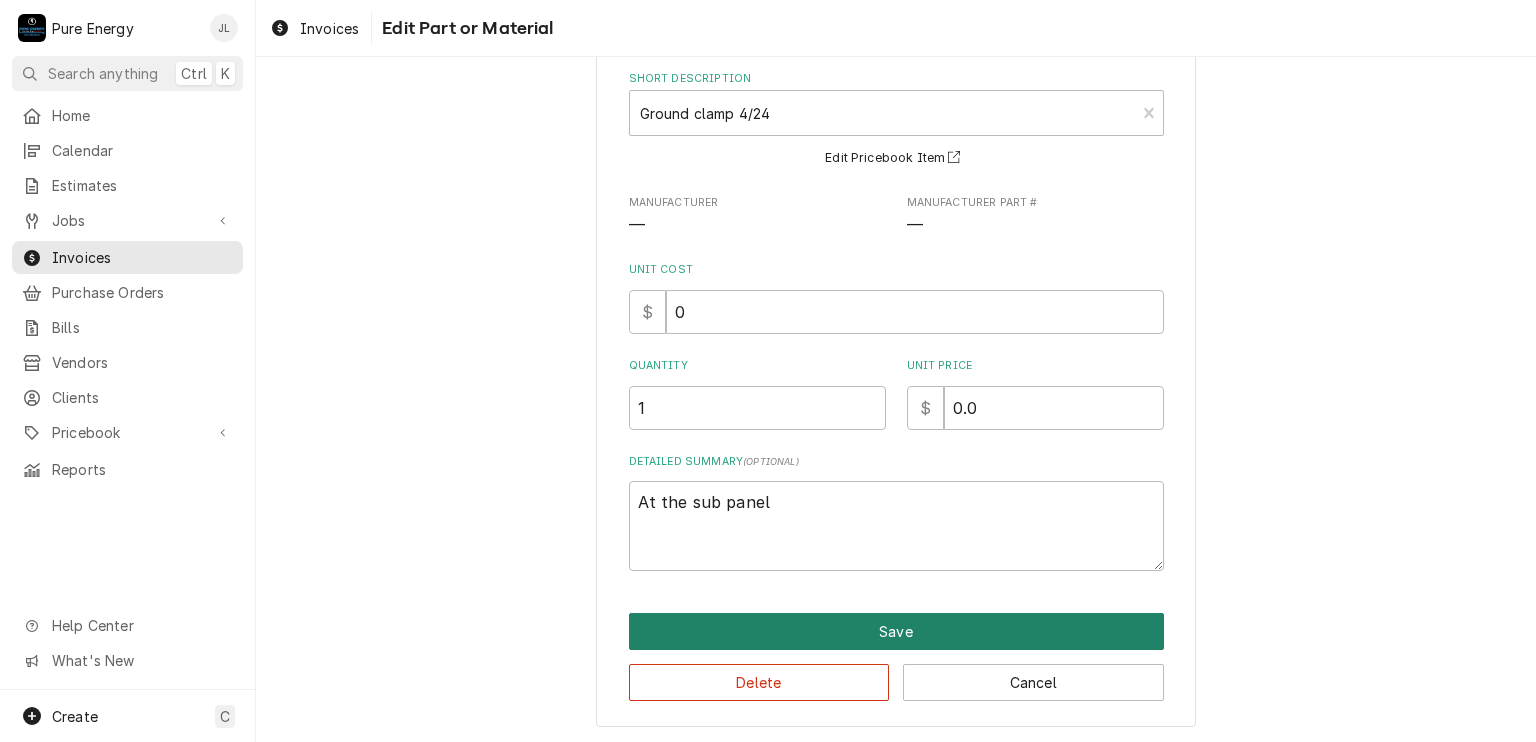 click on "Save" at bounding box center (896, 631) 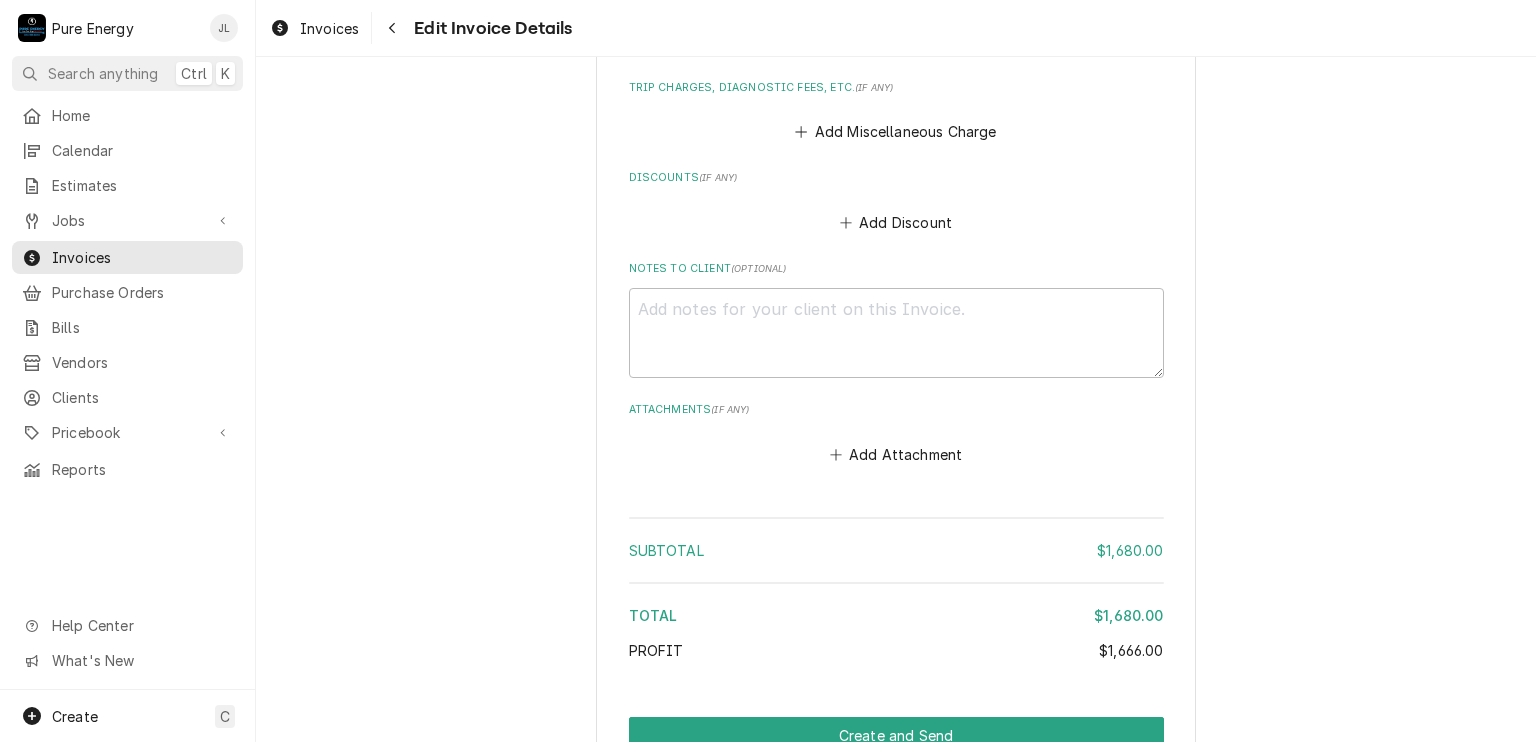 scroll, scrollTop: 9376, scrollLeft: 0, axis: vertical 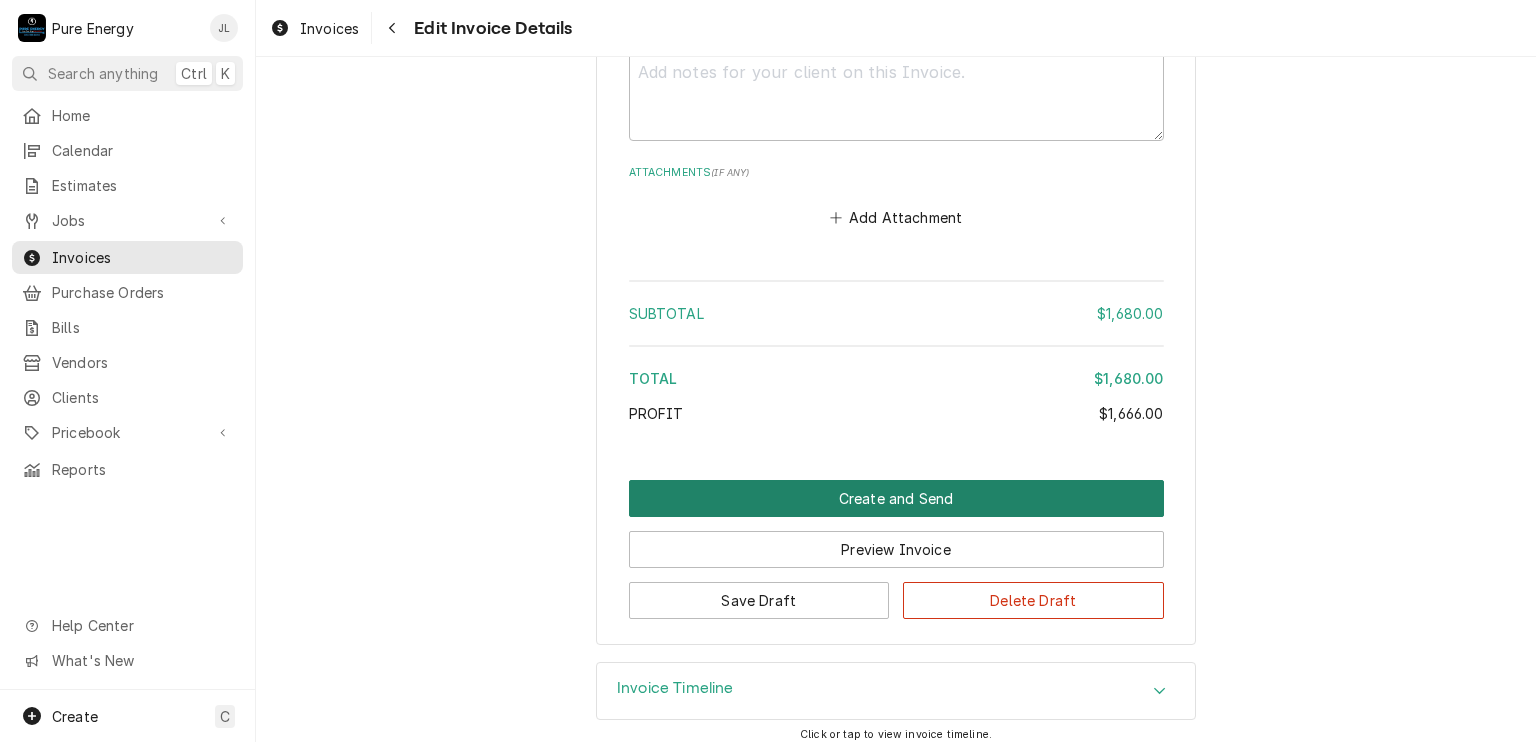 click on "Create and Send" at bounding box center (896, 498) 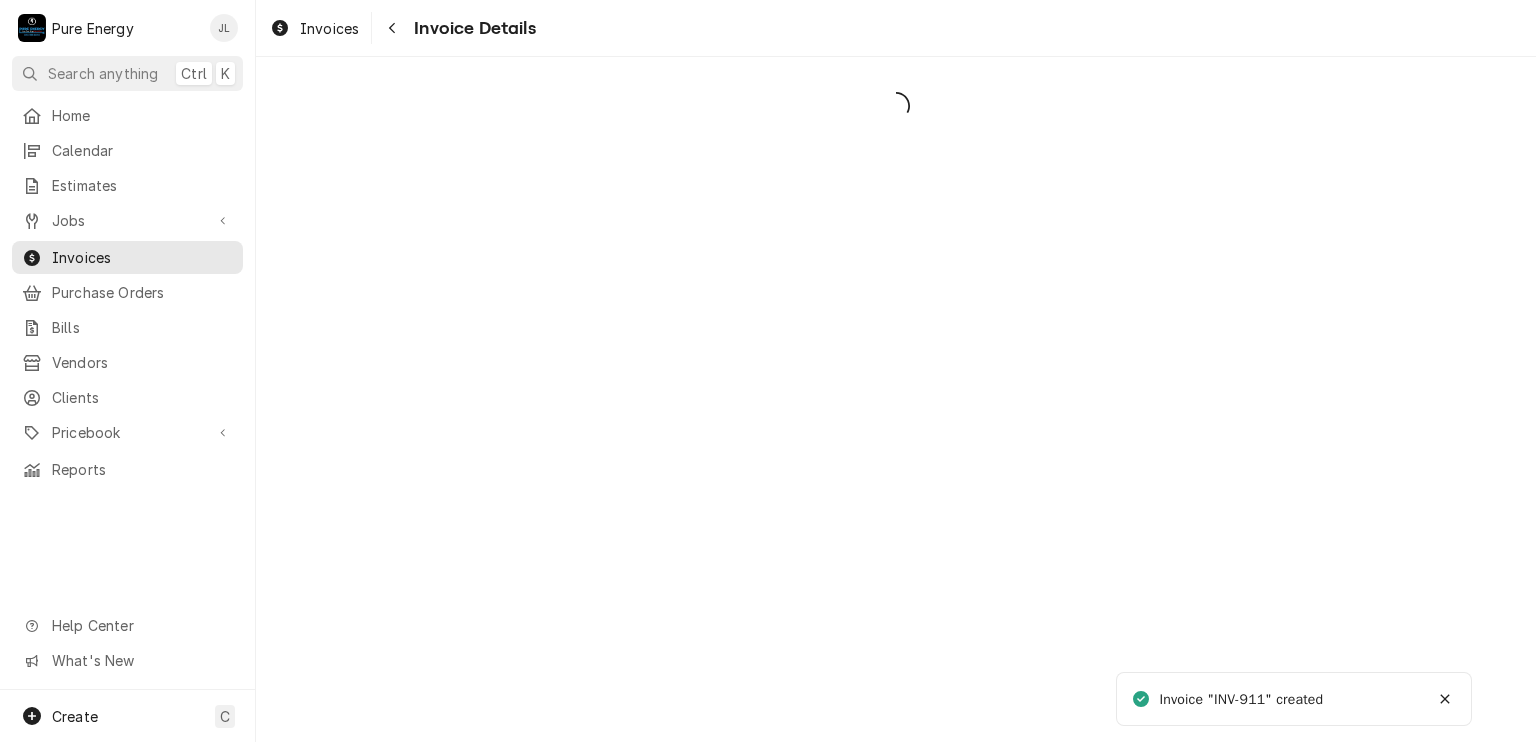 scroll, scrollTop: 0, scrollLeft: 0, axis: both 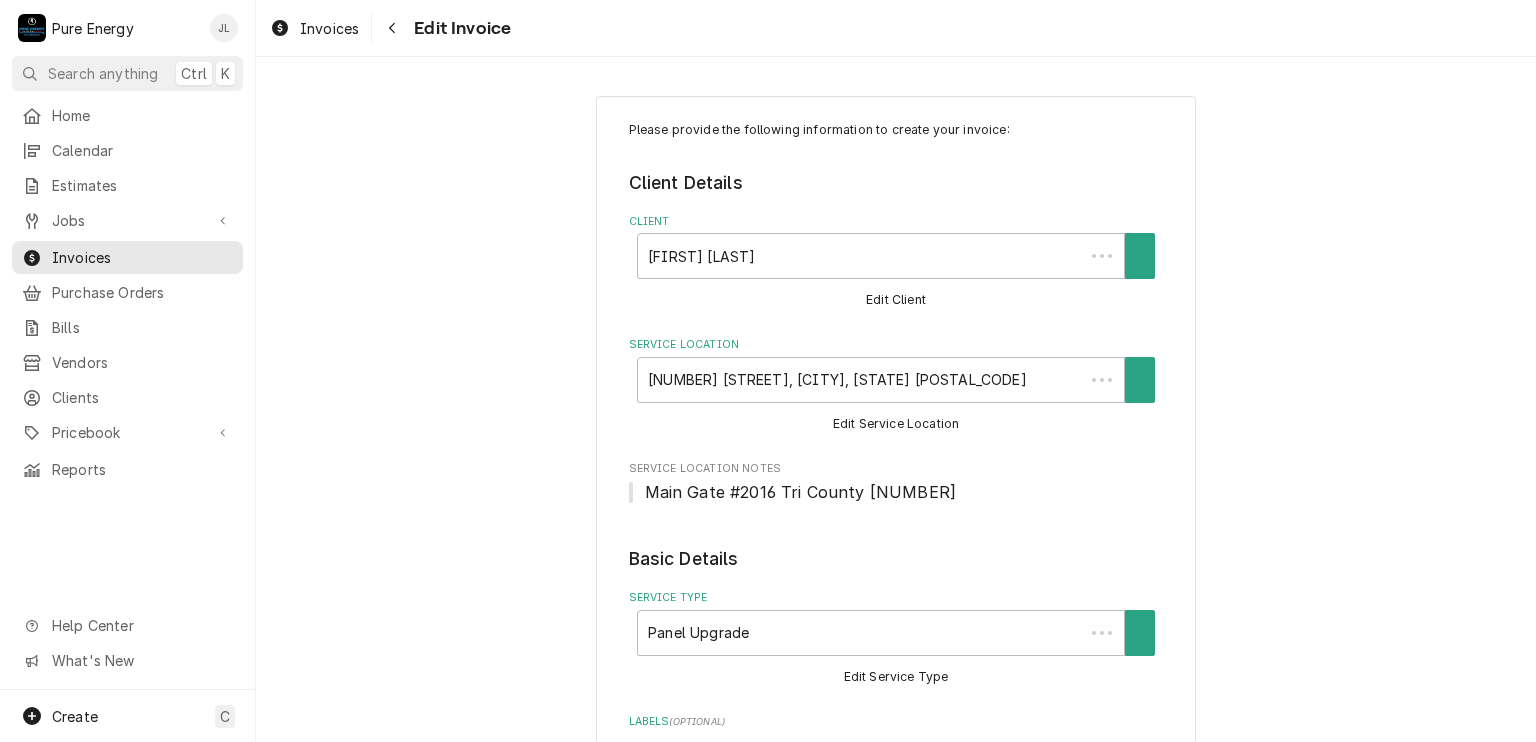 type on "x" 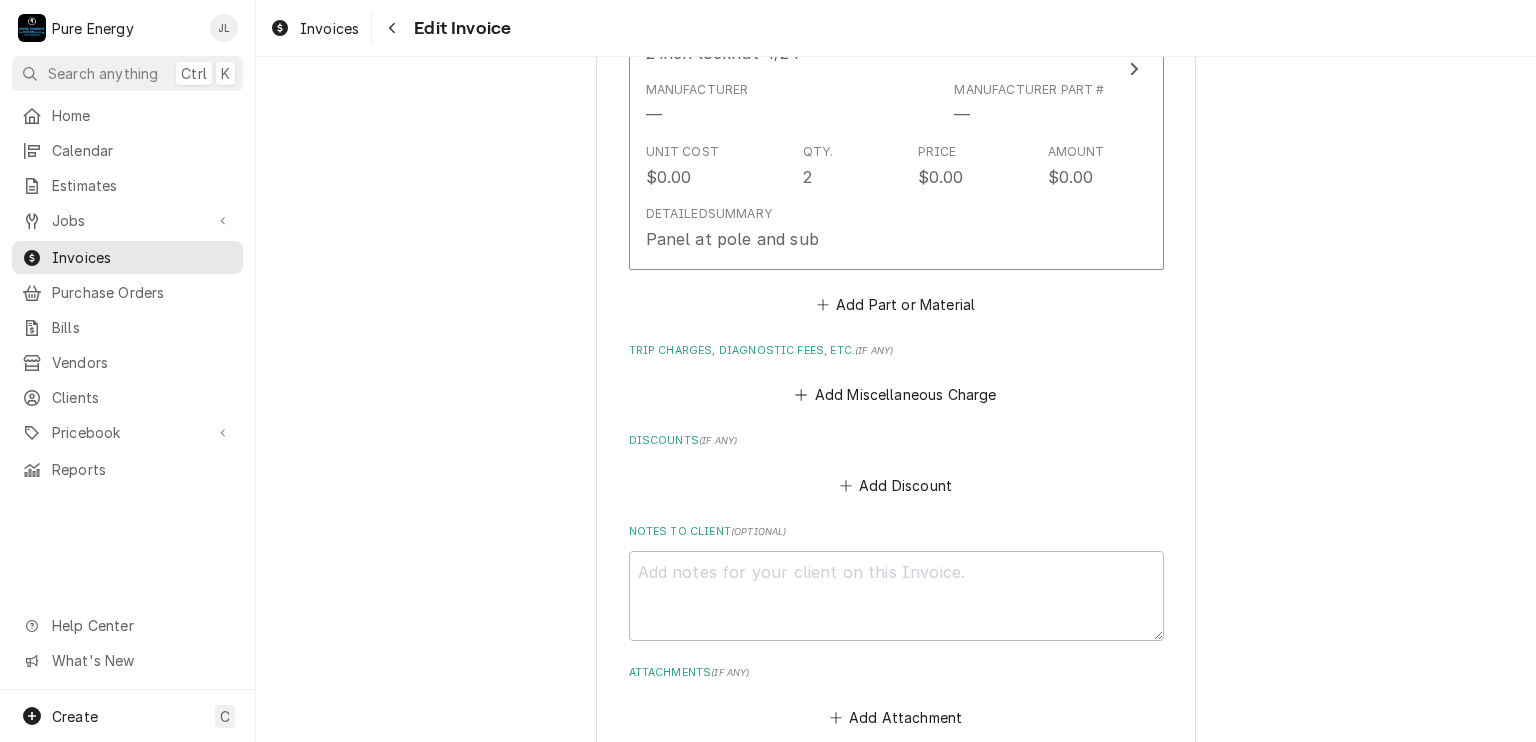 scroll, scrollTop: 8676, scrollLeft: 0, axis: vertical 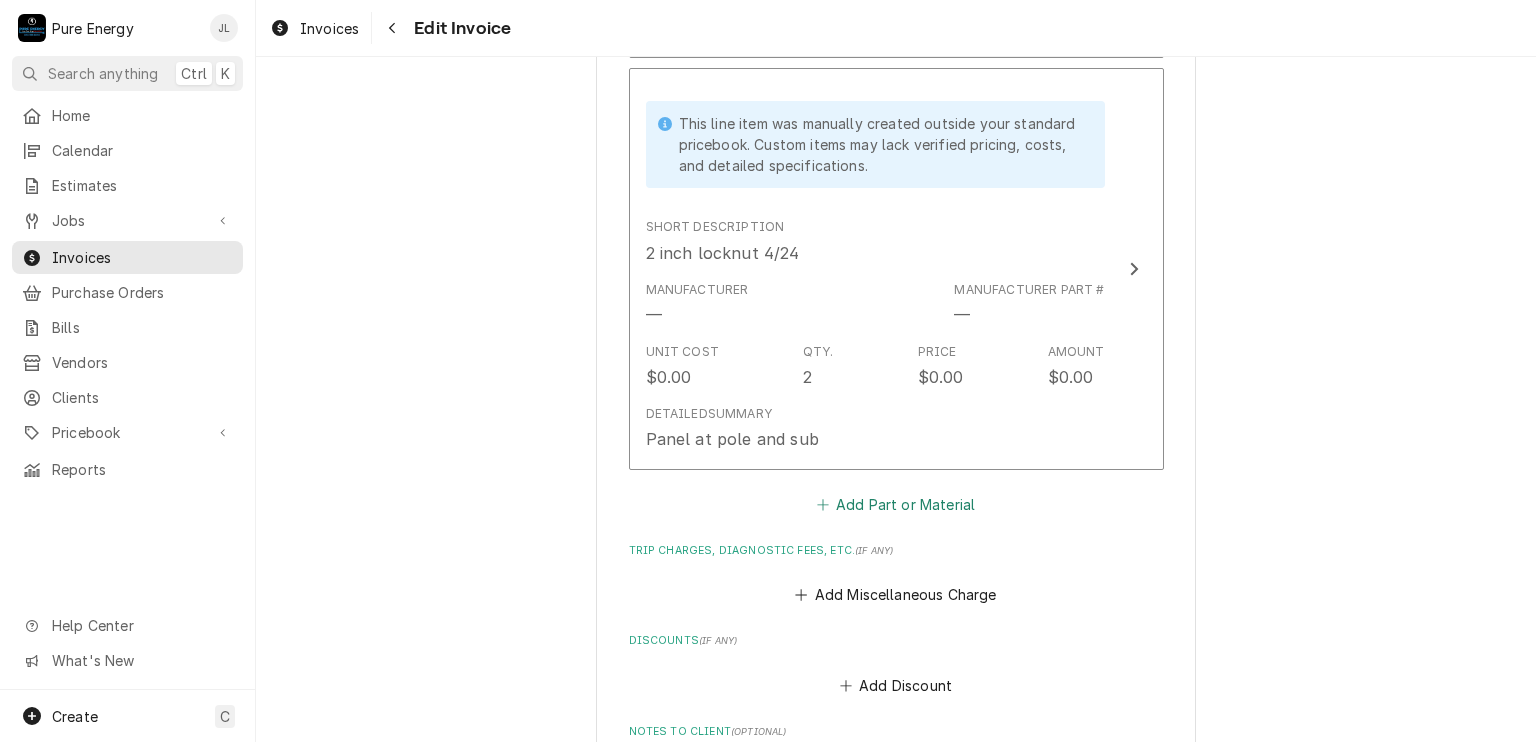 click on "Add Part or Material" at bounding box center [895, 505] 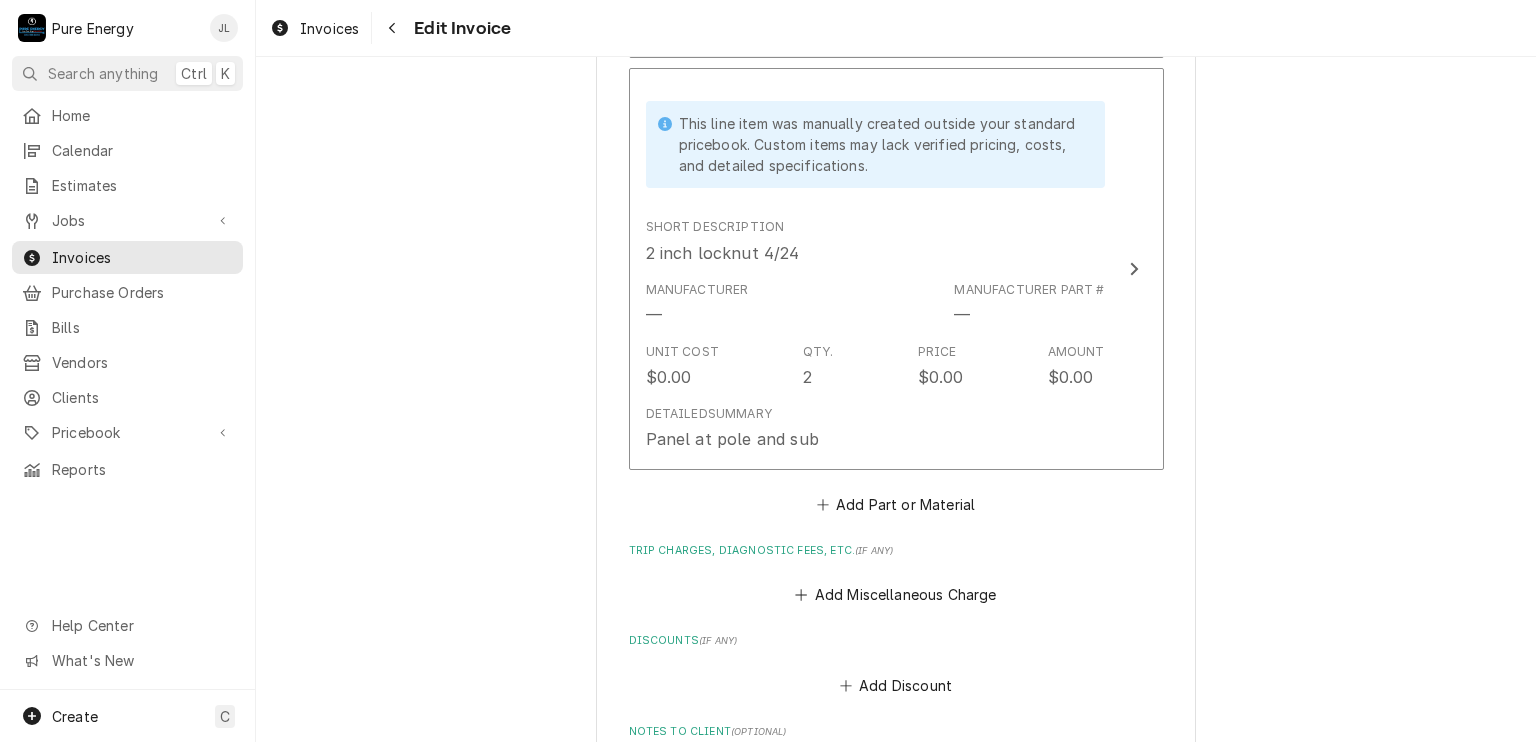 scroll, scrollTop: 0, scrollLeft: 0, axis: both 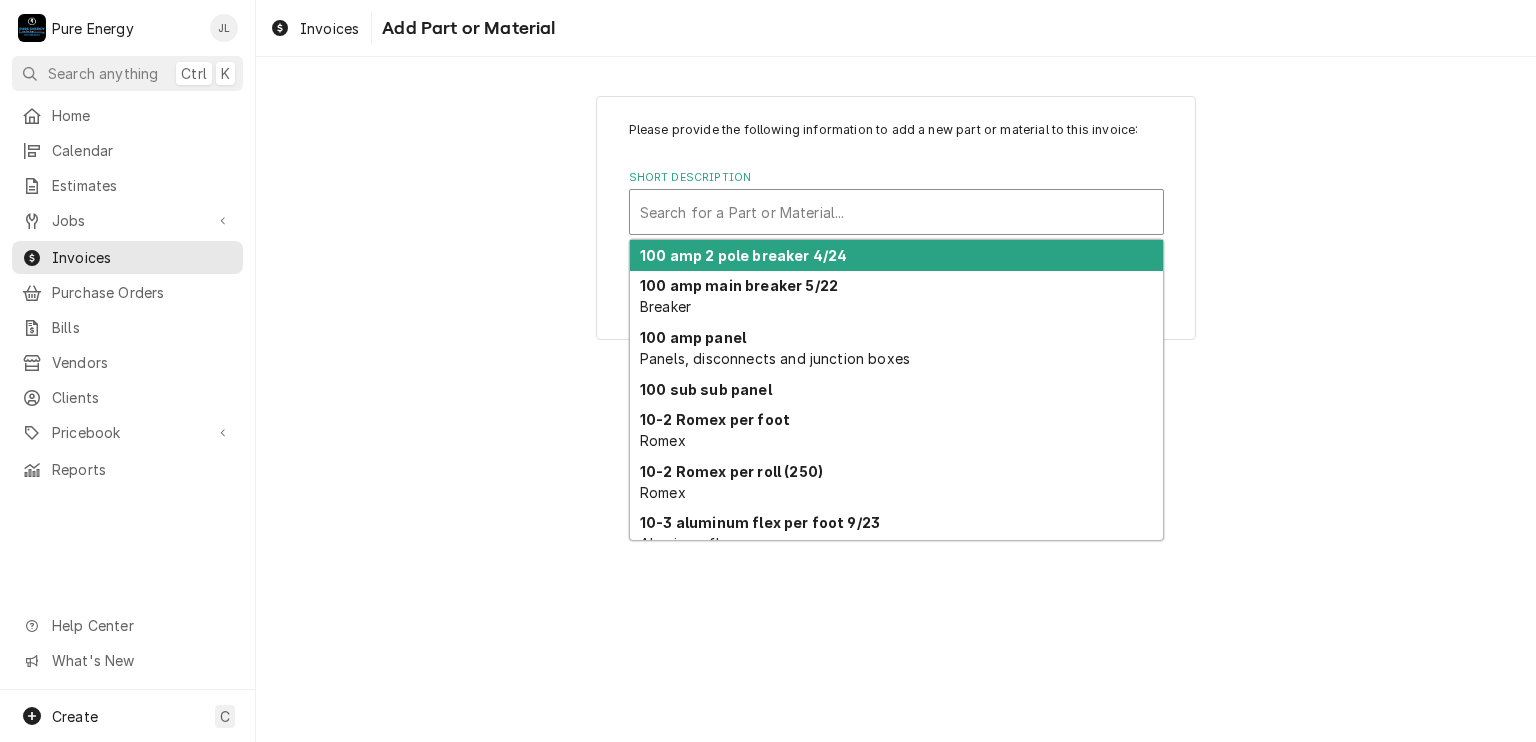 click at bounding box center (896, 212) 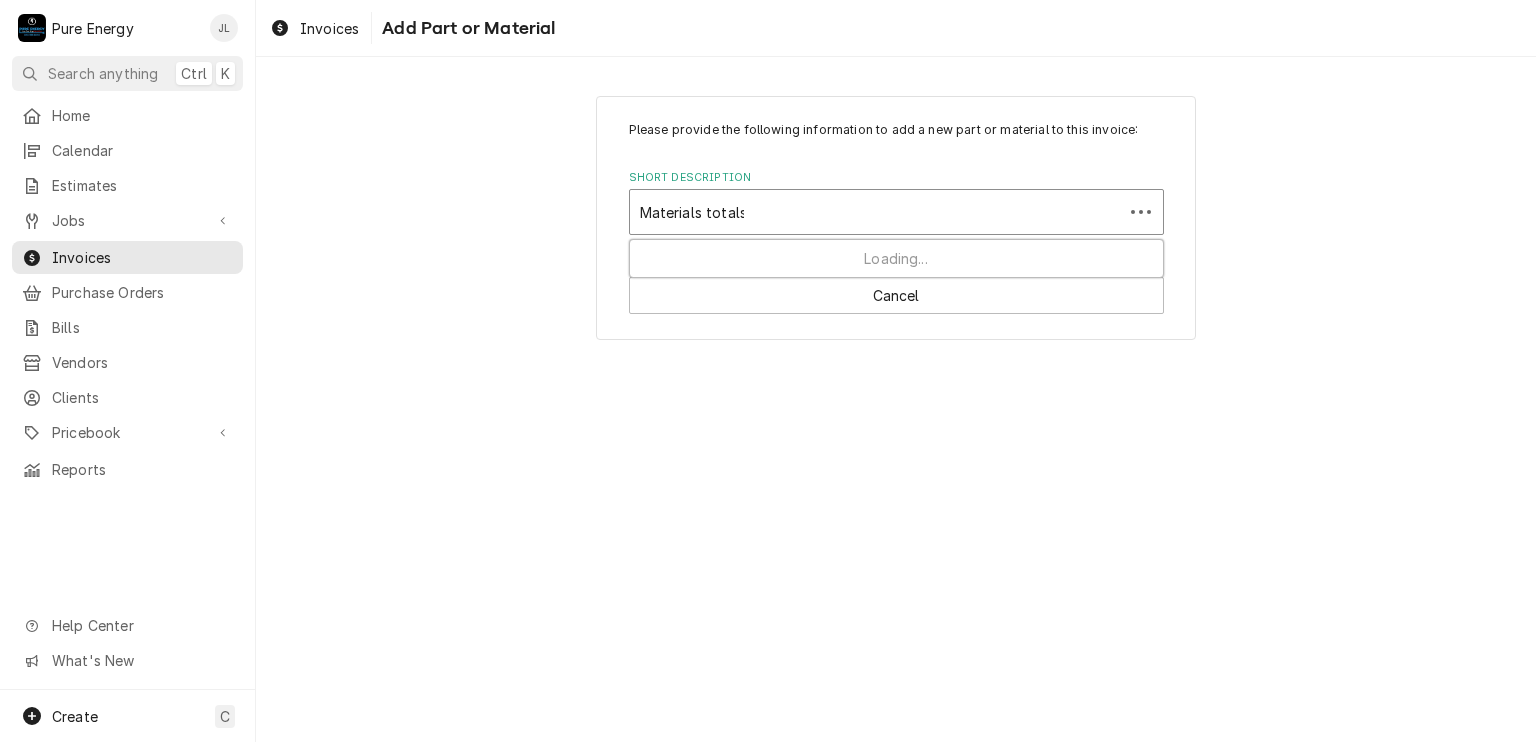type on "Materials totals" 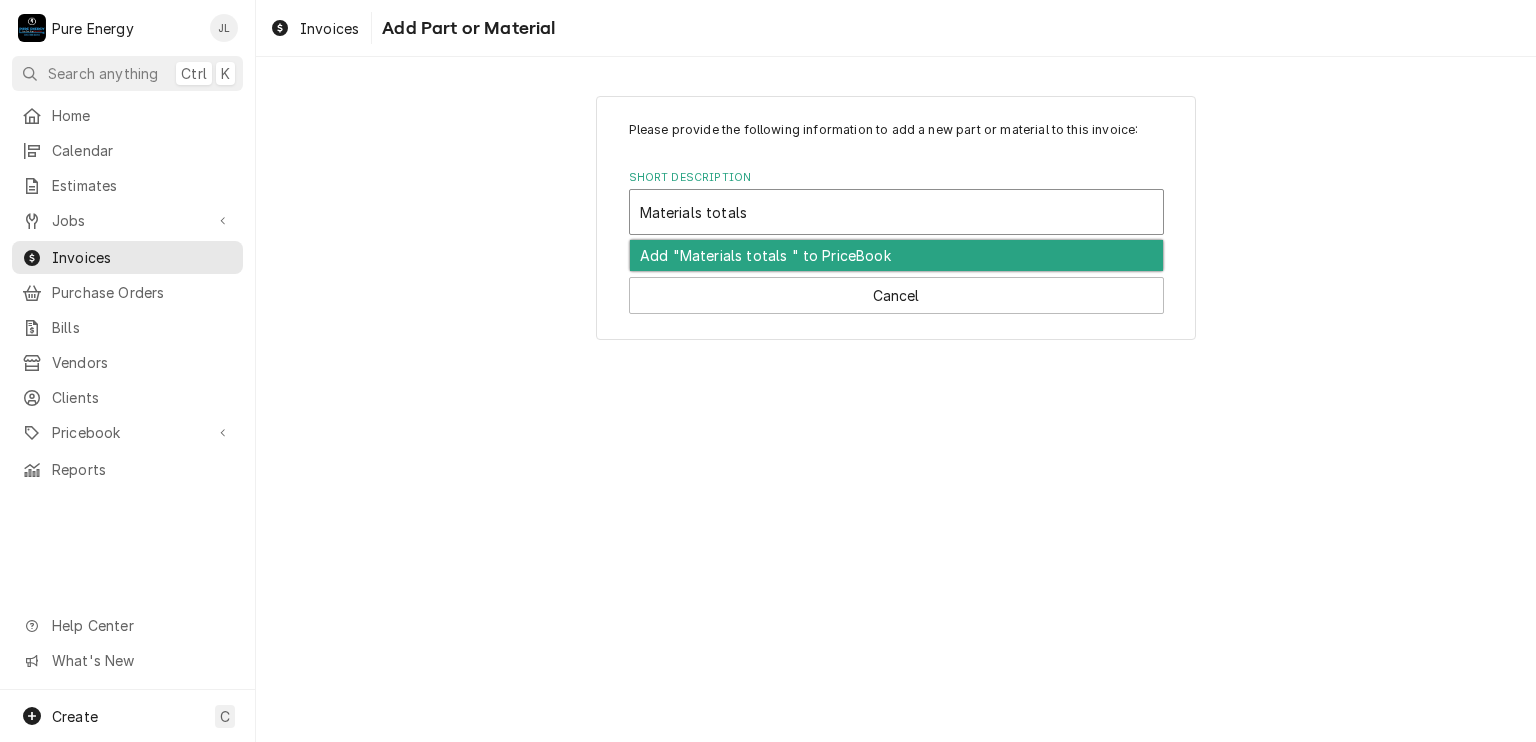 click on "Add "Materials totals " to PriceBook" at bounding box center [896, 255] 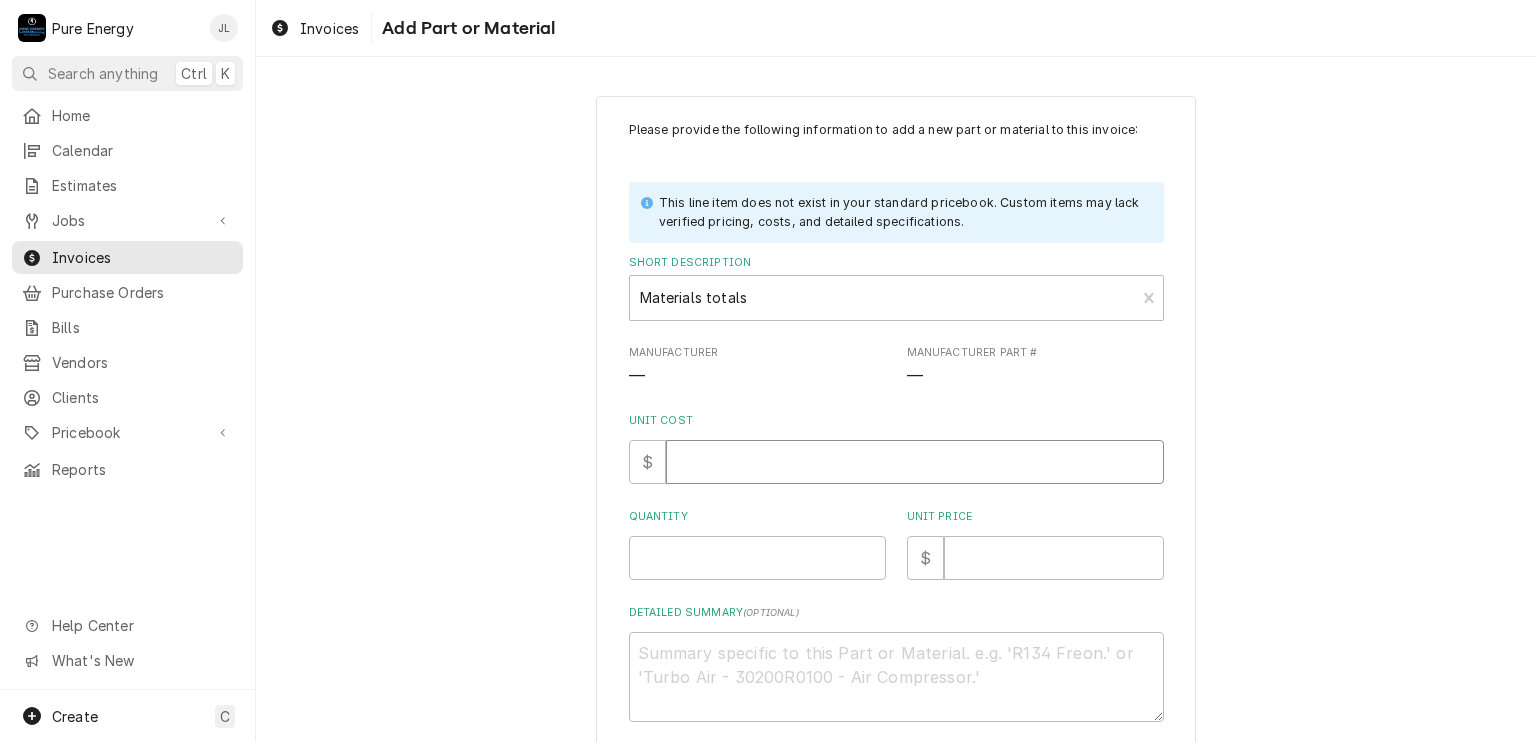click on "Unit Cost" at bounding box center (915, 462) 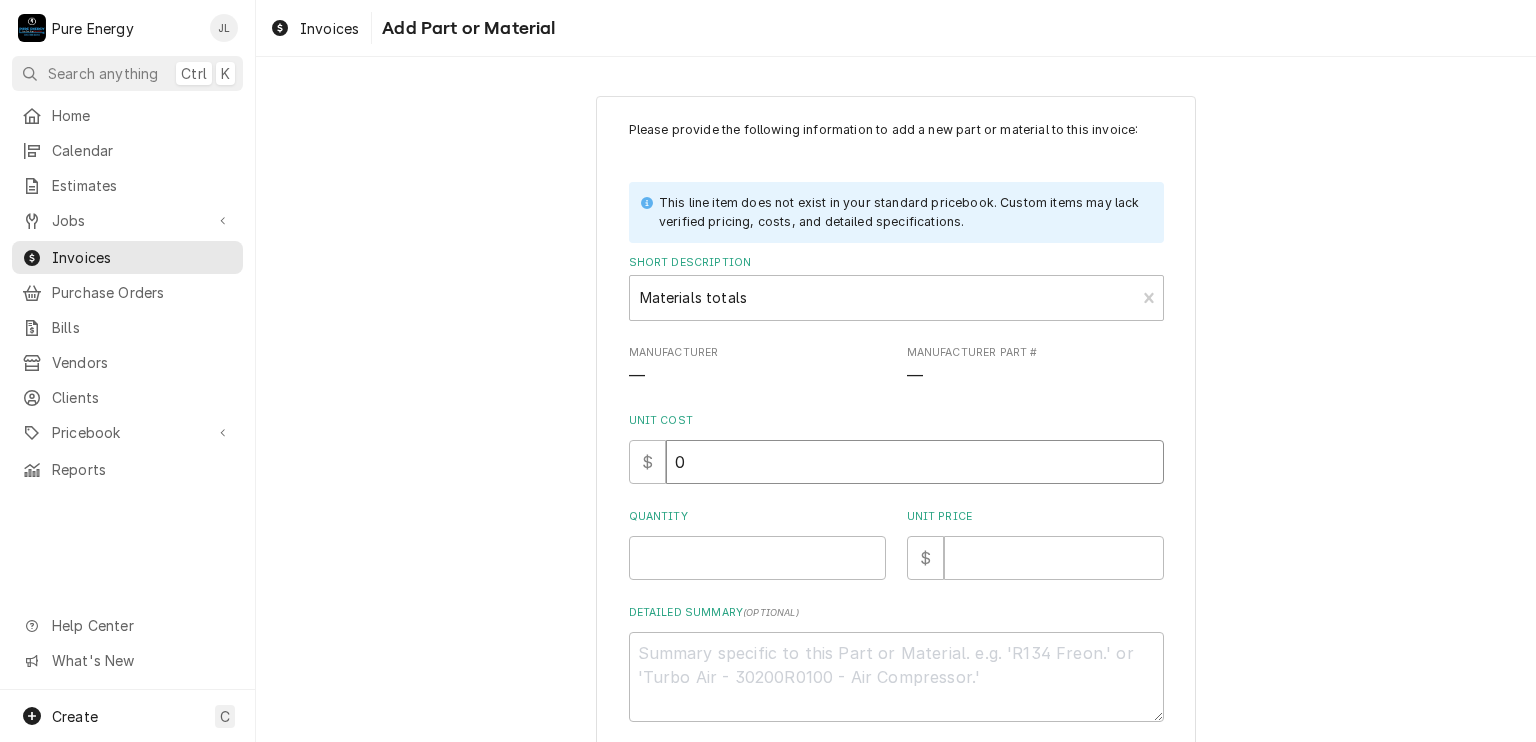 type on "x" 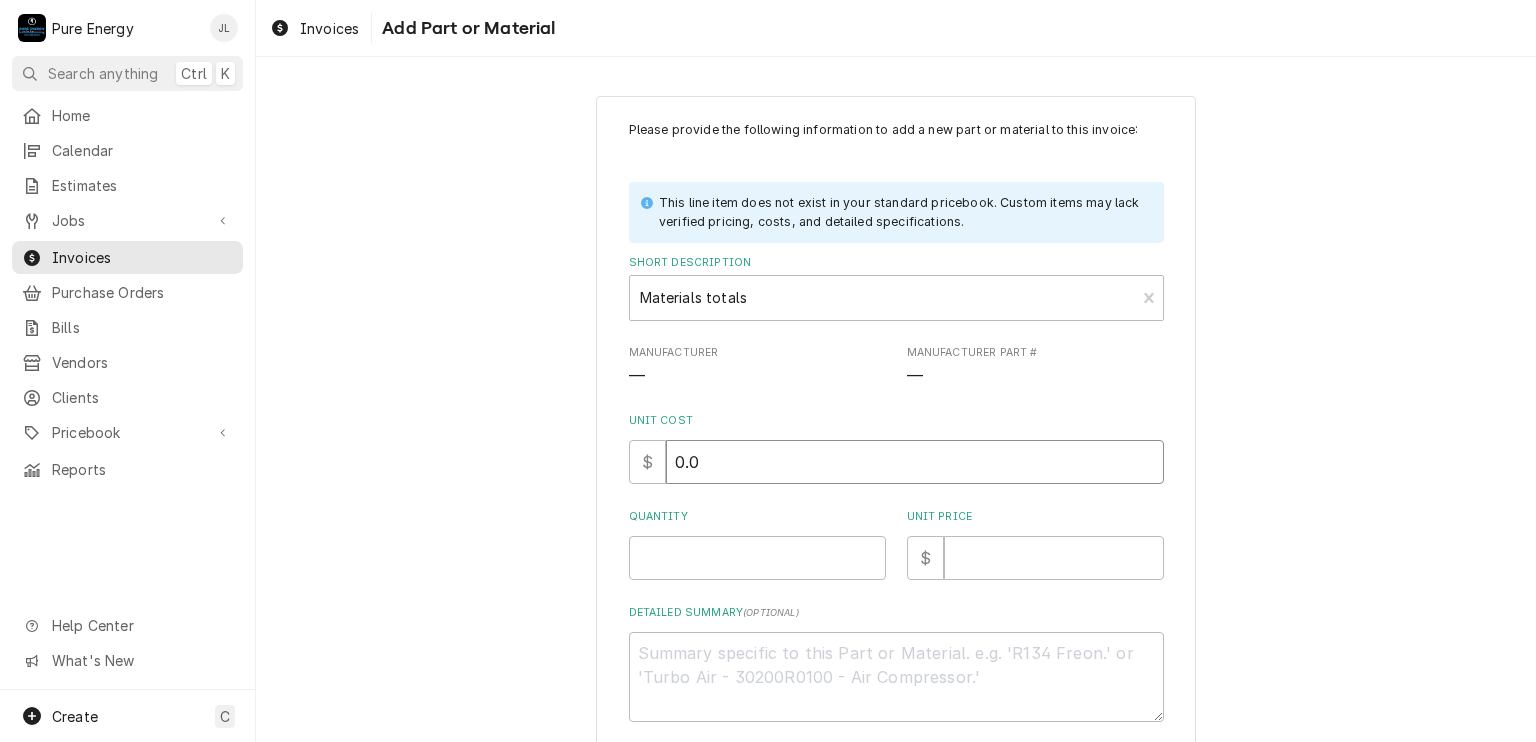type on "0.0" 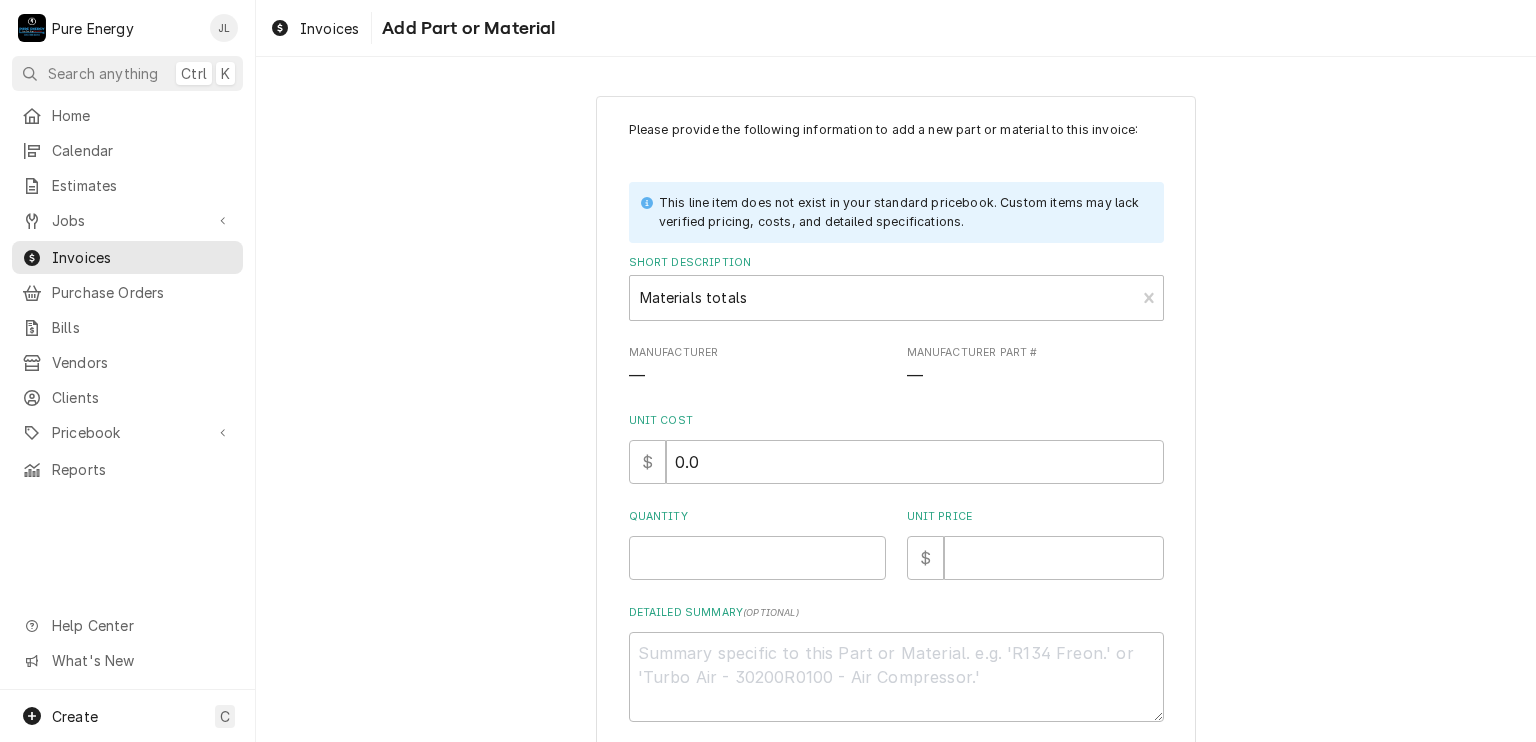 scroll, scrollTop: 100, scrollLeft: 0, axis: vertical 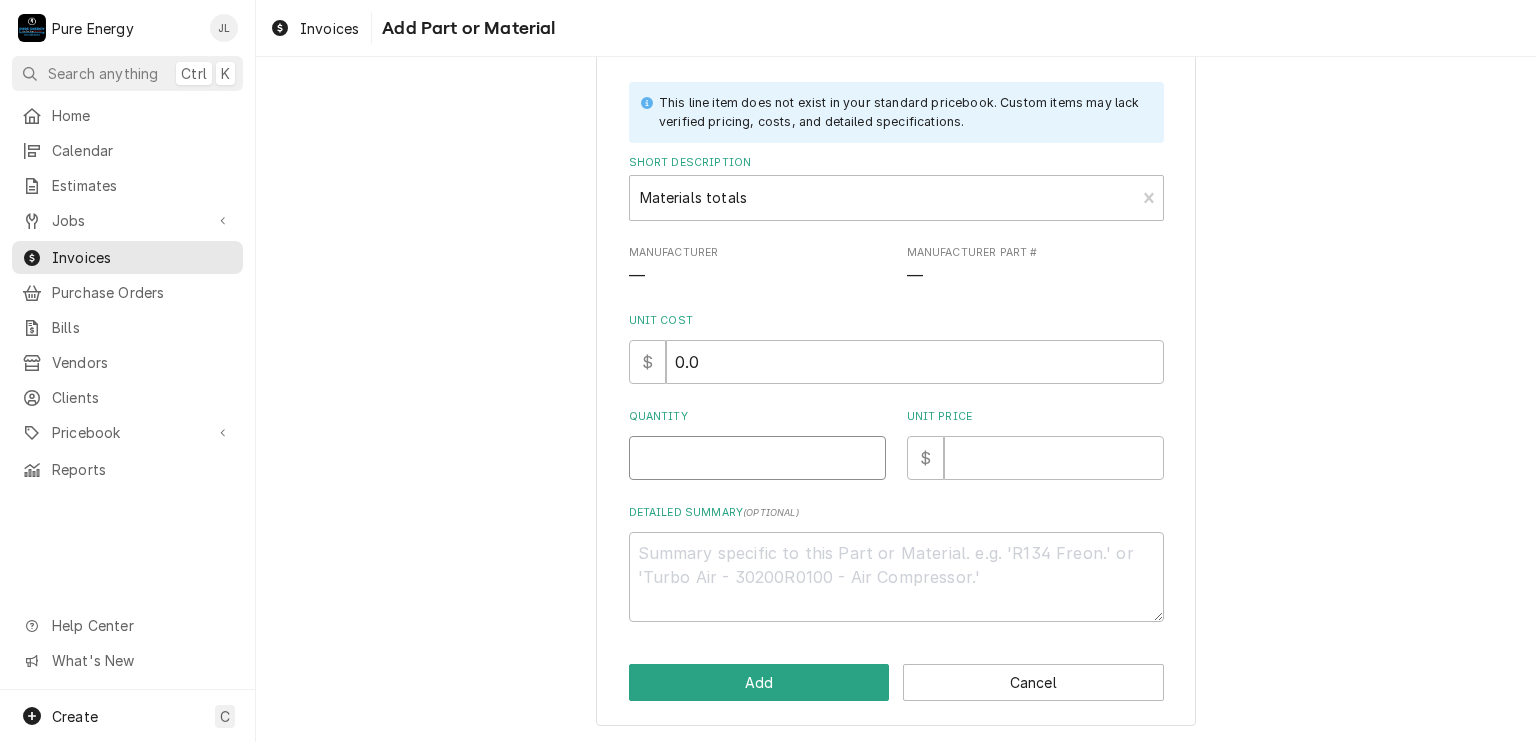 click on "Quantity" at bounding box center (757, 458) 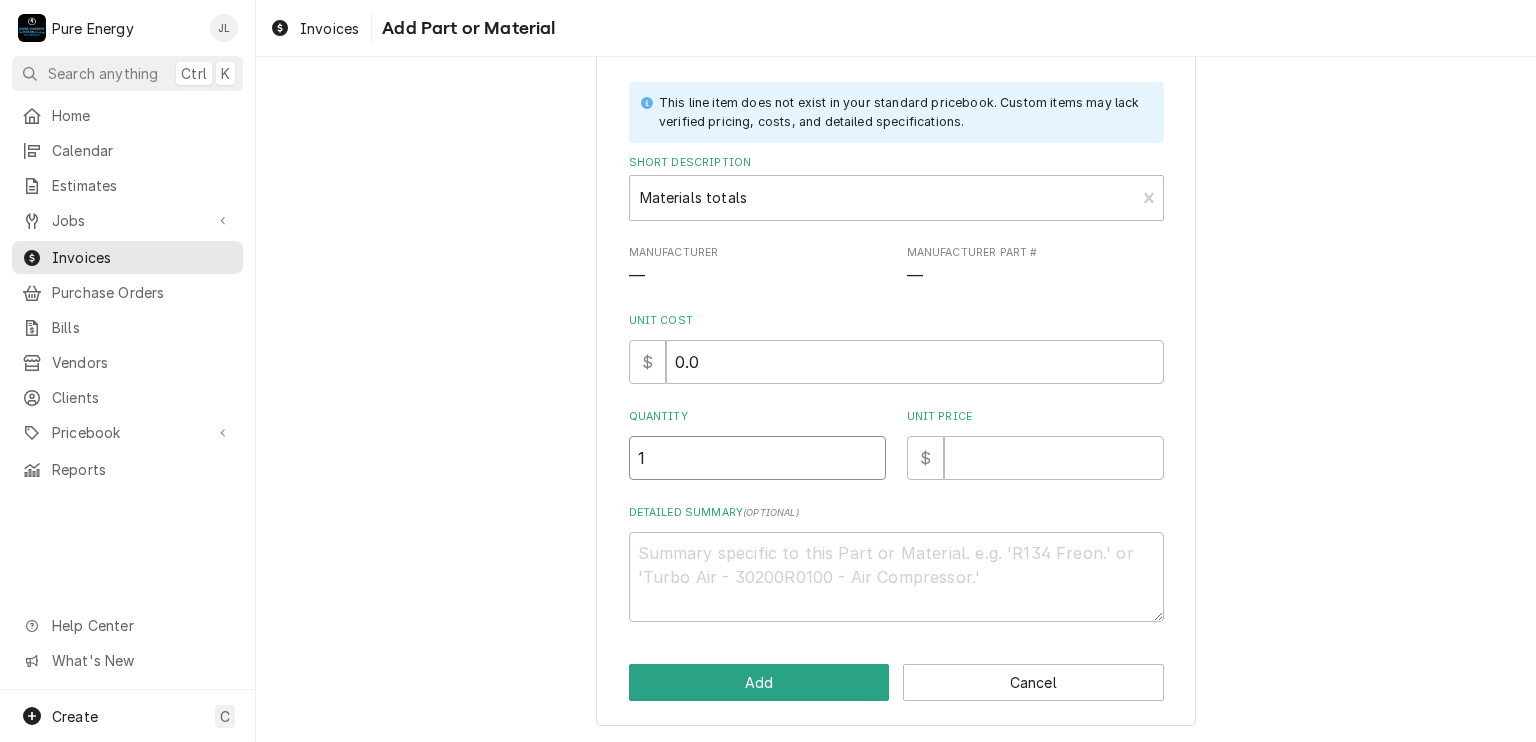 type on "1" 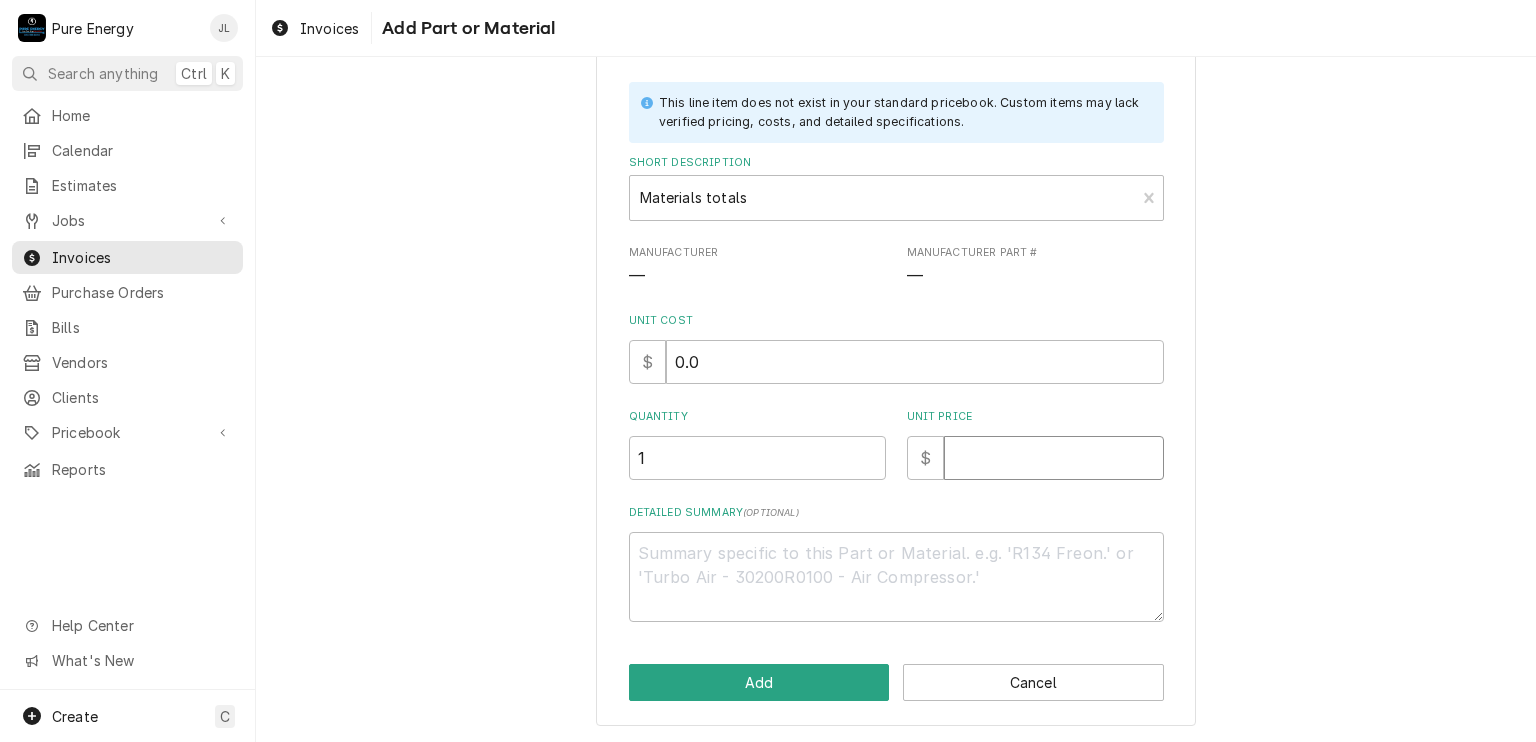 click on "Unit Price" at bounding box center [1054, 458] 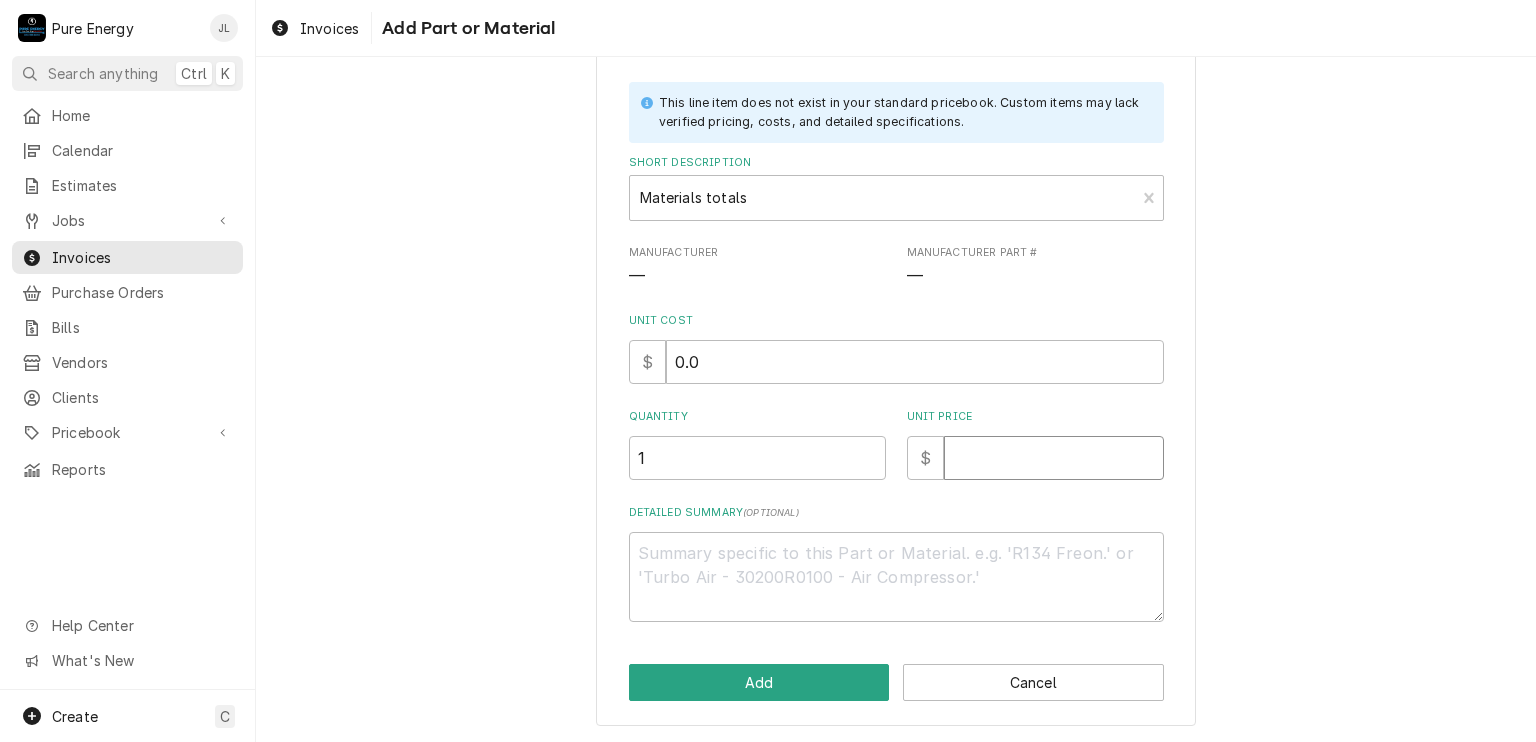 type on "x" 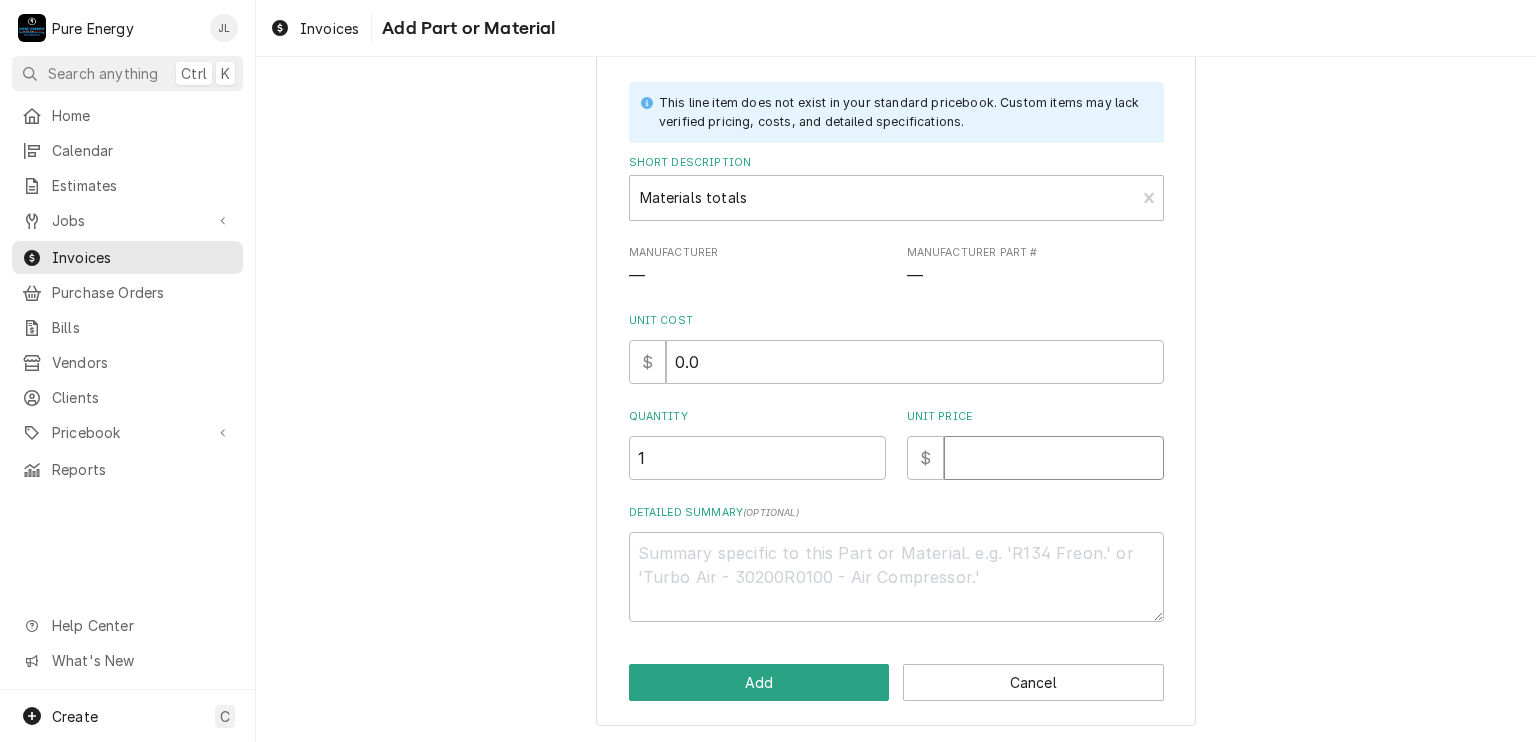 type on "3" 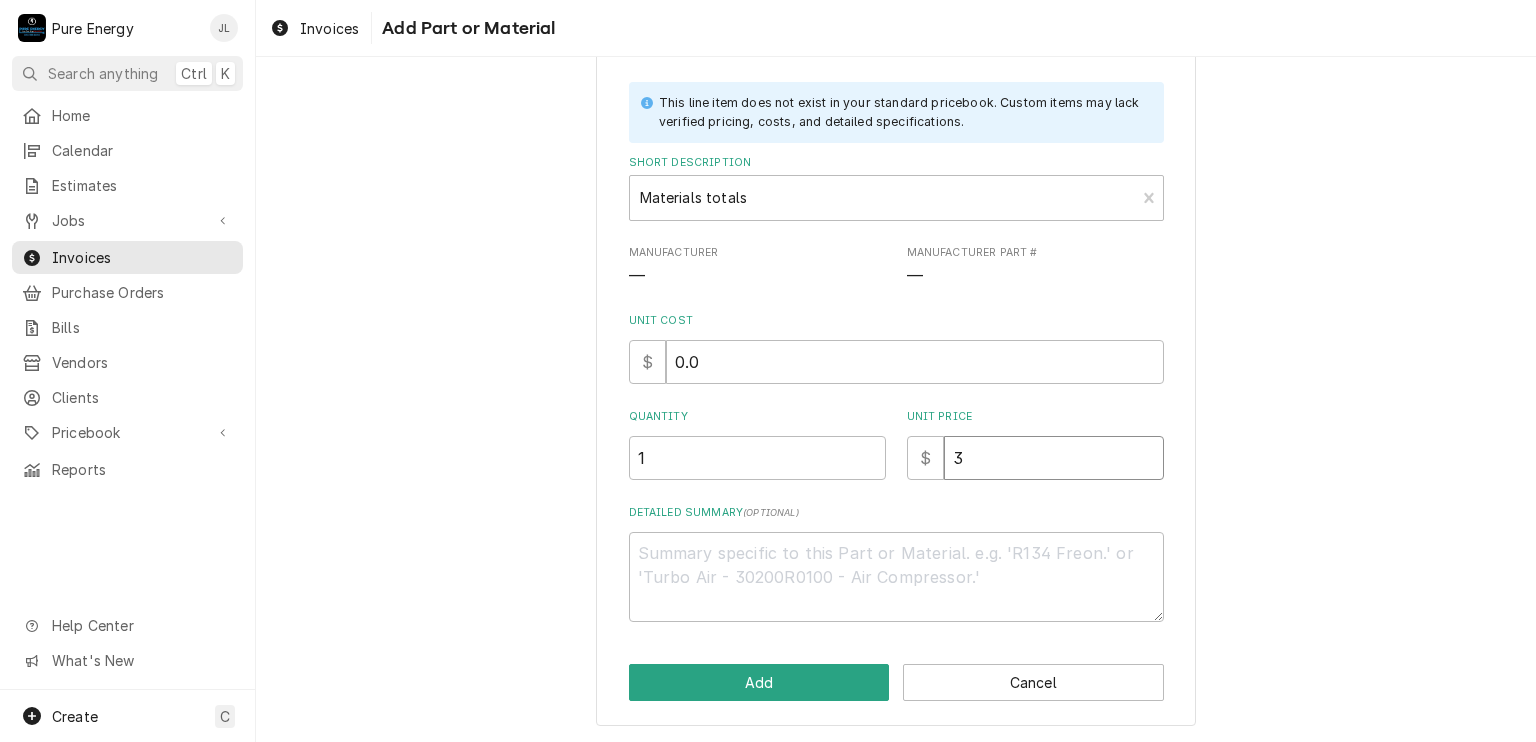 type on "x" 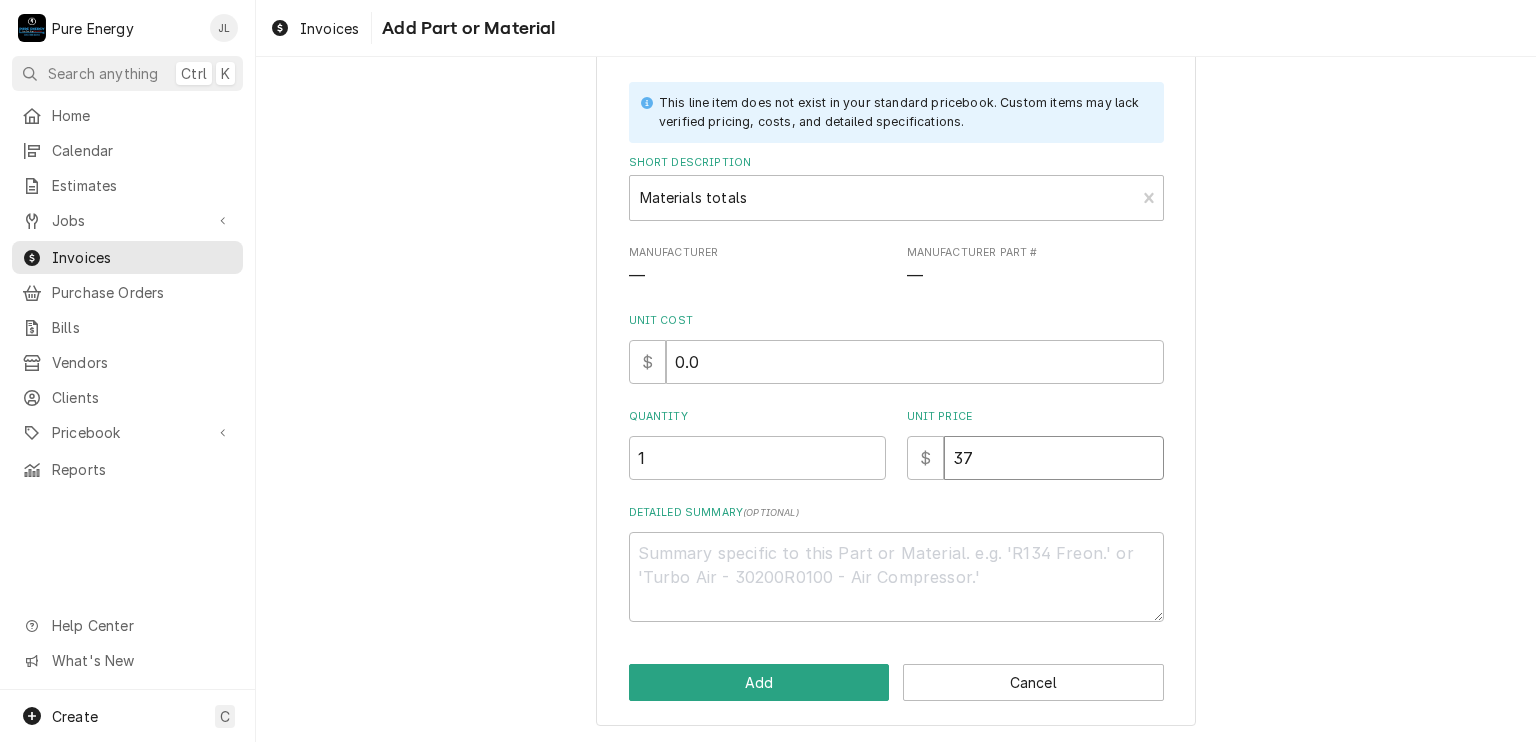 type on "x" 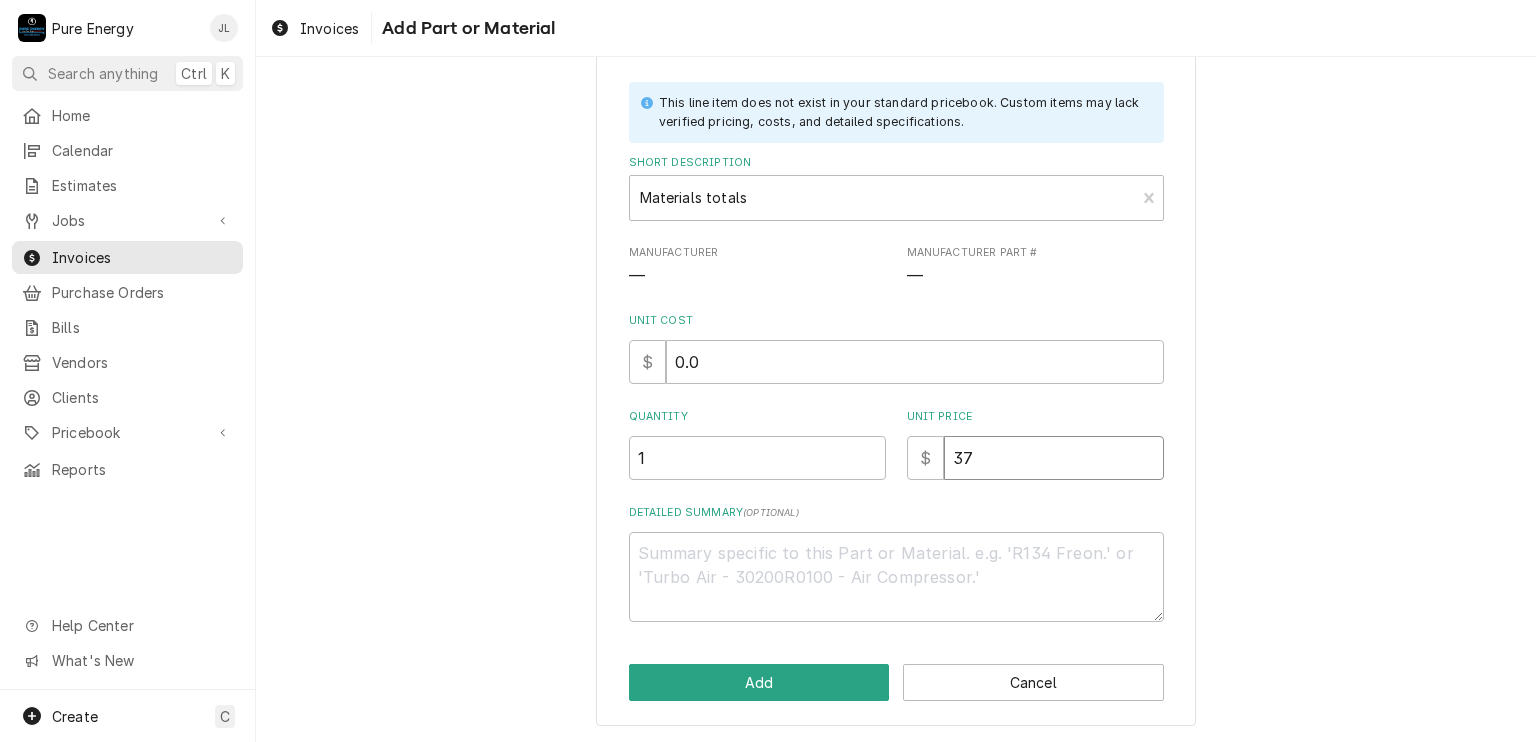 type on "379" 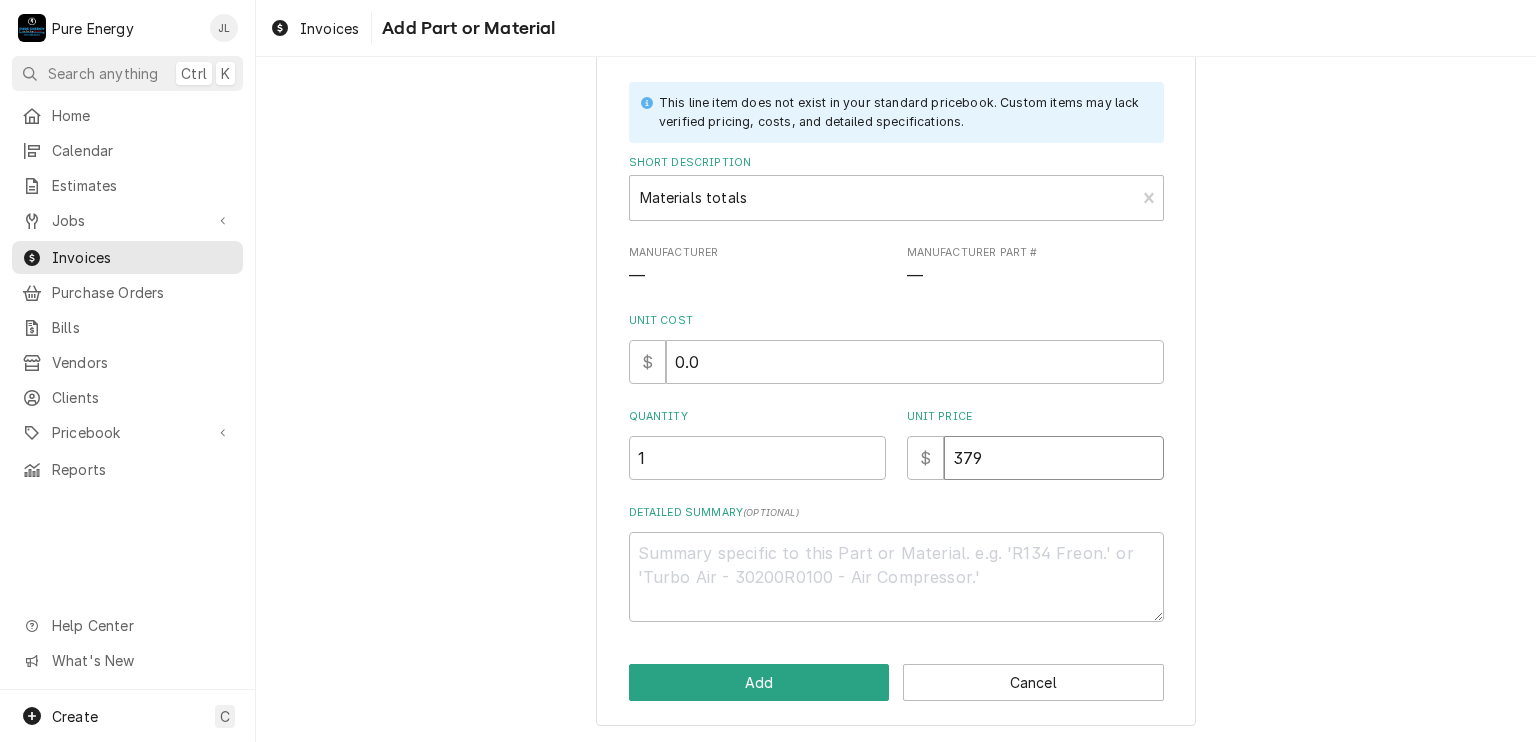 type on "x" 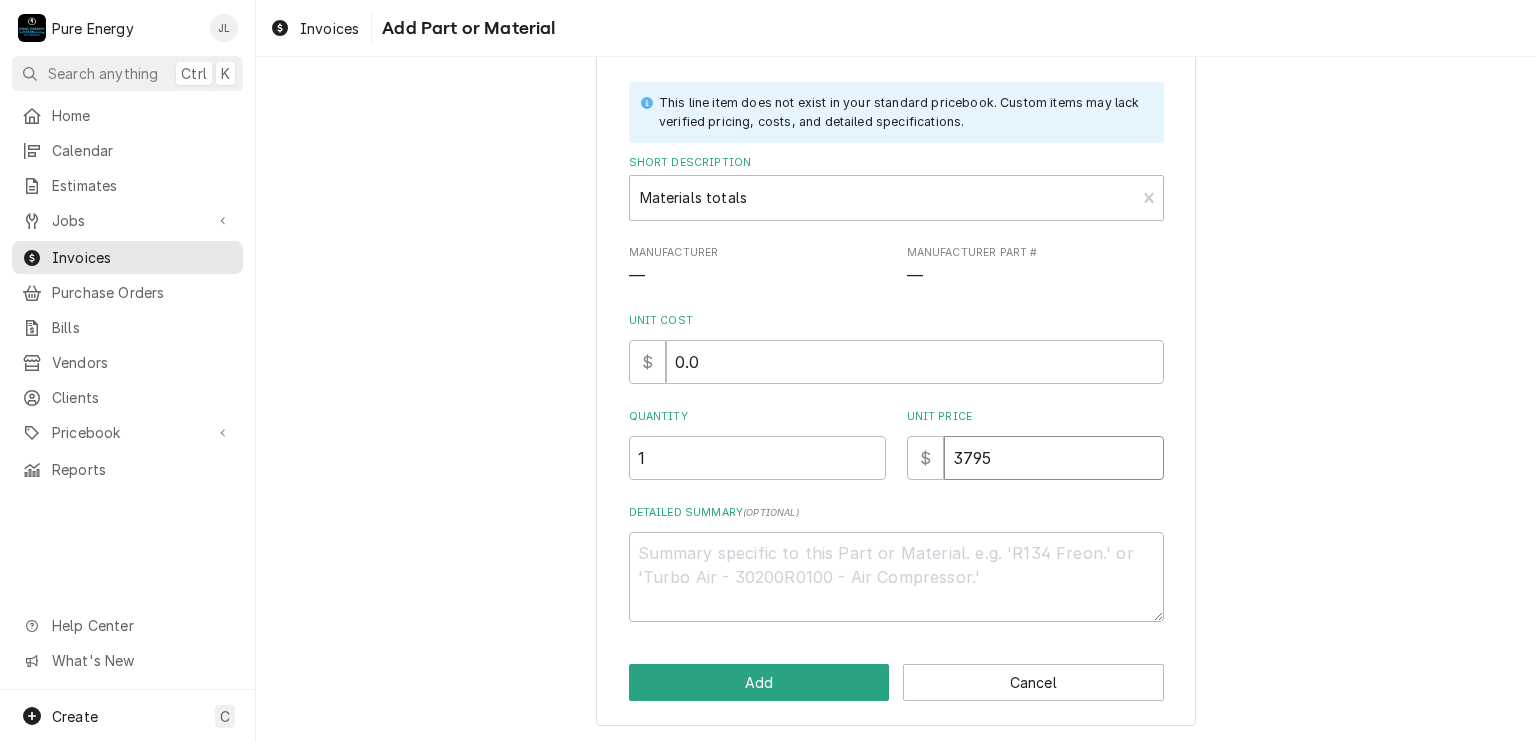 type on "x" 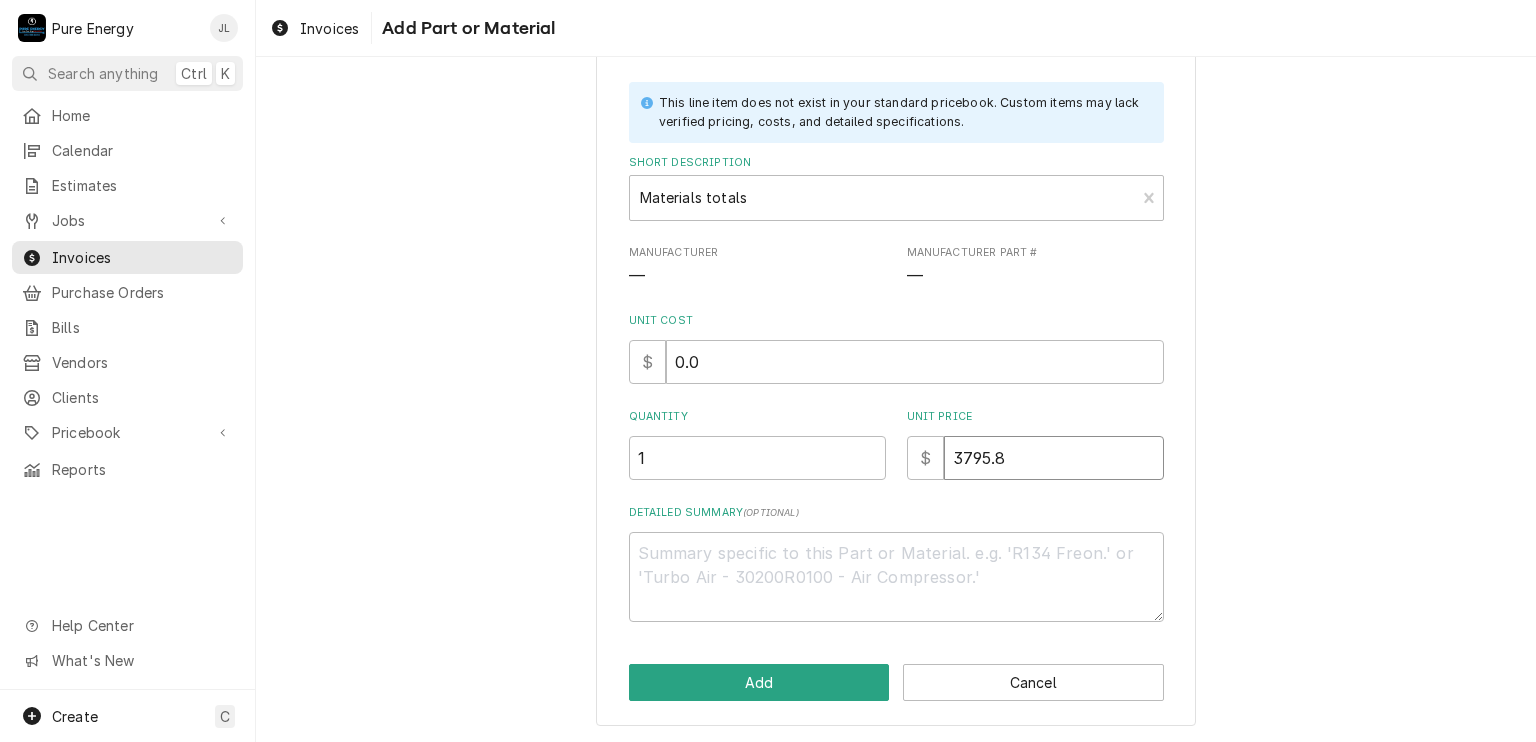 type on "x" 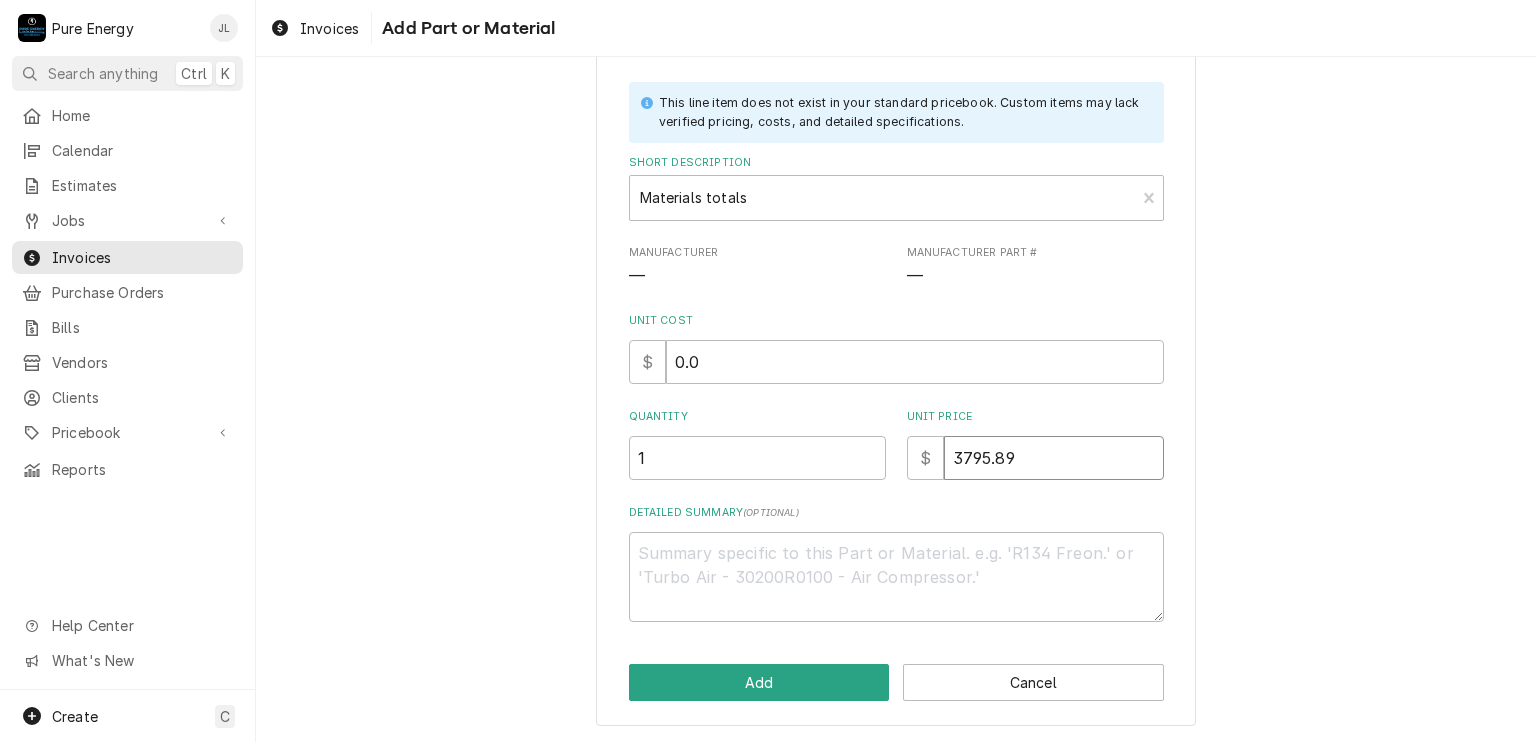type on "3795.89" 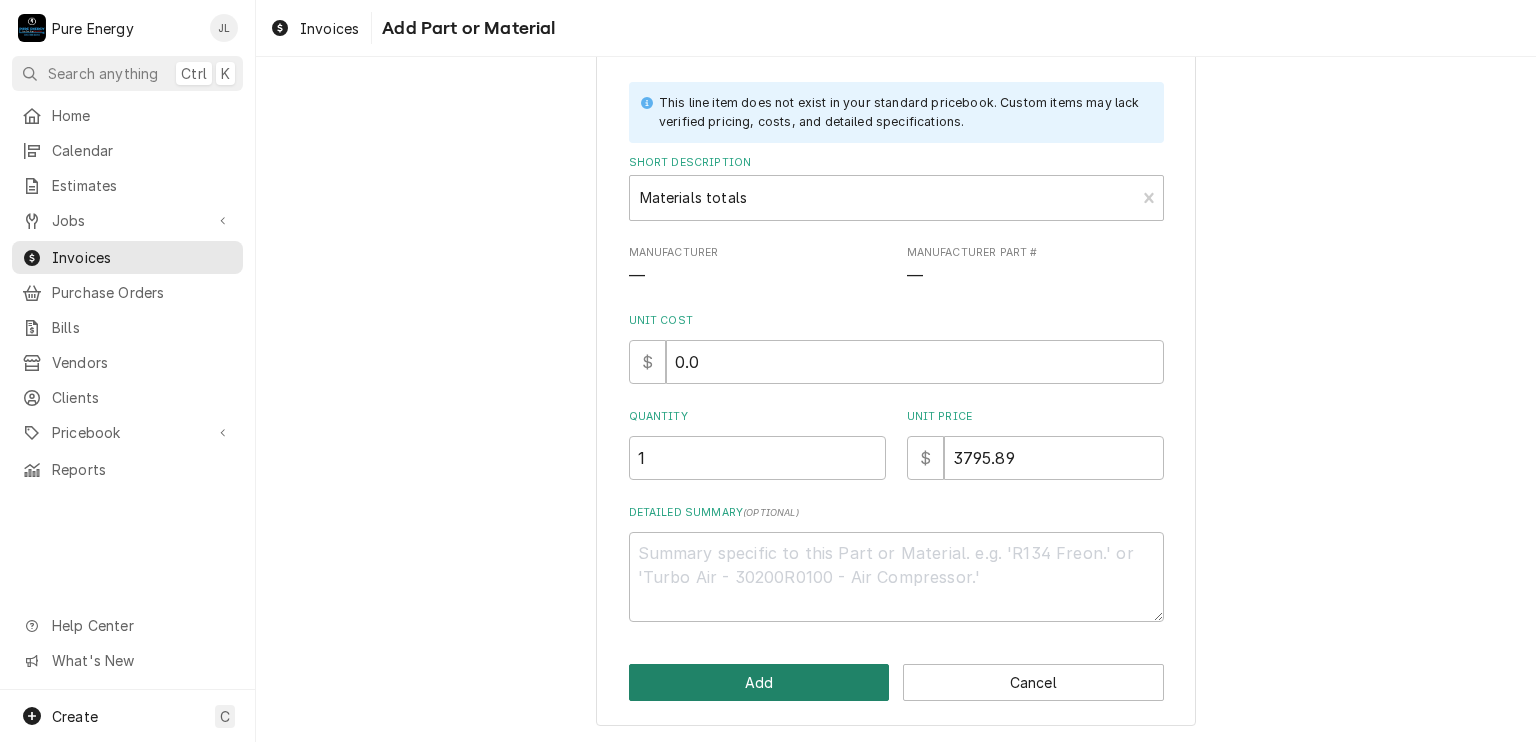 click on "Add" at bounding box center (759, 682) 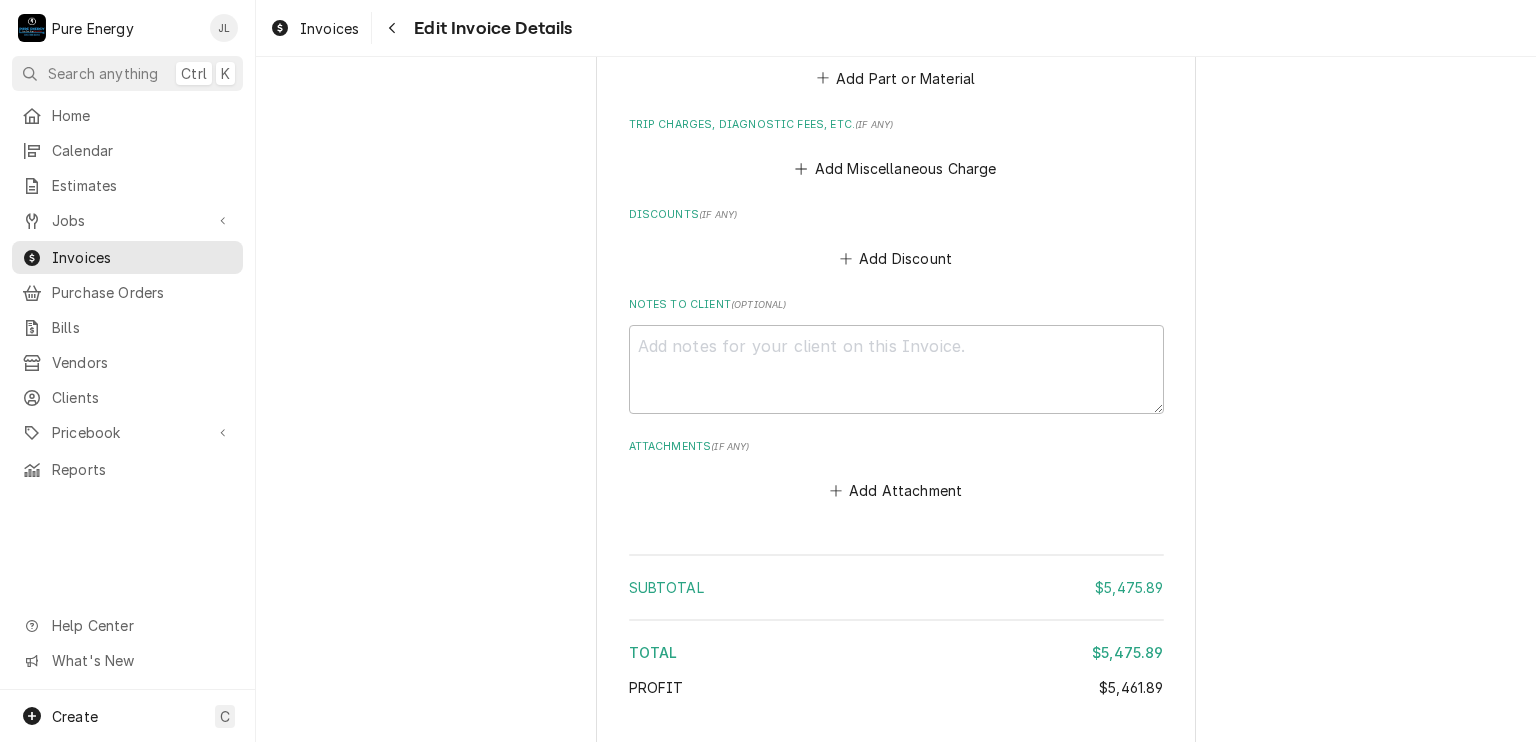 scroll, scrollTop: 9624, scrollLeft: 0, axis: vertical 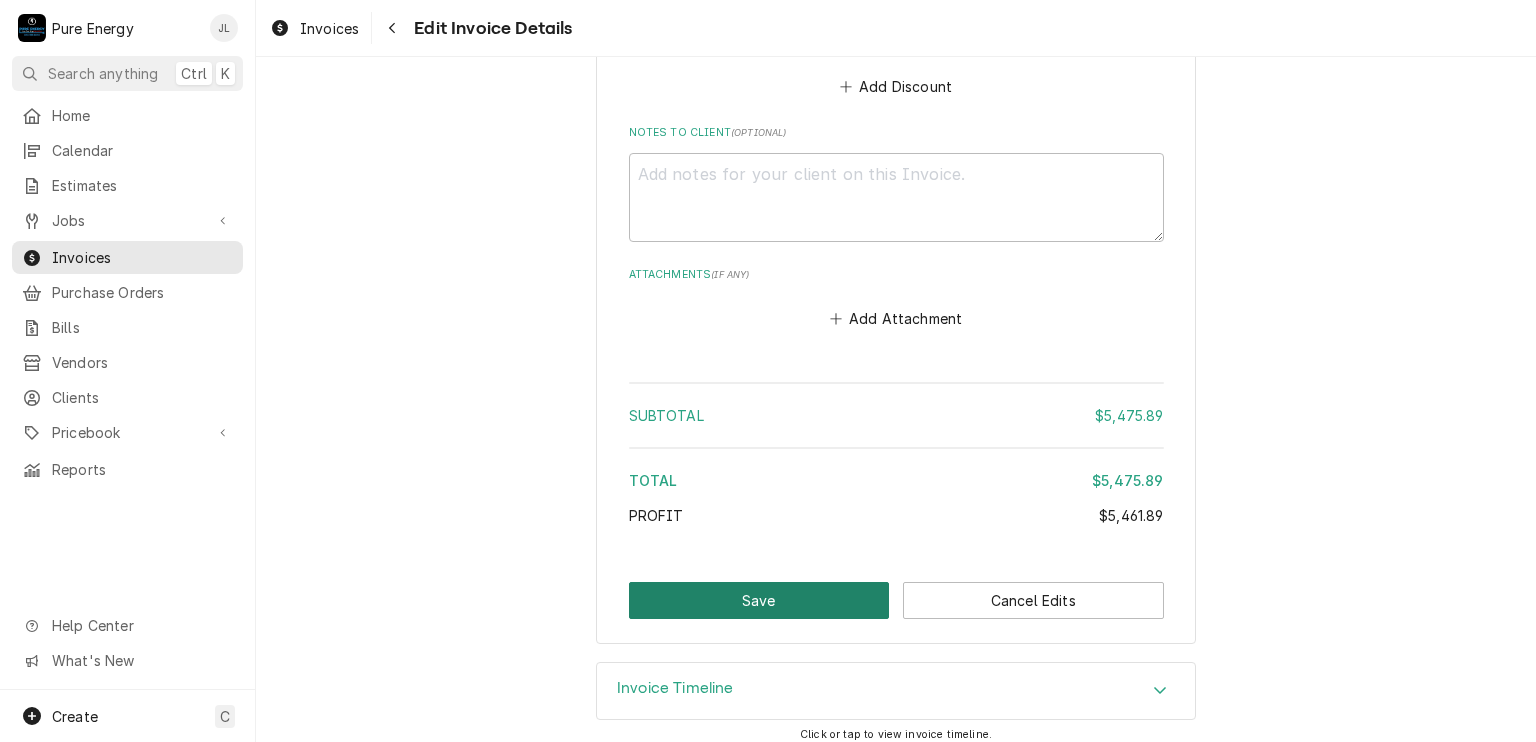 click on "Save" at bounding box center [759, 600] 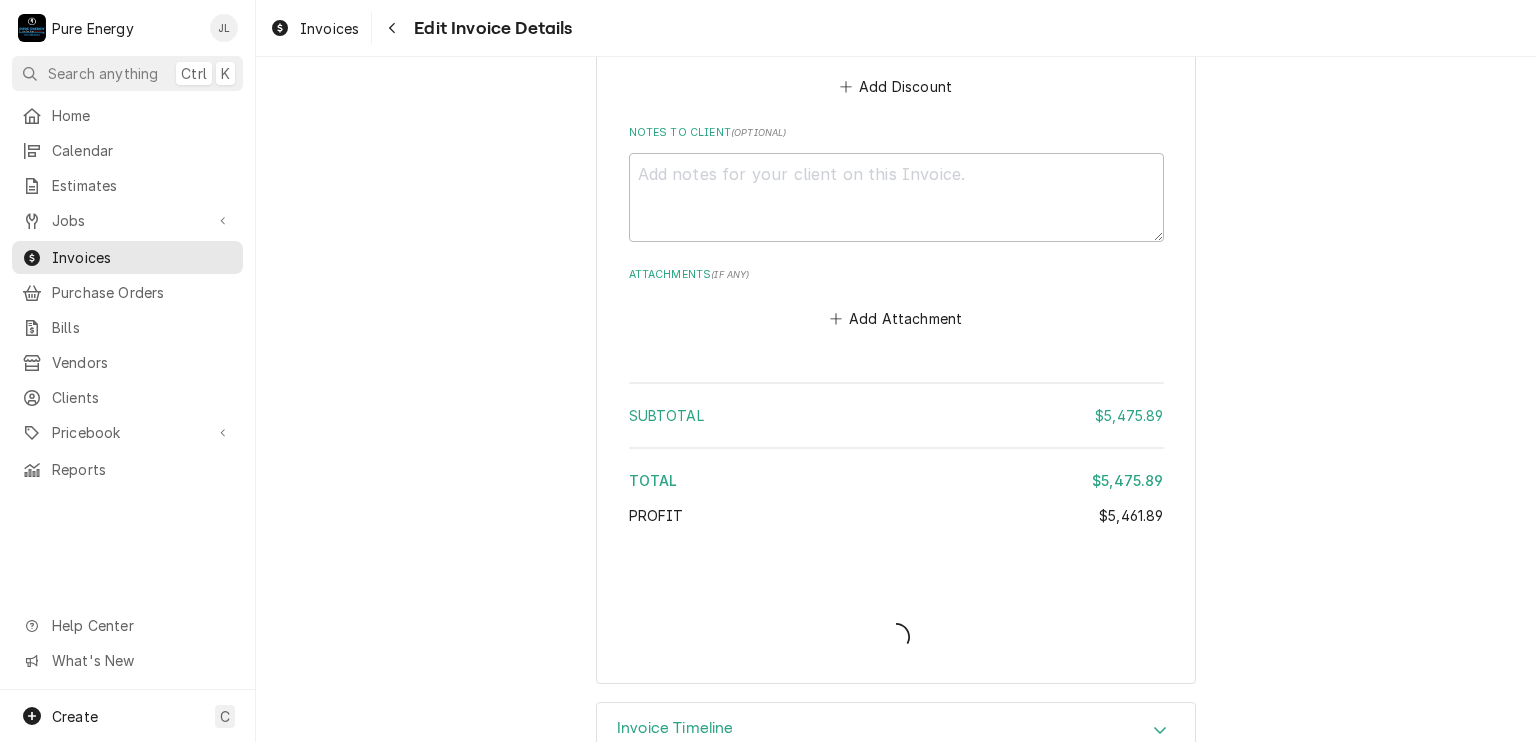 type on "x" 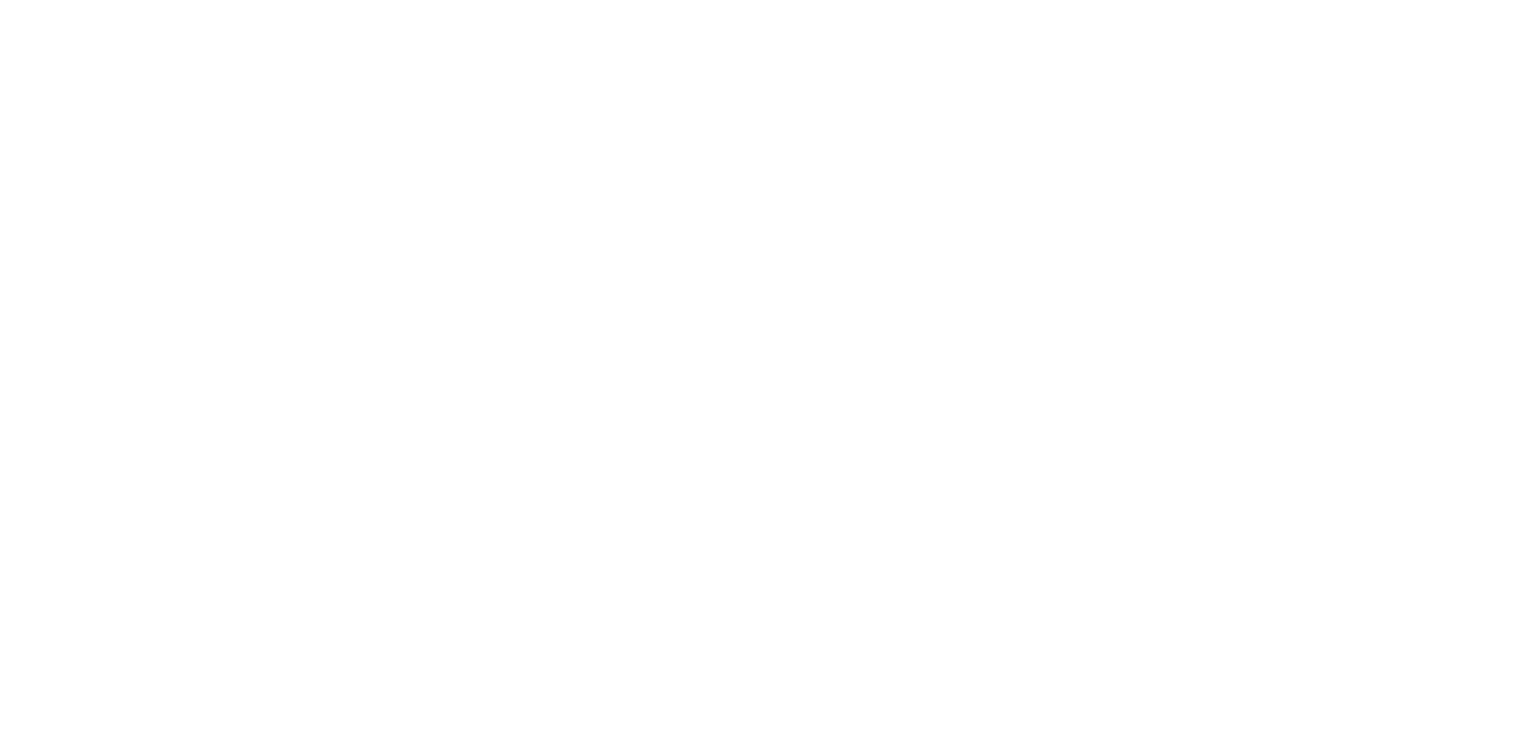 scroll, scrollTop: 0, scrollLeft: 0, axis: both 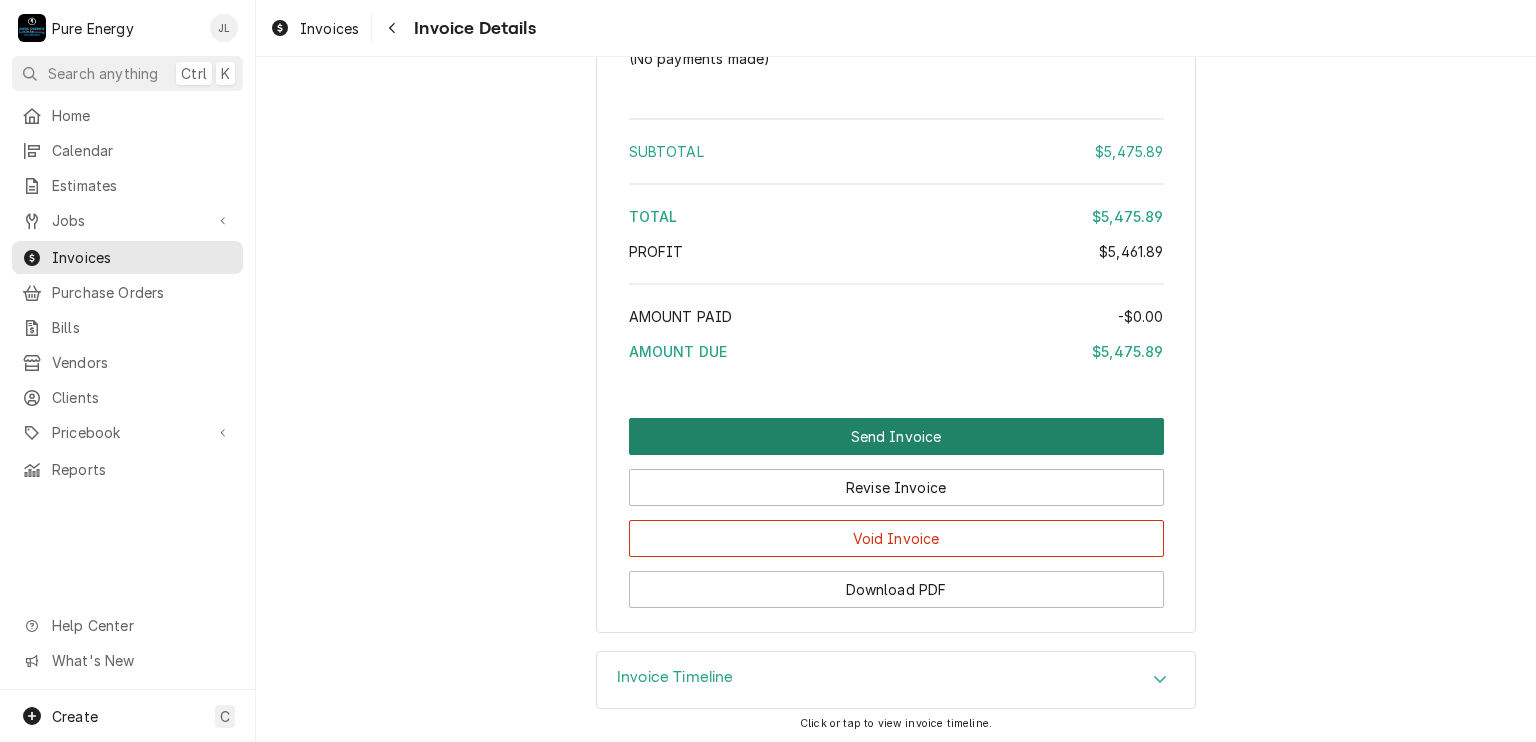 click on "Send Invoice" at bounding box center (896, 436) 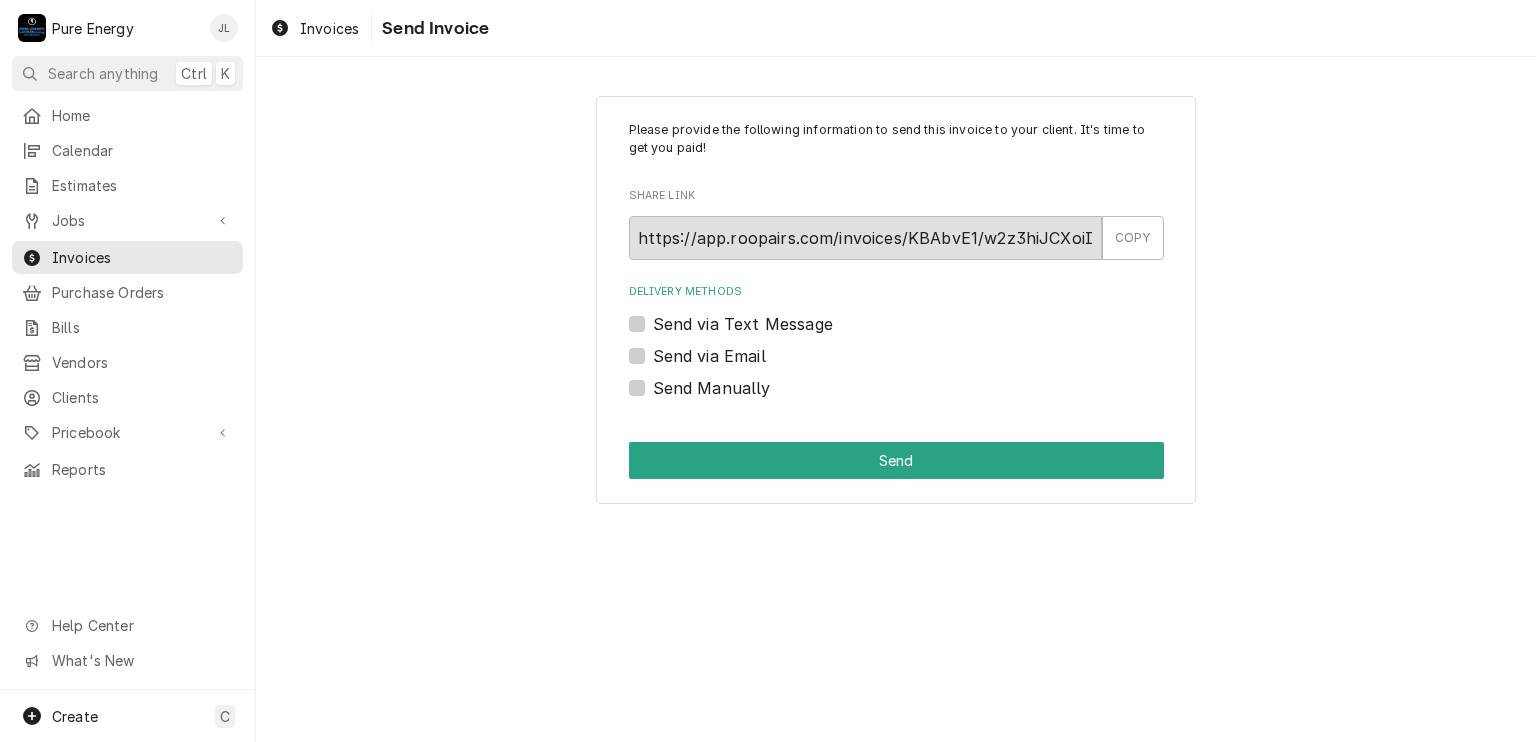 click on "Send Manually" at bounding box center [712, 388] 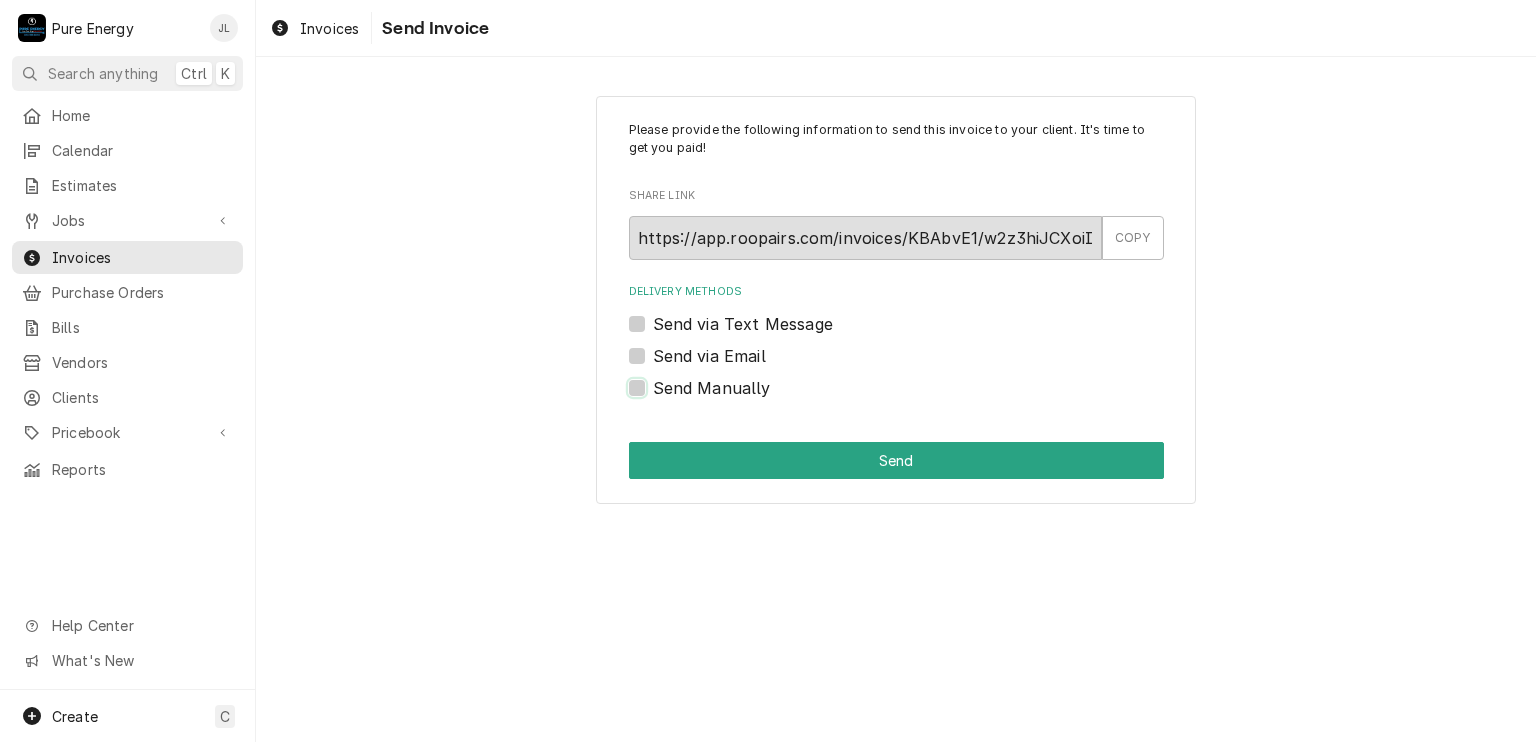 checkbox on "true" 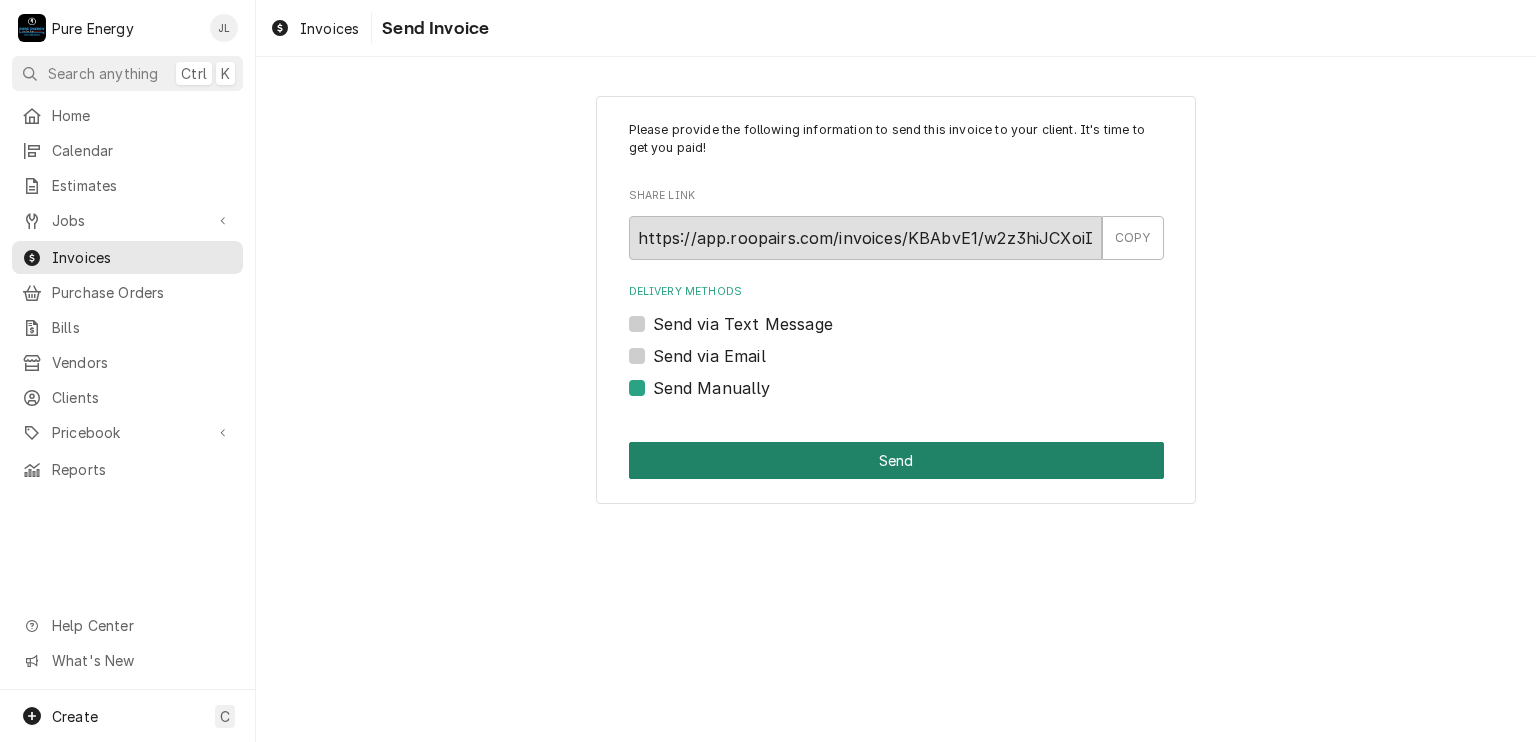 click on "Send" at bounding box center [896, 460] 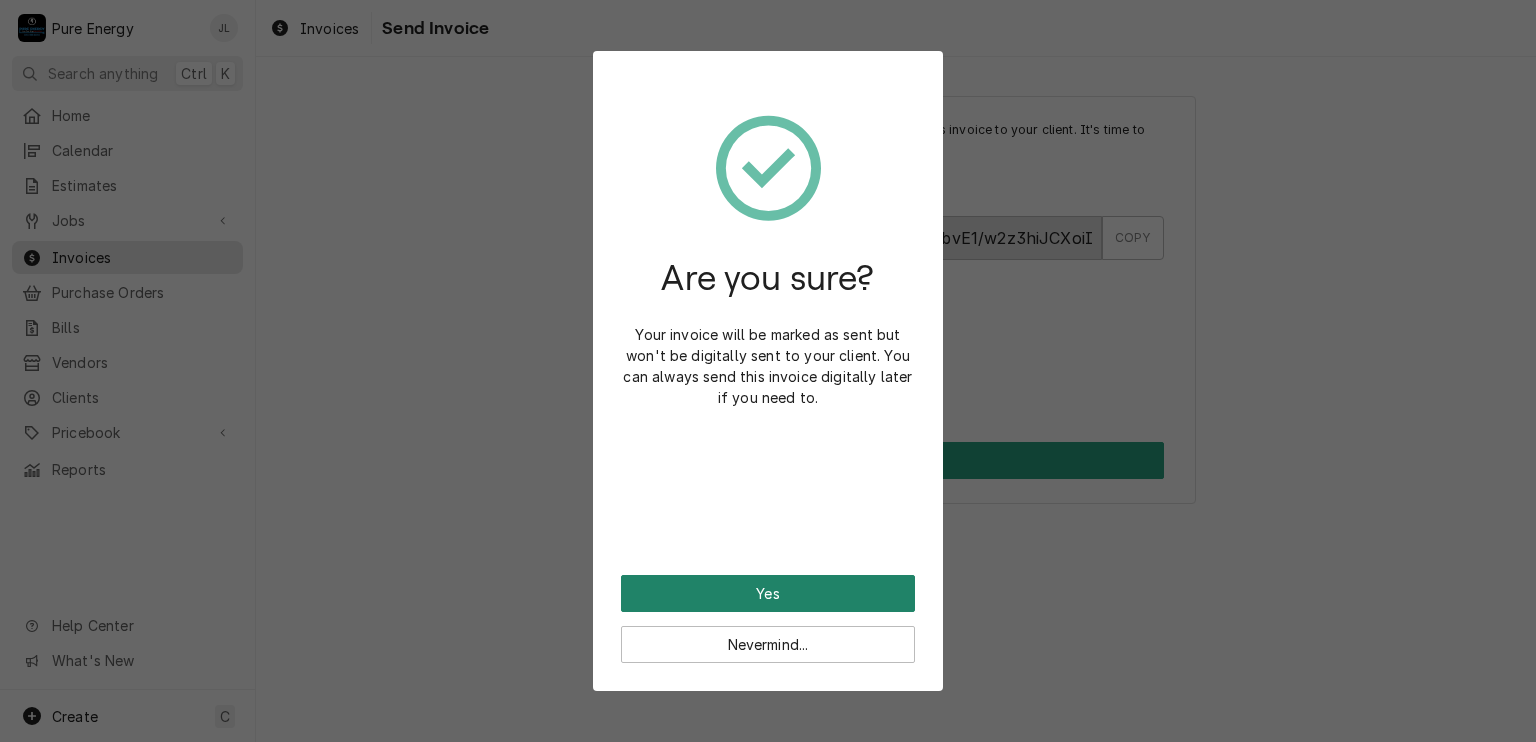 click on "Yes" at bounding box center [768, 593] 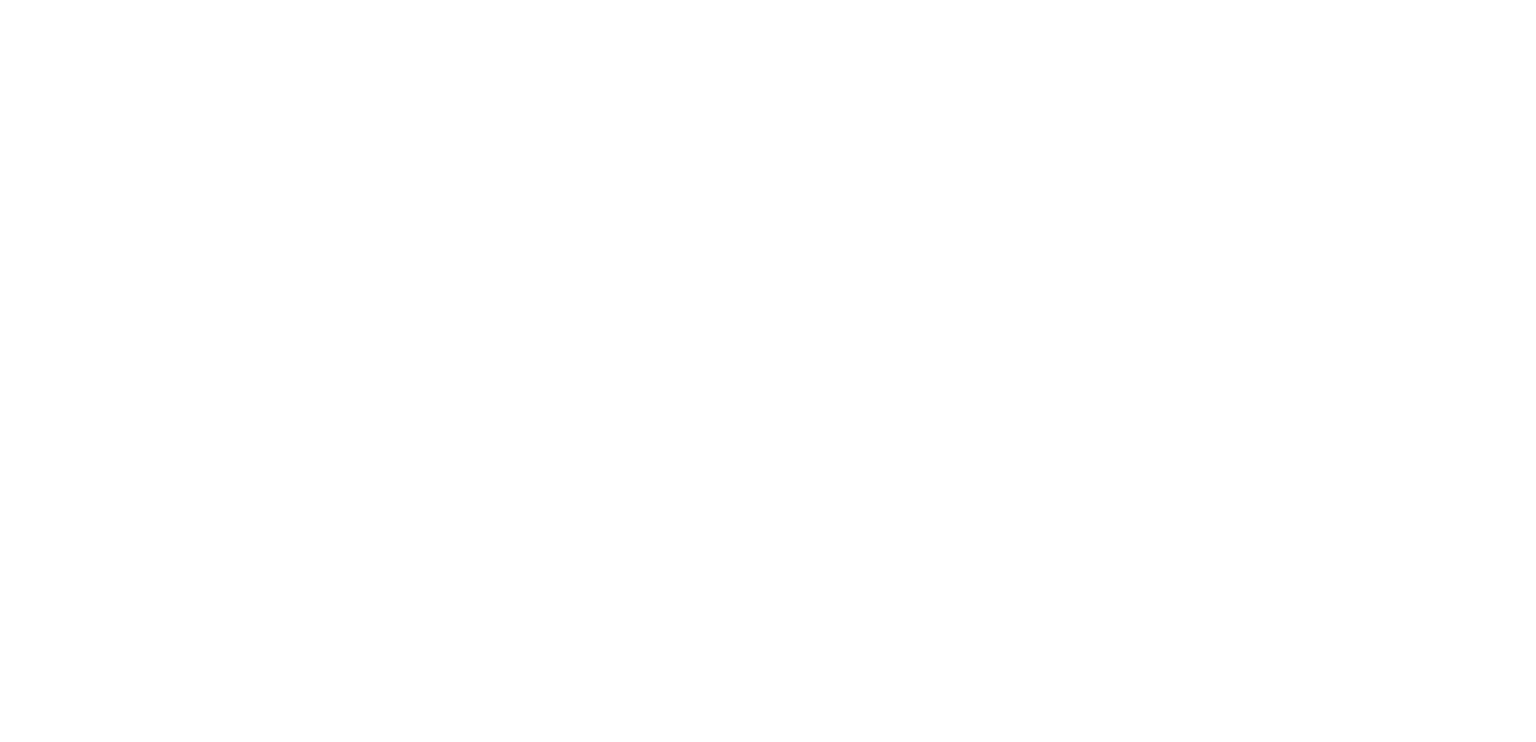 scroll, scrollTop: 0, scrollLeft: 0, axis: both 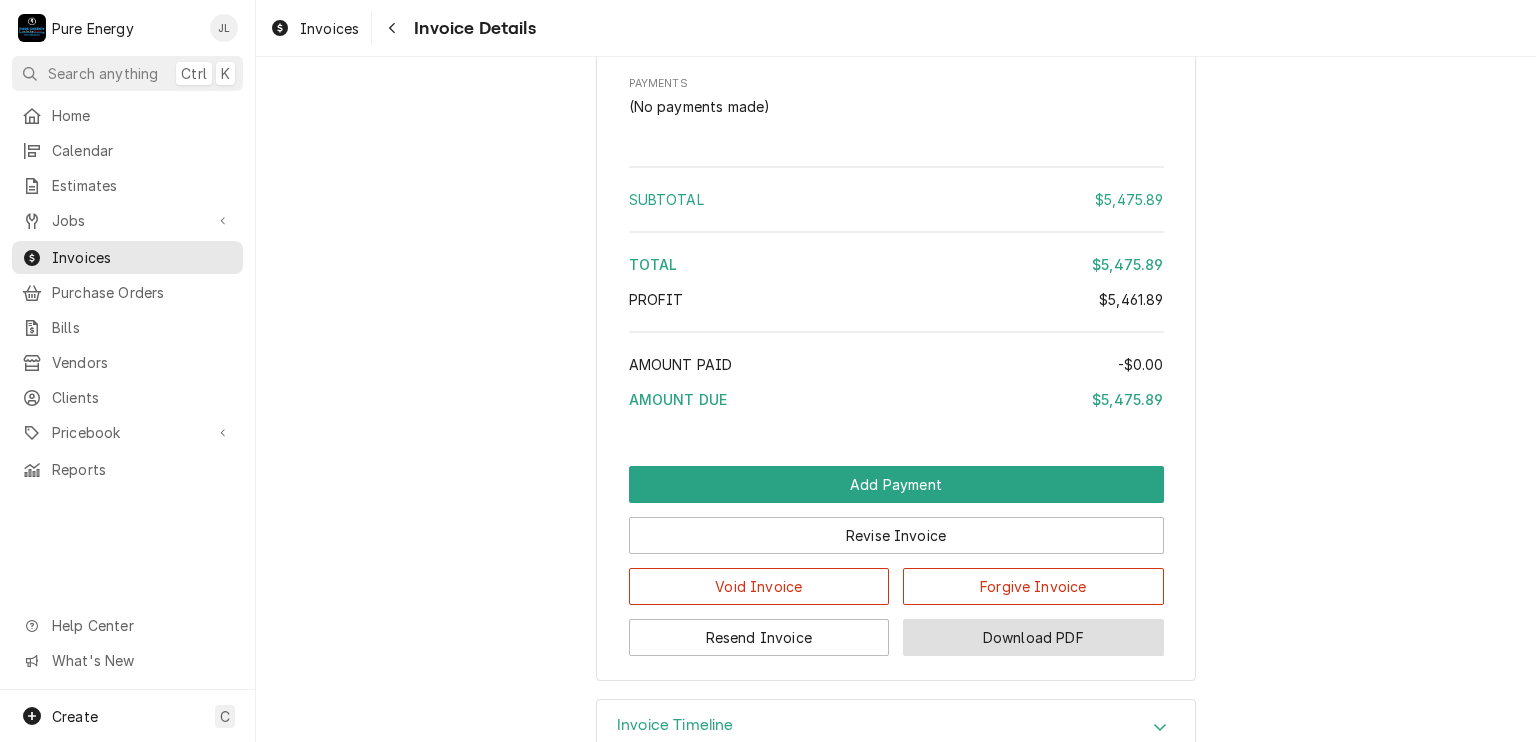 click on "Download PDF" at bounding box center (1033, 637) 